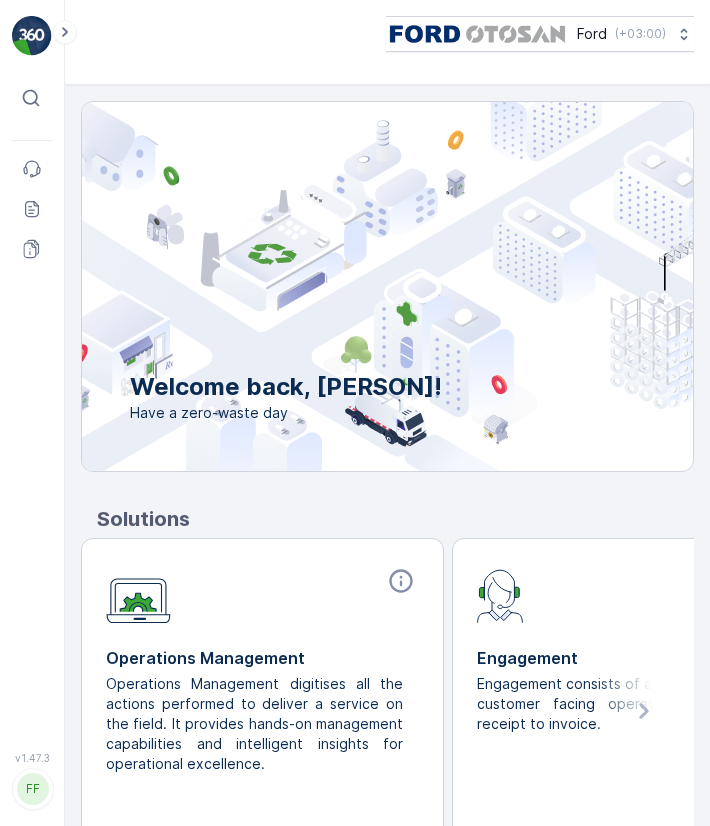 scroll, scrollTop: 0, scrollLeft: 0, axis: both 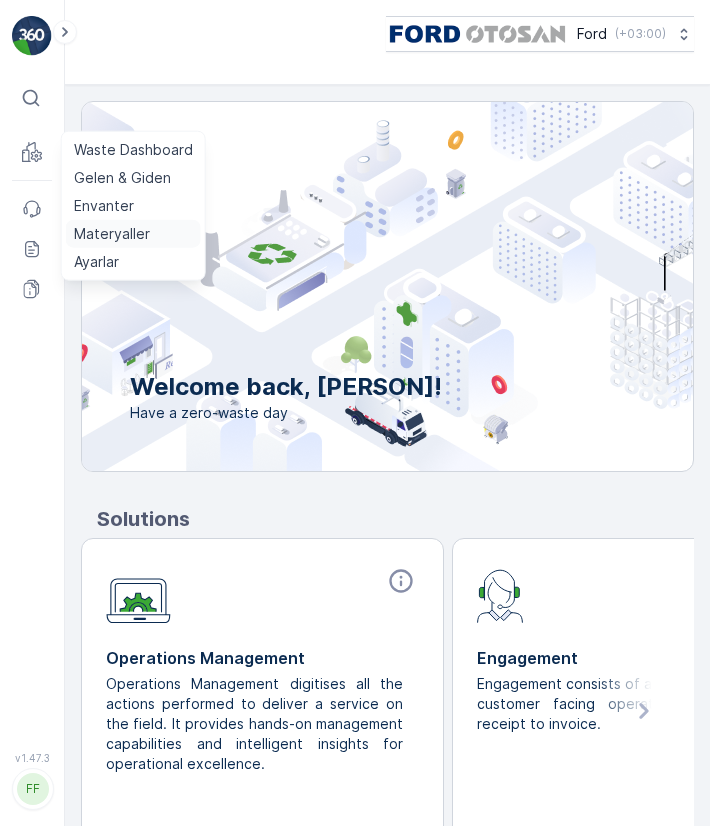 click on "Materyaller" at bounding box center (133, 234) 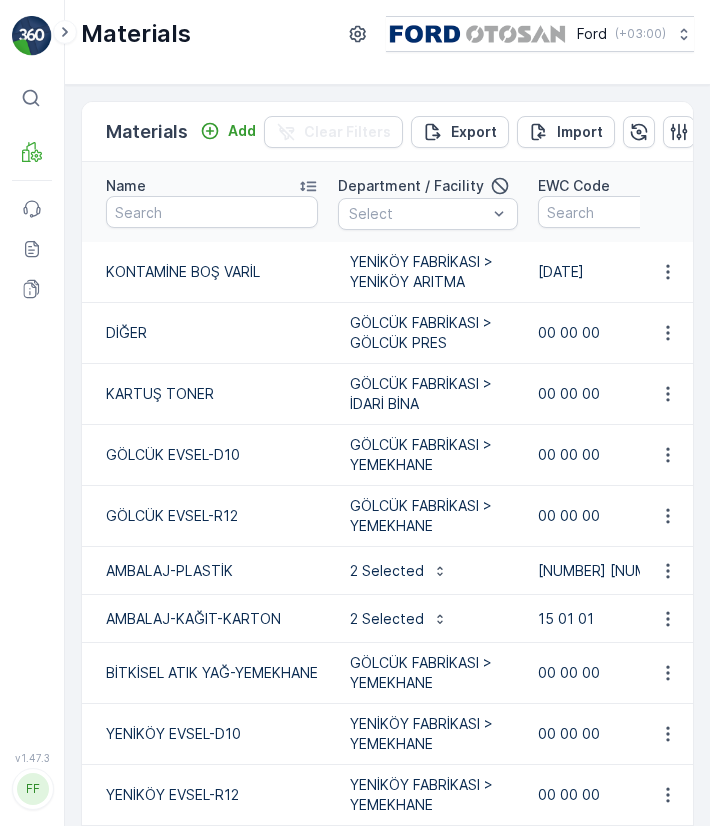 scroll, scrollTop: 105, scrollLeft: 0, axis: vertical 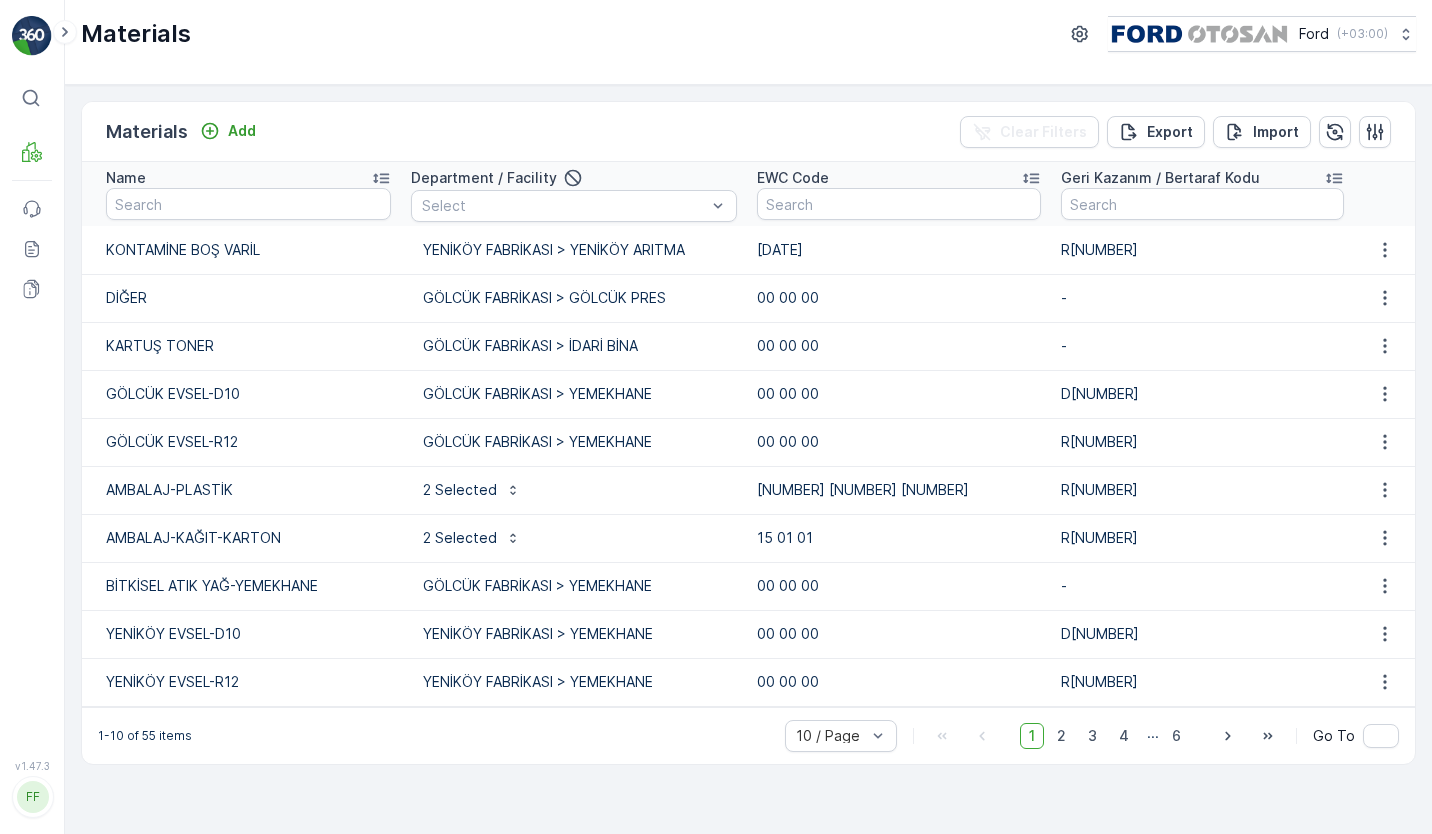 click on "Materials Ford ( [TIMEZONE] )" at bounding box center [748, 42] 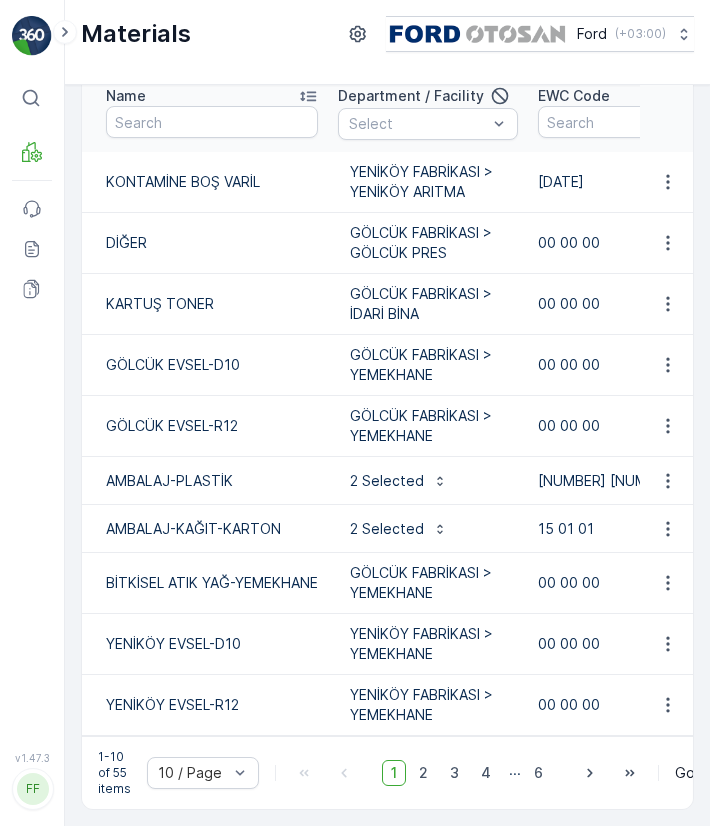 scroll, scrollTop: 0, scrollLeft: 0, axis: both 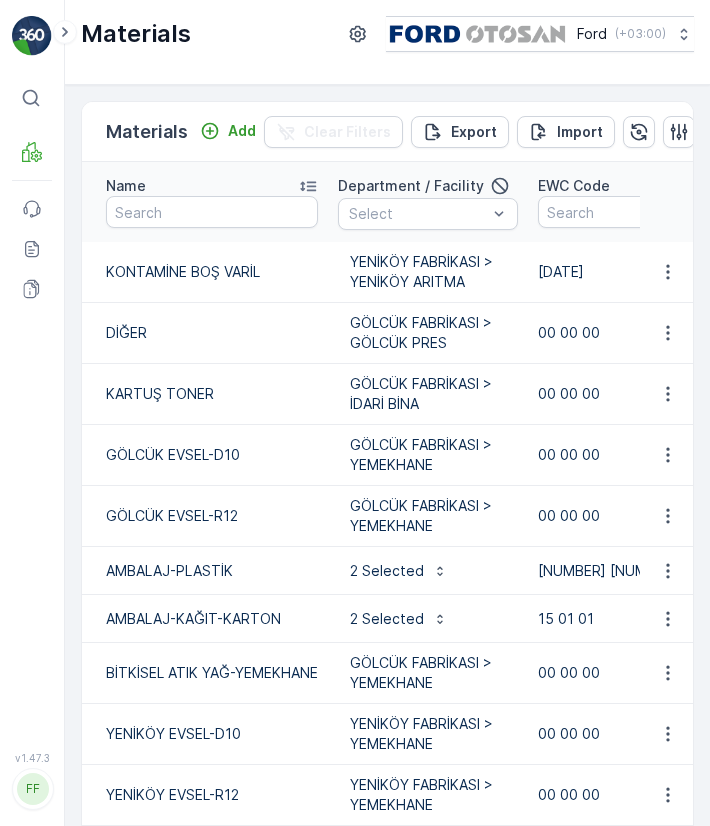 click on "DİĞER" at bounding box center [205, 333] 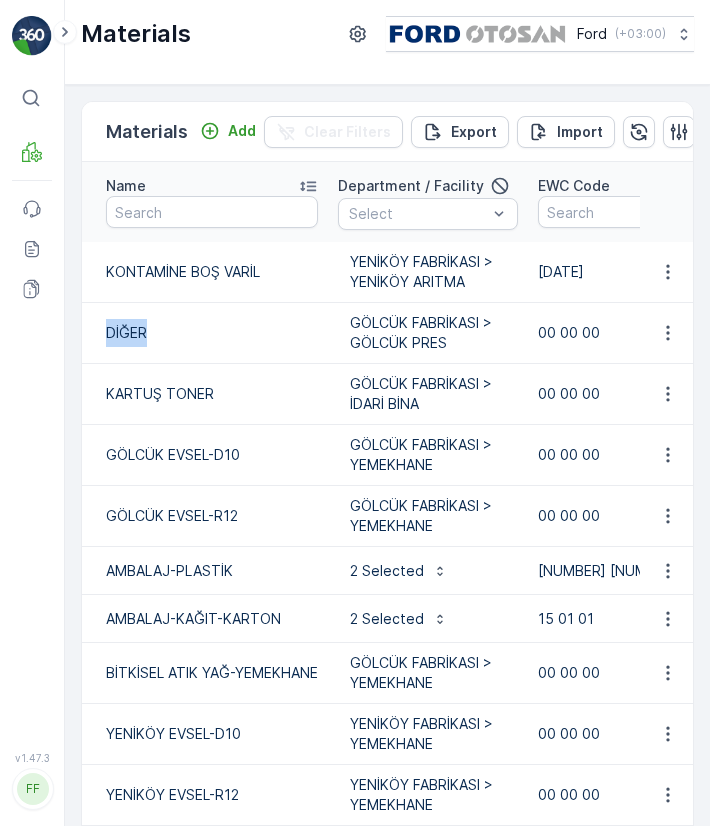 click on "DİĞER" at bounding box center (205, 333) 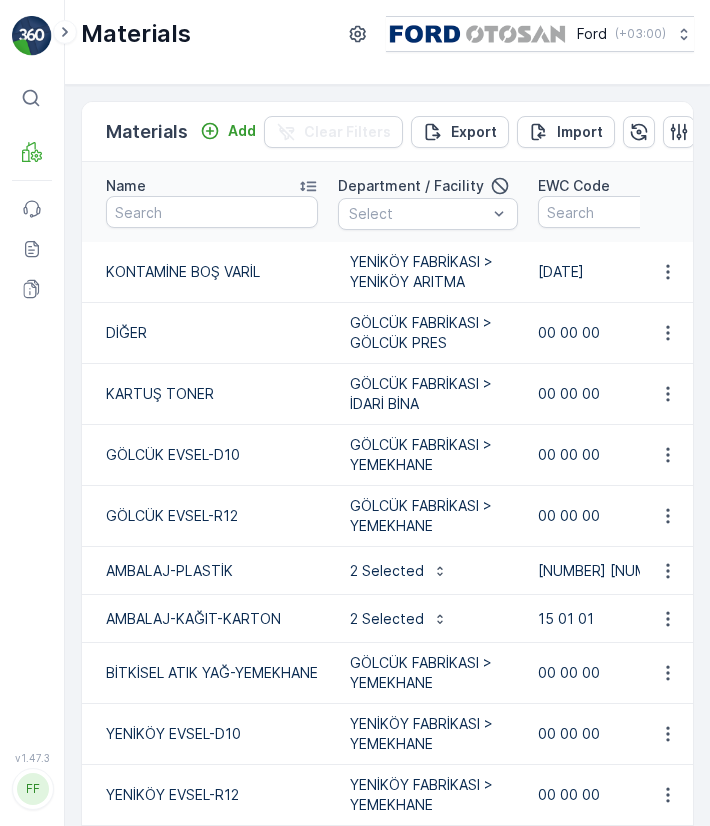 click on "GÖLCÜK FABRİKASI > GÖLCÜK PRES" at bounding box center (428, 333) 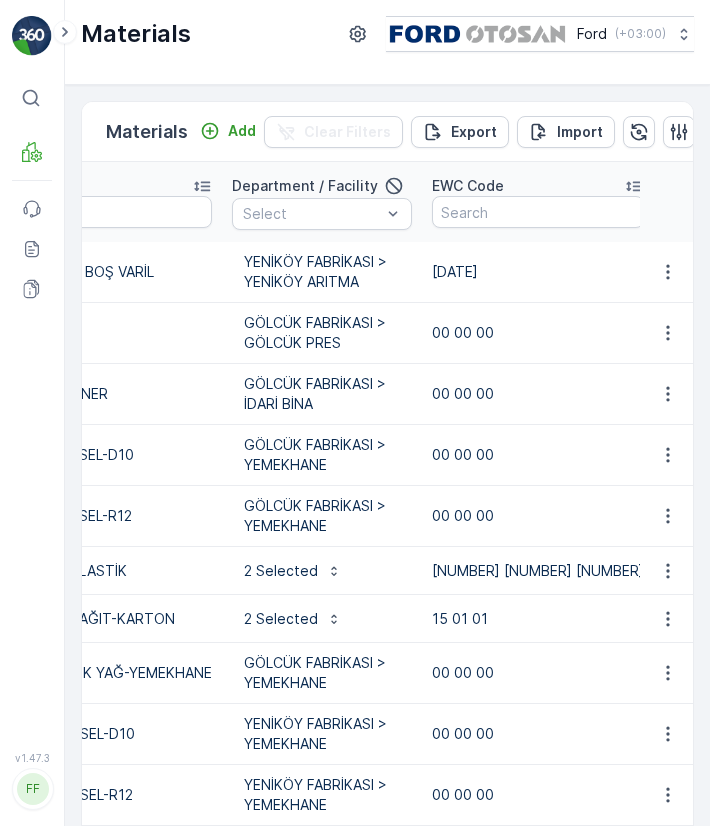 scroll, scrollTop: 0, scrollLeft: 298, axis: horizontal 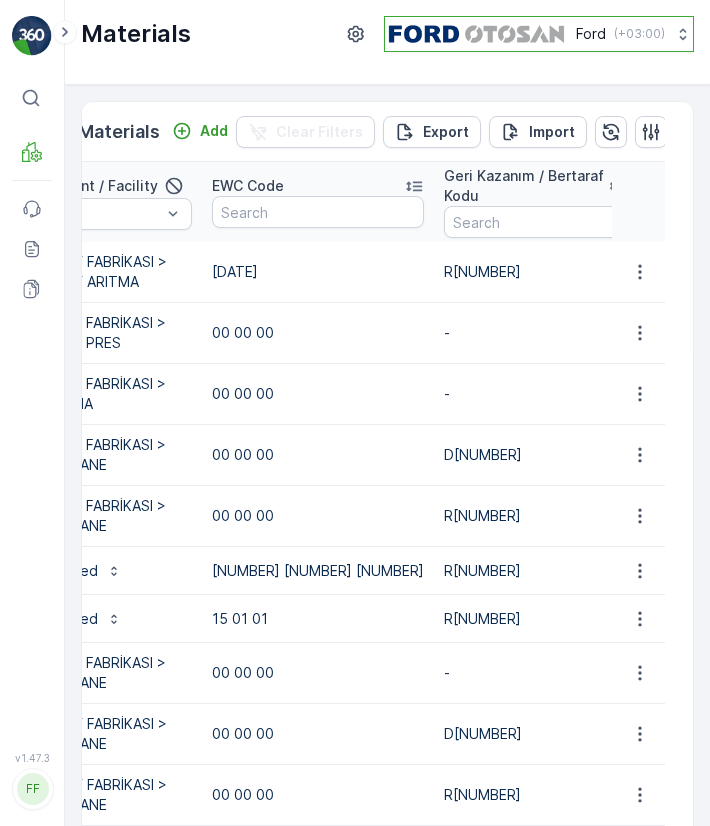 click on "( [TIMEZONE] )" at bounding box center (639, 34) 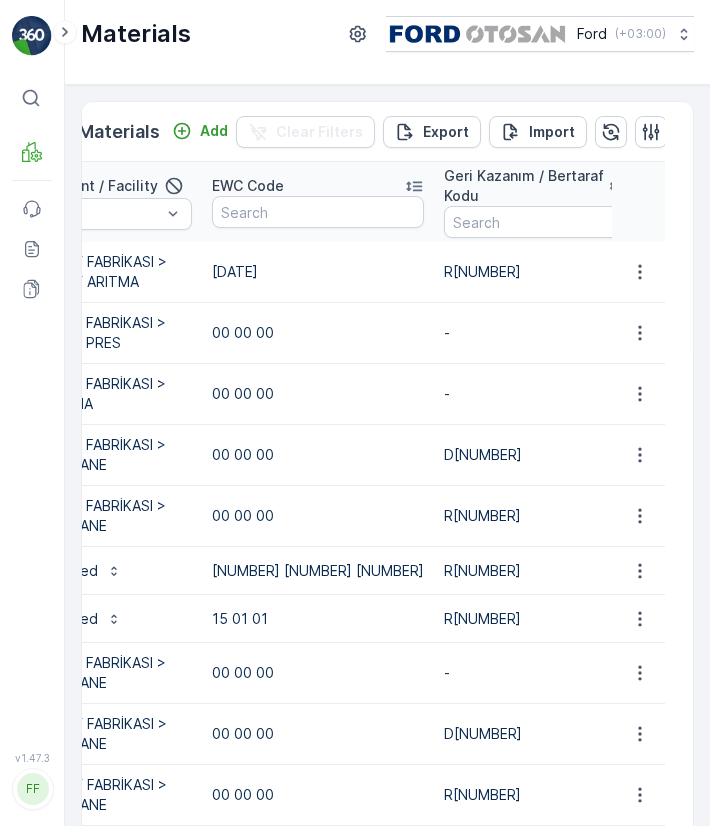 click on "Materials Ford ( [TIMEZONE] )" at bounding box center [387, 34] 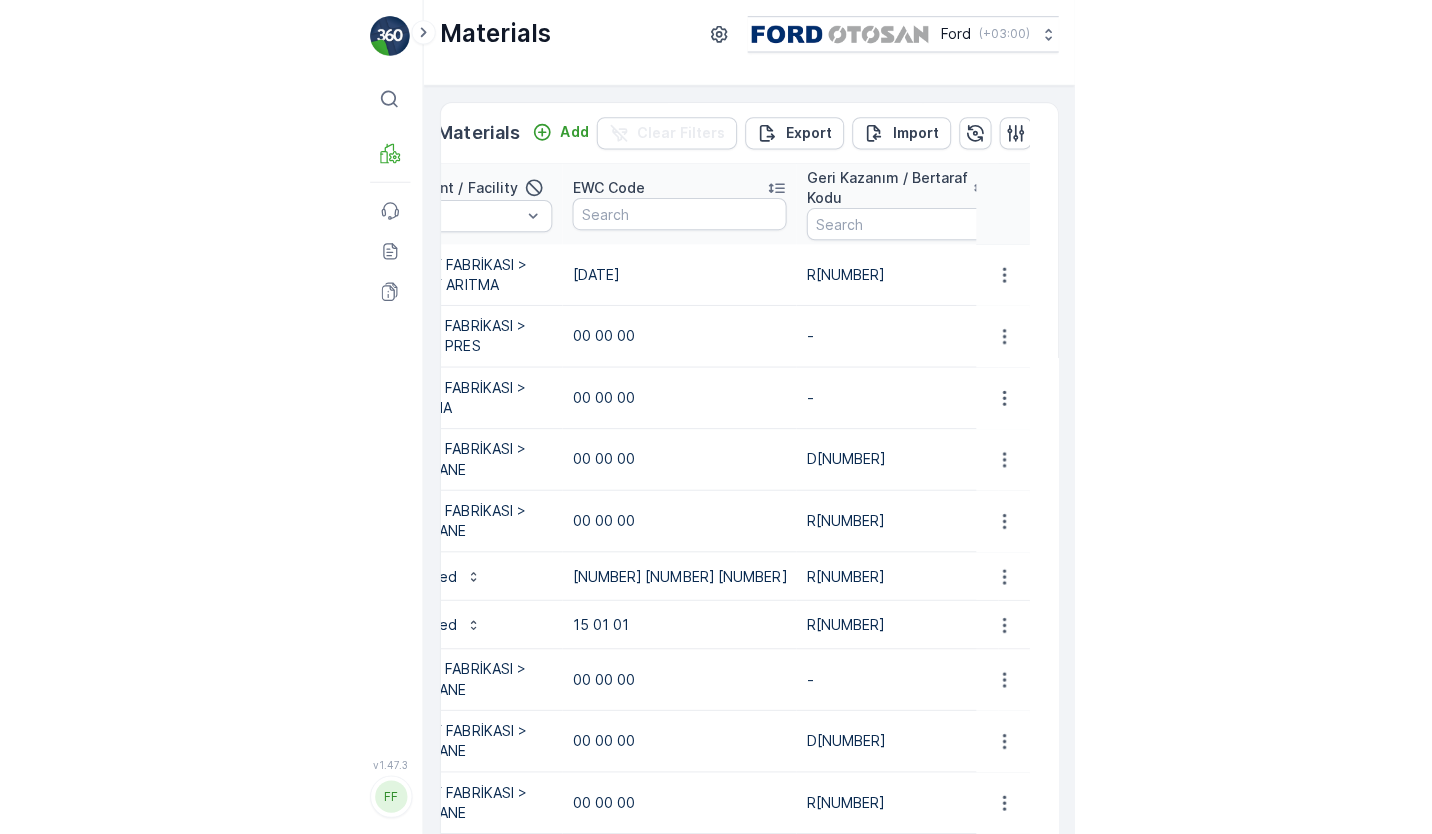 scroll, scrollTop: 0, scrollLeft: 0, axis: both 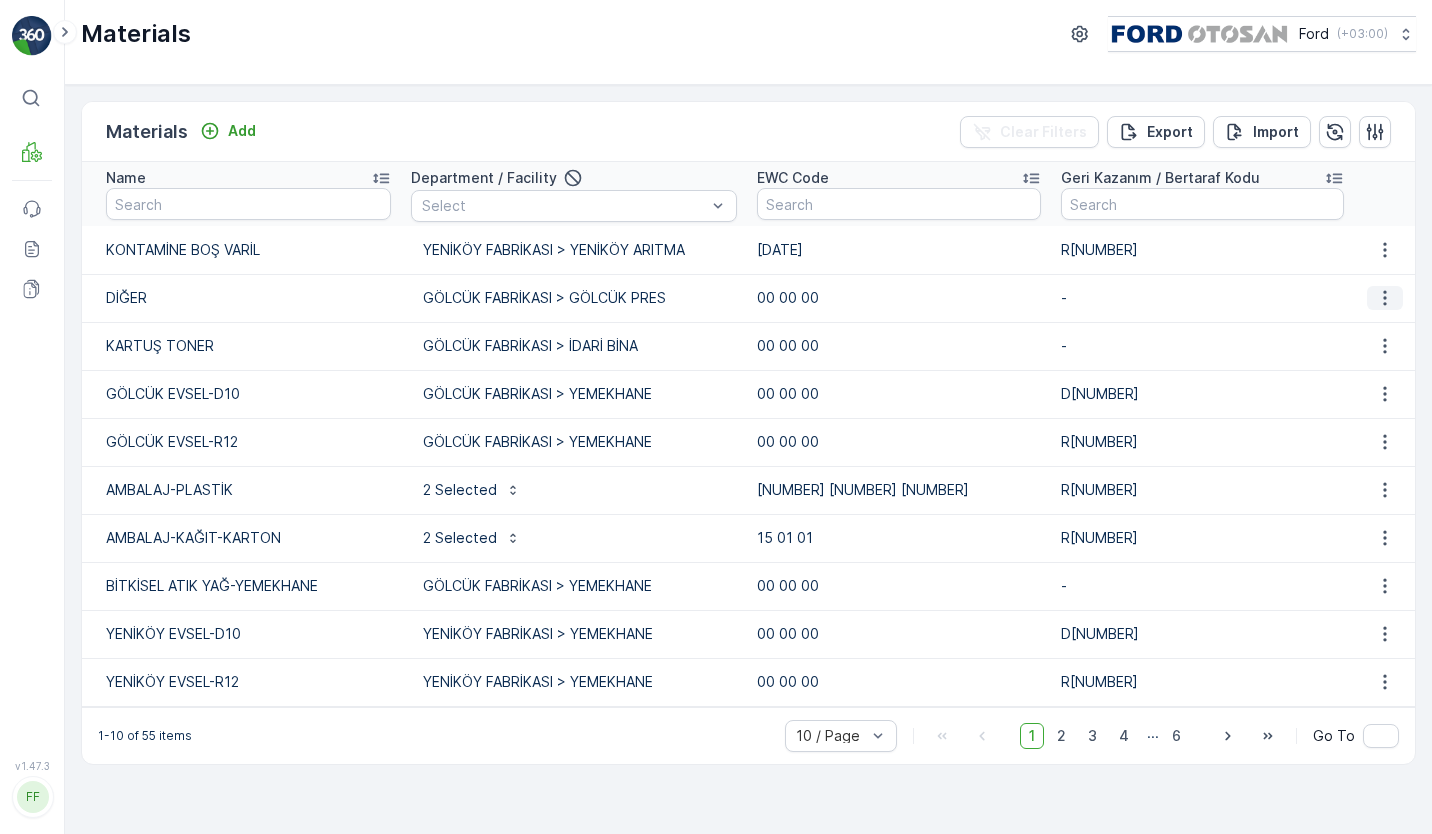 click 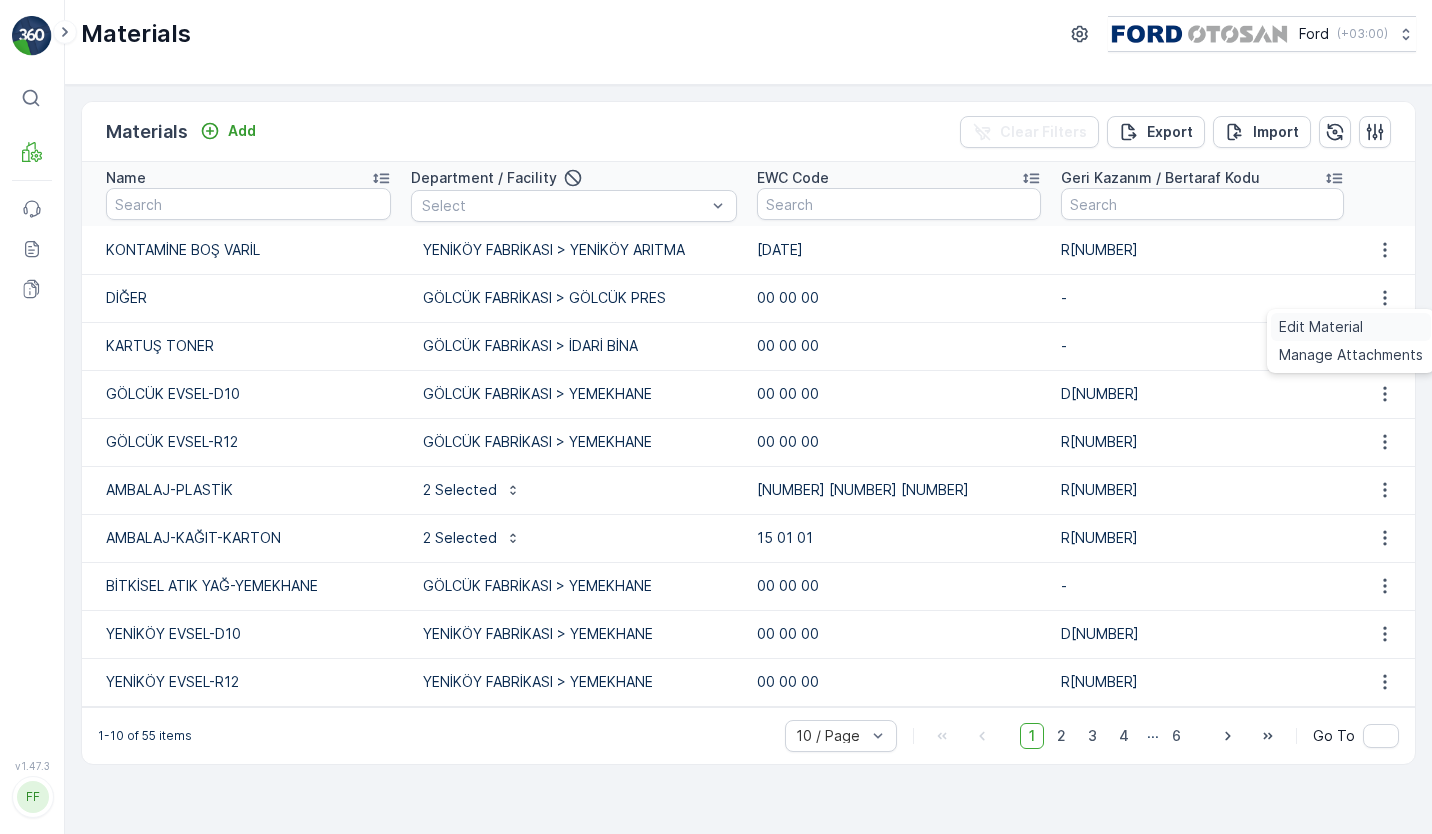 click on "Edit Material" at bounding box center (1321, 327) 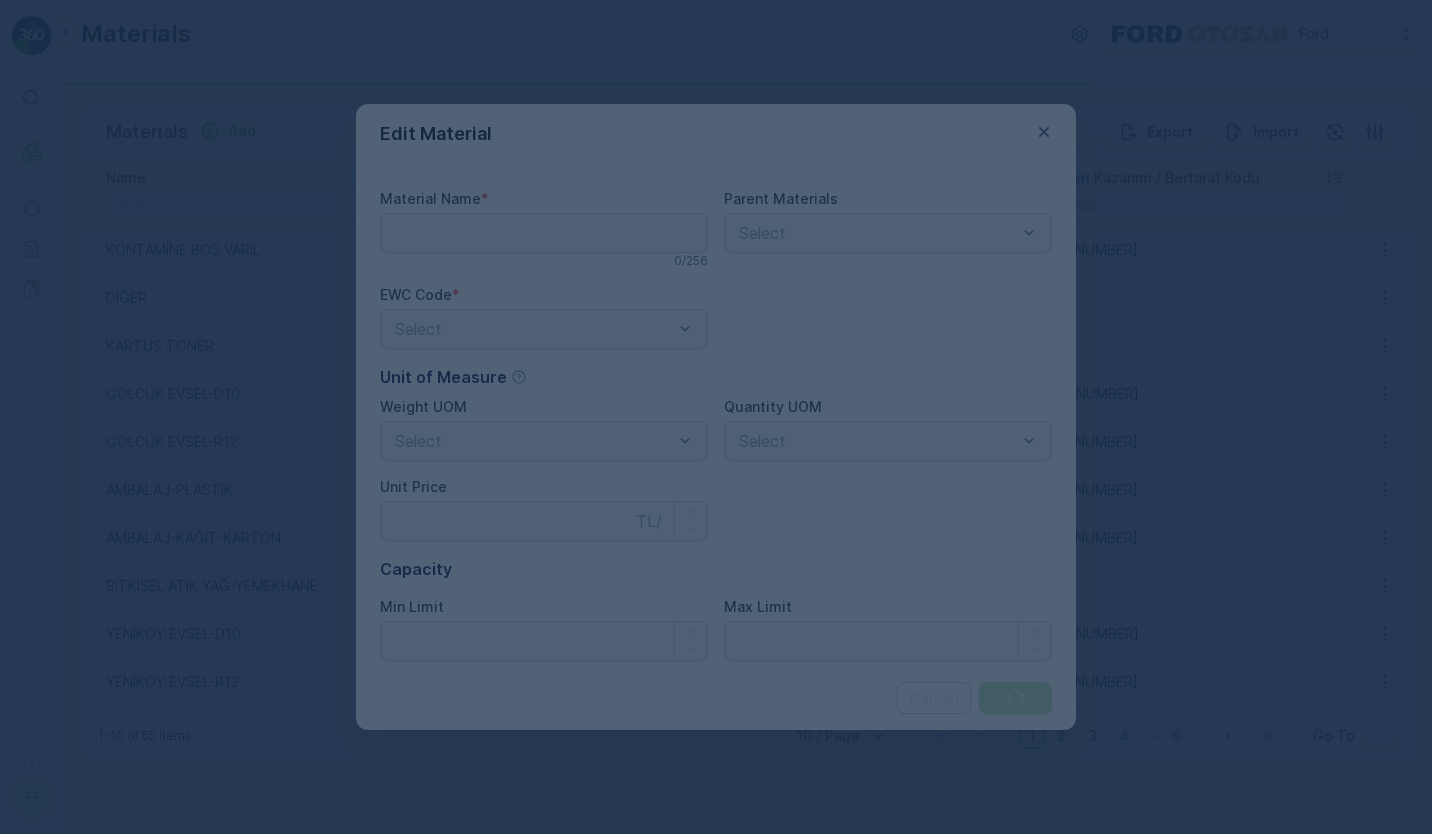 type on "DİĞER" 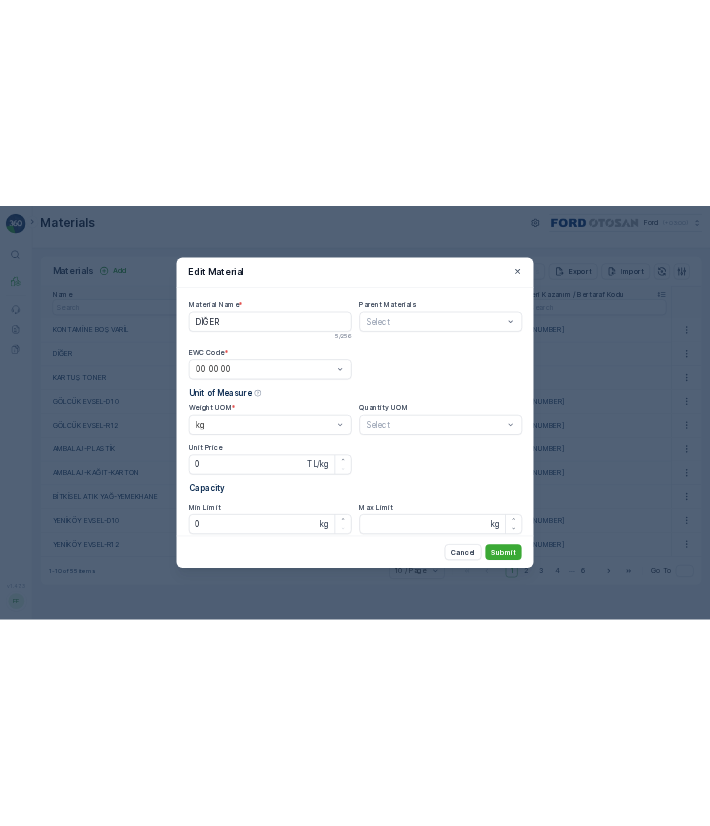 scroll, scrollTop: 0, scrollLeft: 0, axis: both 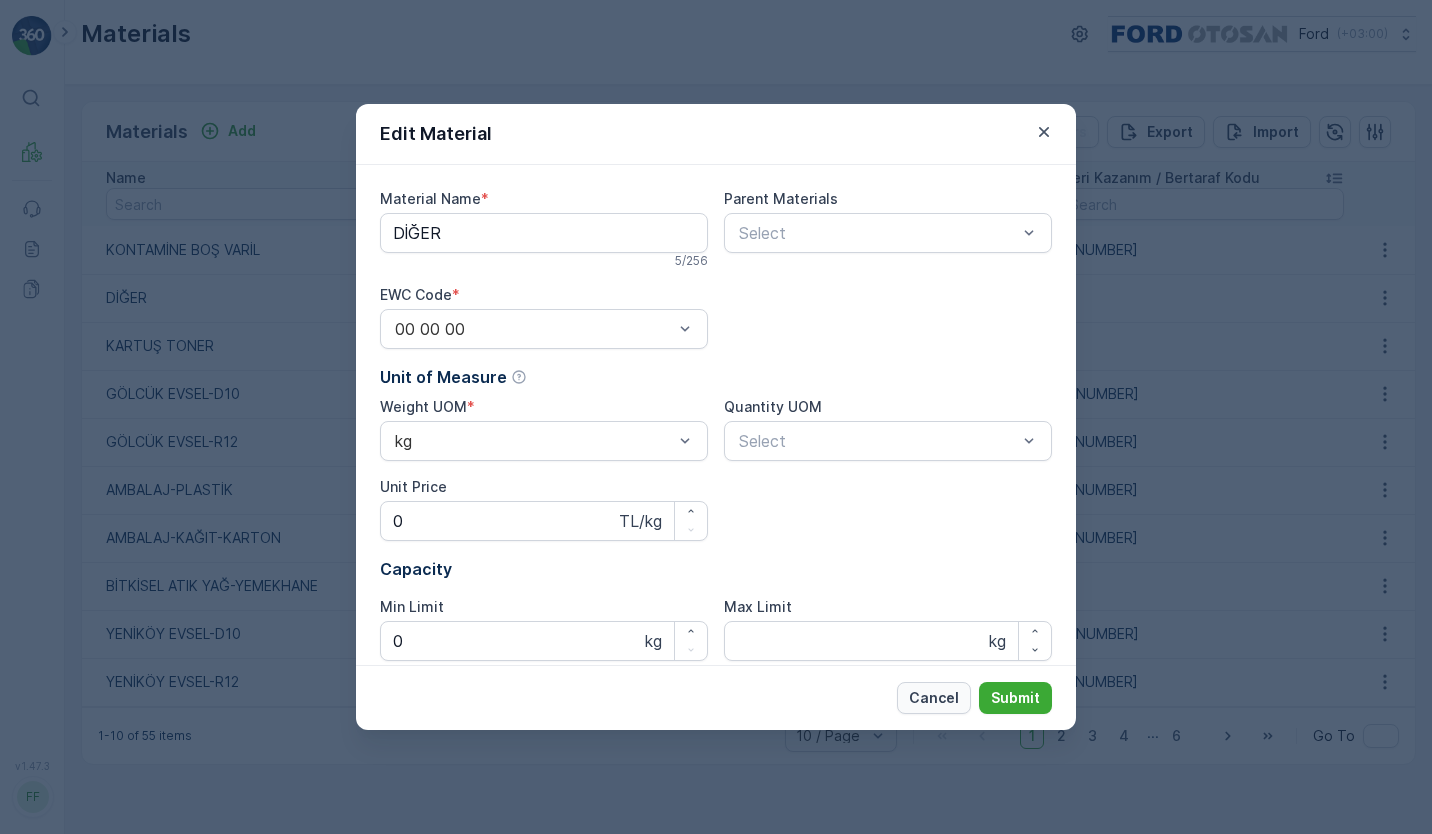 click on "Cancel" at bounding box center [934, 698] 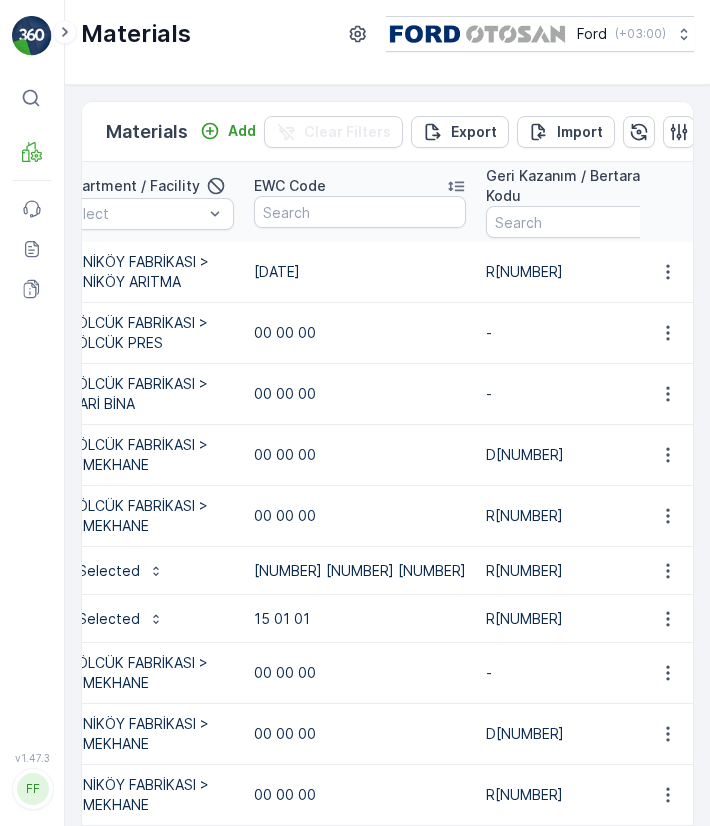 scroll, scrollTop: 0, scrollLeft: 291, axis: horizontal 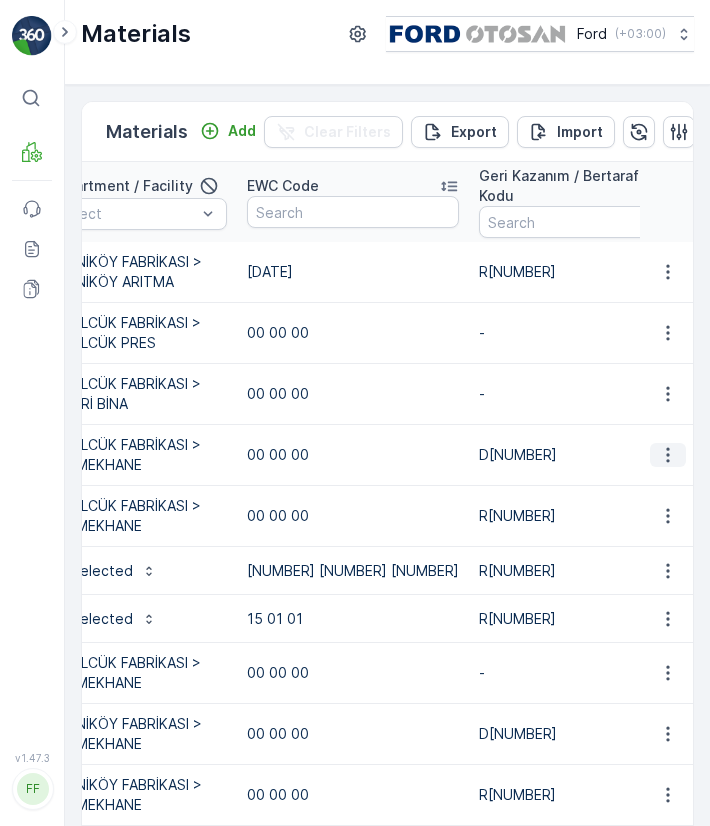 click 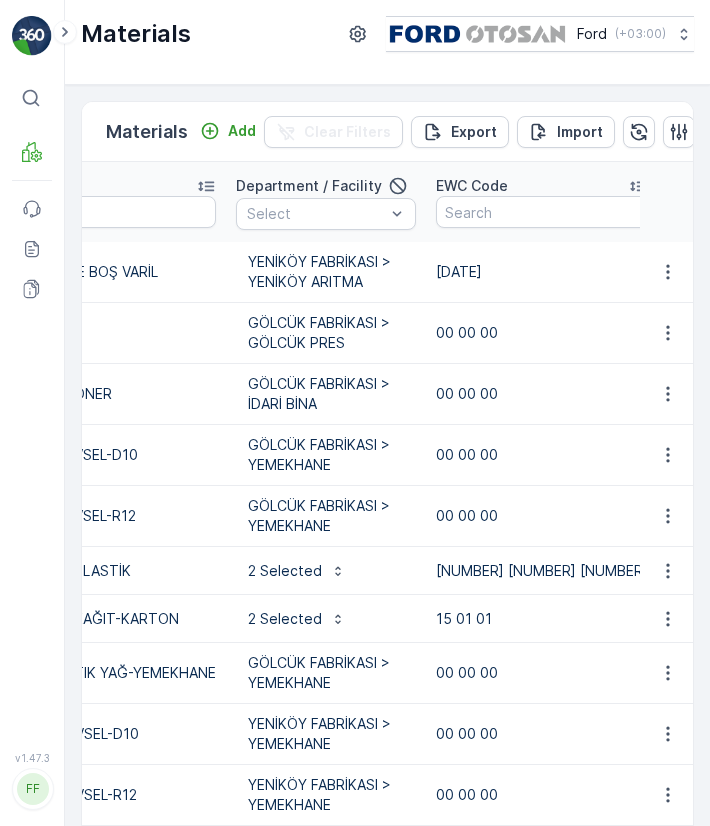 scroll, scrollTop: 0, scrollLeft: 0, axis: both 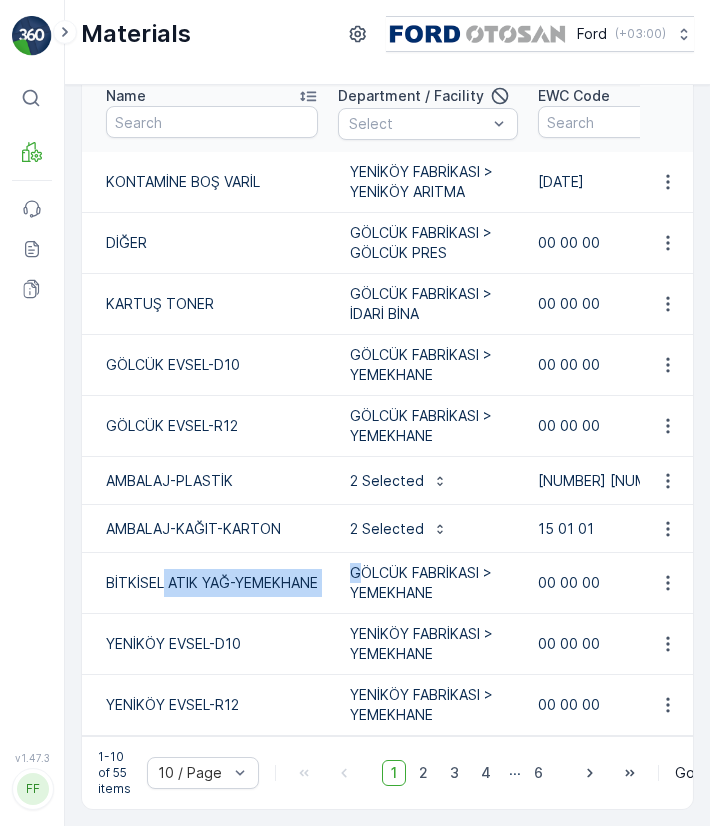 drag, startPoint x: 165, startPoint y: 545, endPoint x: 365, endPoint y: 555, distance: 200.24985 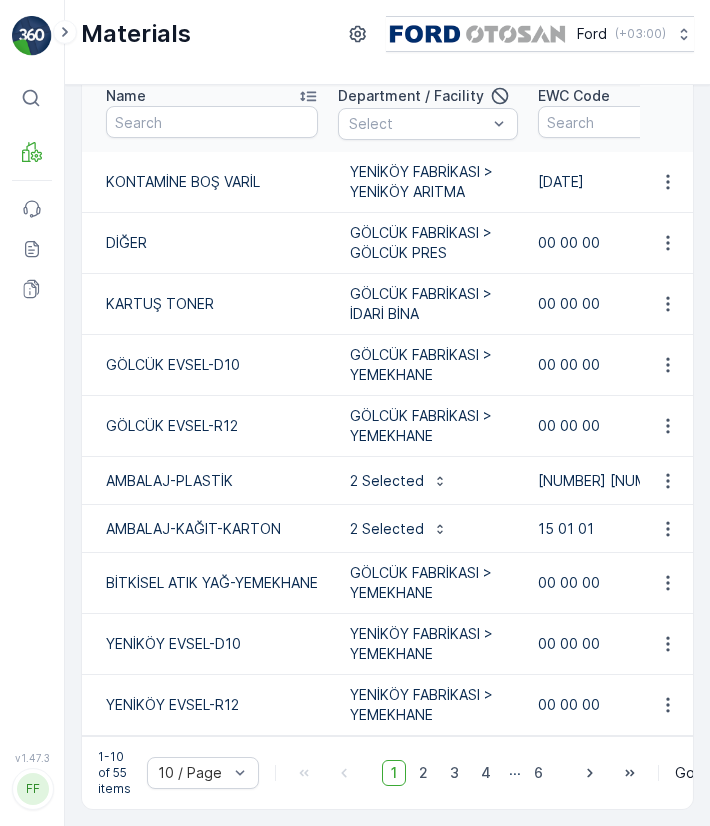 drag, startPoint x: 365, startPoint y: 555, endPoint x: 471, endPoint y: 561, distance: 106.16968 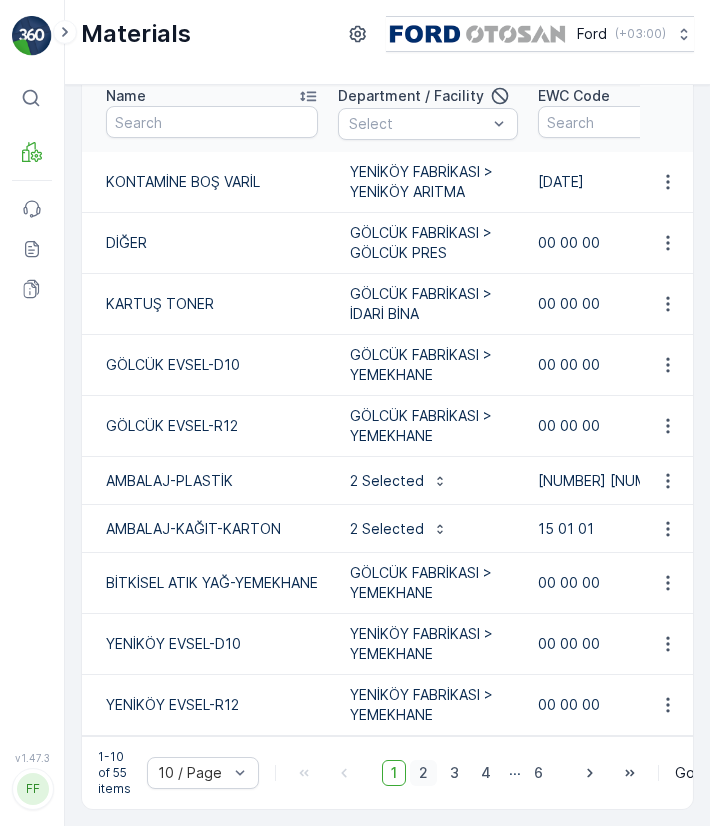 click on "2" at bounding box center [423, 773] 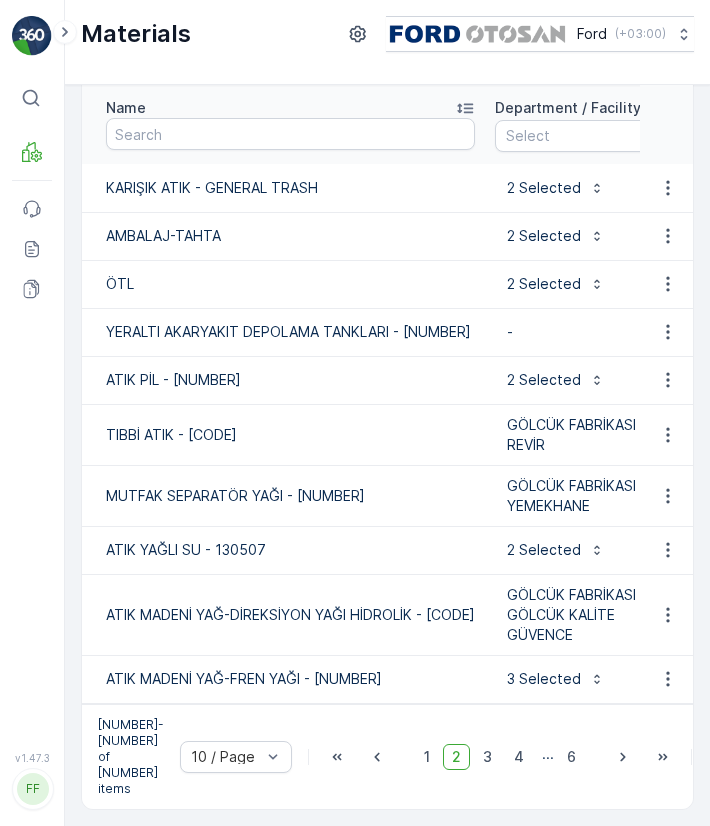 scroll, scrollTop: 78, scrollLeft: 0, axis: vertical 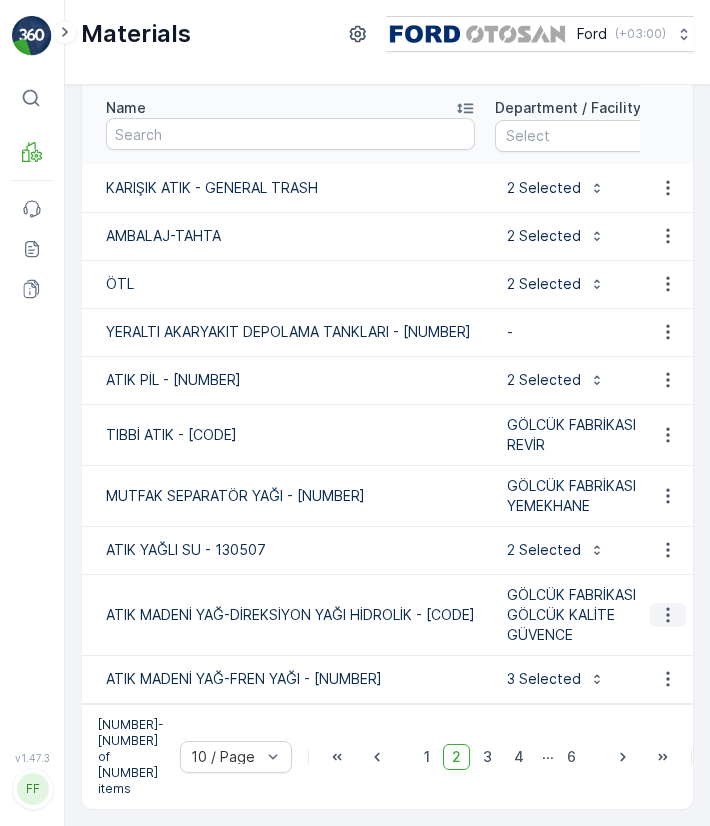 click at bounding box center (668, 615) 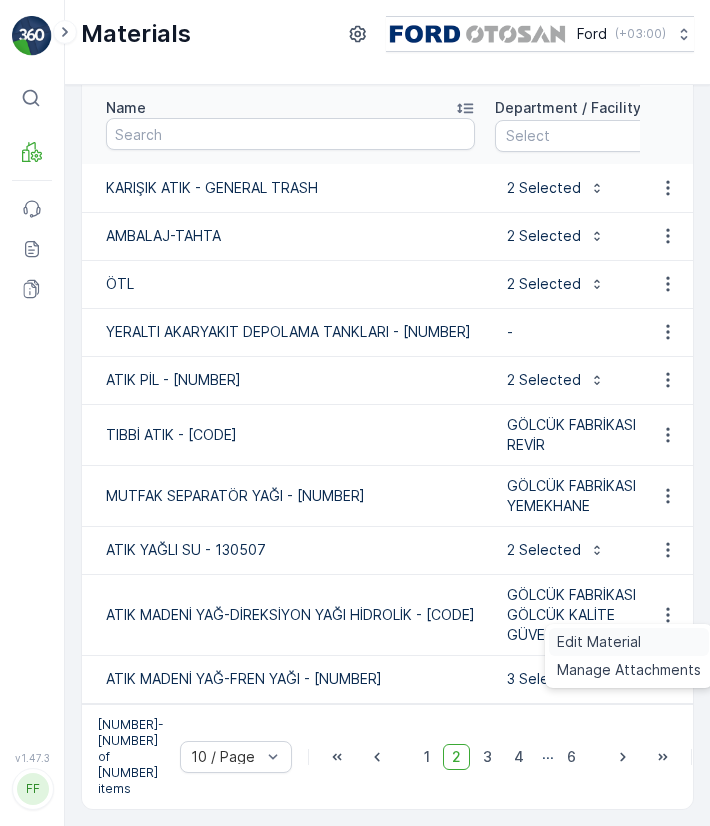 click on "Edit Material" at bounding box center (629, 642) 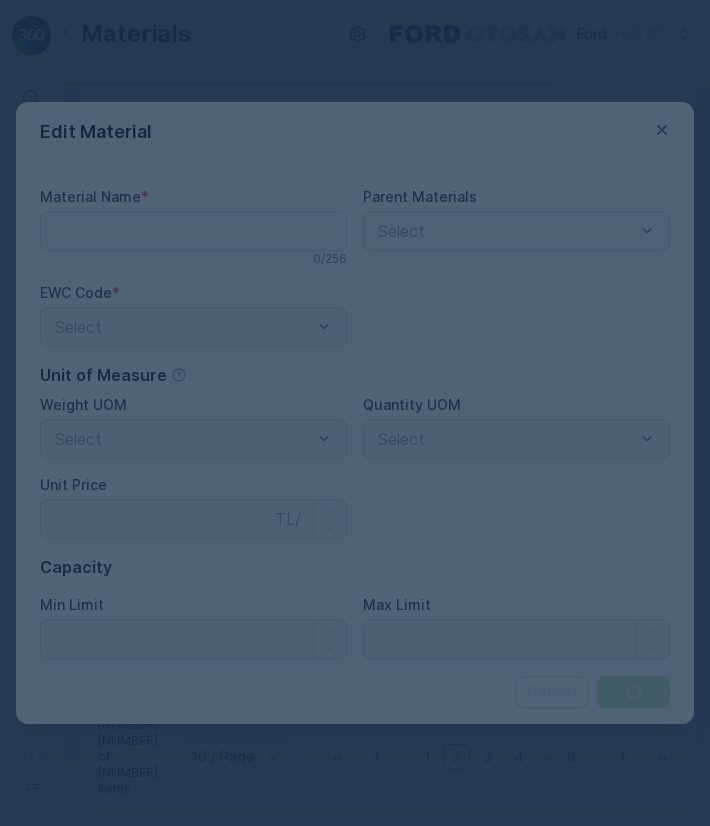 type on "ATIK MADENİ YAĞ-DİREKSİYON YAĞI HİDROLİK - [CODE]" 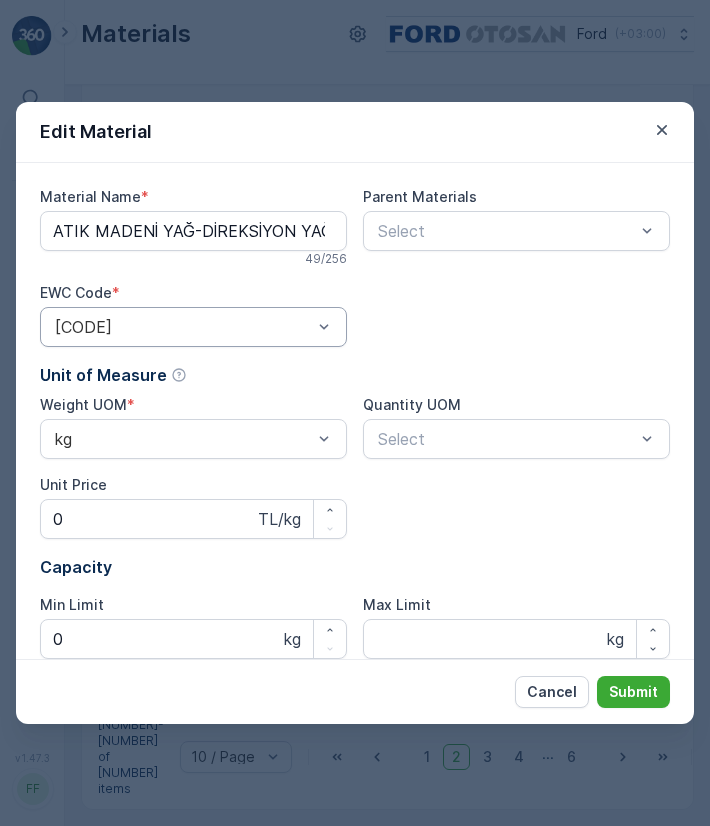 click on "[CODE]" at bounding box center [193, 327] 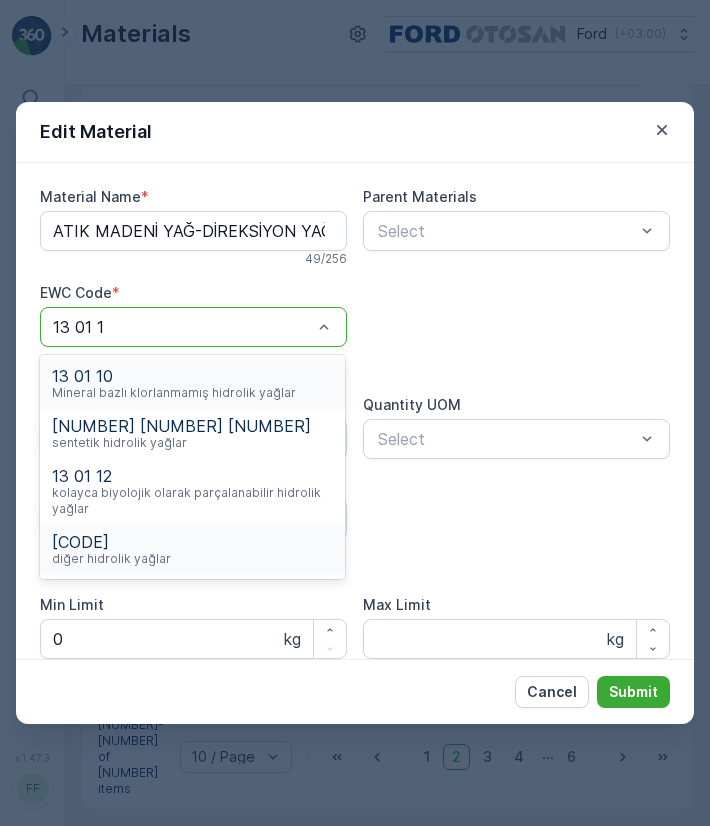 type on "[CODE]" 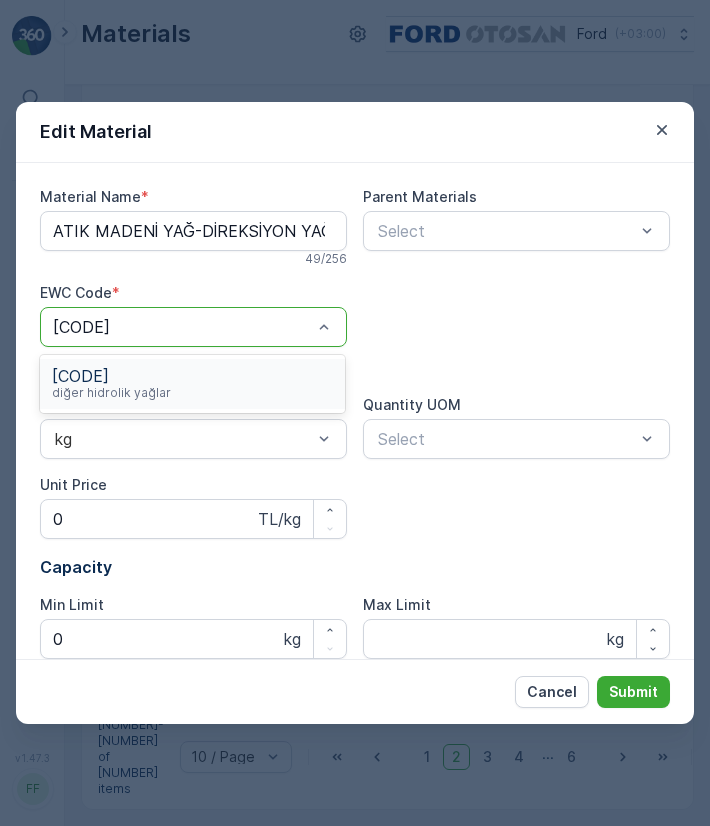 click on "[CODE]" at bounding box center (111, 376) 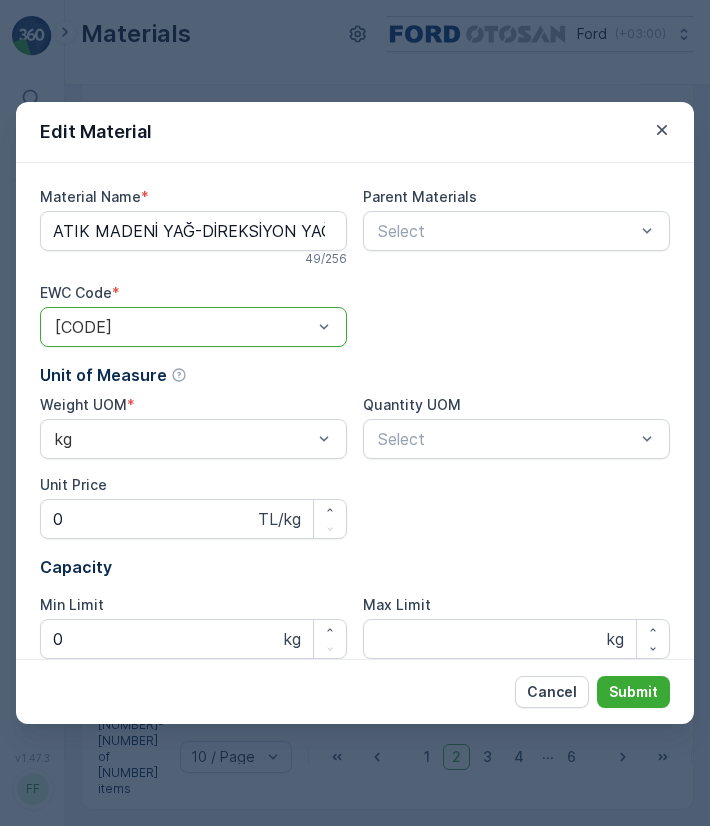 click at bounding box center [183, 327] 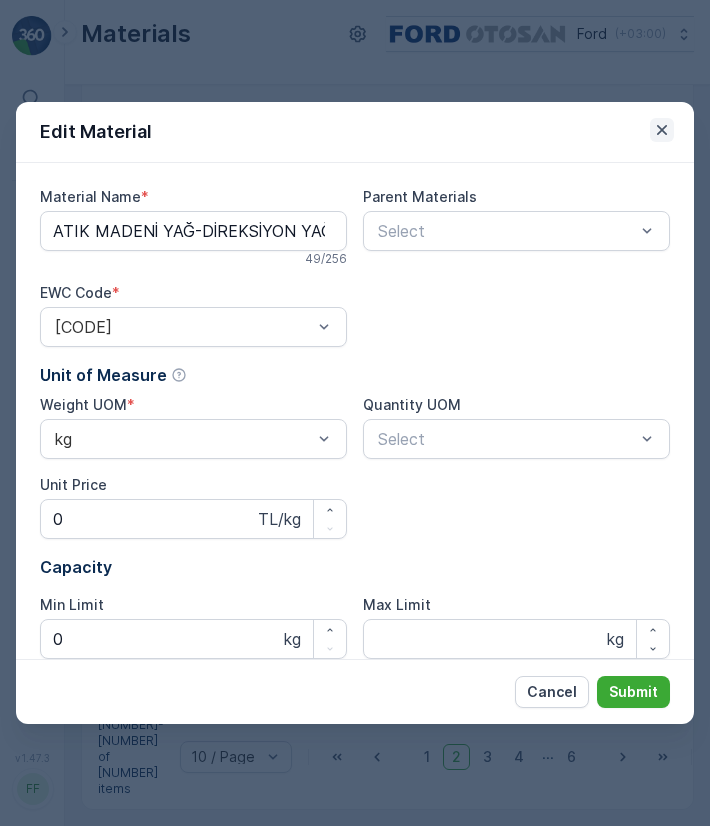 click 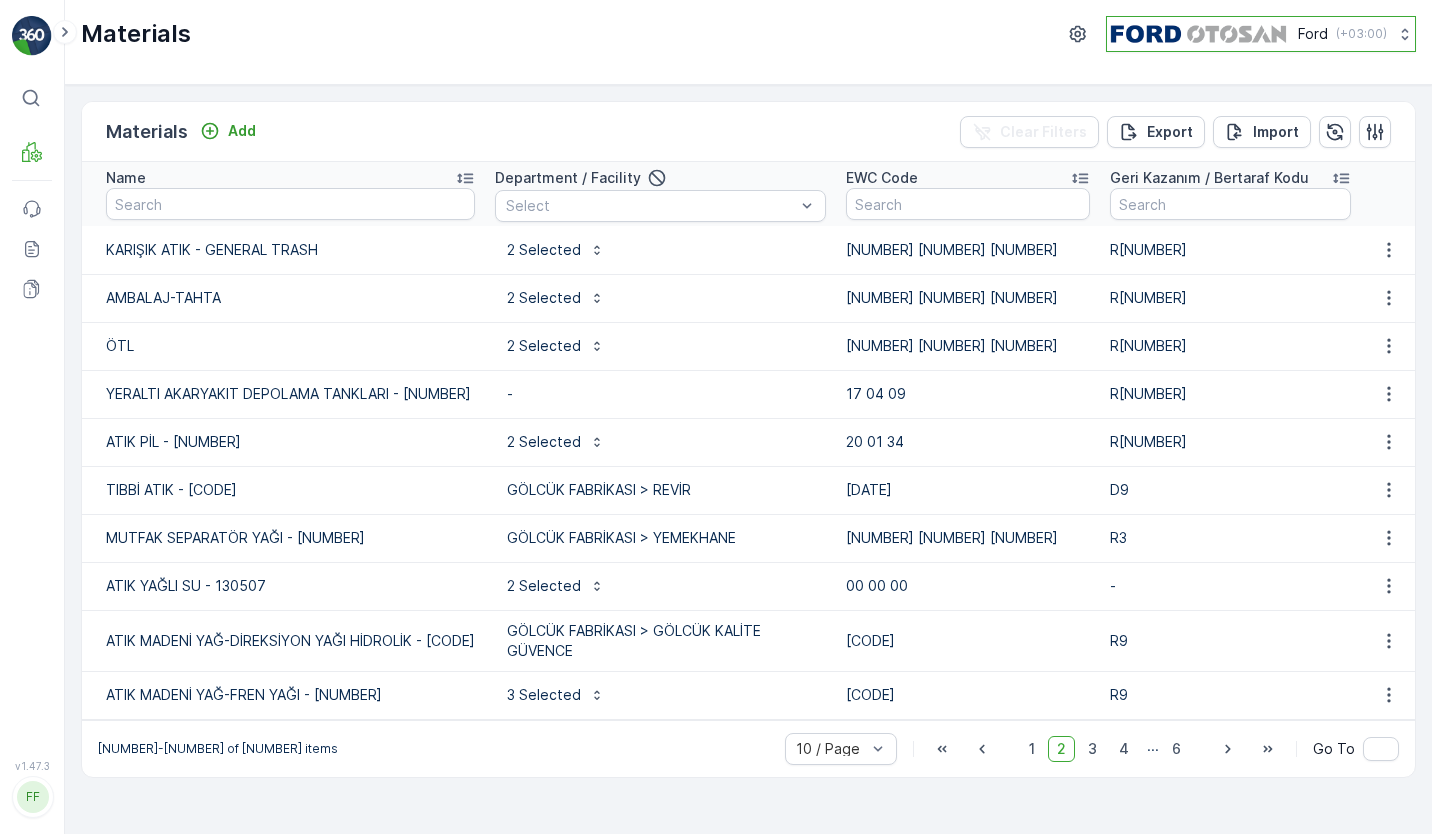 scroll, scrollTop: 0, scrollLeft: 0, axis: both 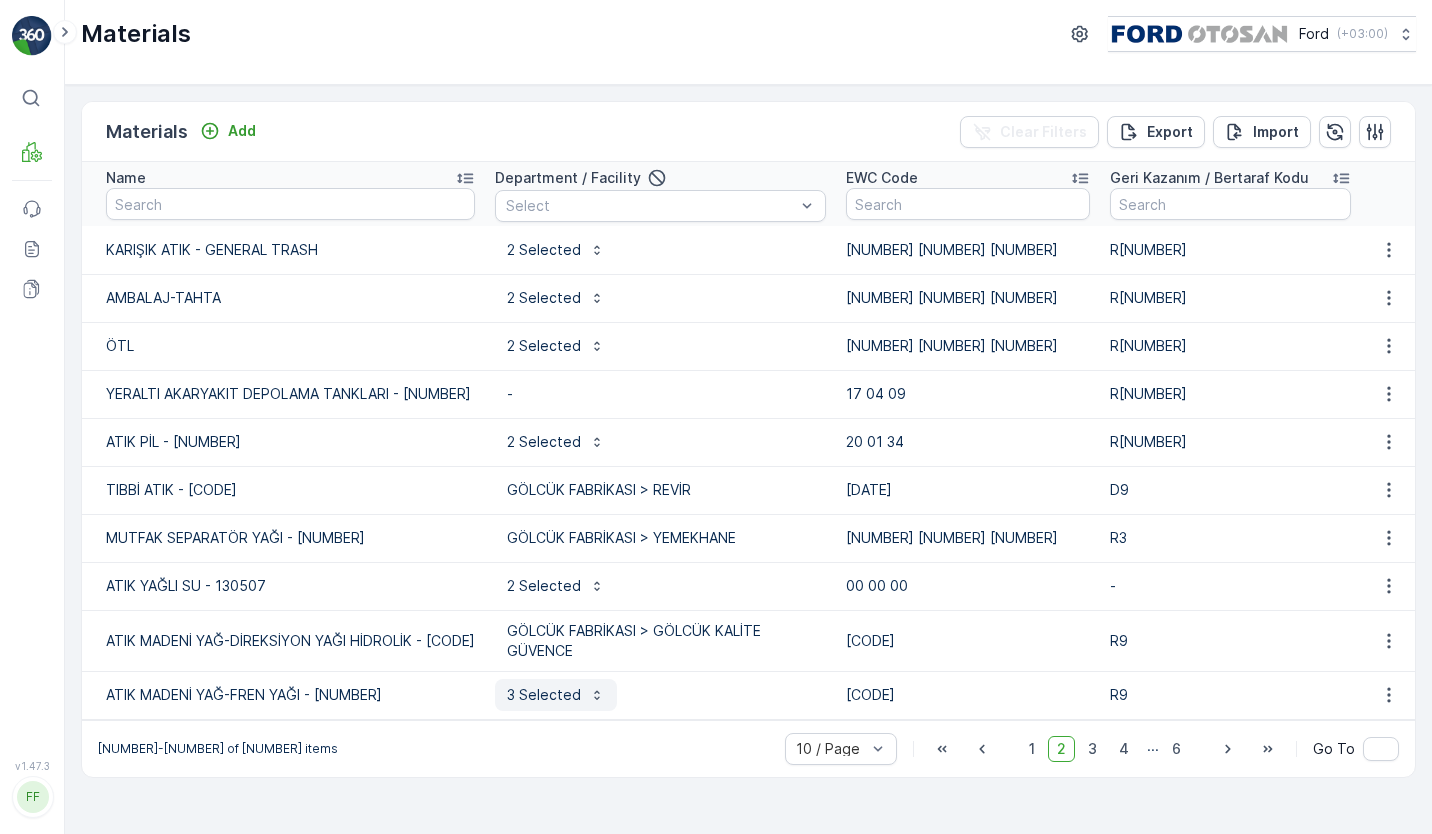 click 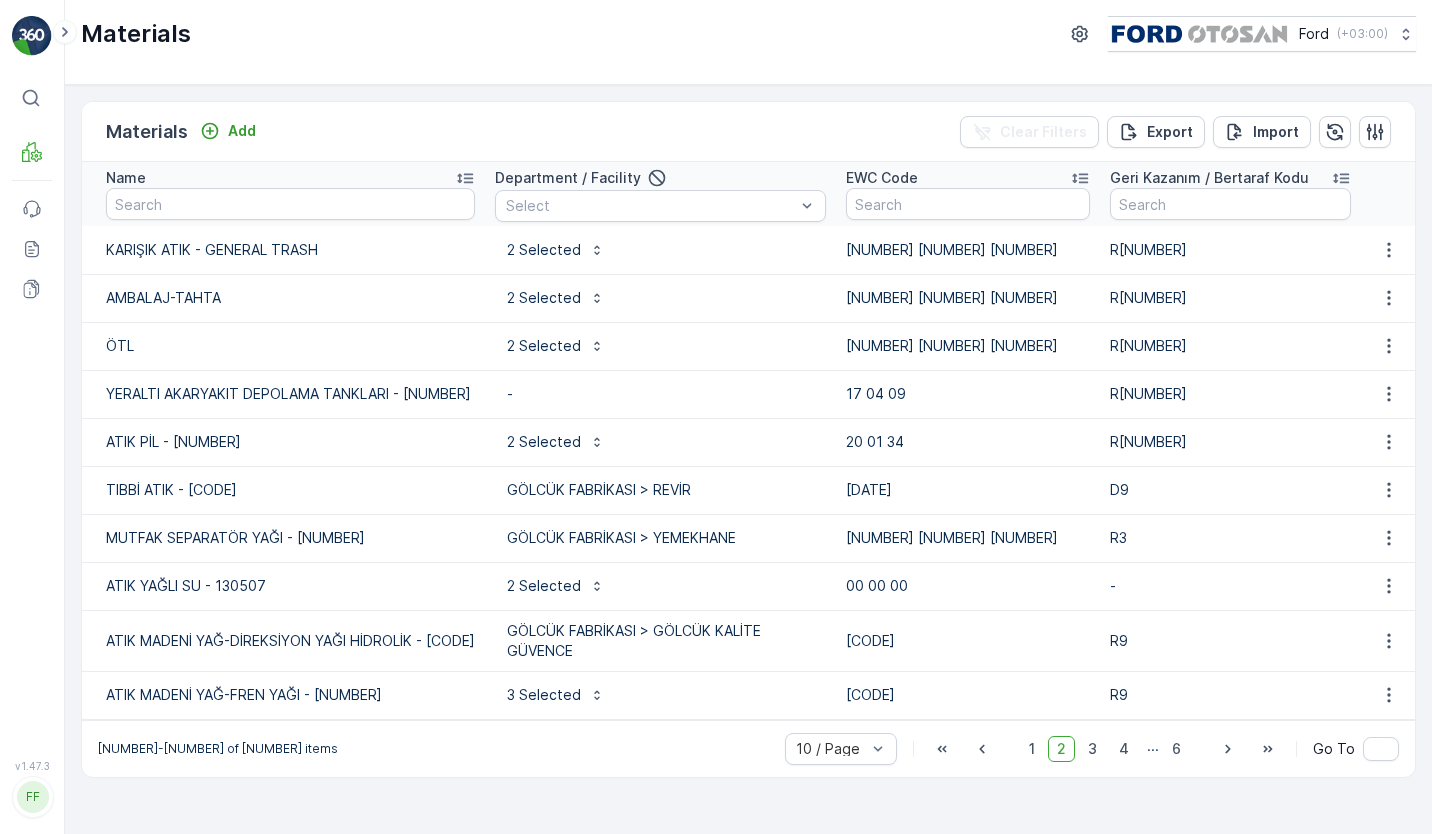 click on "[NUMBER]-[NUMBER] of [NUMBER] items [NUMBER] / Page [NUMBER] [NUMBER] ... [NUMBER] Go To" at bounding box center [748, 748] 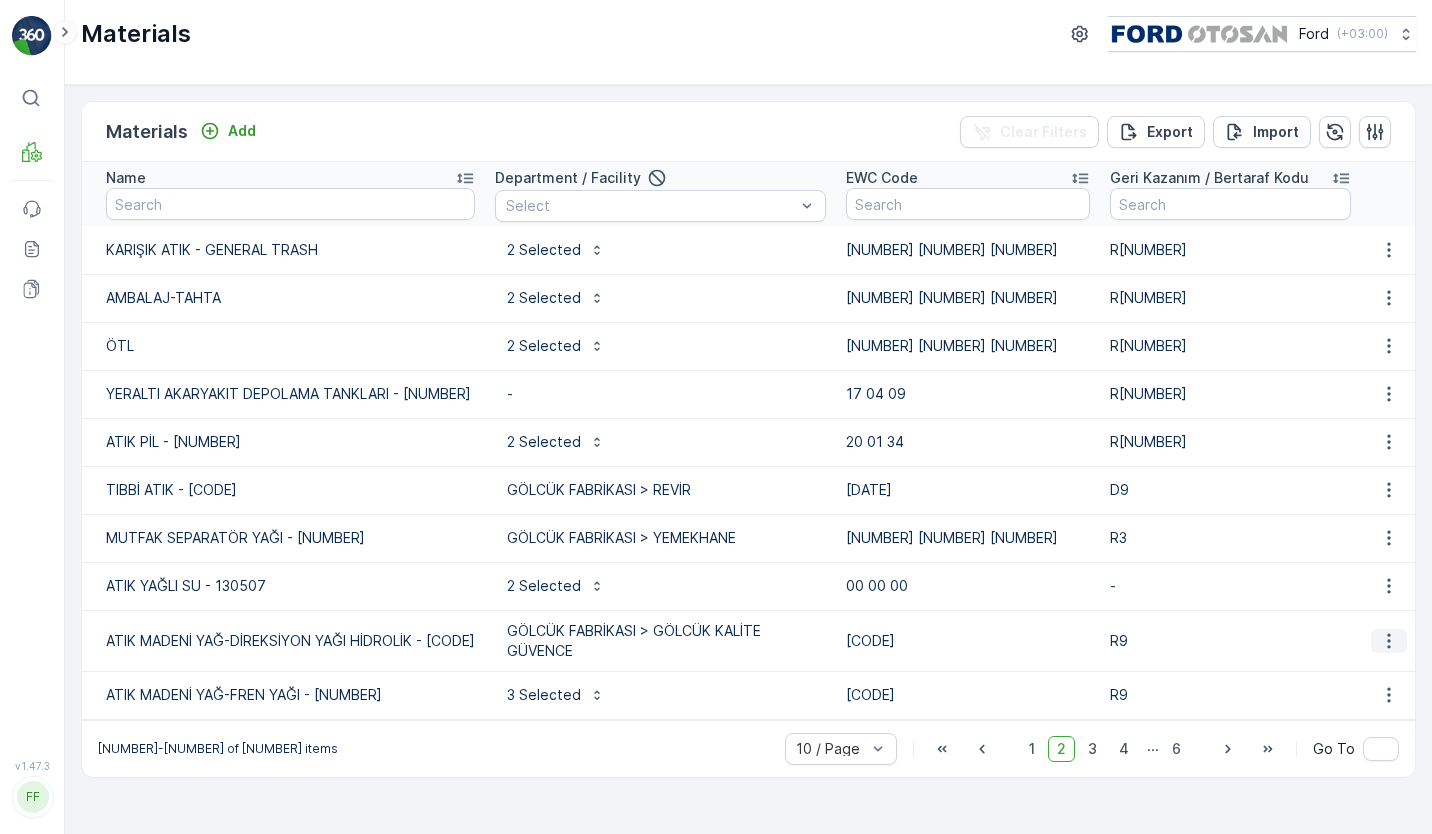 click 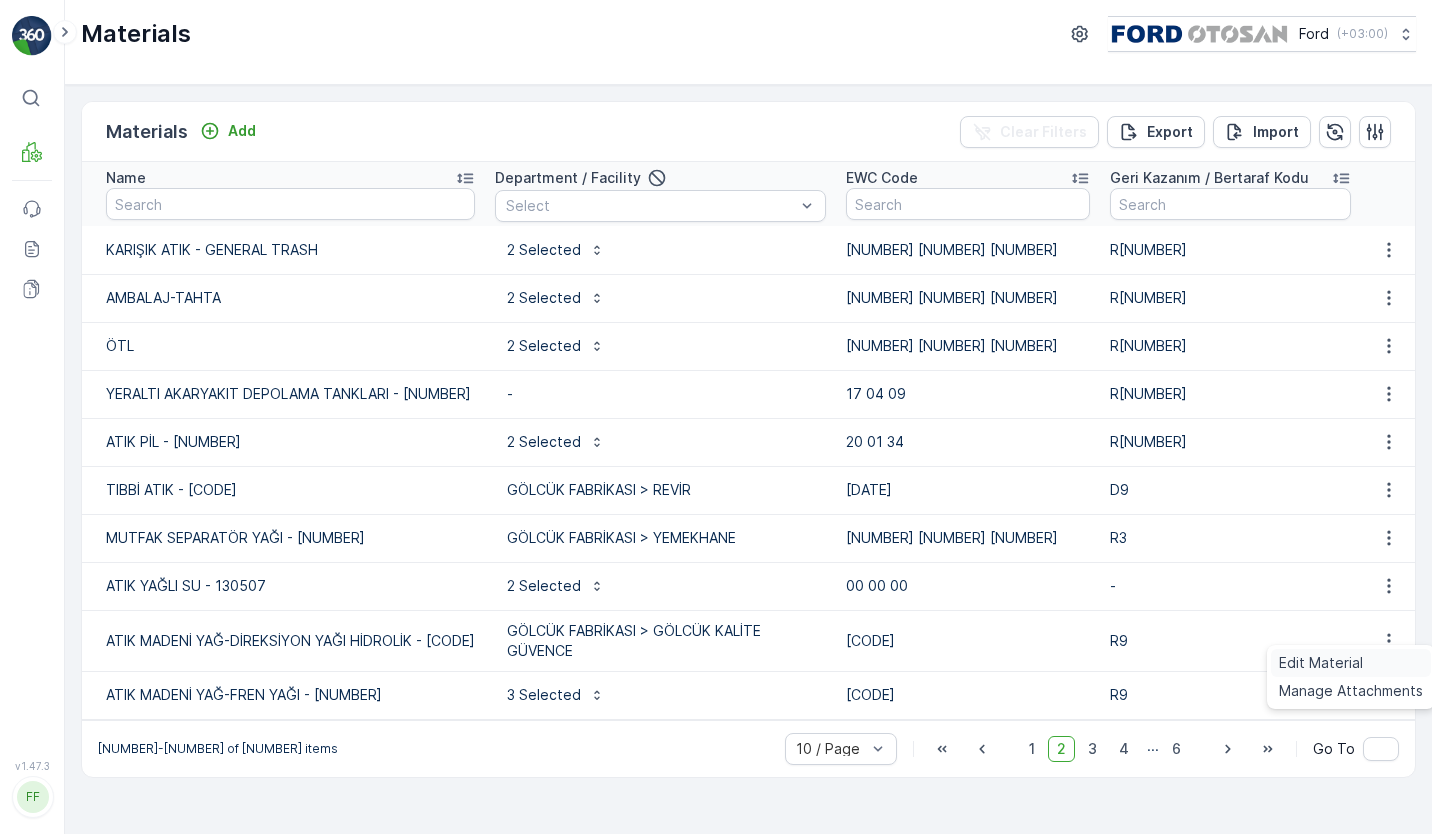 click on "Edit Material" at bounding box center (1321, 663) 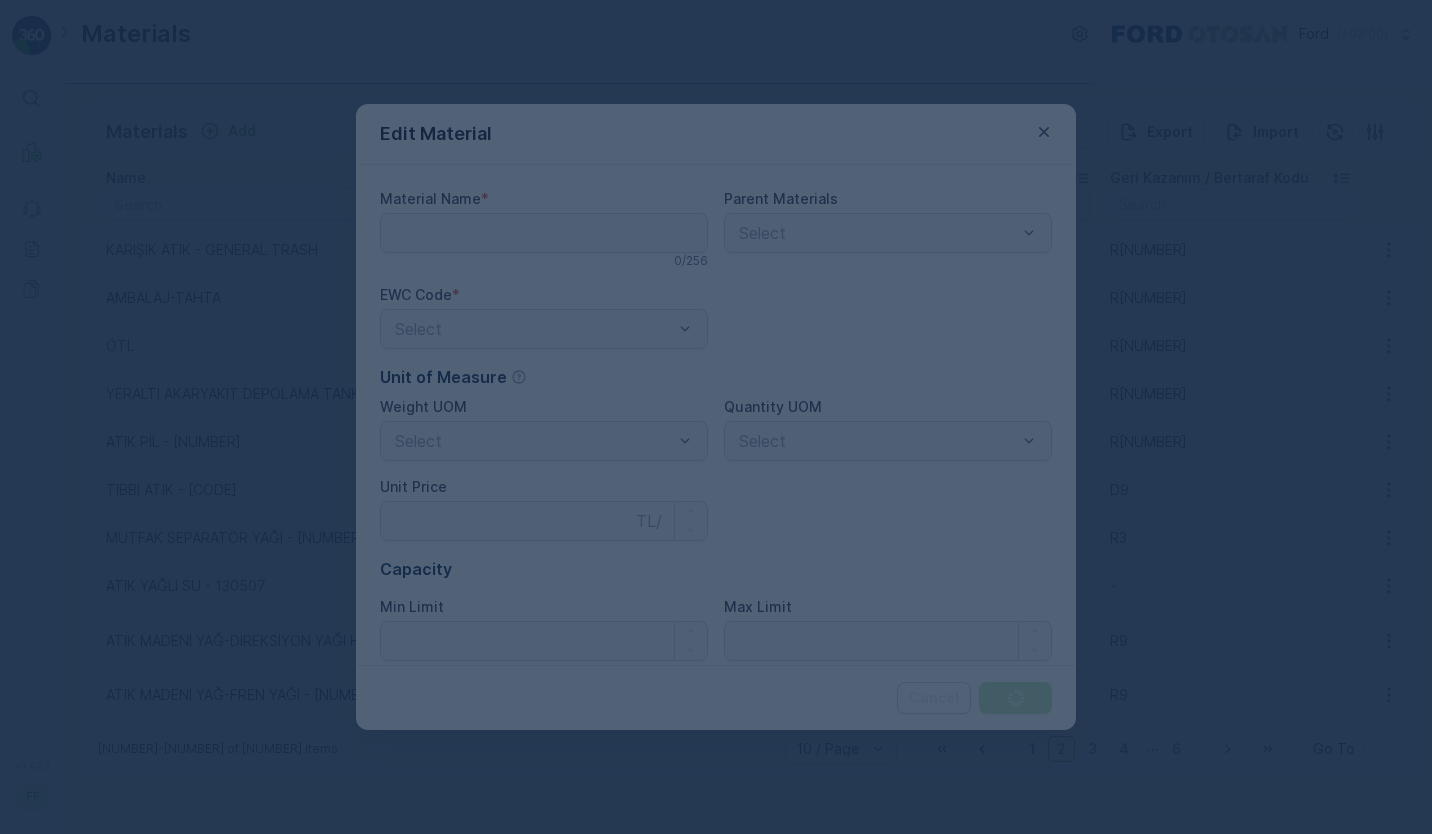 type on "ATIK MADENİ YAĞ-DİREKSİYON YAĞI HİDROLİK - [CODE]" 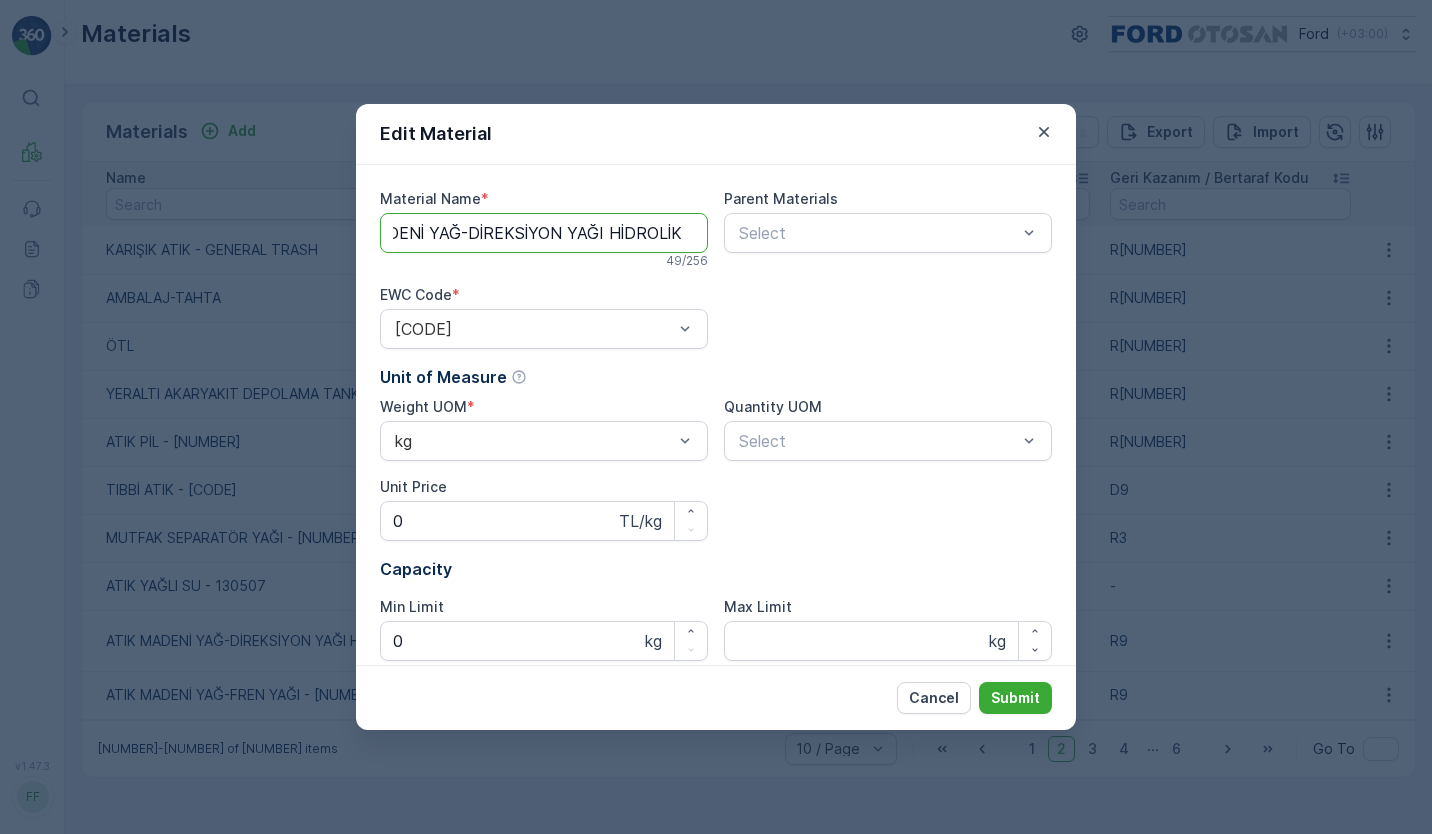 scroll, scrollTop: 0, scrollLeft: 135, axis: horizontal 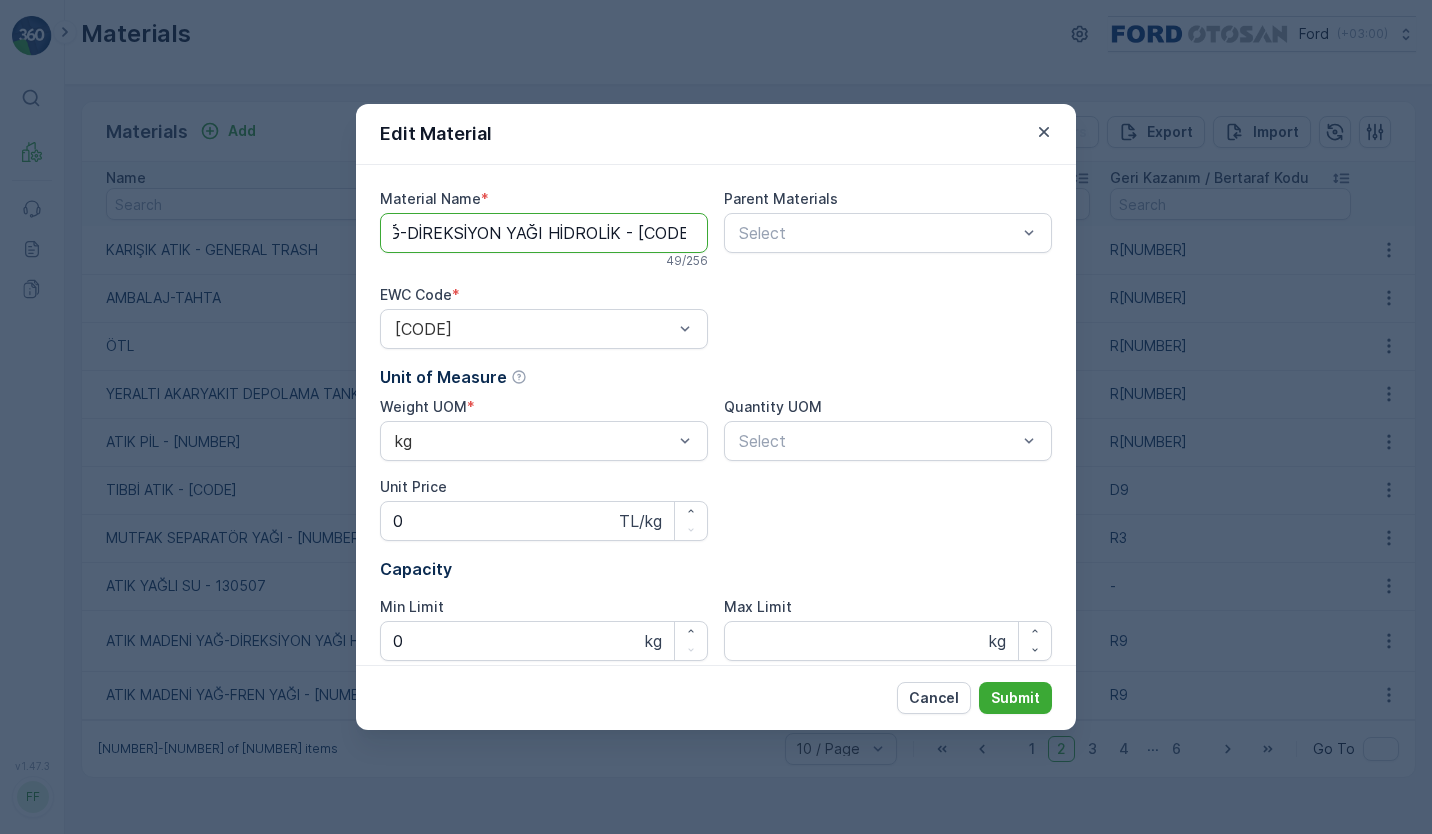drag, startPoint x: 542, startPoint y: 233, endPoint x: 618, endPoint y: 234, distance: 76.00658 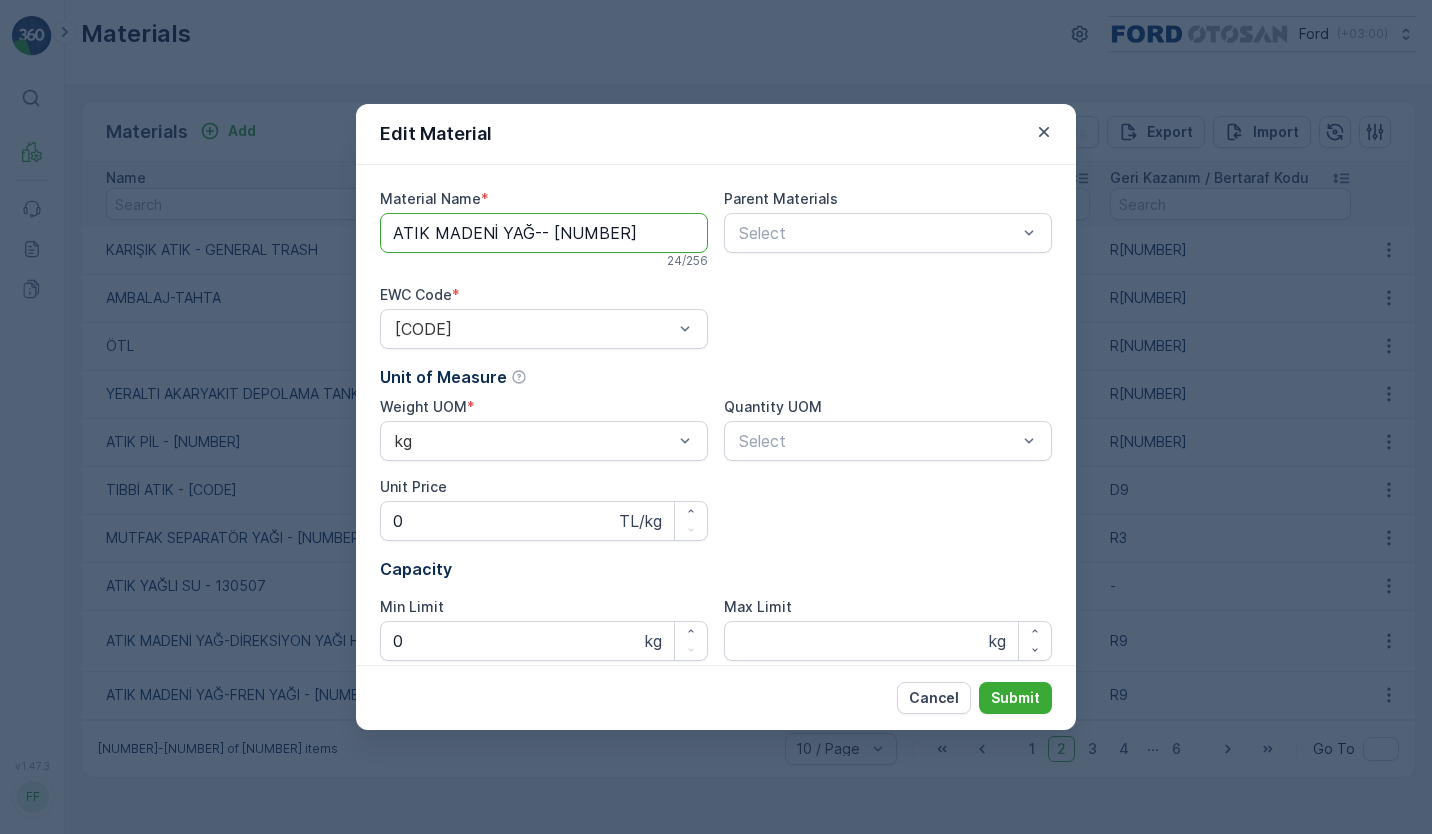 scroll, scrollTop: 0, scrollLeft: 0, axis: both 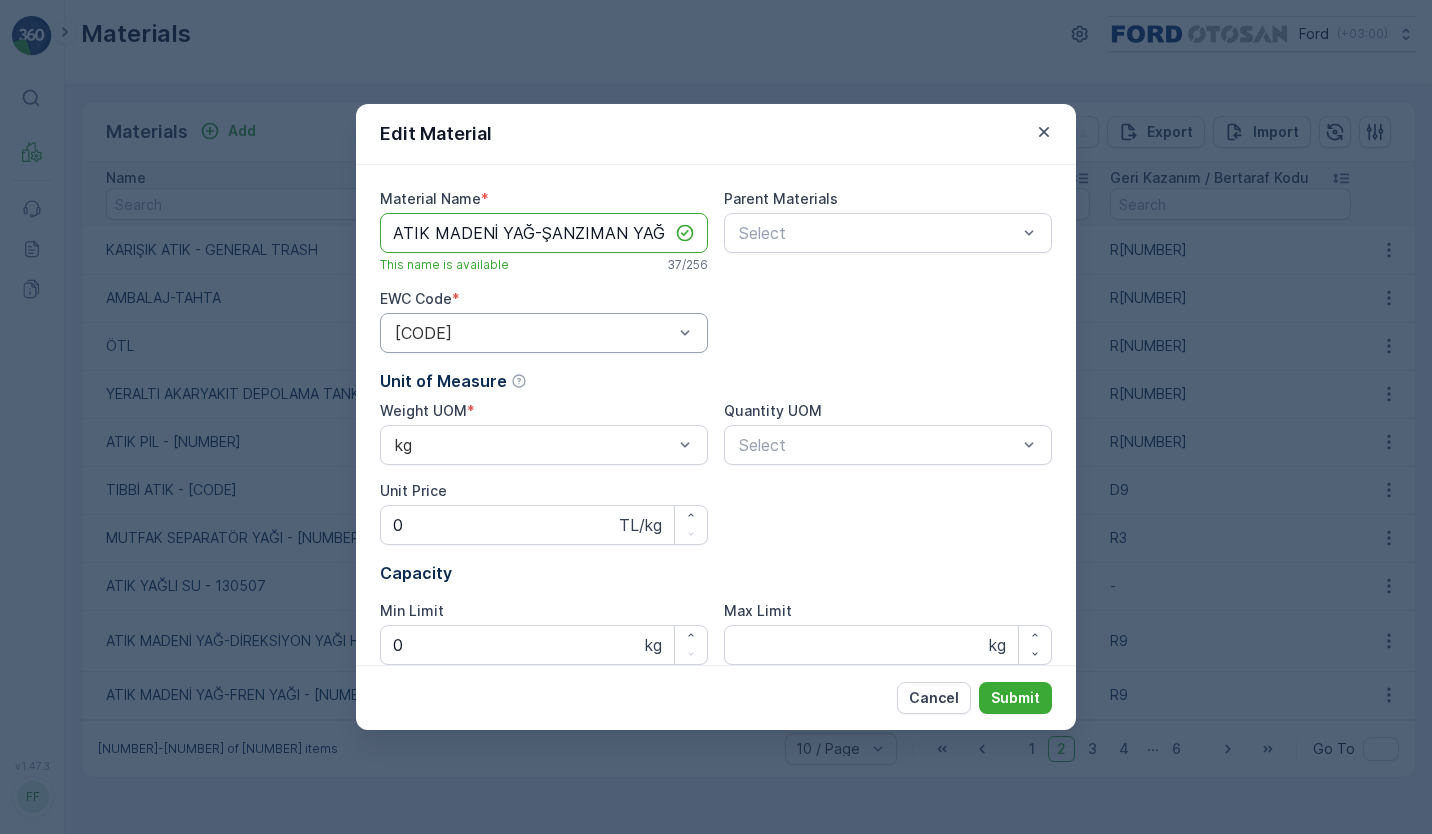 type on "ATIK MADENİ YAĞ-ŞANZIMAN YAĞI- [CODE]" 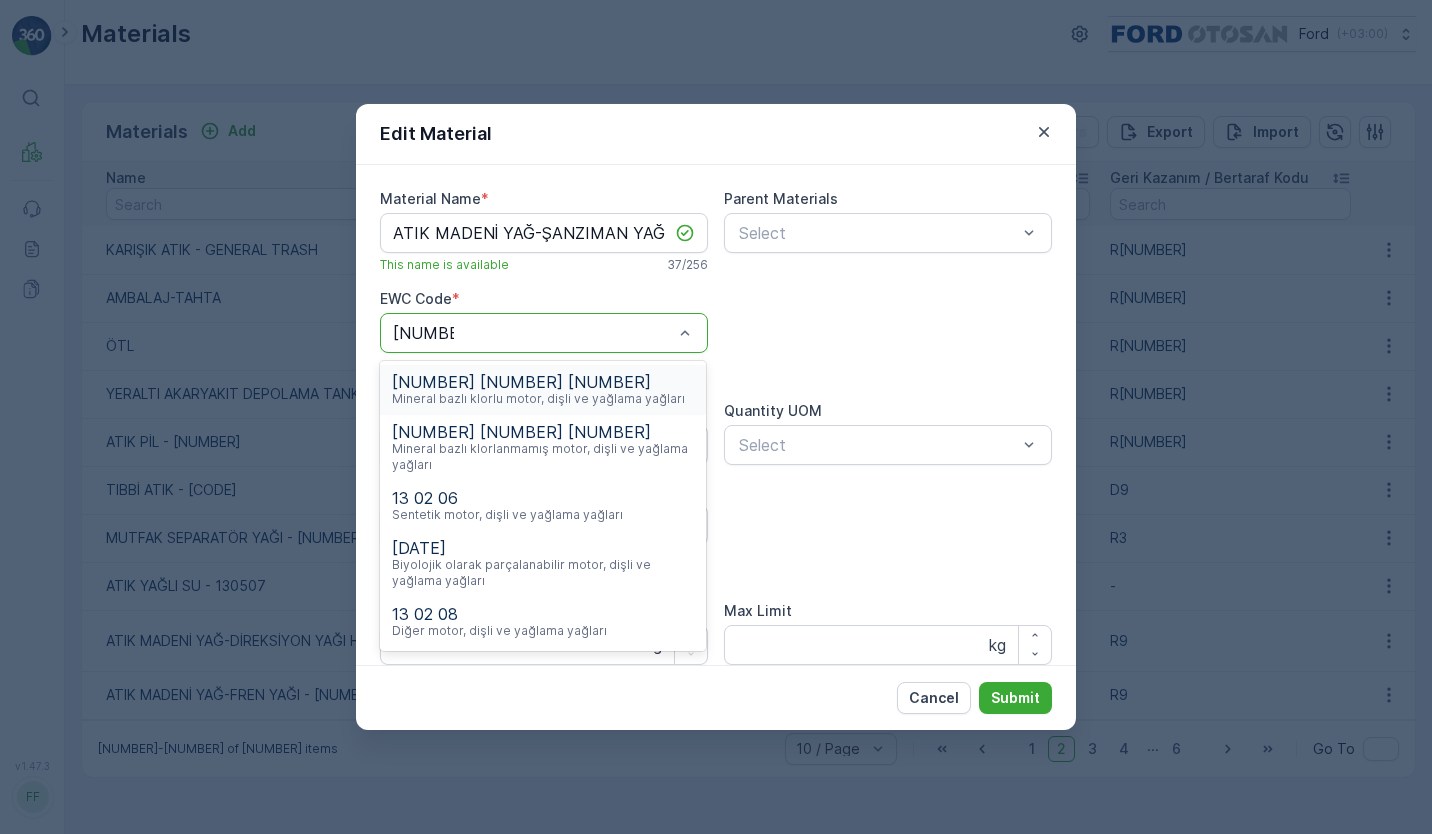 type on "13 02 08" 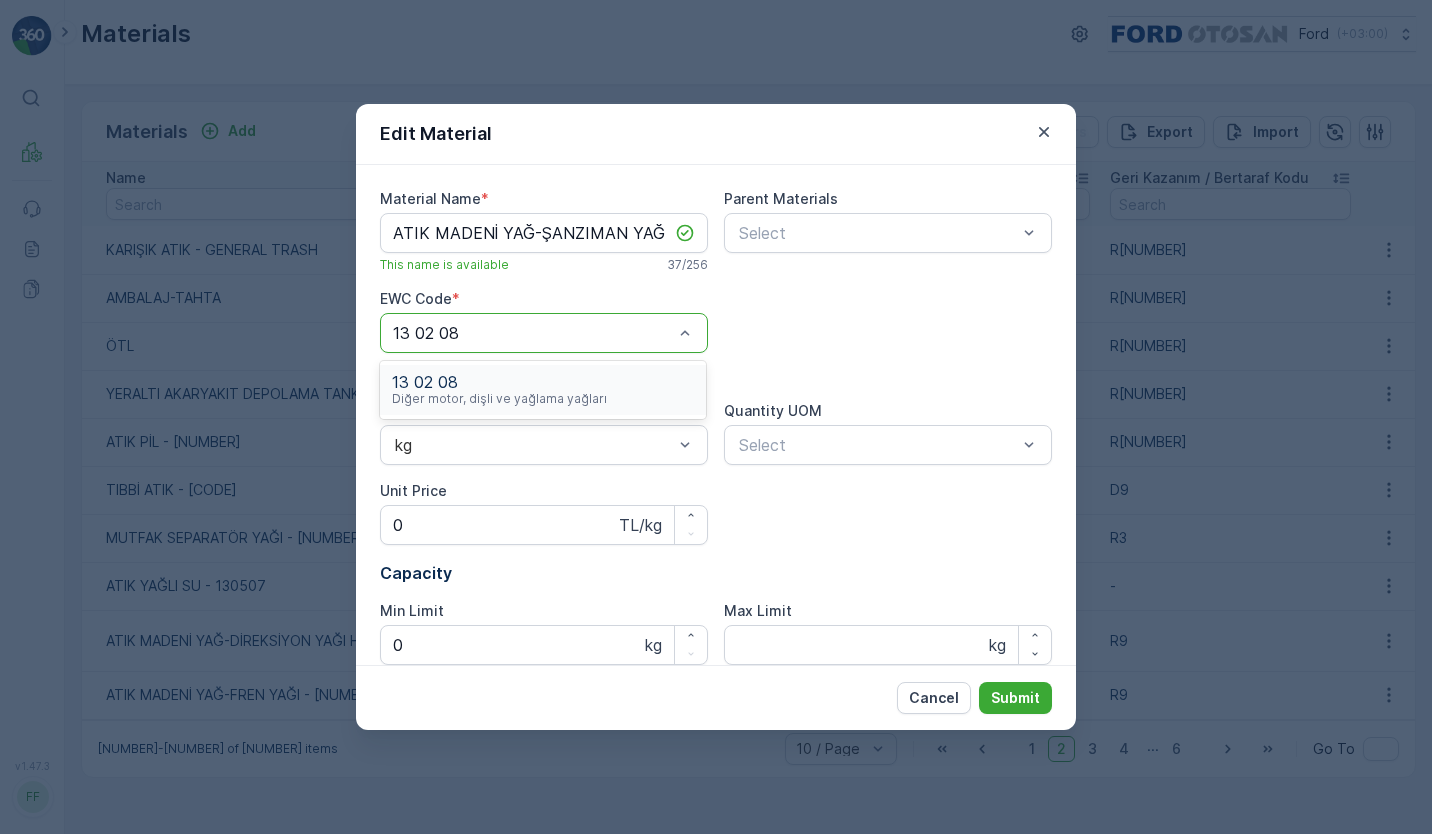 type 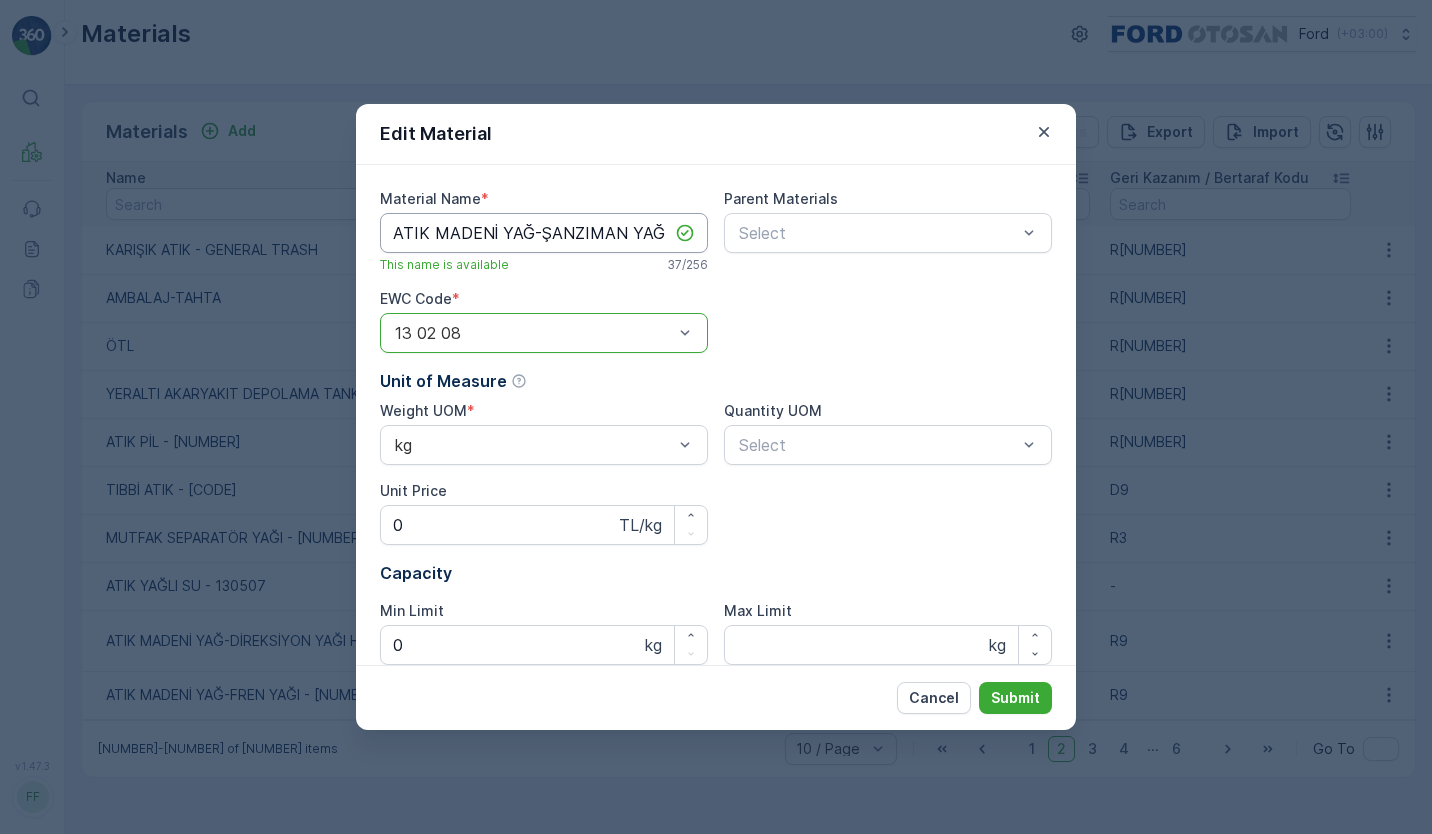 click on "ATIK MADENİ YAĞ-ŞANZIMAN YAĞI- [CODE]" at bounding box center (544, 233) 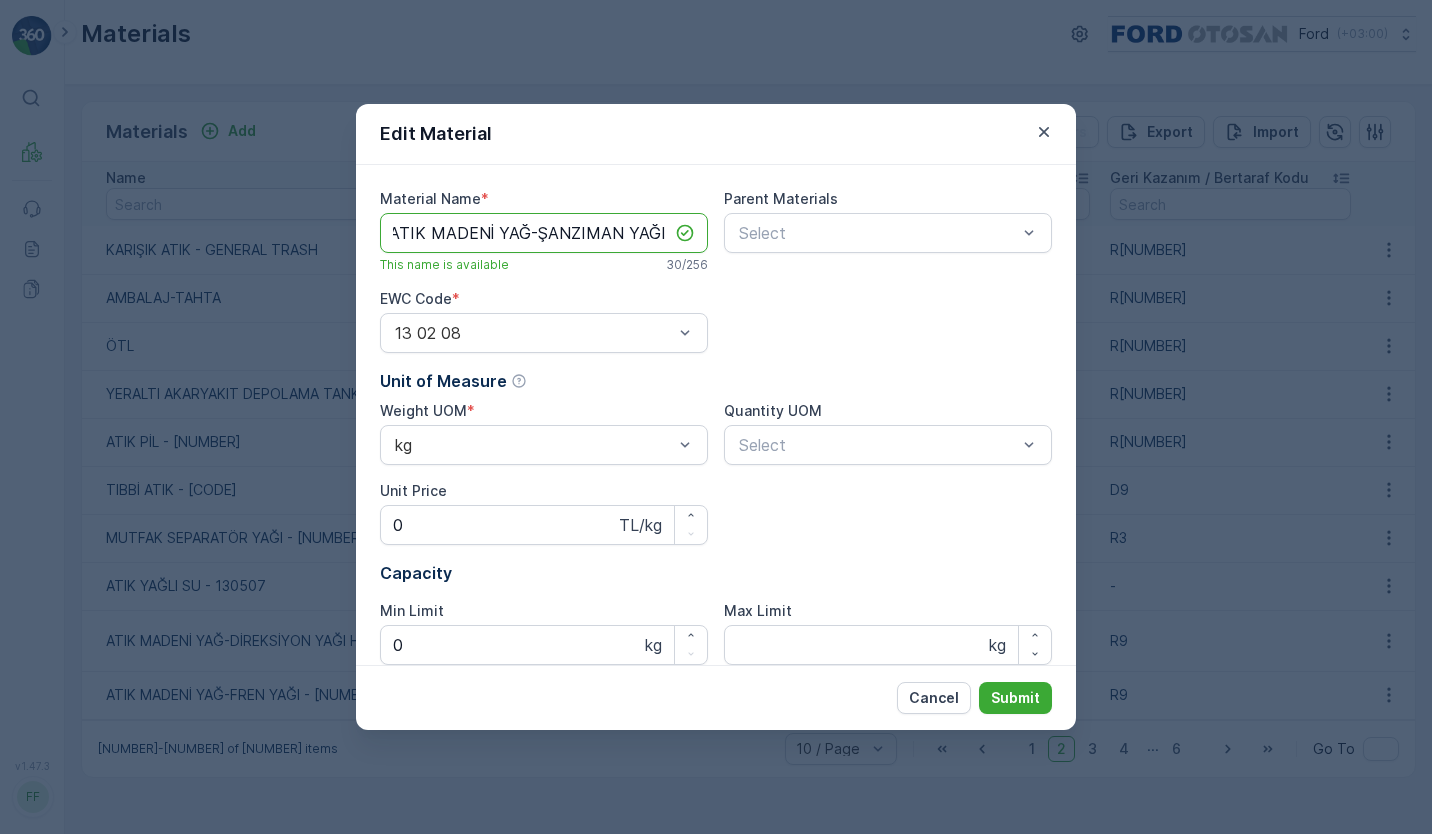 scroll, scrollTop: 0, scrollLeft: 0, axis: both 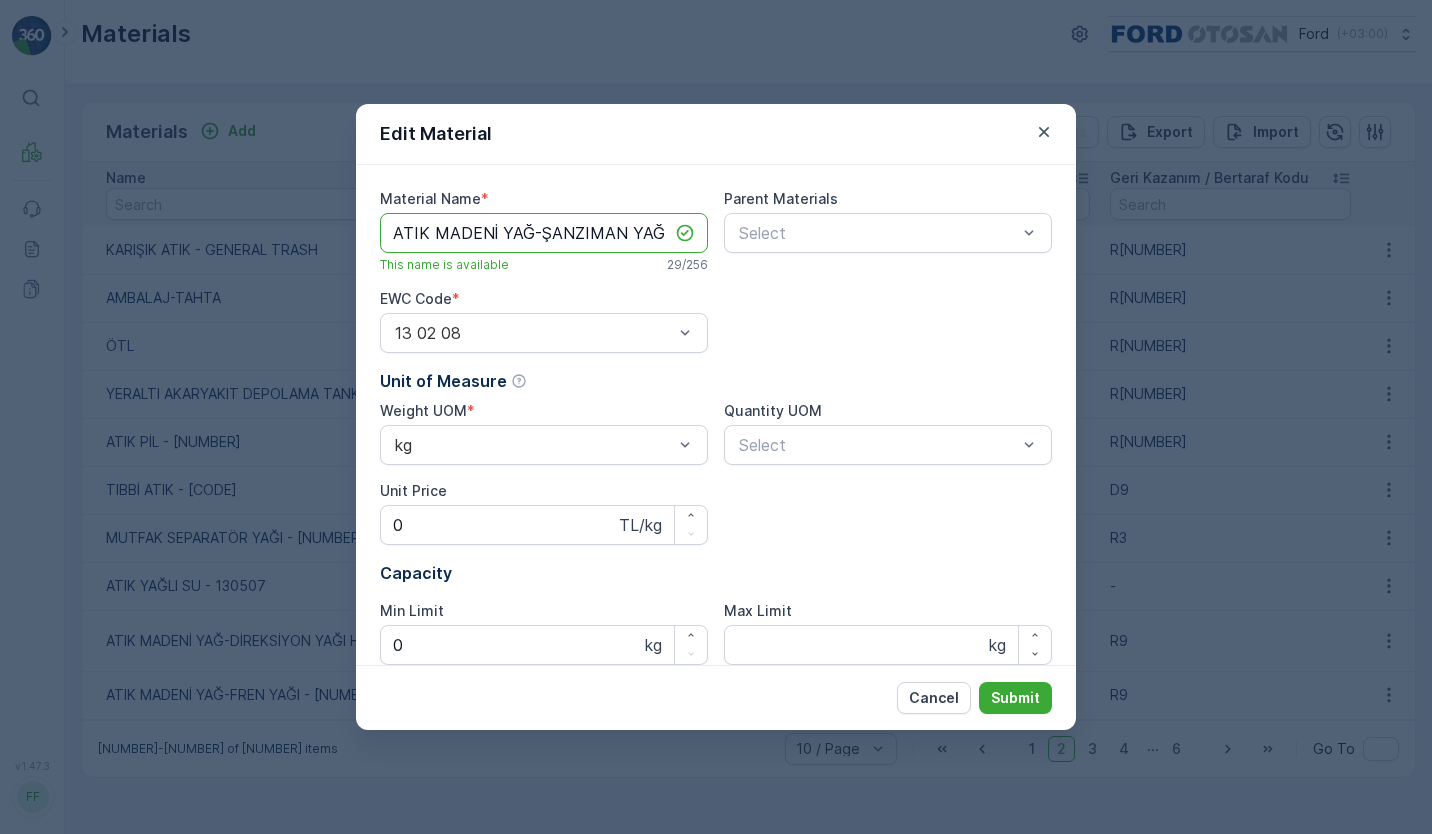type on "ATIK MADENİ YAĞ-ŞANZIMAN YAĞI" 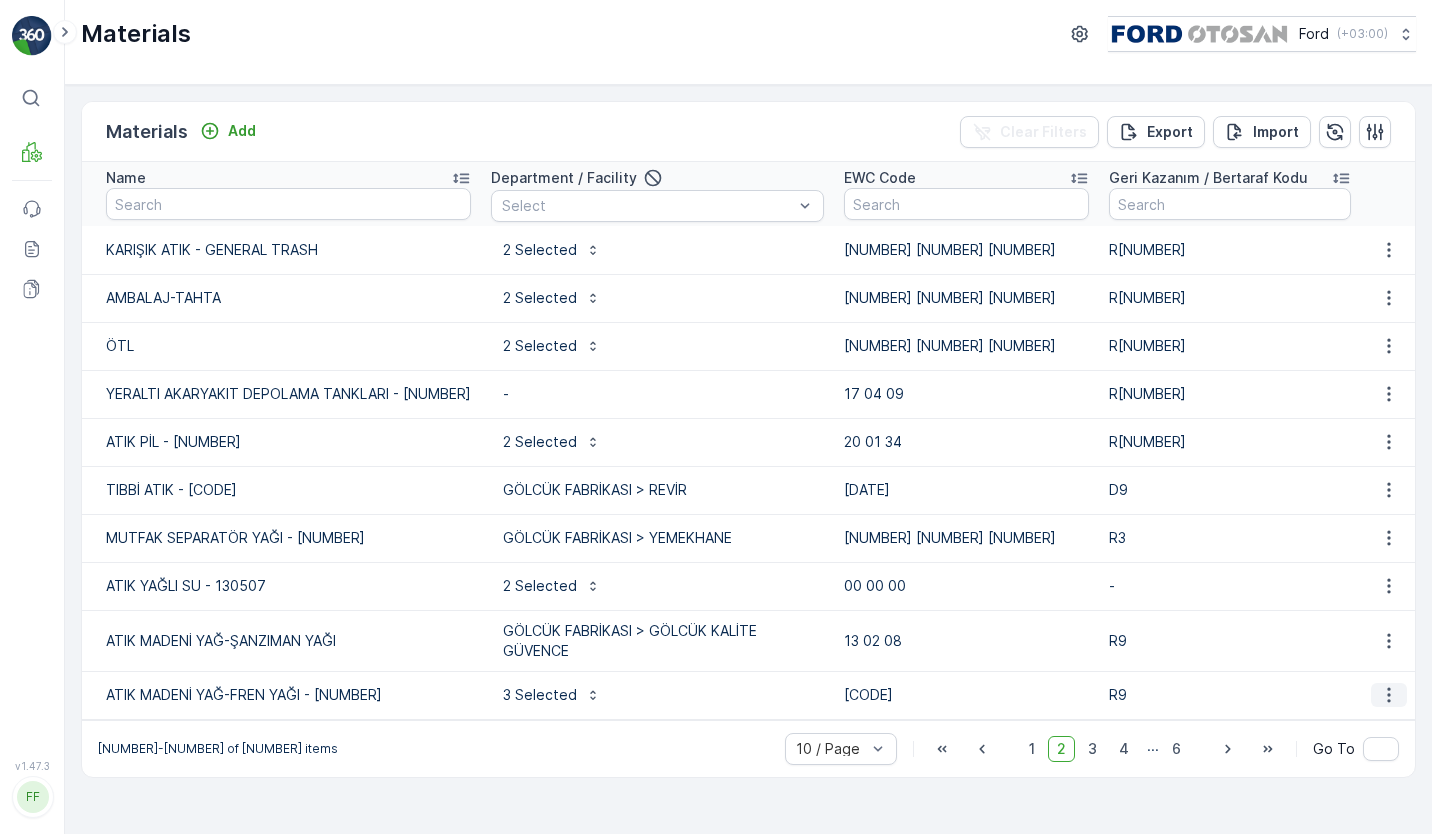 click 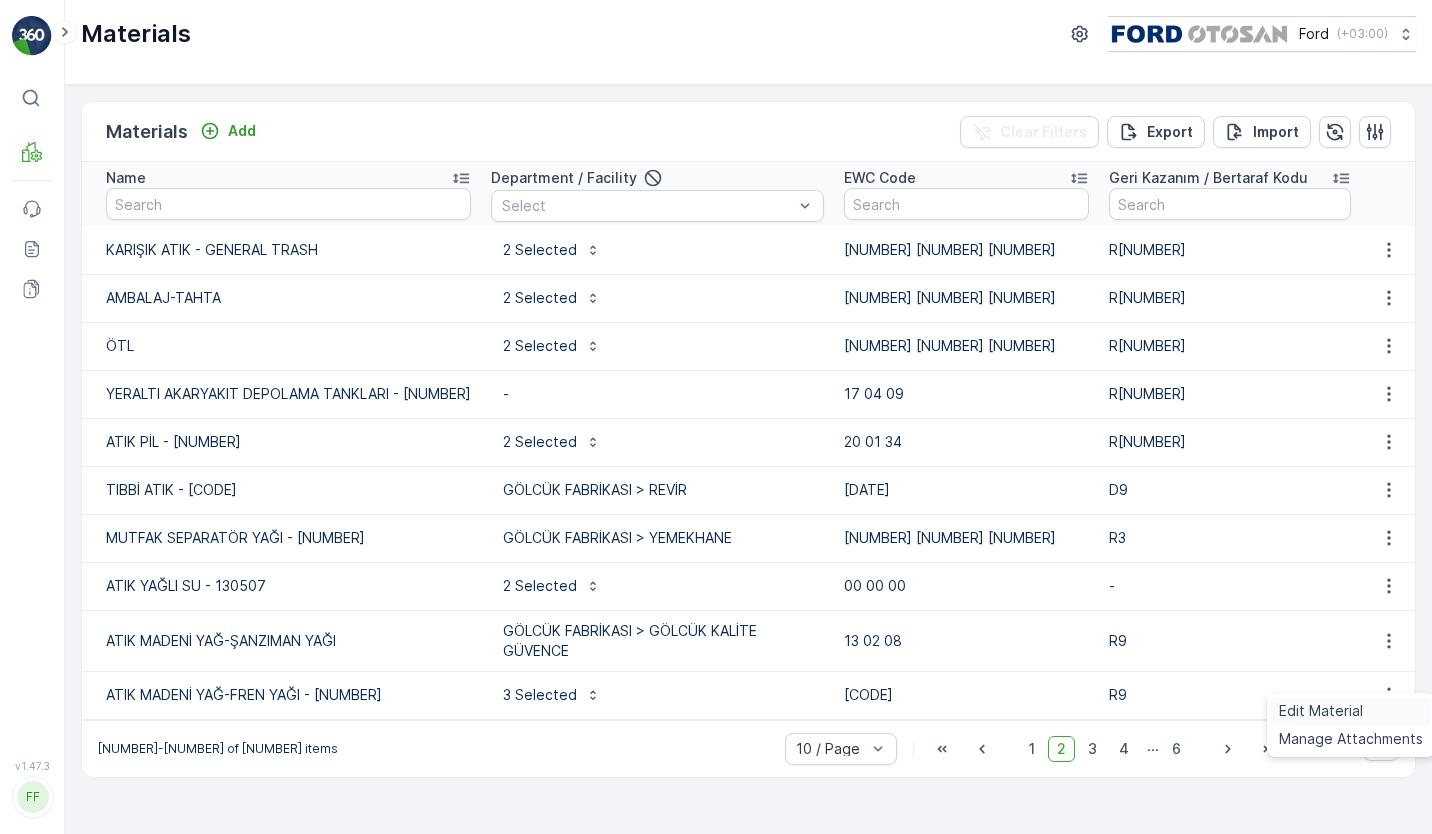click on "Edit Material" at bounding box center [1351, 711] 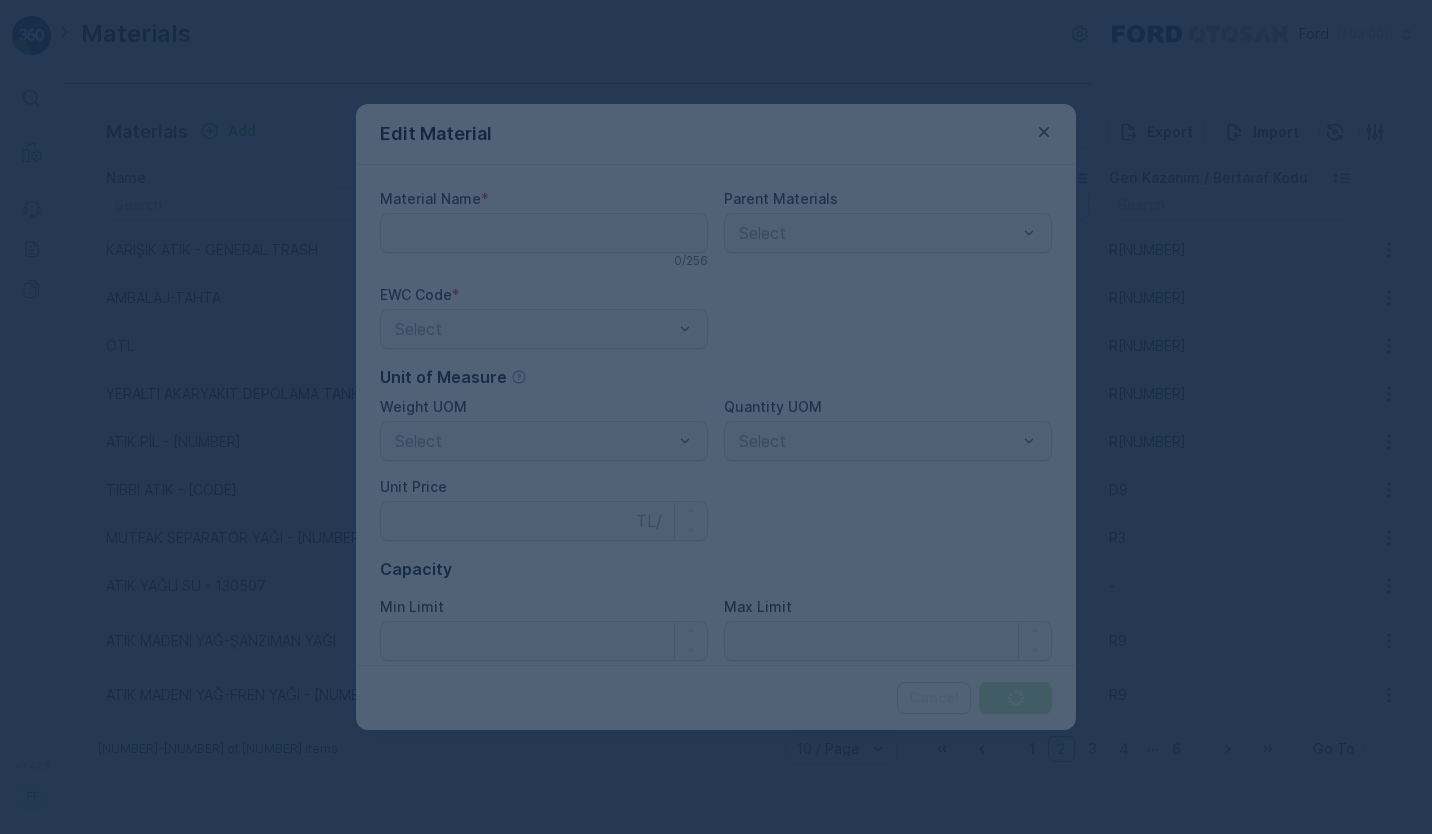 type on "ATIK MADENİ YAĞ-FREN YAĞI - [NUMBER]" 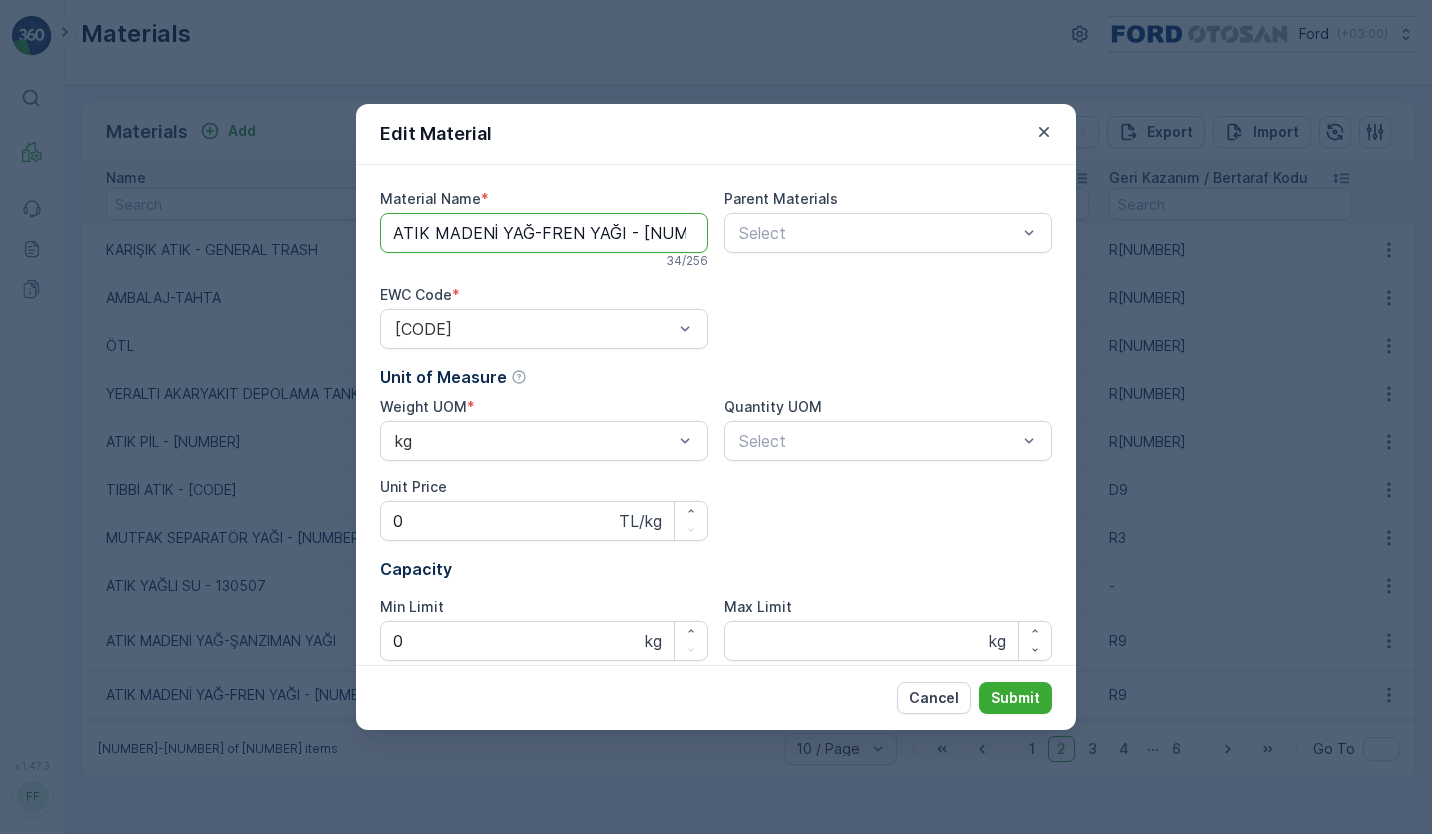 click on "ATIK MADENİ YAĞ-FREN YAĞI - [NUMBER]" at bounding box center (544, 233) 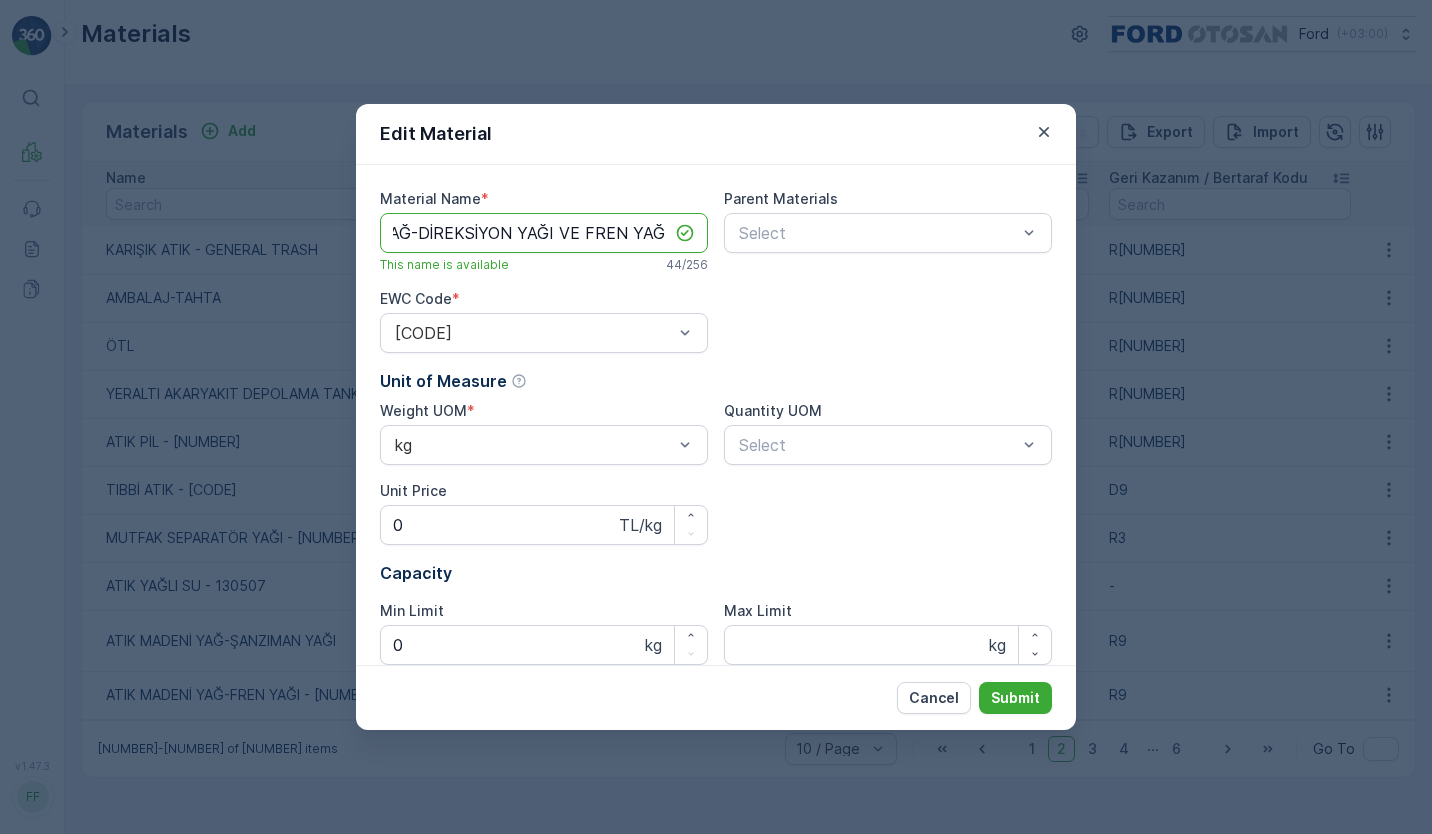 scroll, scrollTop: 0, scrollLeft: 119, axis: horizontal 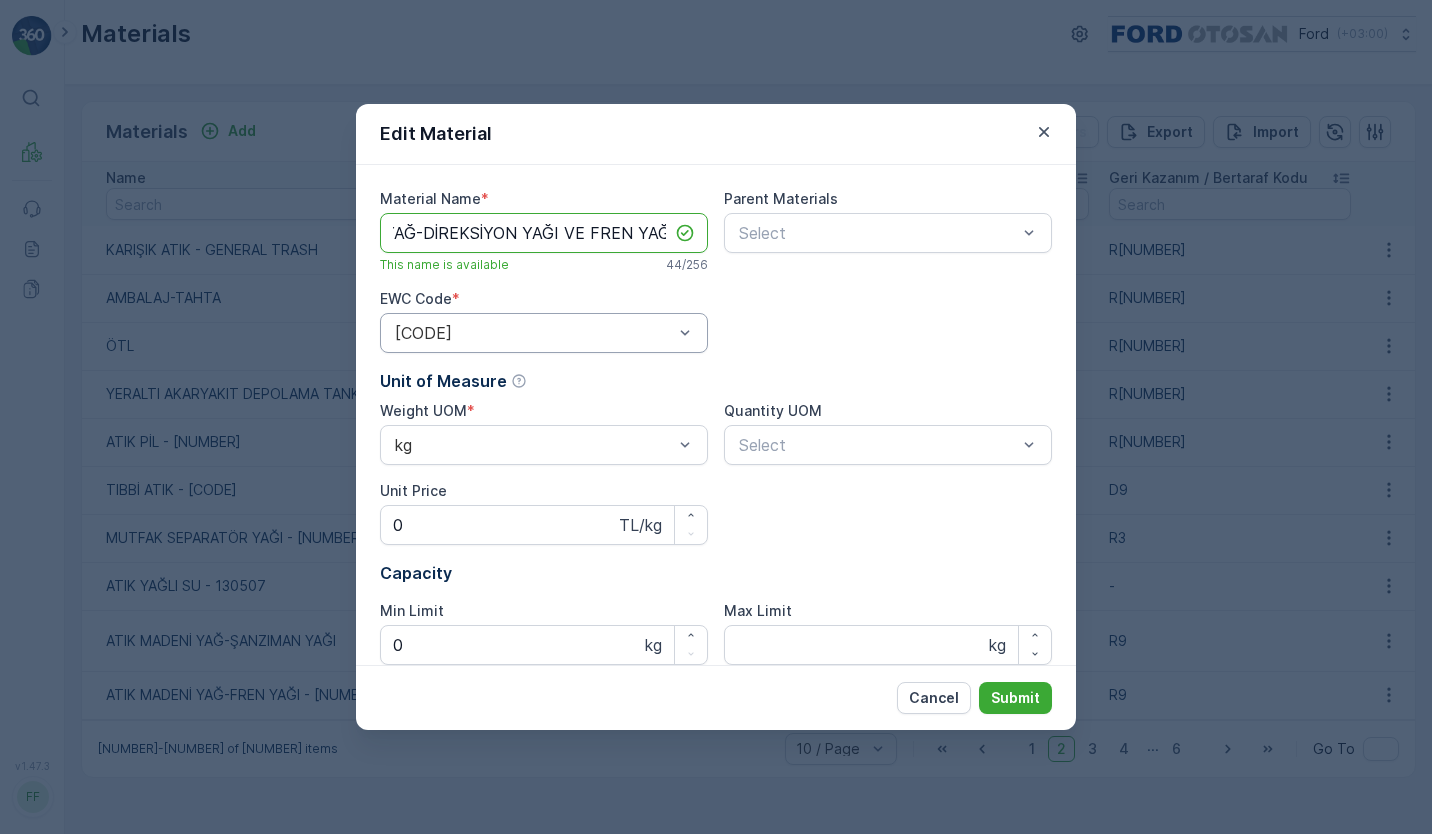 type on "ATIK MADENİ YAĞ-DİREKSİYON YAĞI VE FREN YAĞI" 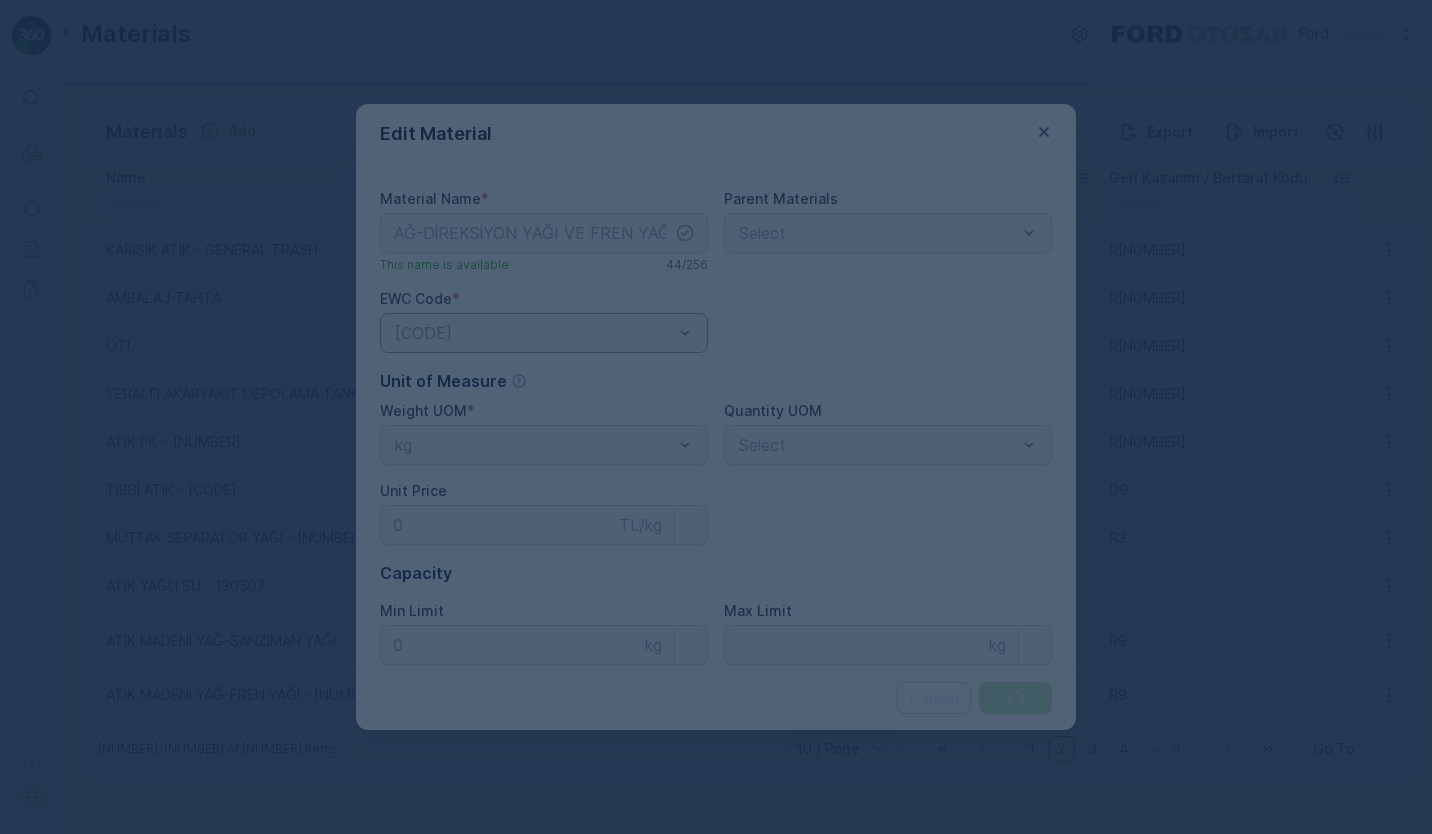 scroll, scrollTop: 0, scrollLeft: 0, axis: both 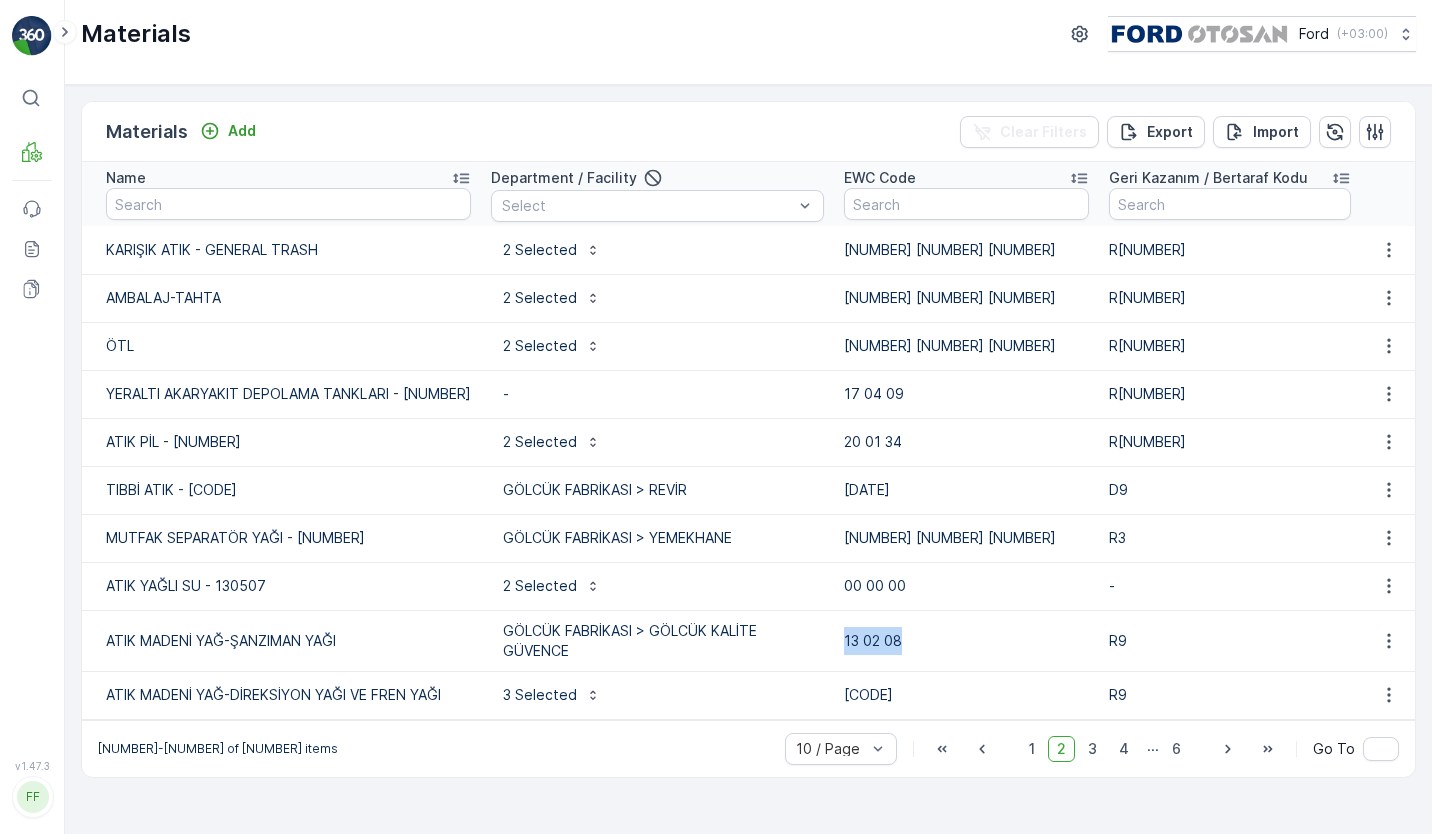 drag, startPoint x: 946, startPoint y: 623, endPoint x: 874, endPoint y: 629, distance: 72.249565 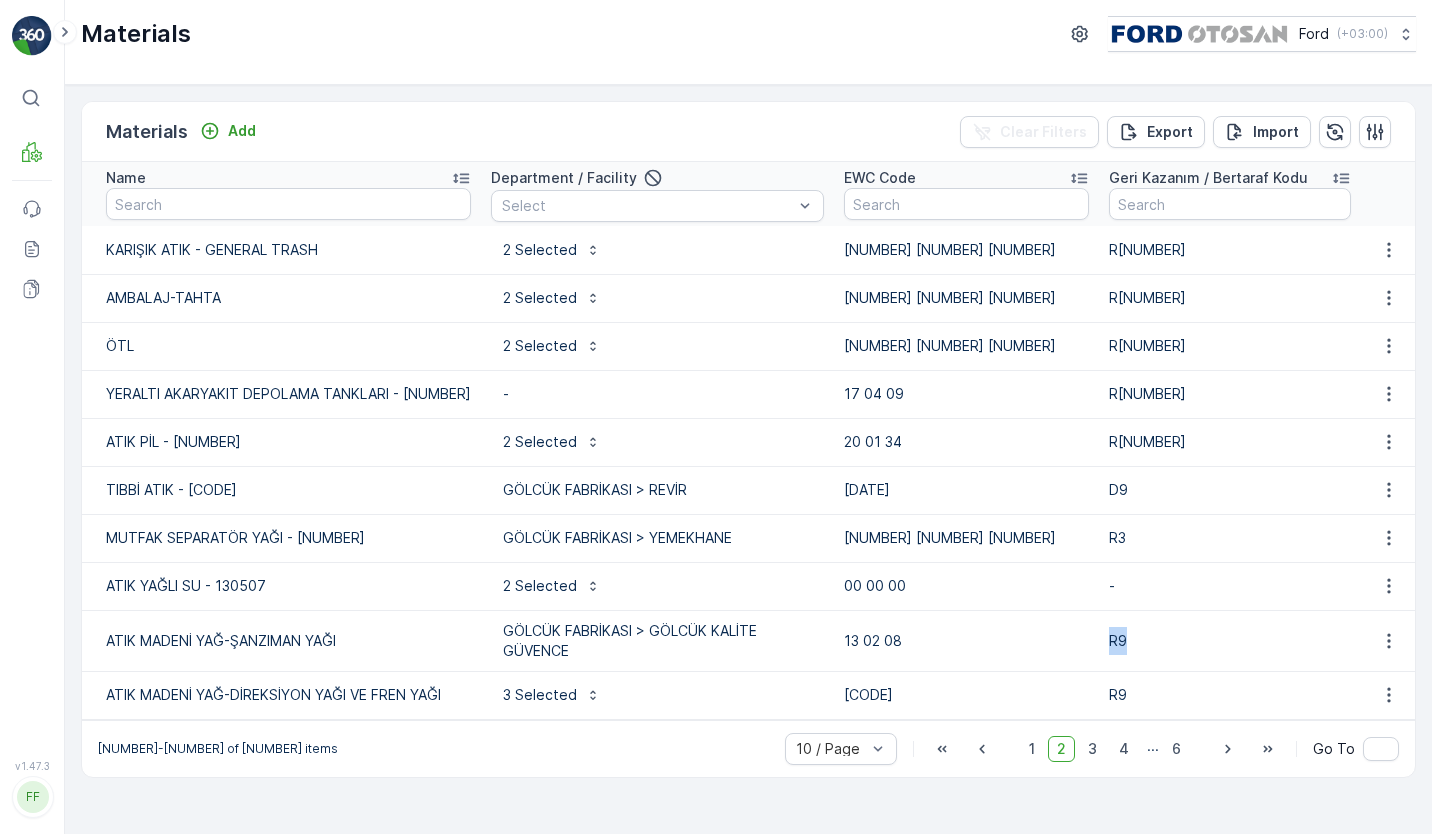 drag, startPoint x: 1141, startPoint y: 631, endPoint x: 1092, endPoint y: 637, distance: 49.365982 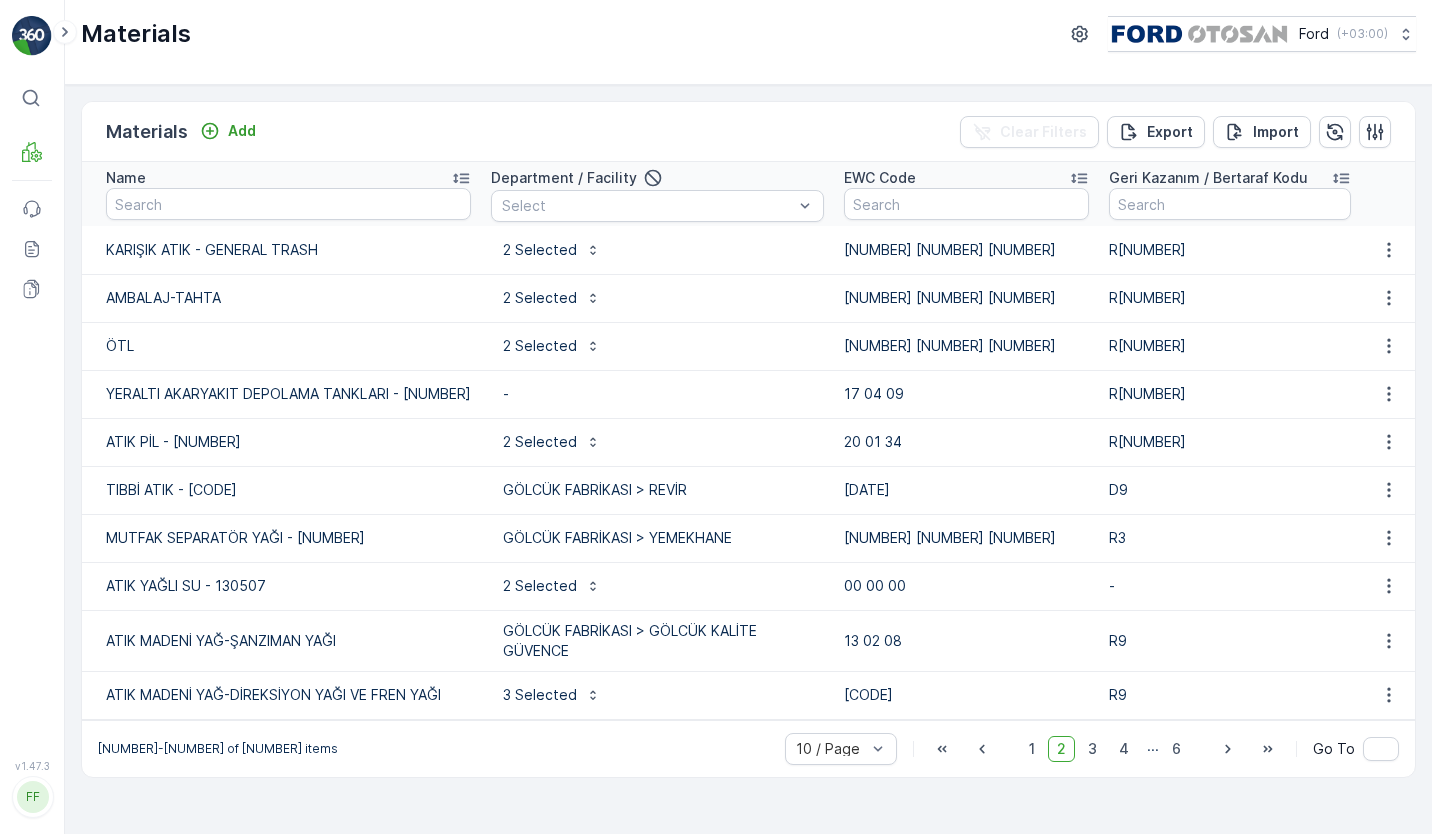 click on "2 Selected" at bounding box center (657, 442) 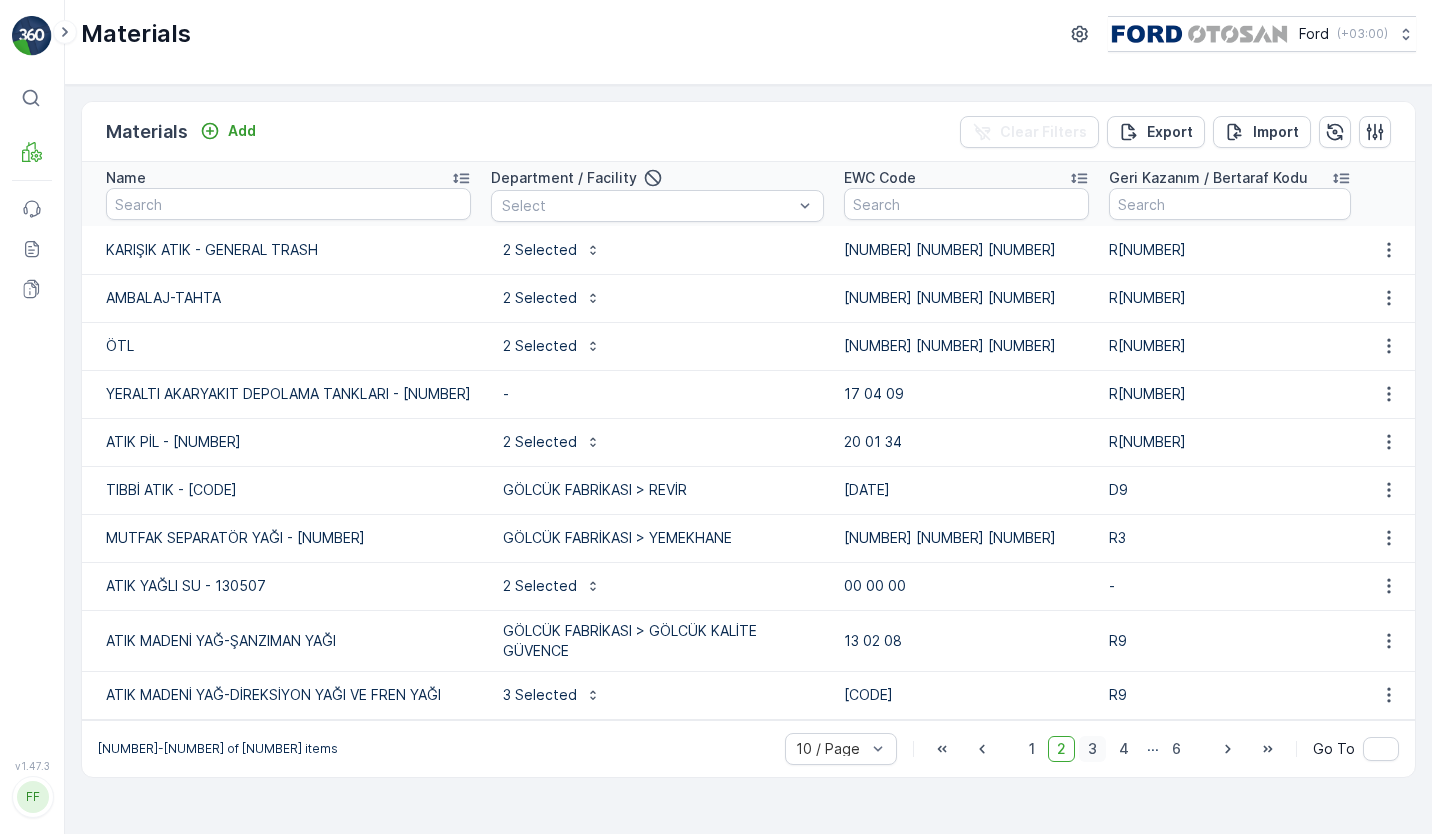 click on "3" at bounding box center [1092, 749] 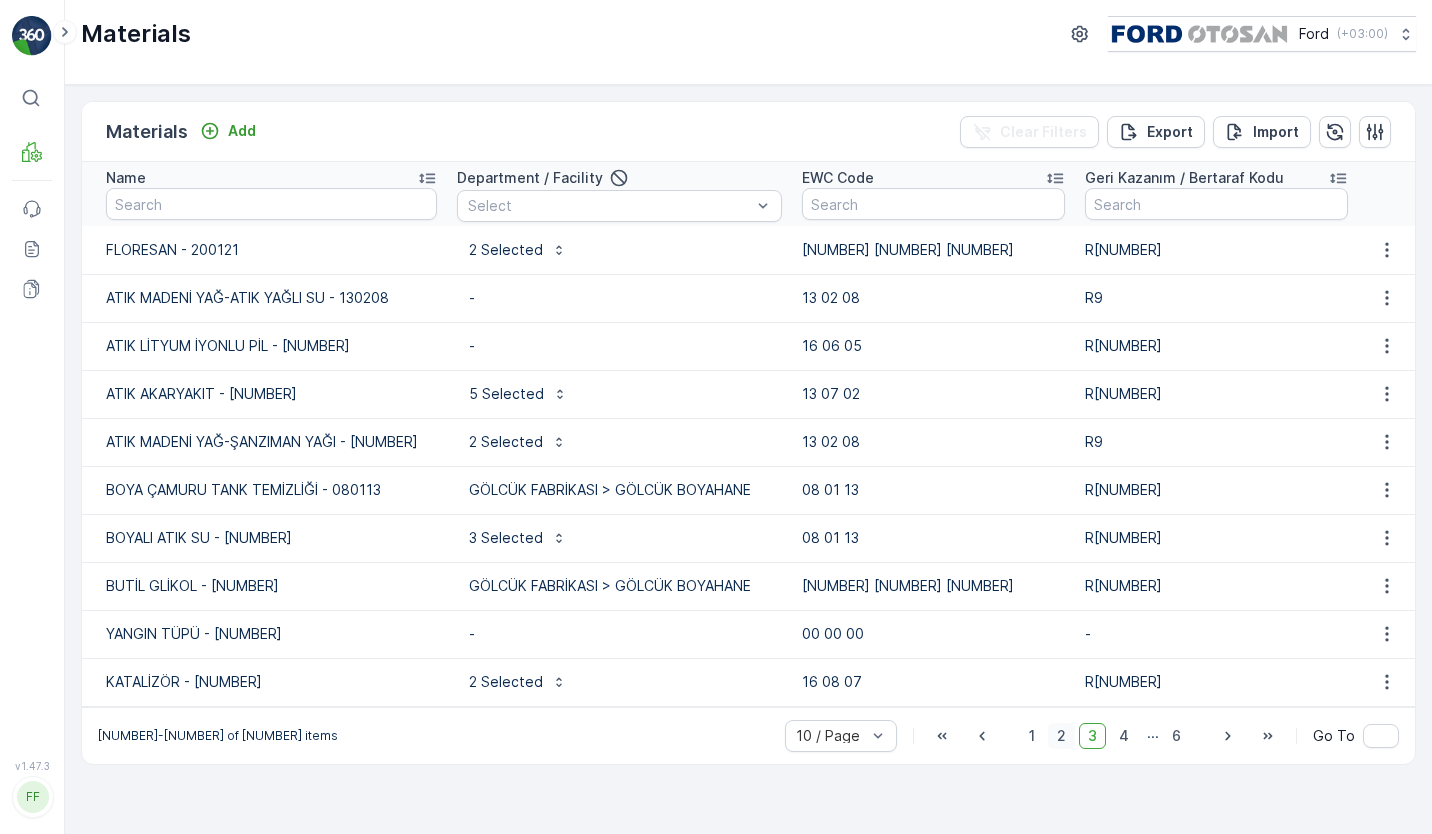 click on "2" at bounding box center [1061, 736] 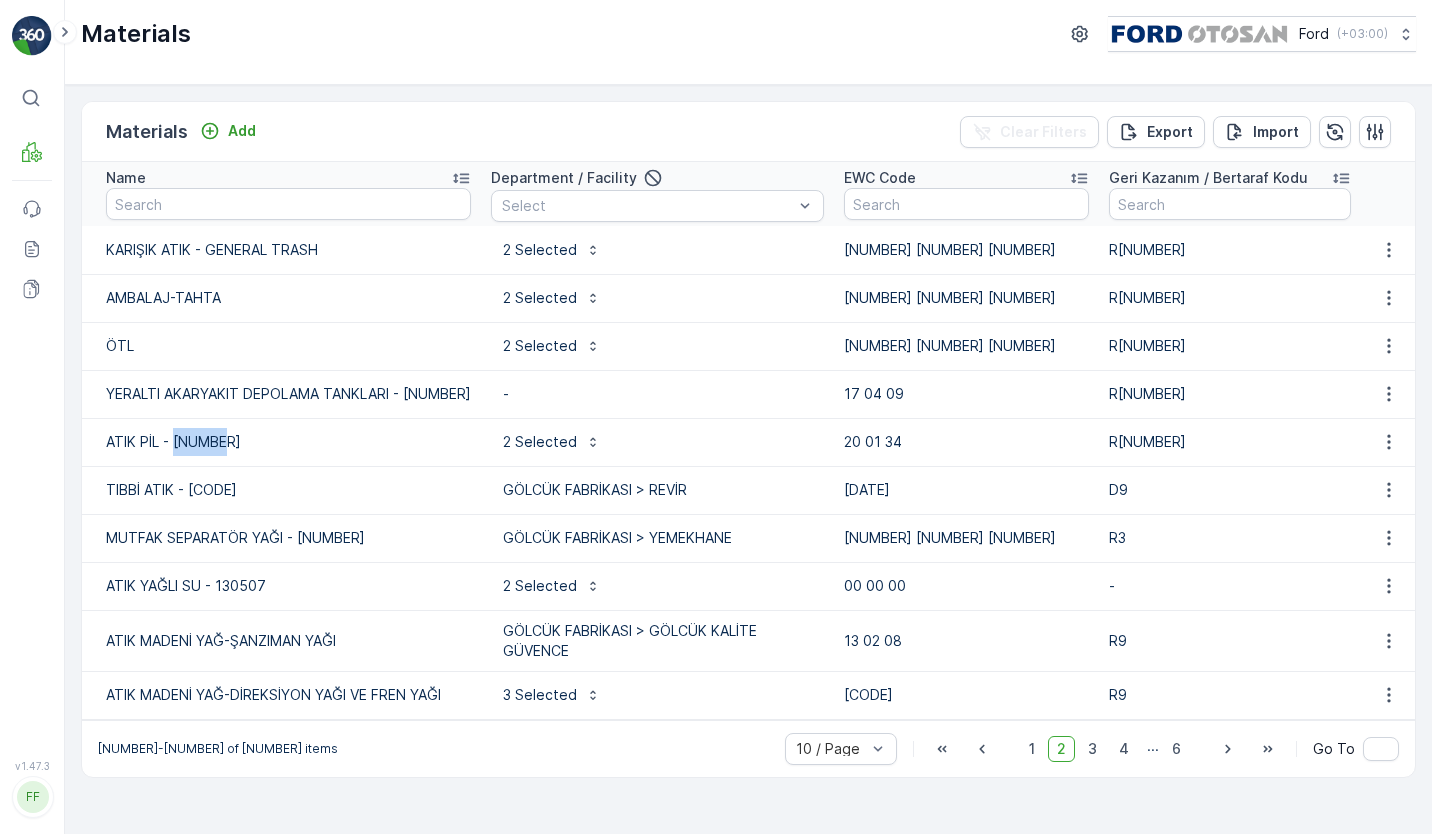 drag, startPoint x: 220, startPoint y: 442, endPoint x: 176, endPoint y: 438, distance: 44.181442 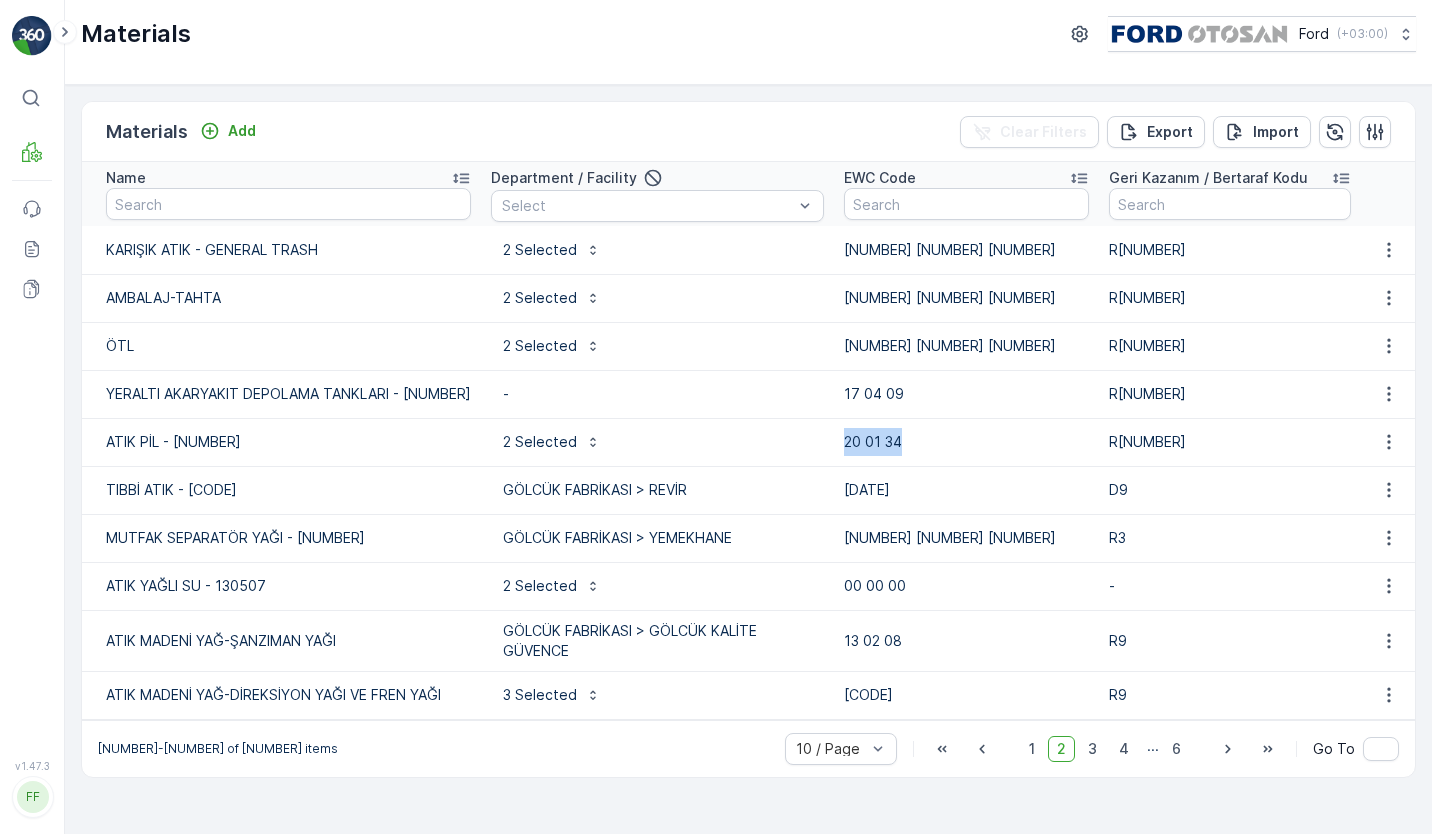 drag, startPoint x: 948, startPoint y: 442, endPoint x: 875, endPoint y: 444, distance: 73.02739 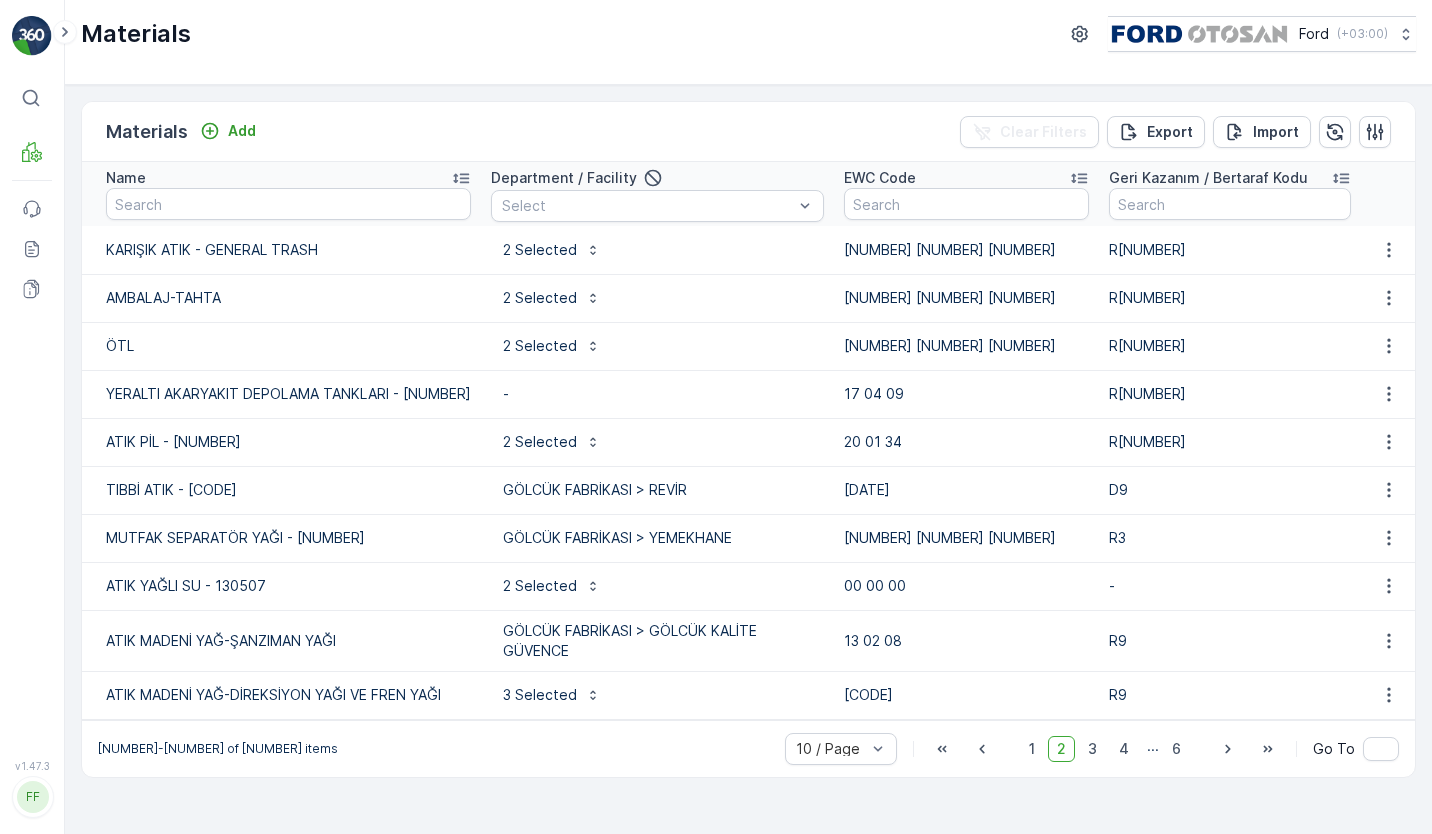 click on "ATIK PİL - [NUMBER]" at bounding box center [281, 442] 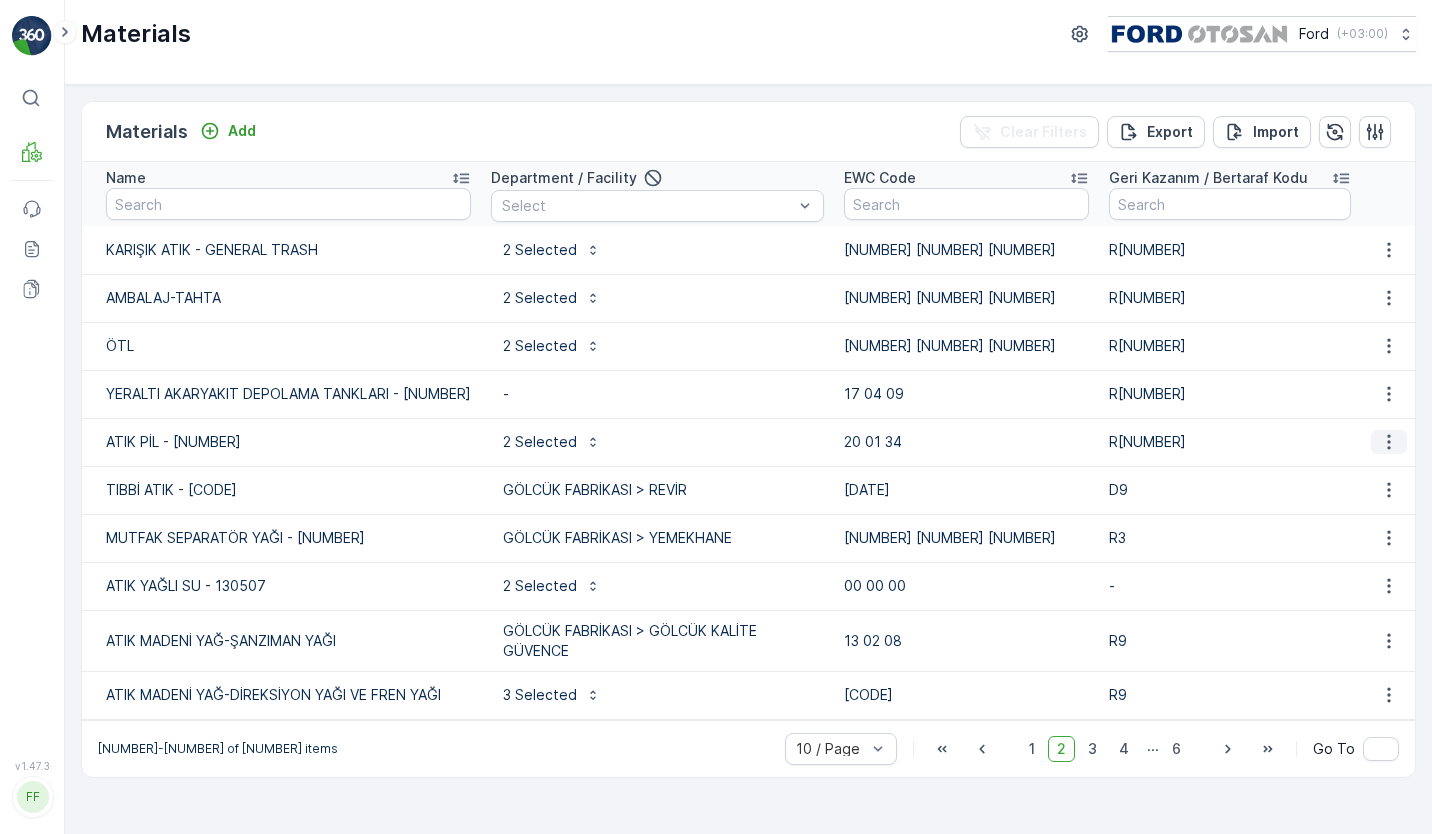 click 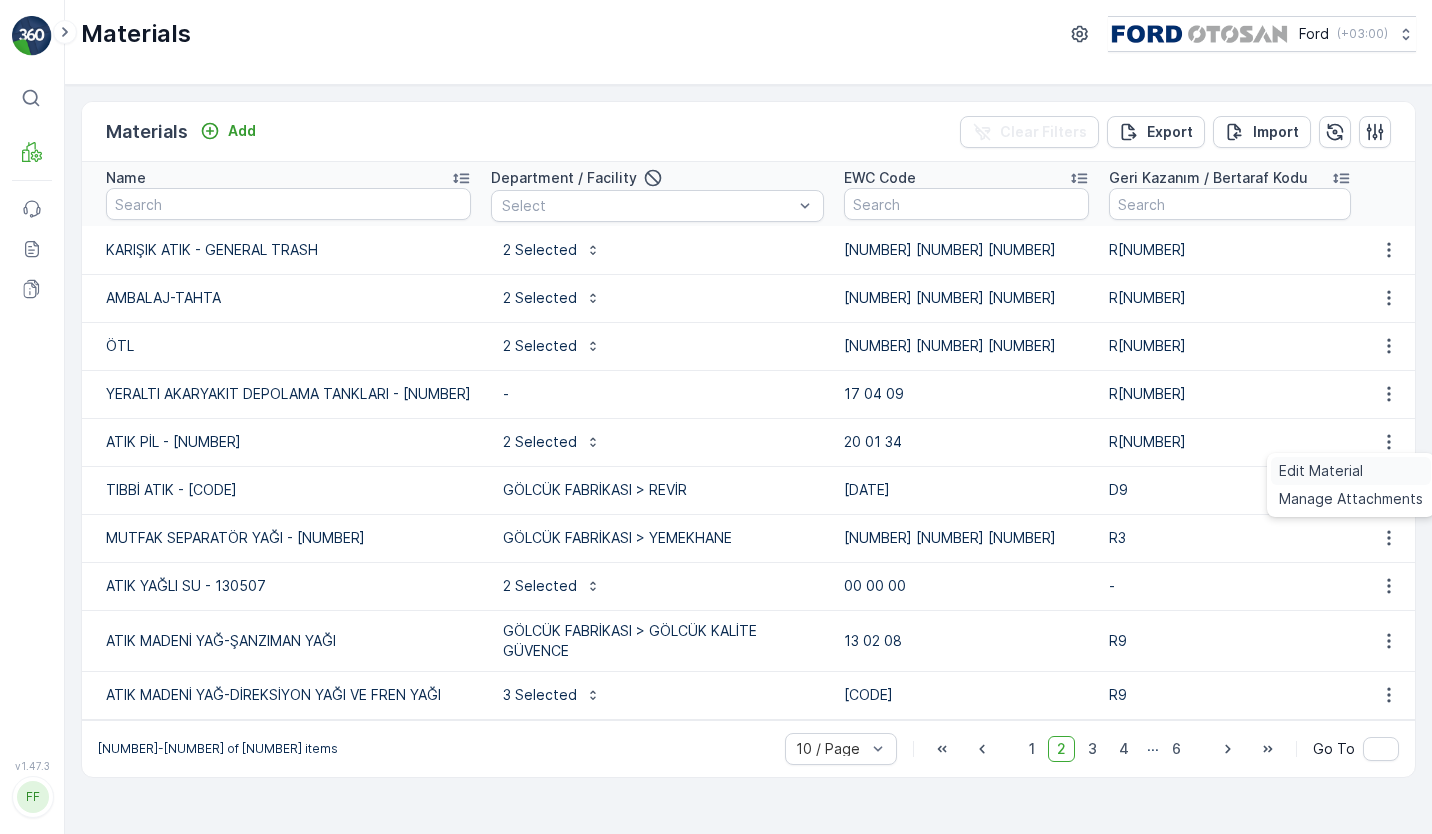 click on "Edit Material" at bounding box center [1321, 471] 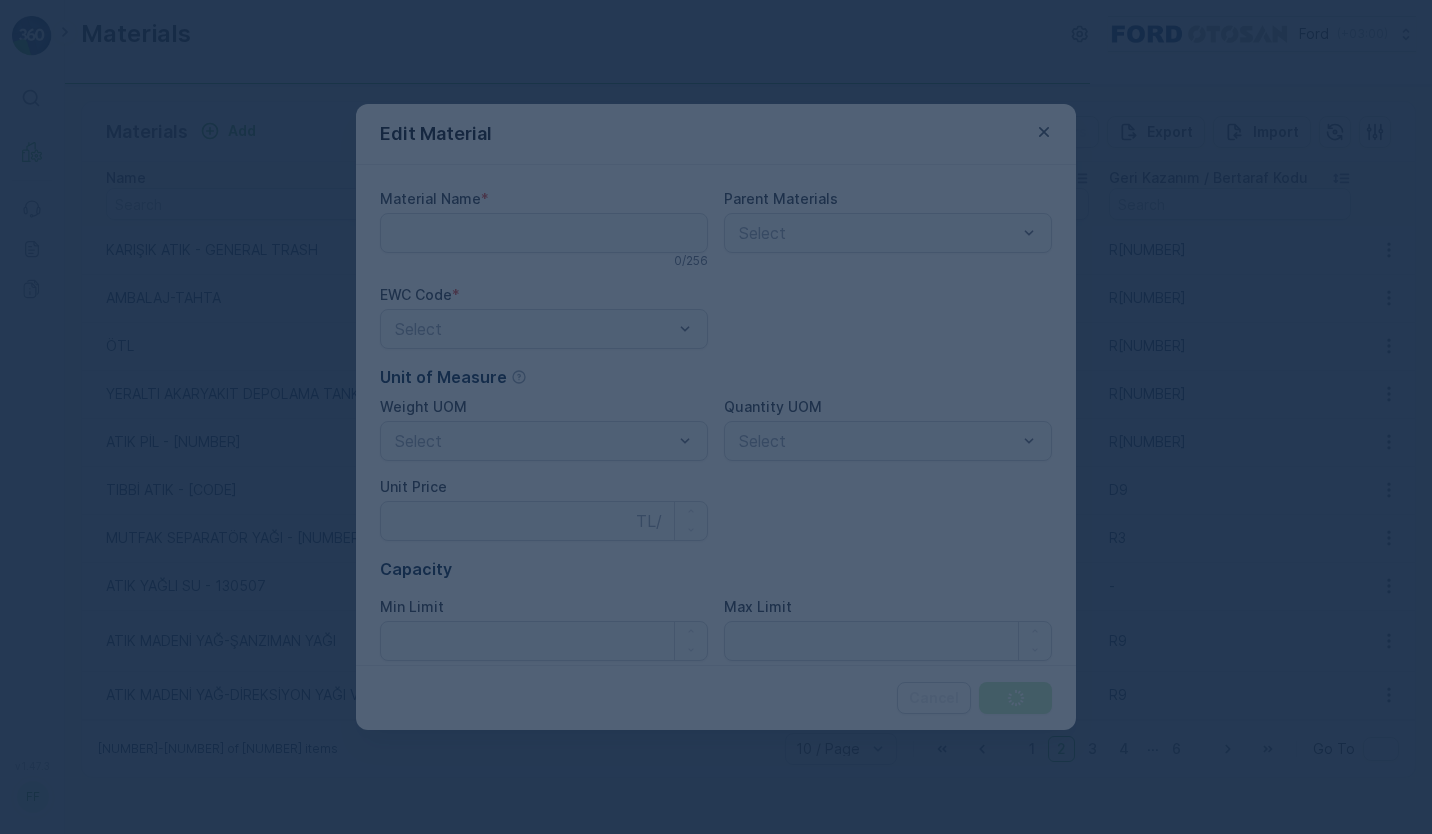 type on "ATIK PİL - [NUMBER]" 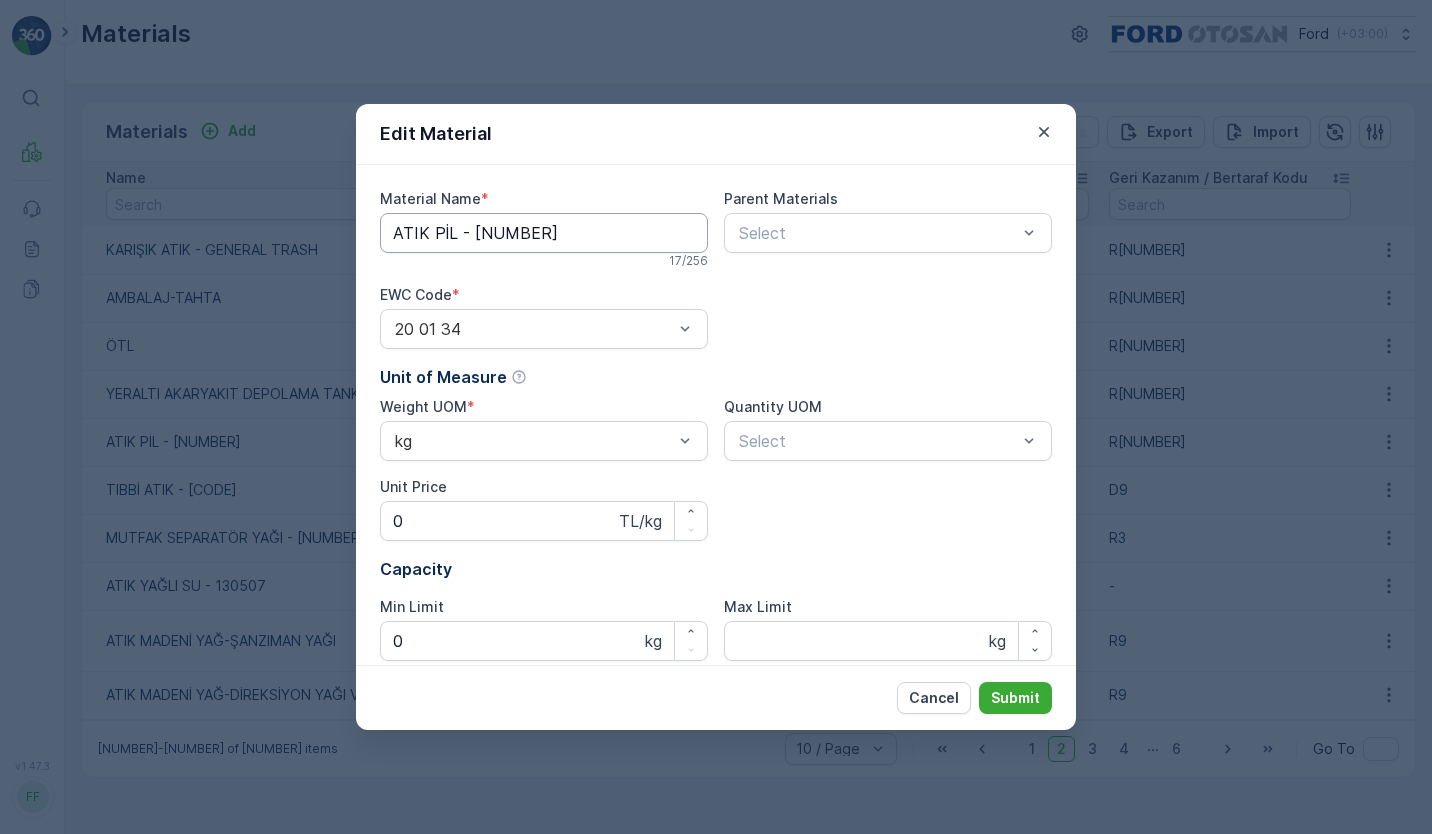 click on "ATIK PİL - [NUMBER]" at bounding box center [544, 233] 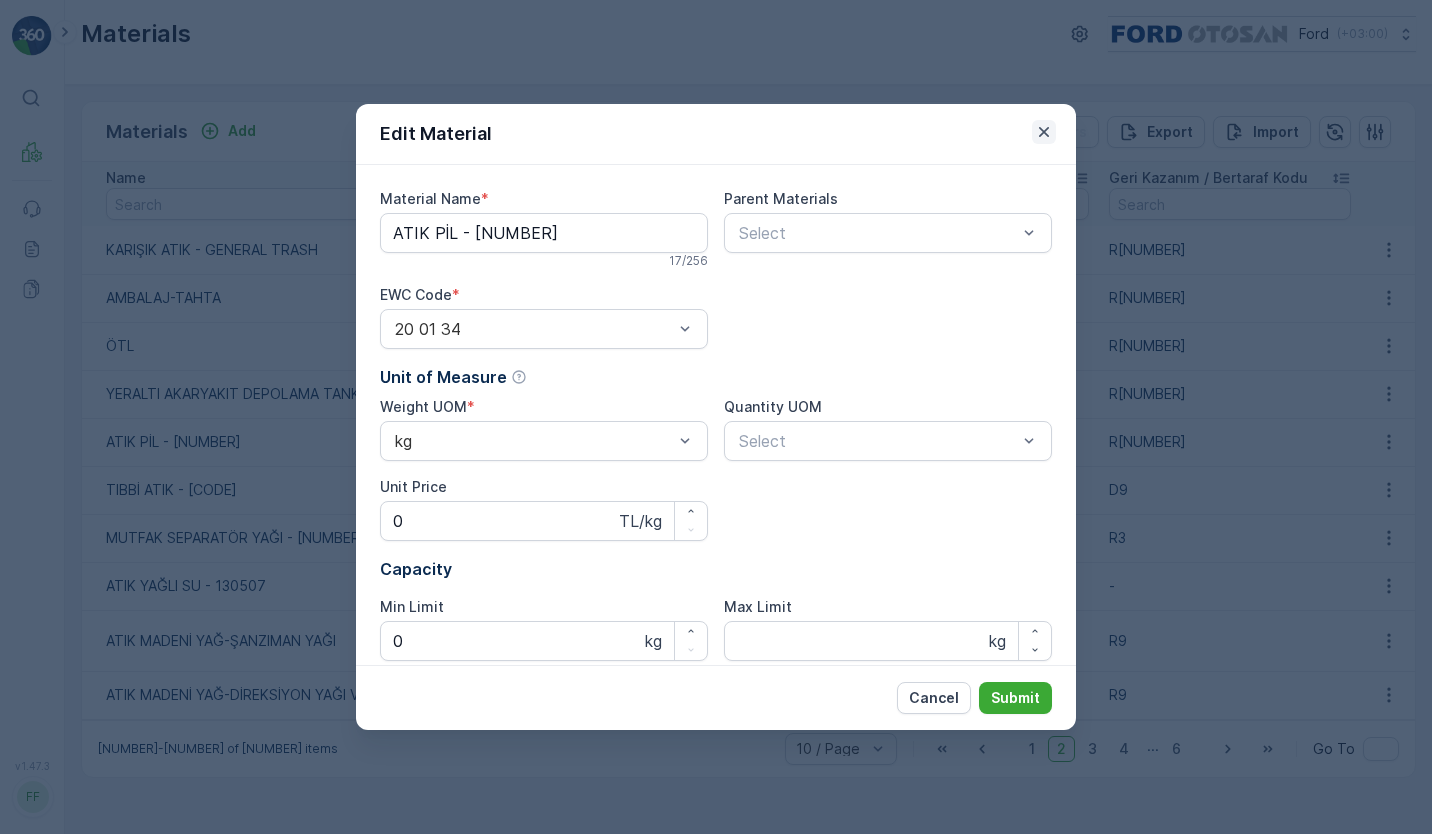 click 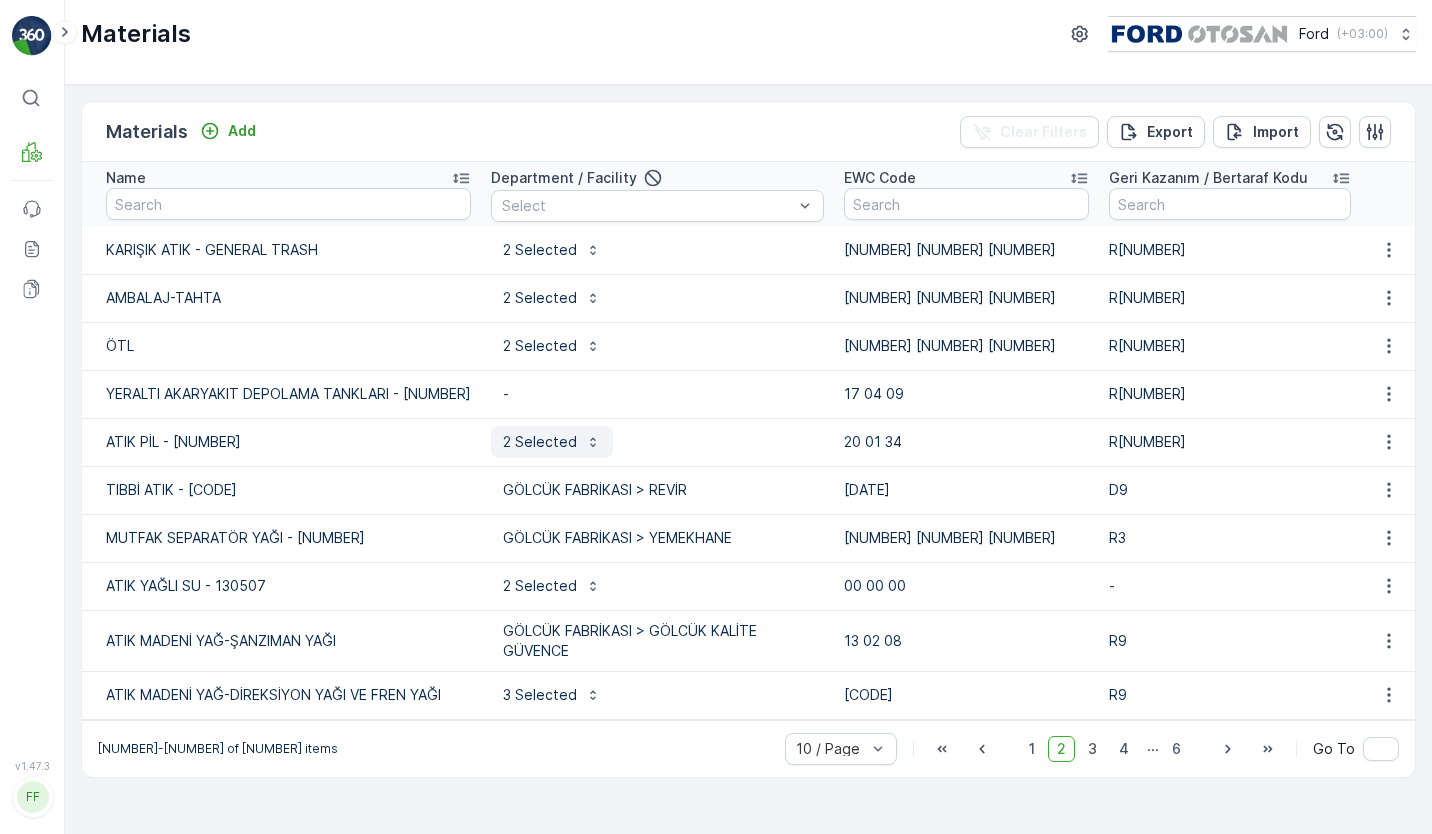 click on "2 Selected" at bounding box center [552, 442] 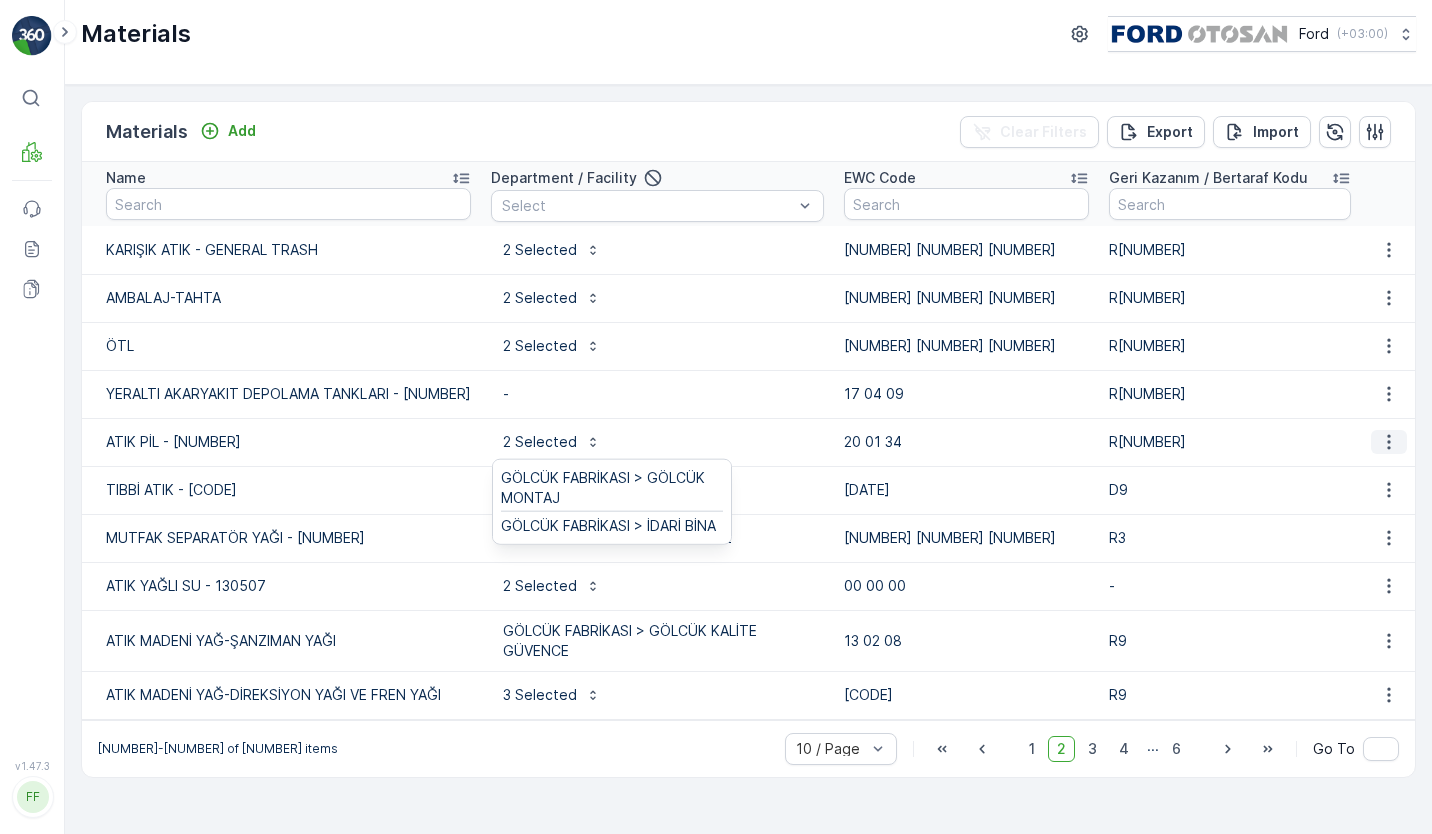 click 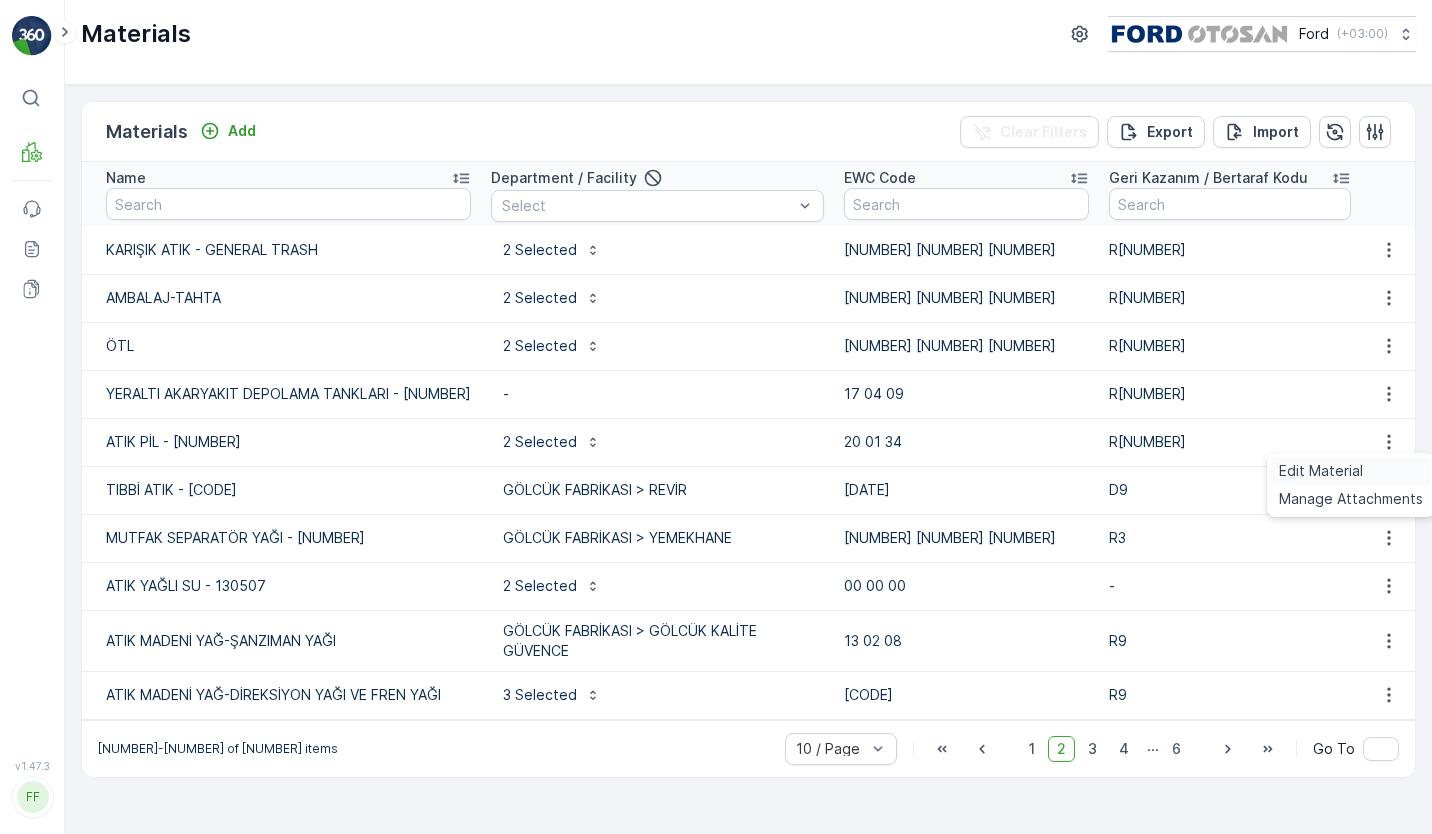 click on "Edit Material" at bounding box center [1321, 471] 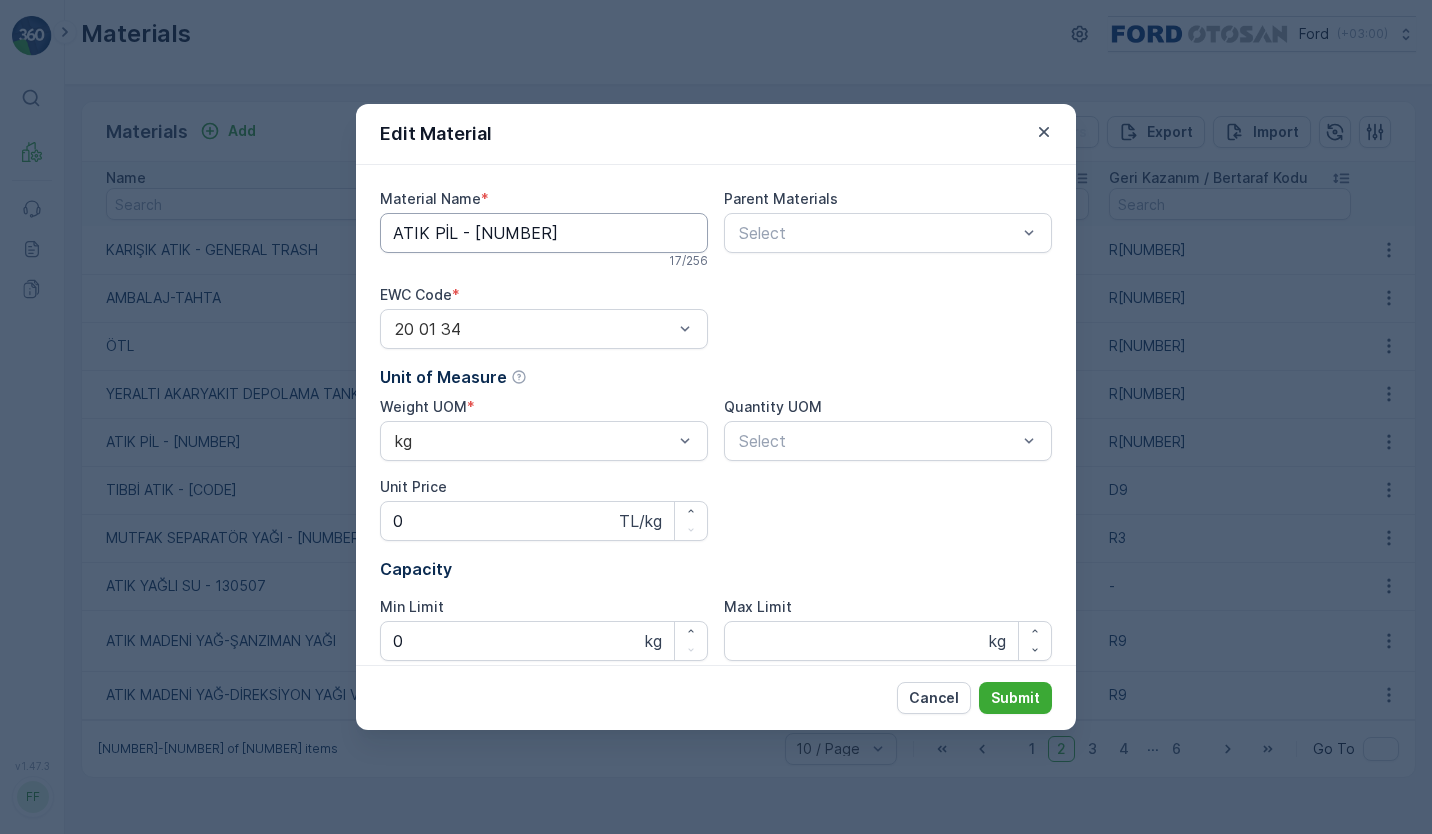 click on "ATIK PİL - [NUMBER]" at bounding box center [544, 233] 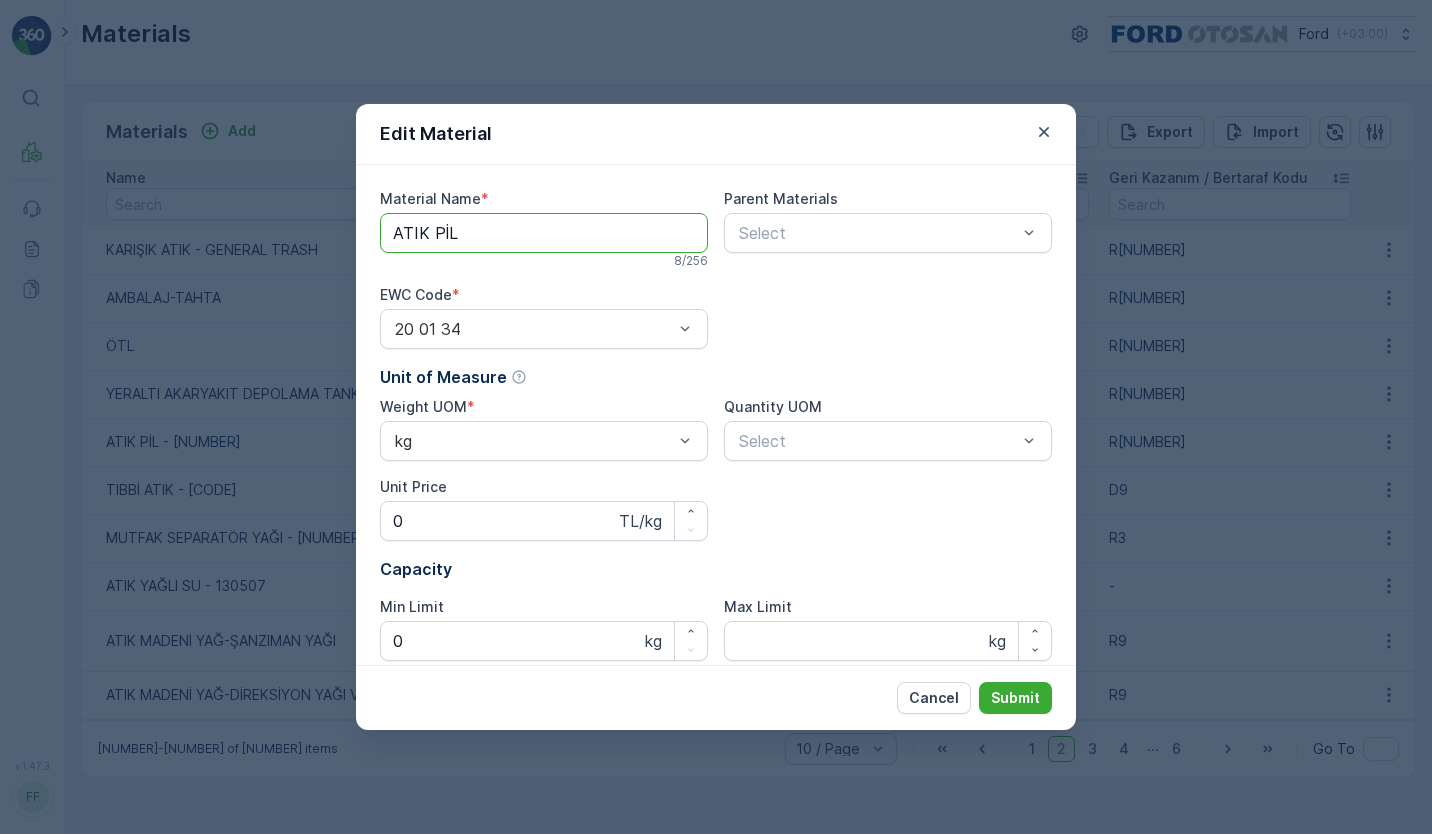 type on "ATIK PİL" 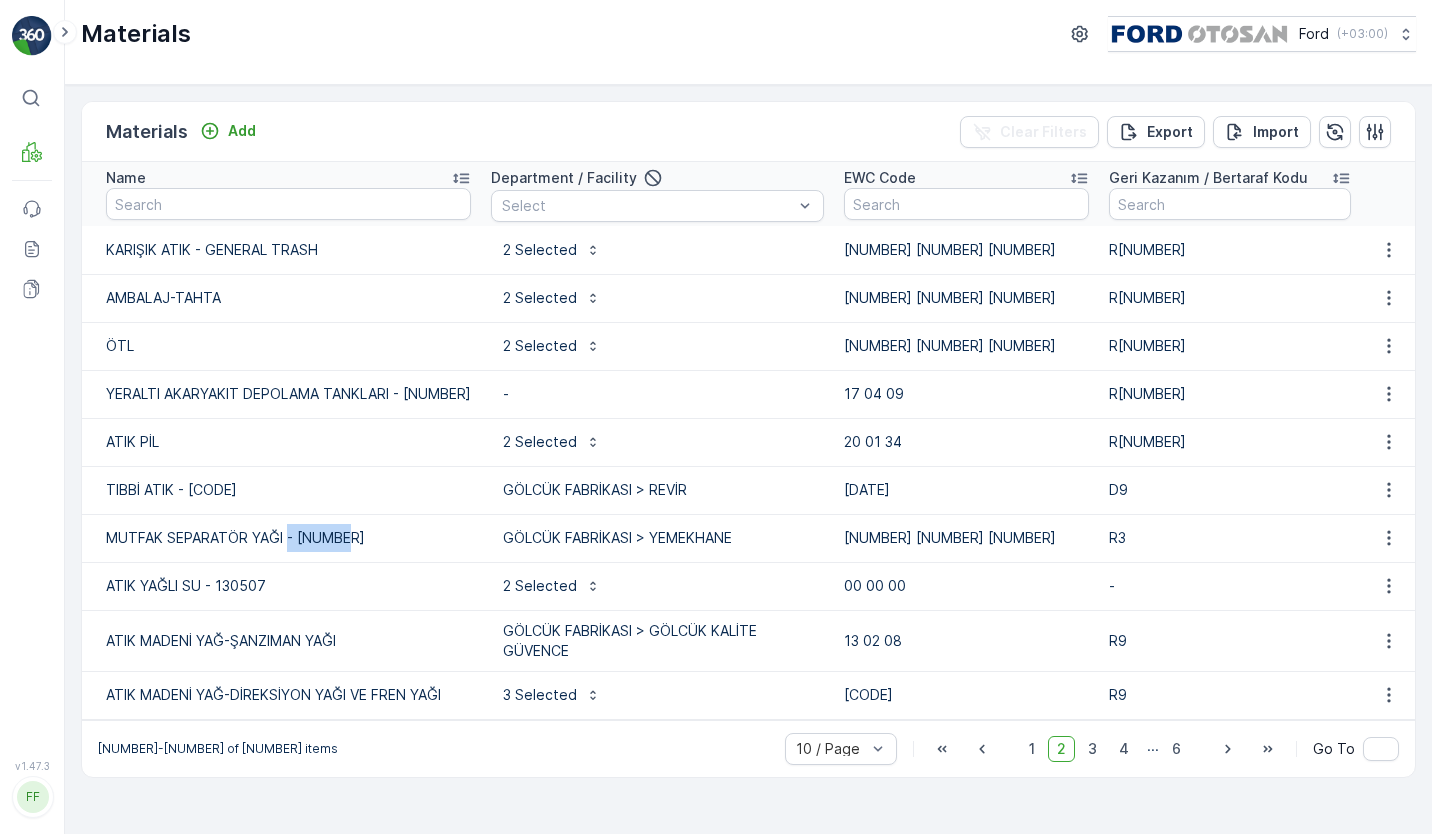 drag, startPoint x: 347, startPoint y: 534, endPoint x: 288, endPoint y: 539, distance: 59.211487 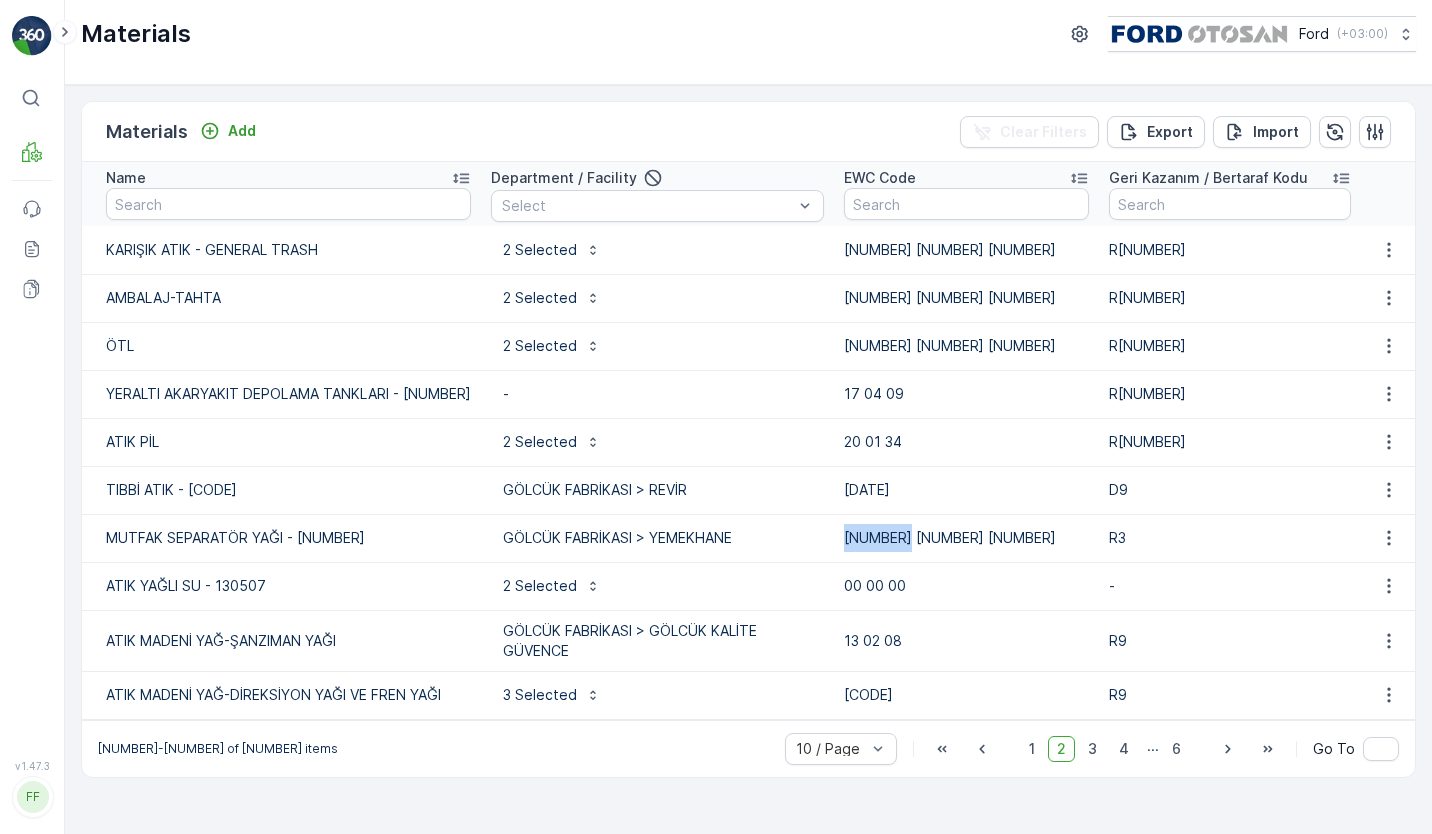 drag, startPoint x: 939, startPoint y: 540, endPoint x: 880, endPoint y: 538, distance: 59.03389 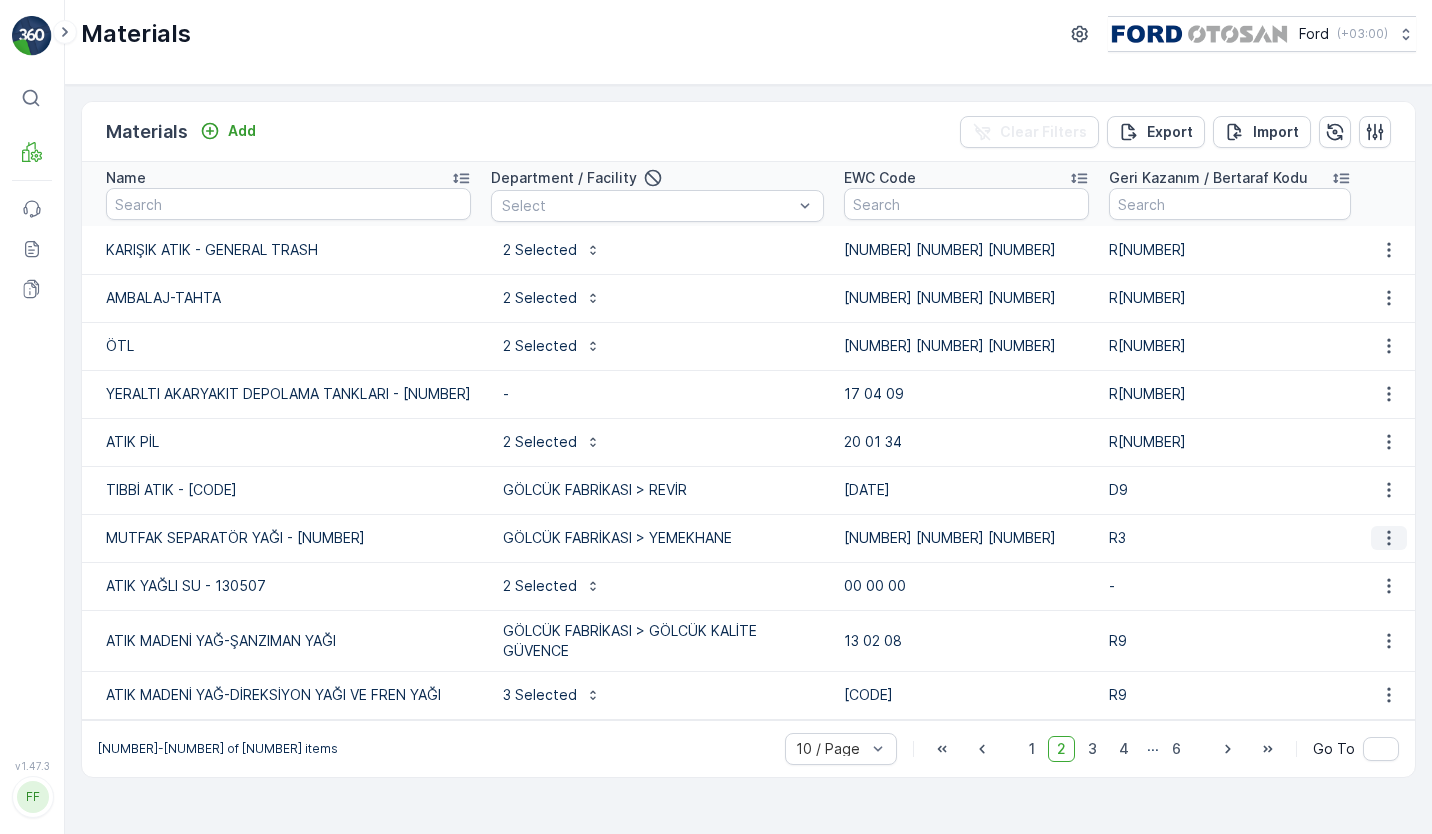 click 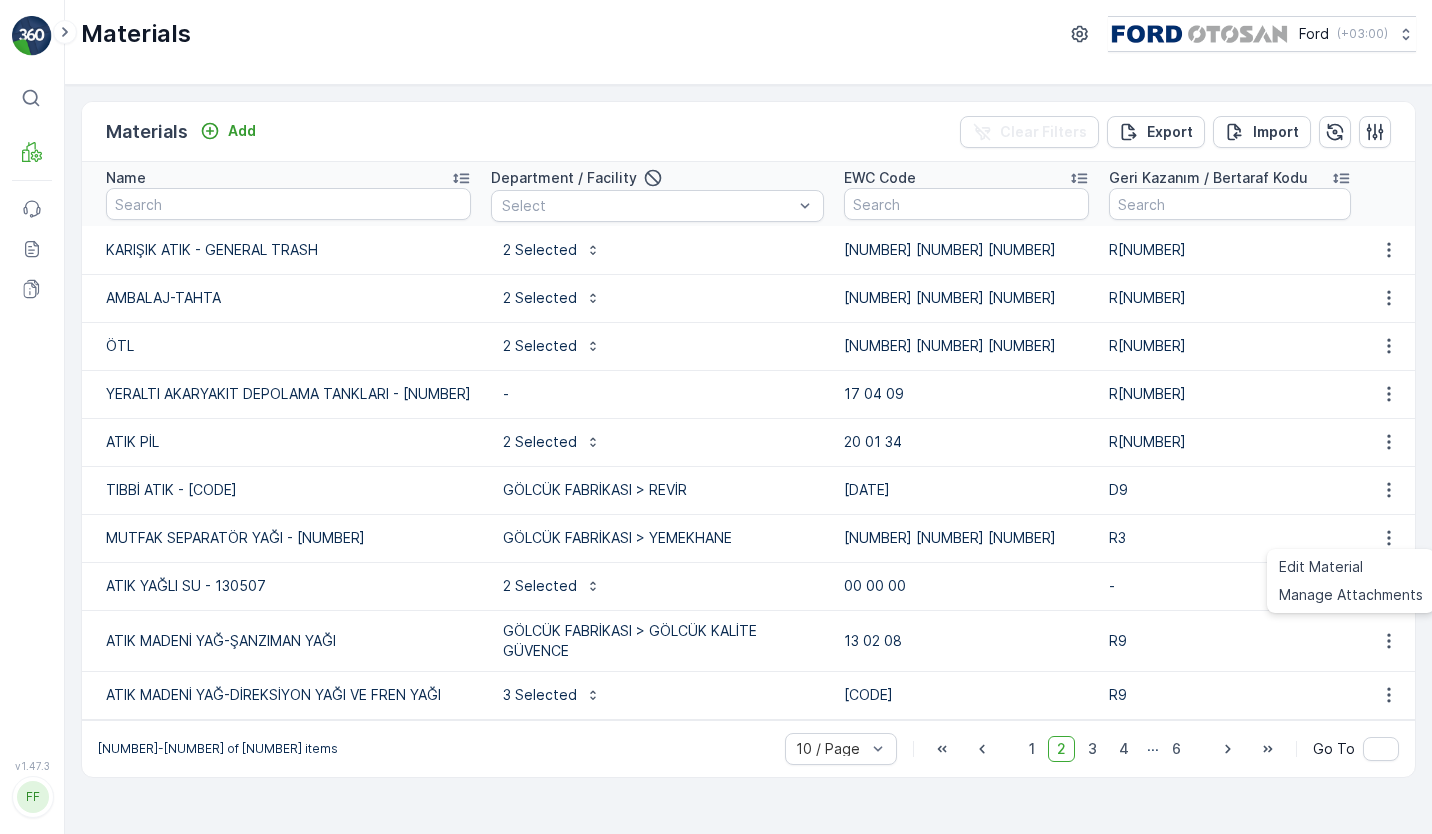 click on "Edit Material" at bounding box center [1351, 567] 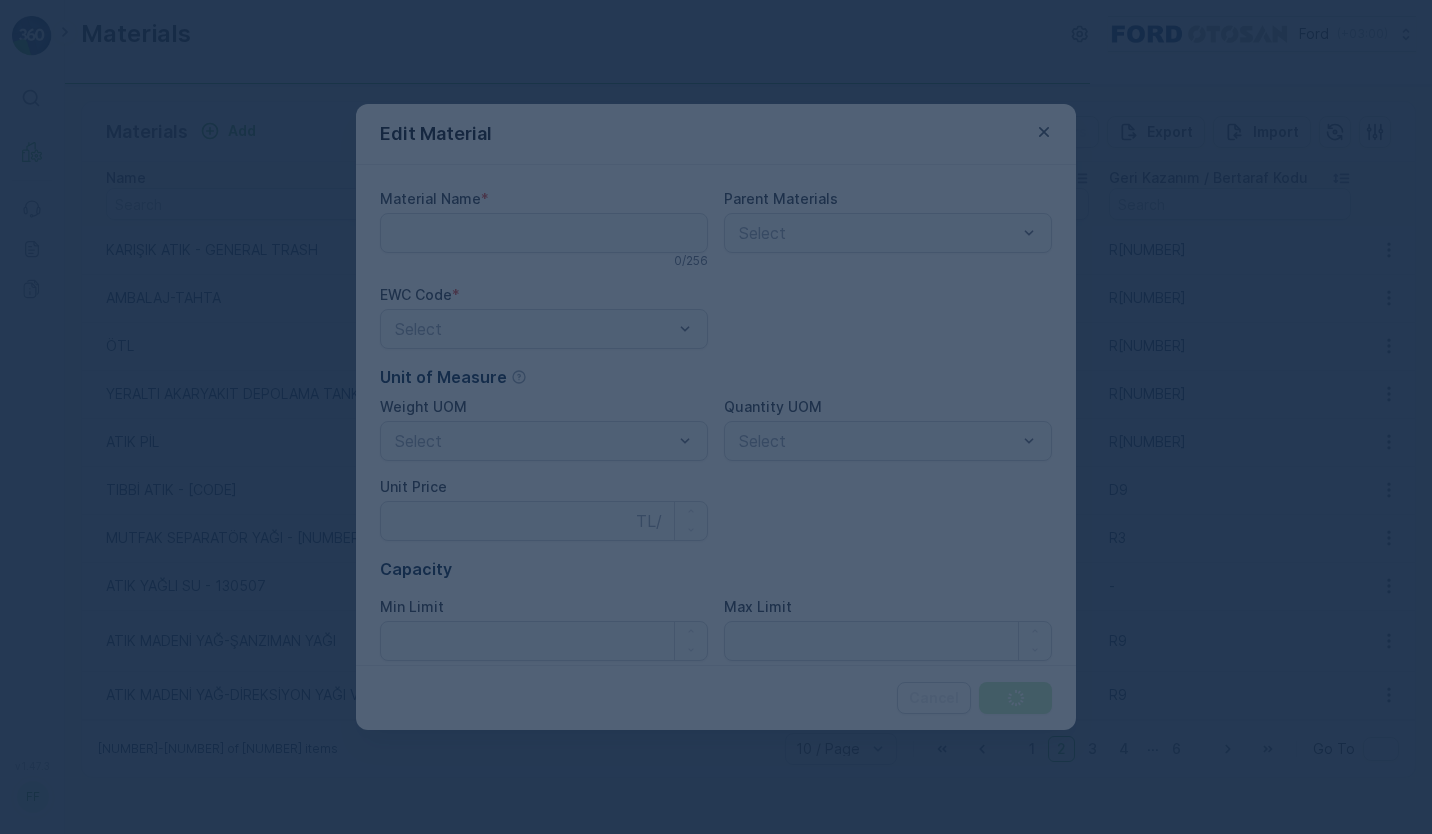 type on "MUTFAK SEPARATÖR YAĞI - [NUMBER]" 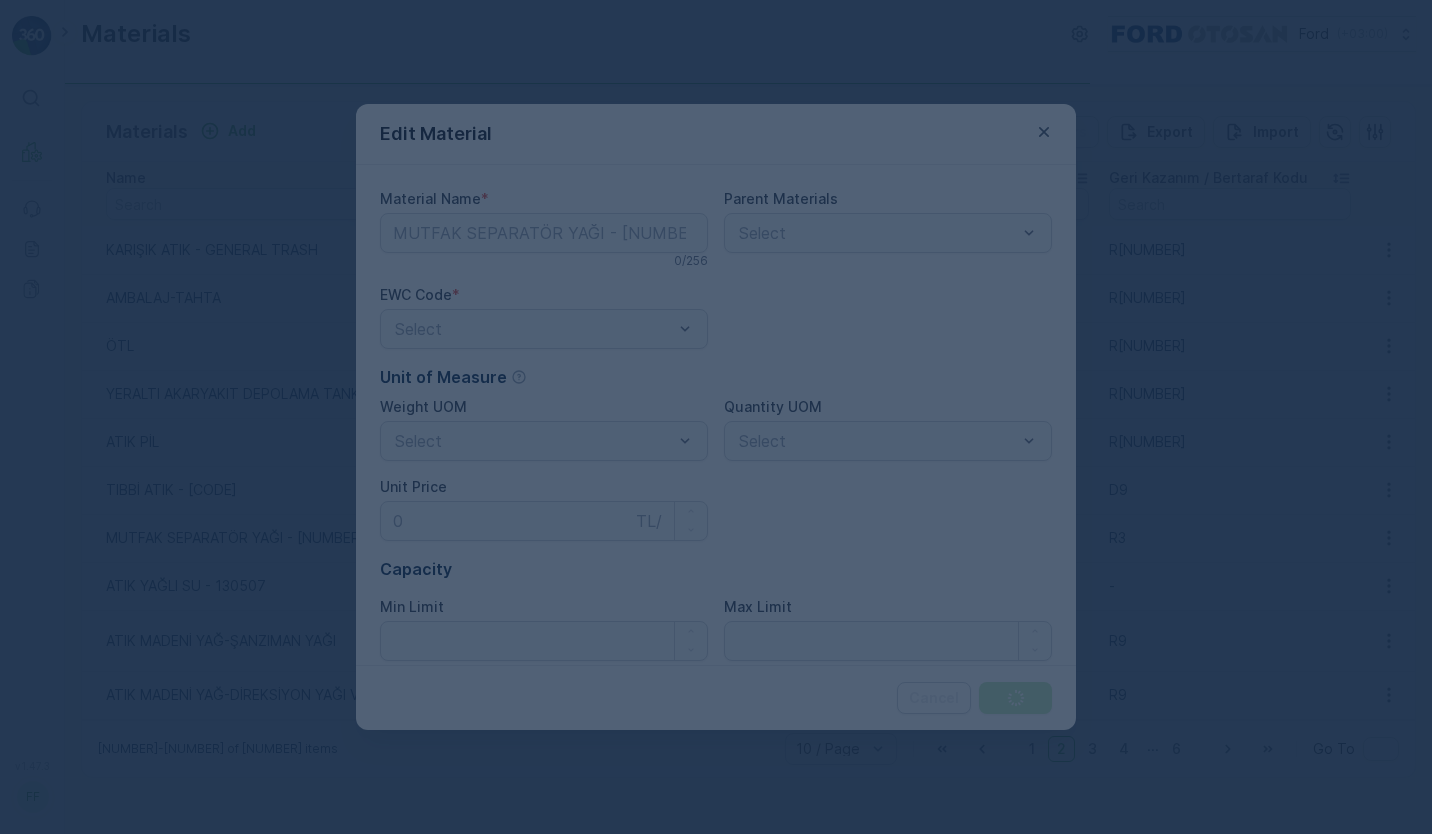type on "0" 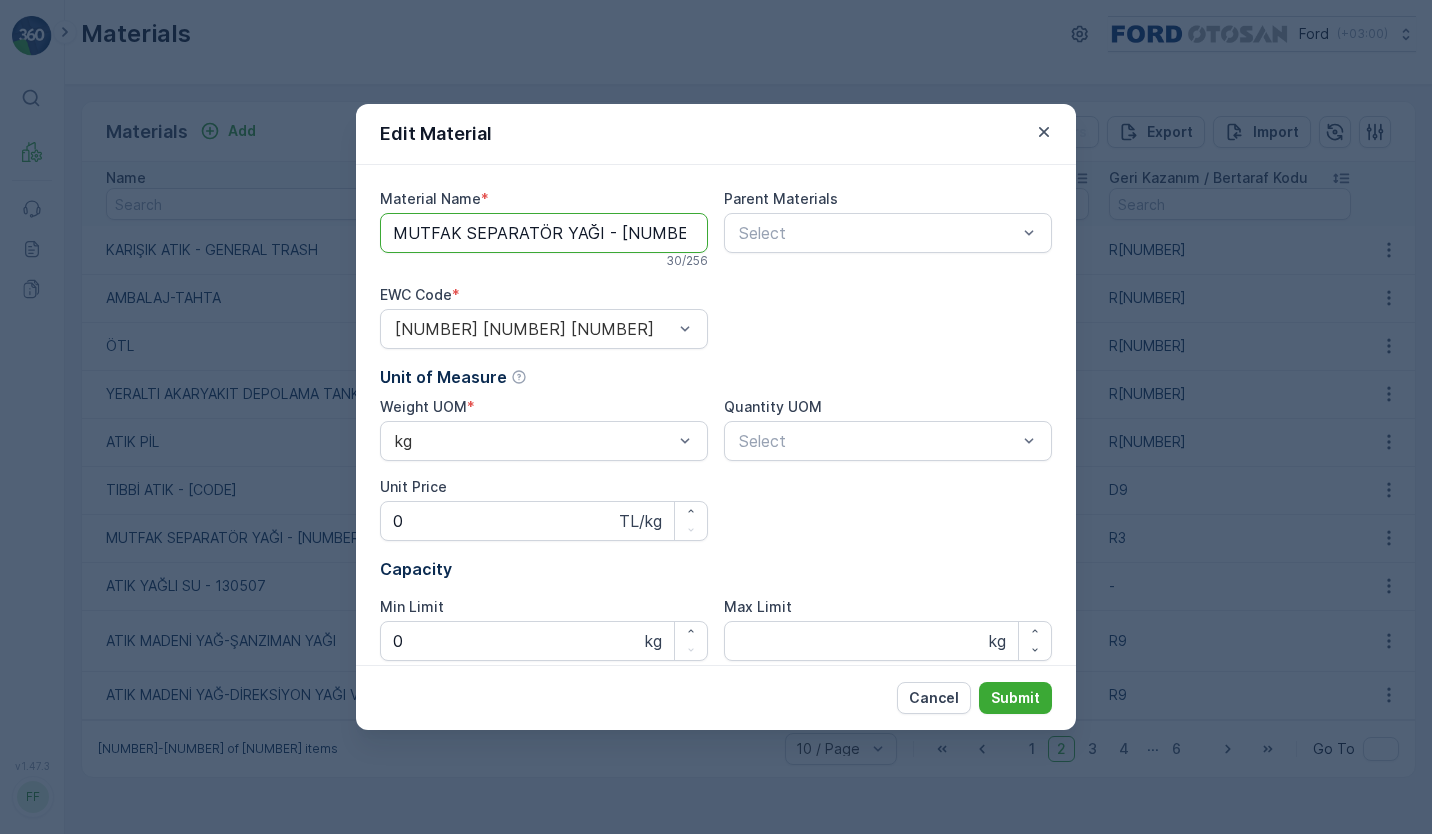 drag, startPoint x: 678, startPoint y: 239, endPoint x: 598, endPoint y: 225, distance: 81.21576 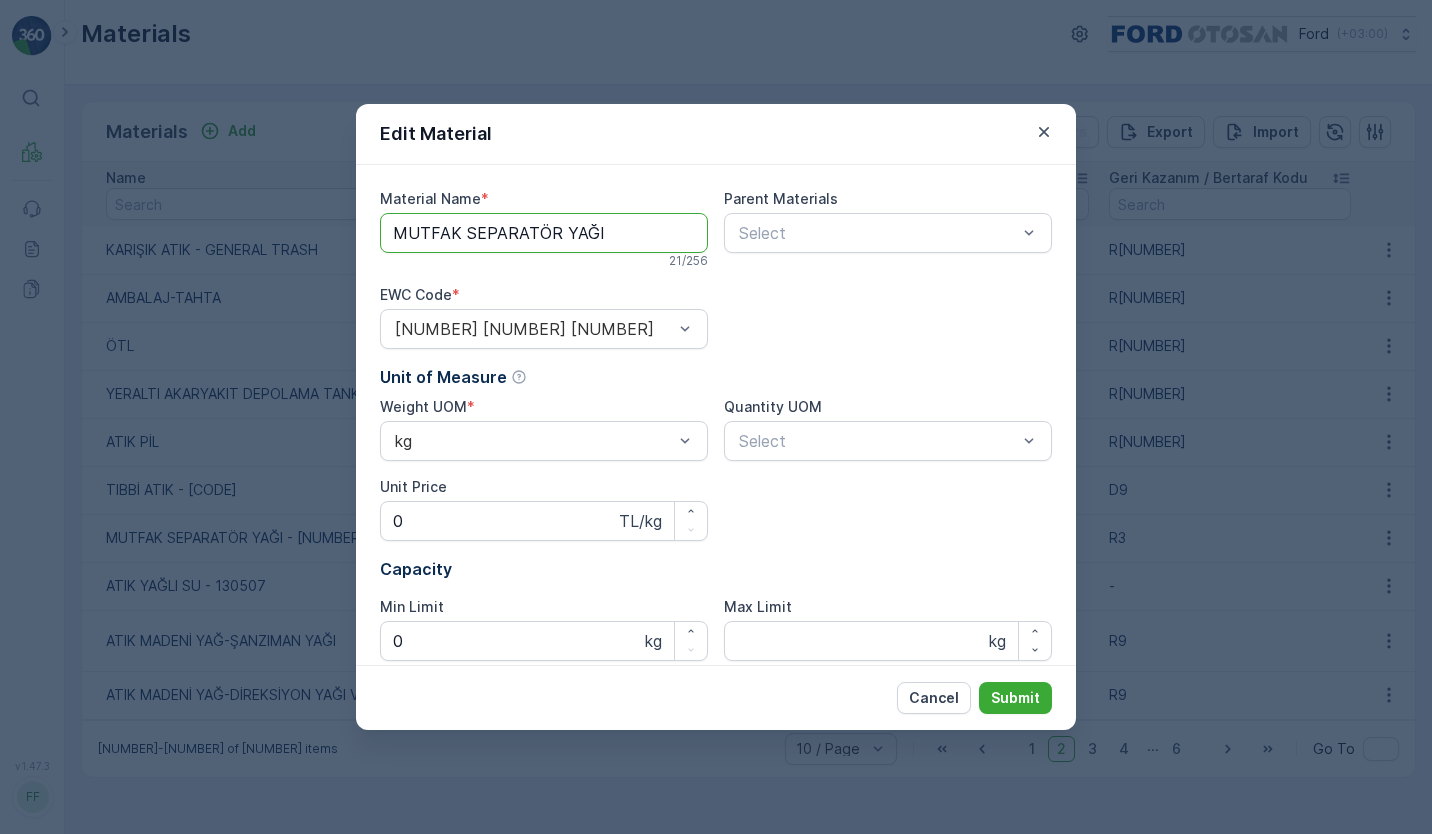 type on "MUTFAK SEPARATÖR YAĞI" 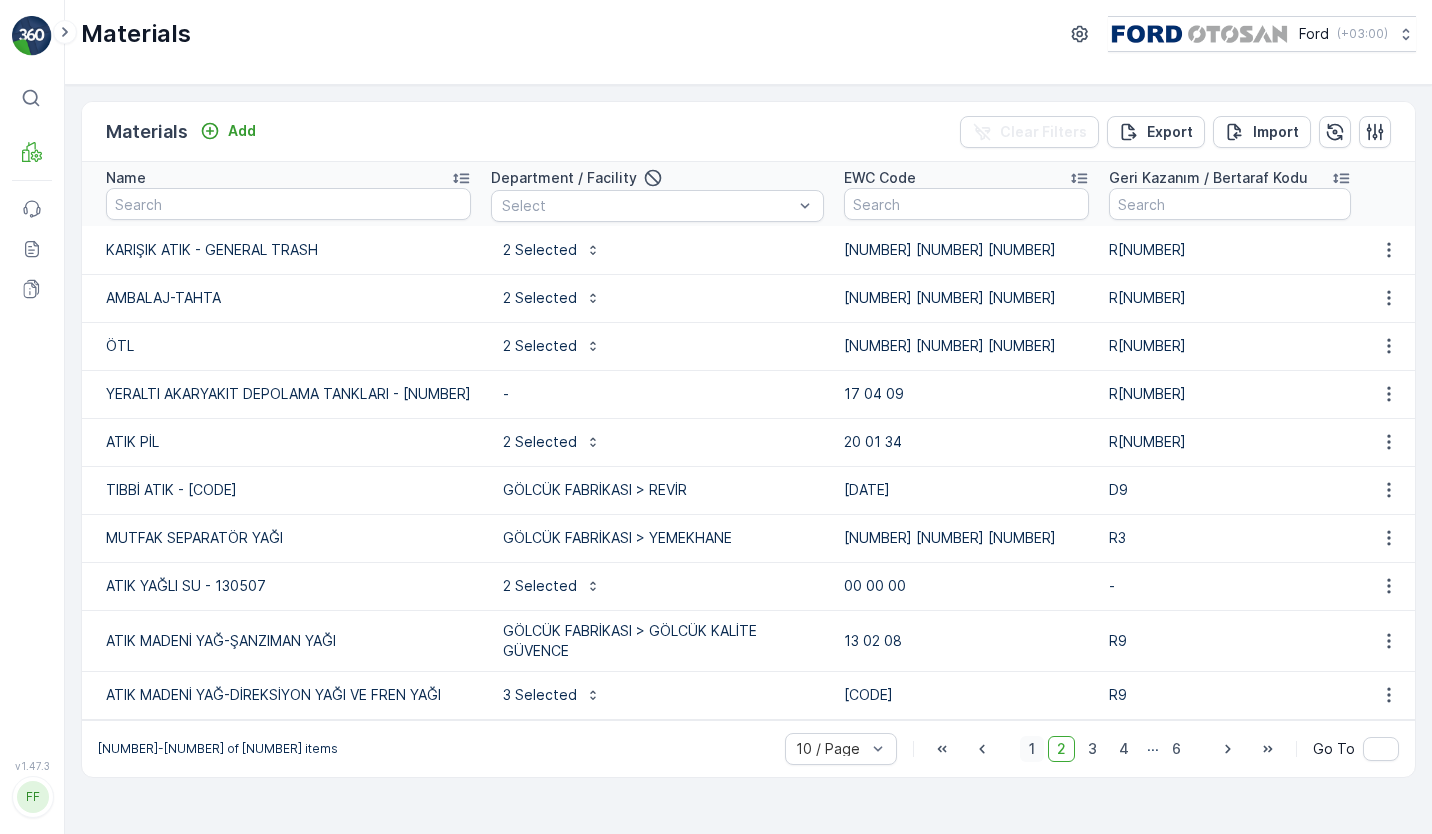 click on "1" at bounding box center [1032, 749] 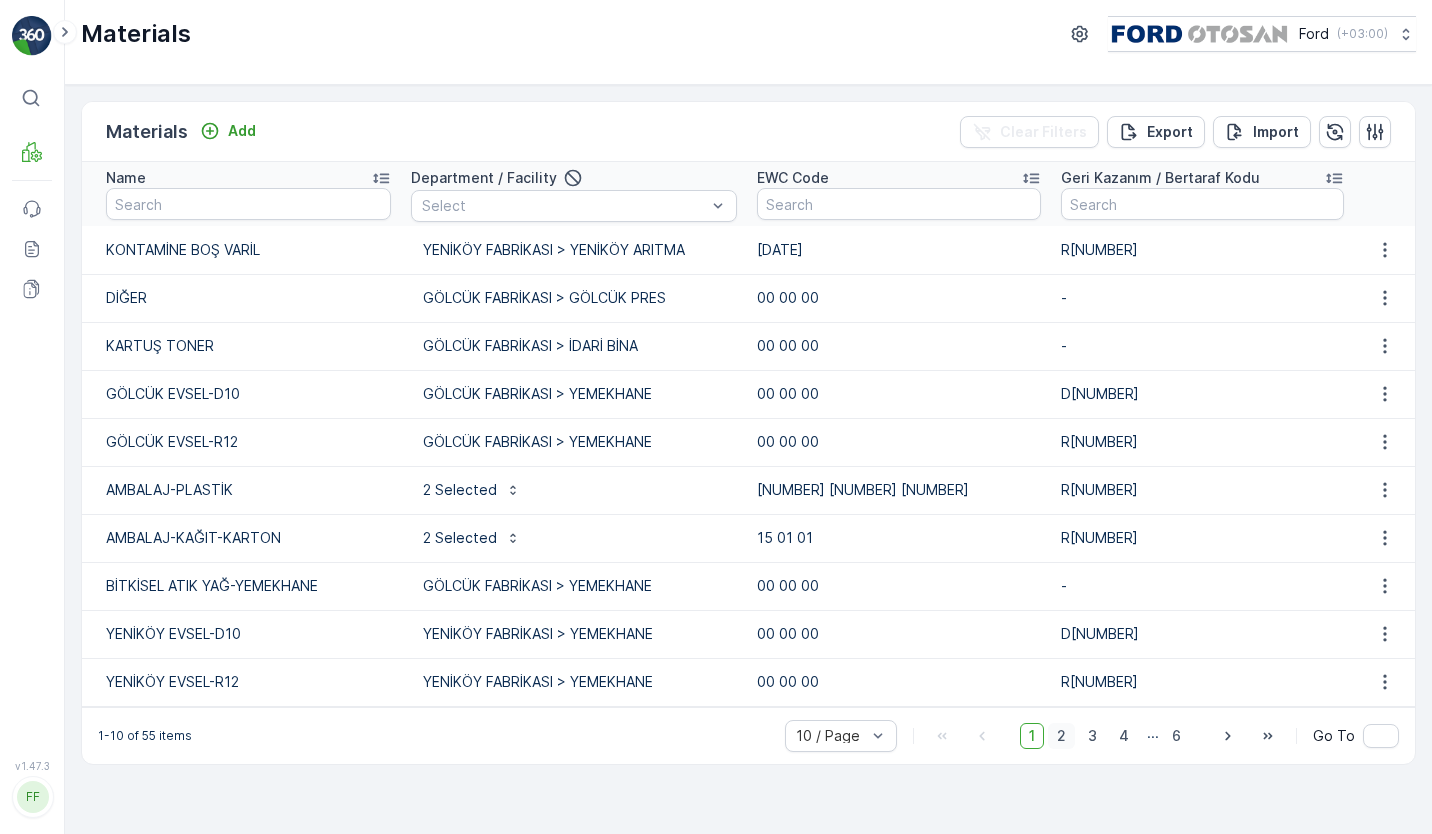 click on "2" at bounding box center [1061, 736] 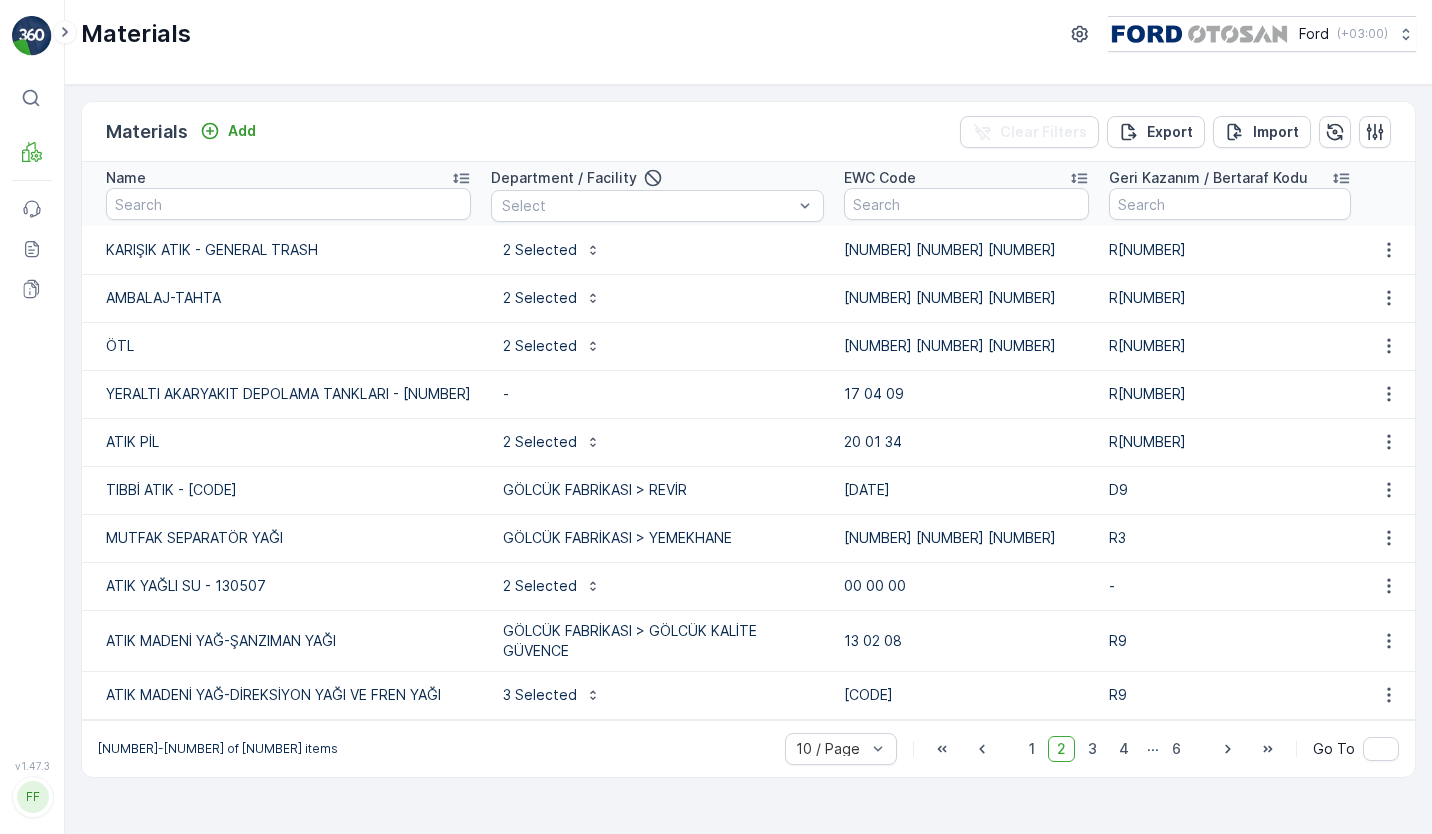 click on "Name" at bounding box center (288, 178) 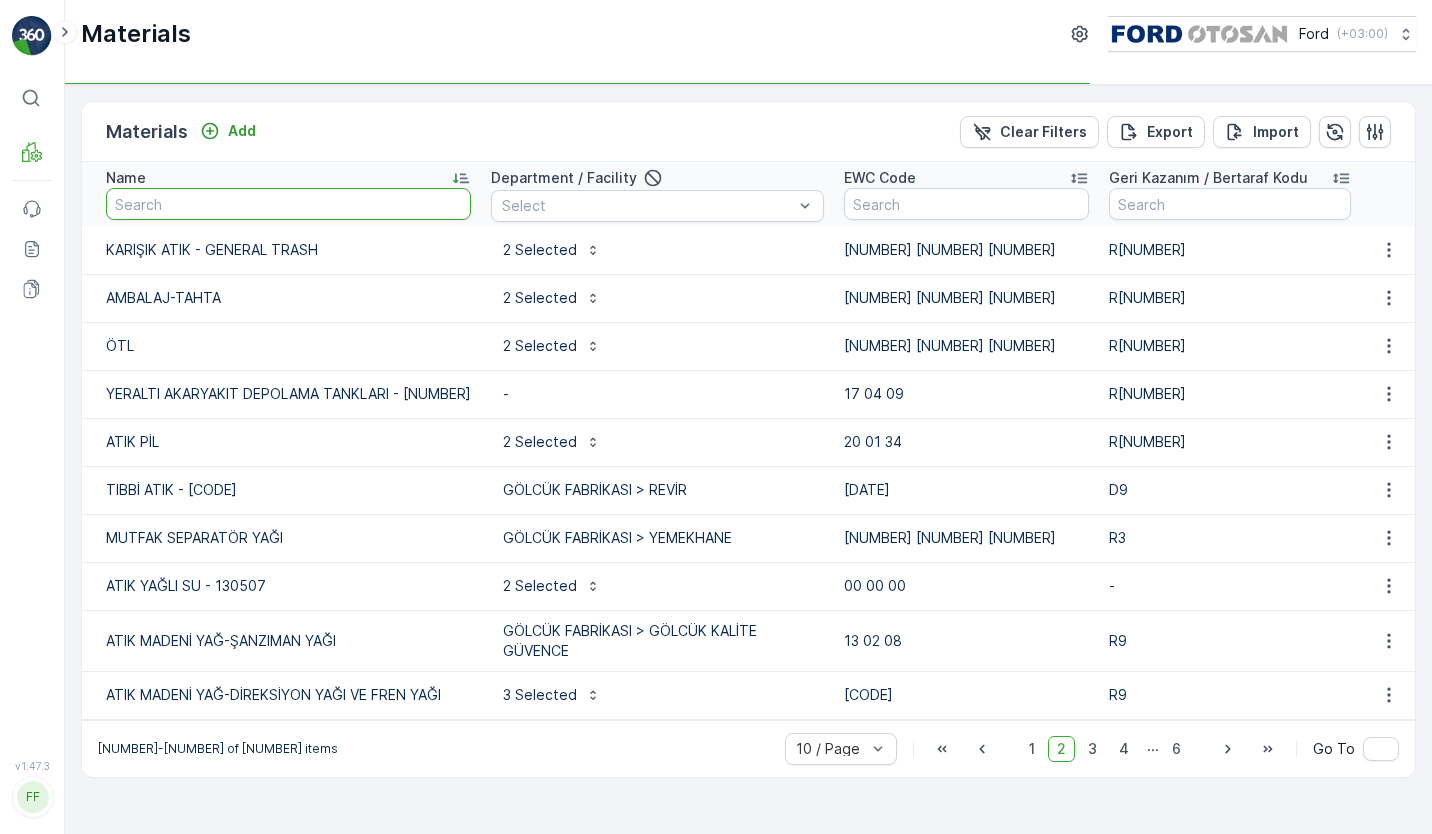 click at bounding box center (288, 204) 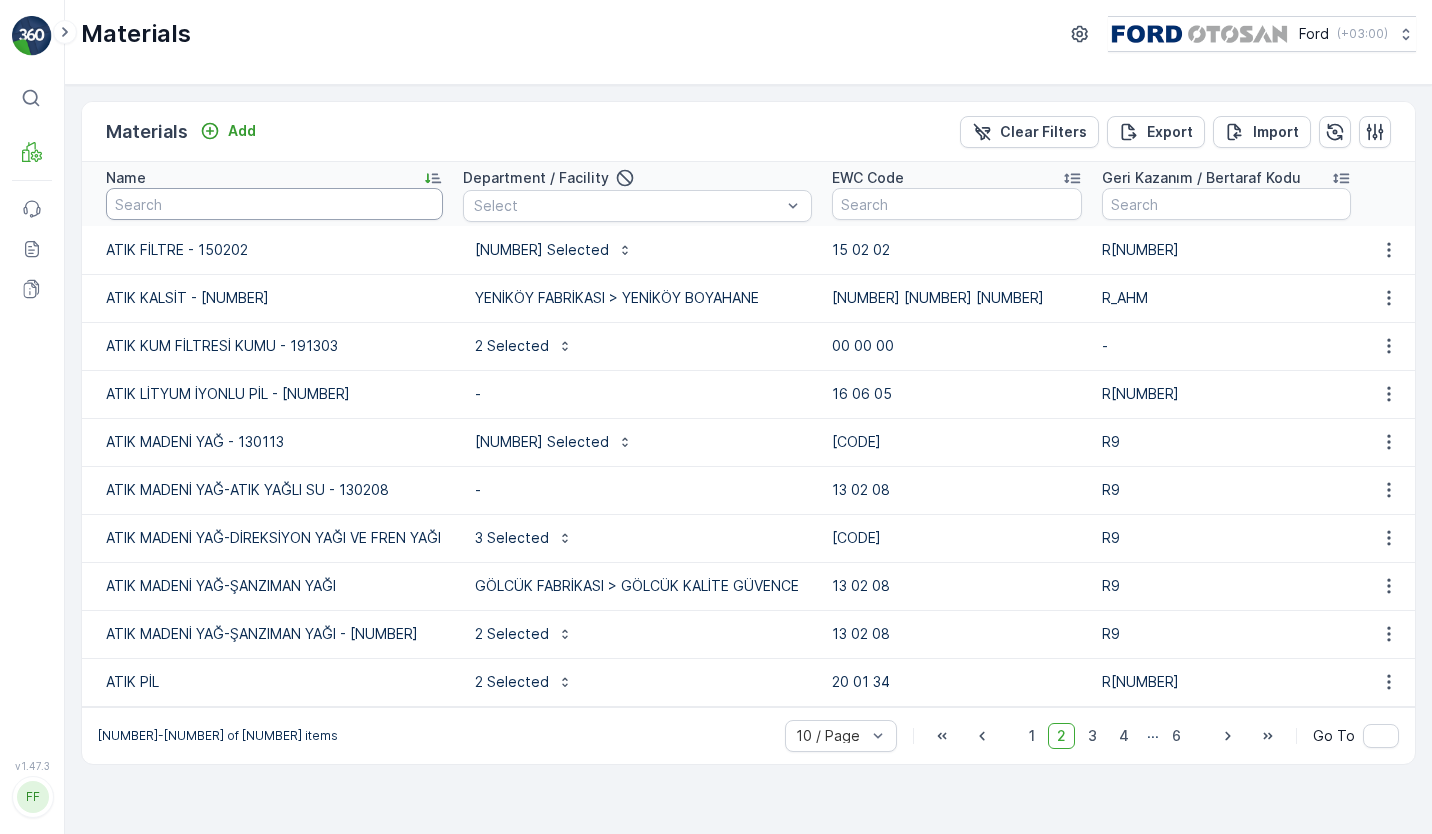 click at bounding box center [274, 204] 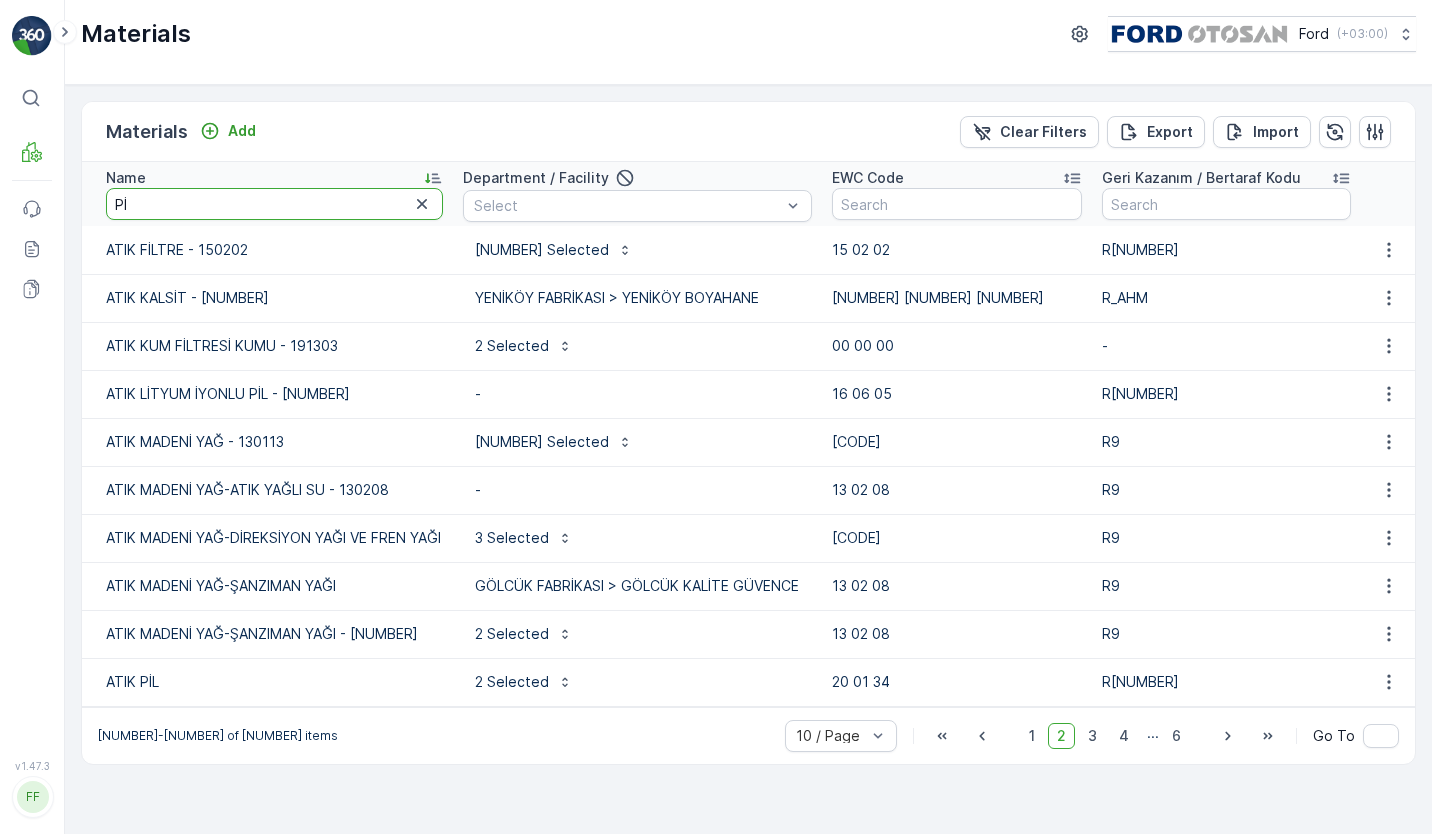 type on "PİL" 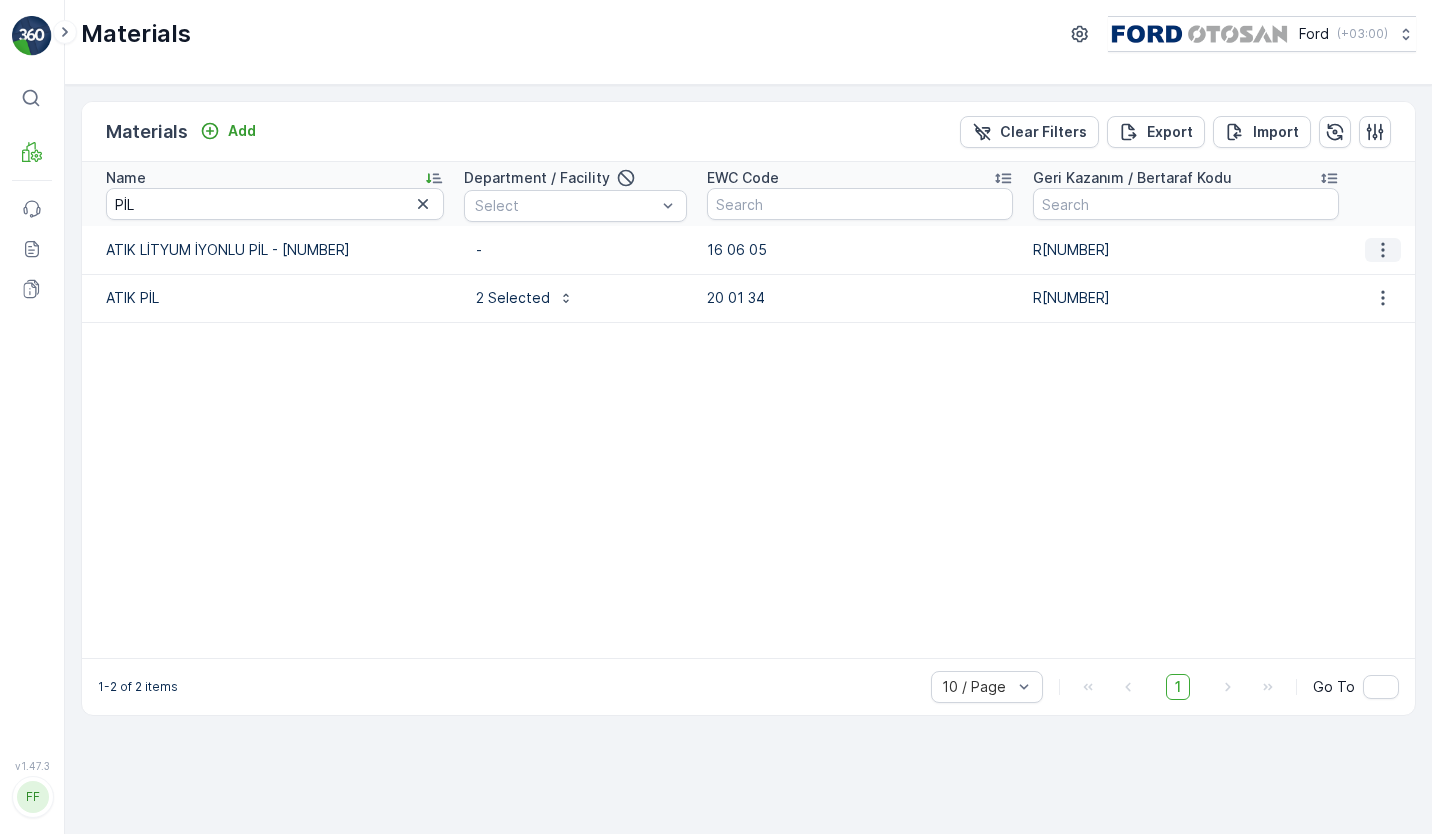 click 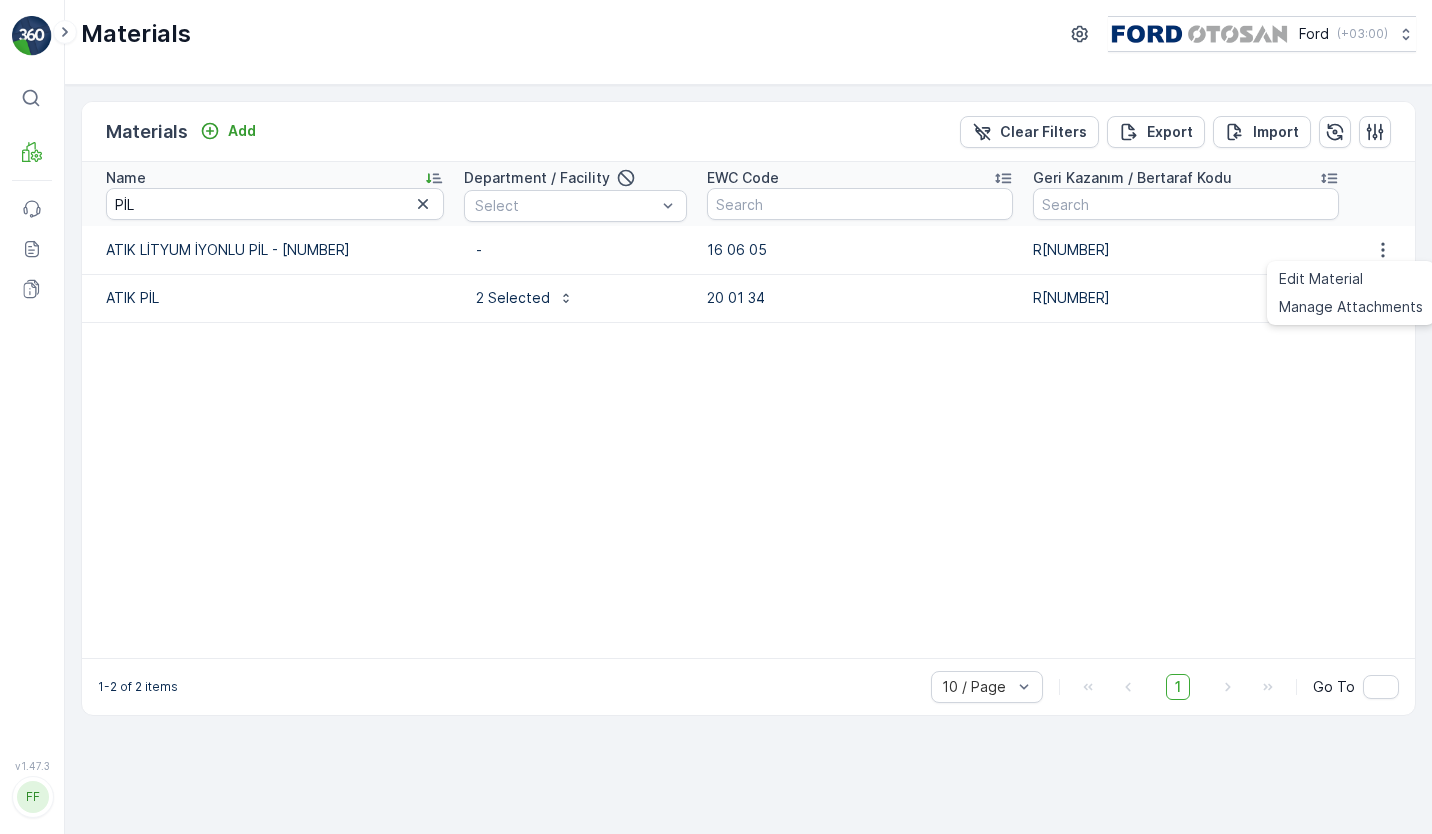 click on "Name PİL Department / Facility Select EWC Code Geri Kazanım / Bertaraf Kodu ATIK LİTYUM İYONLU PİL - [NUMBER] - [NUMBER] [NUMBER] R[NUMBER] ATIK PİL   [NUMBER] Selected [NUMBER] [NUMBER] [NUMBER] R[NUMBER]" at bounding box center [748, 410] 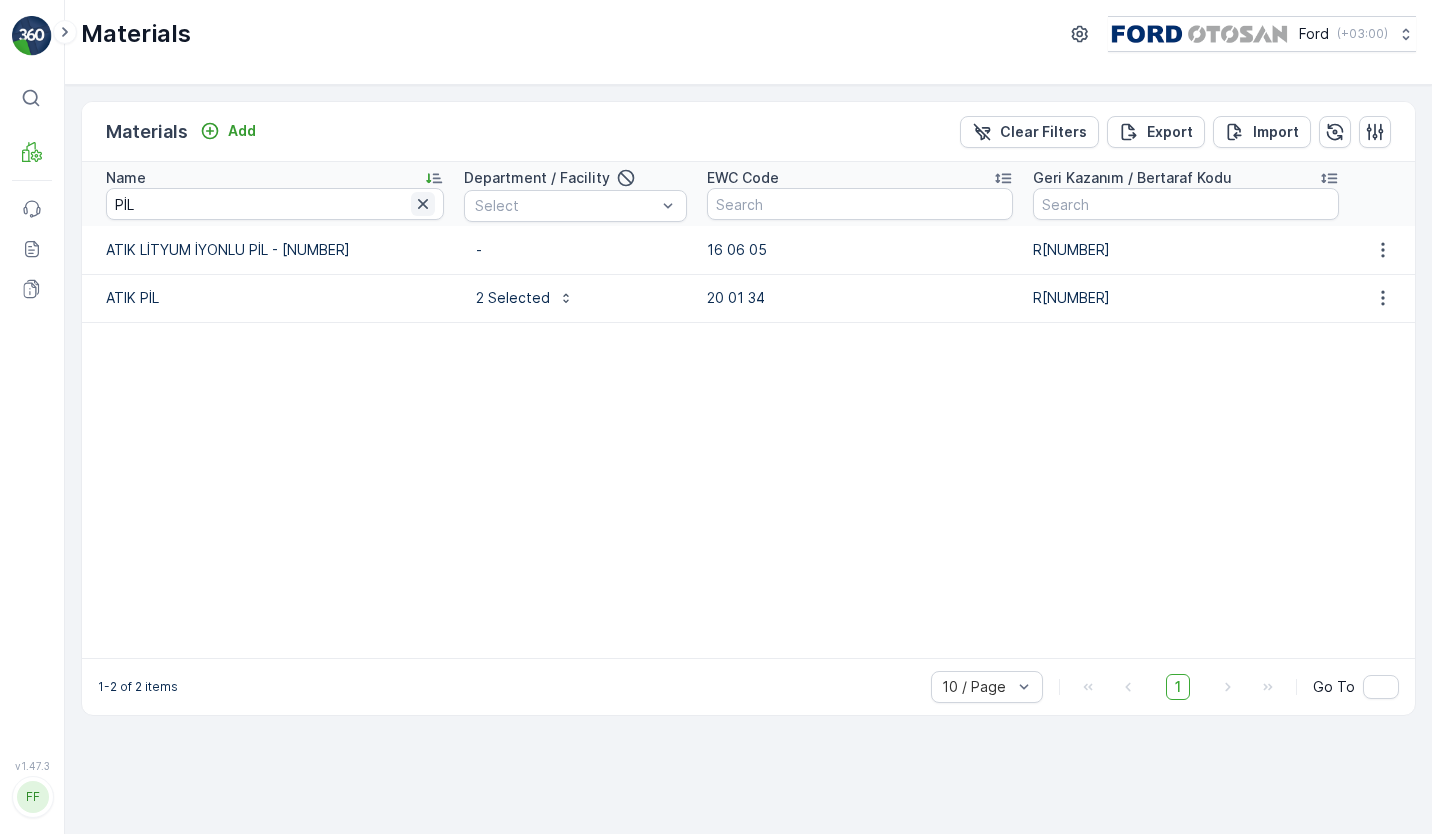click 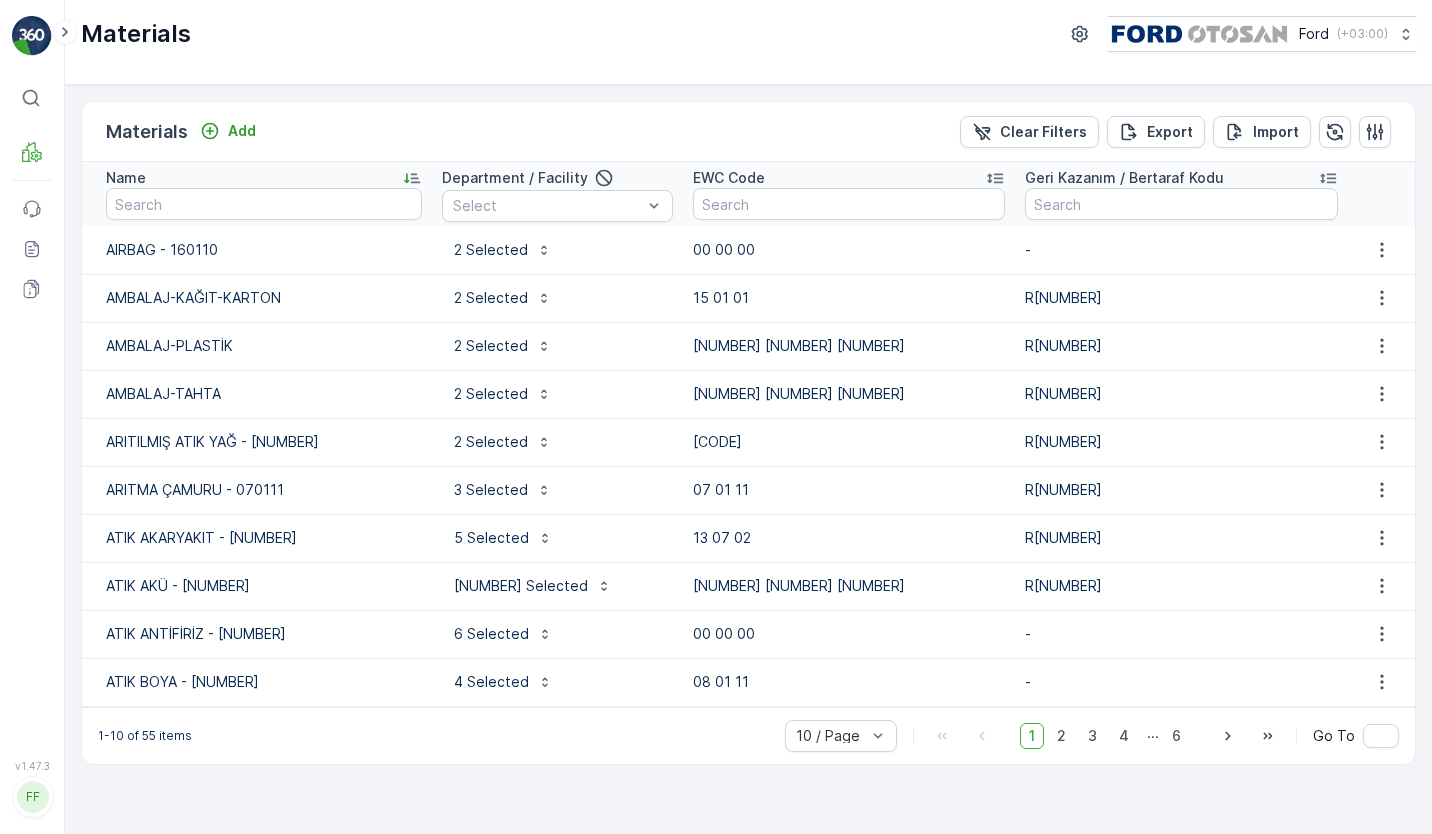 click on "1" at bounding box center [1032, 736] 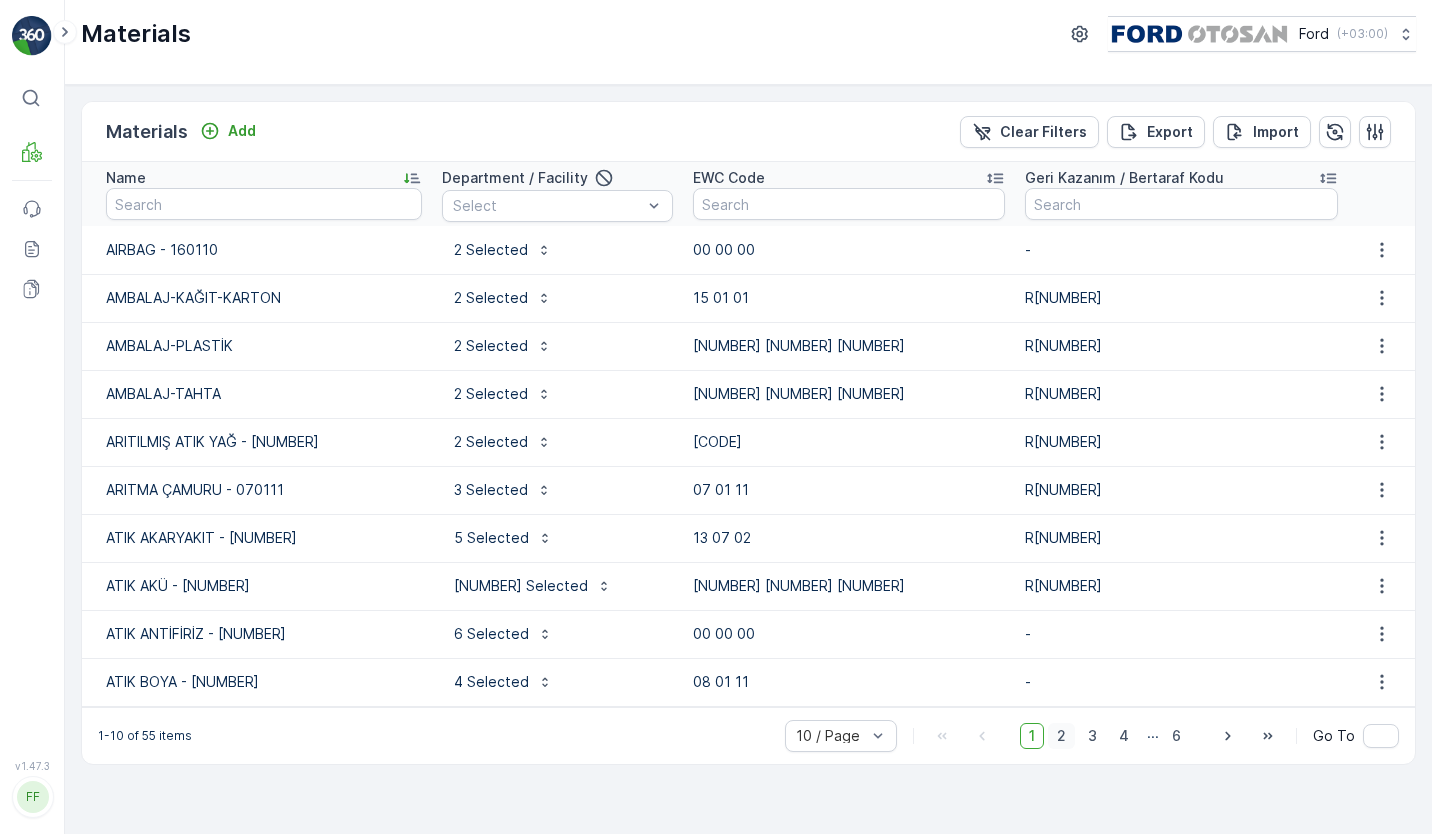 click on "2" at bounding box center [1061, 736] 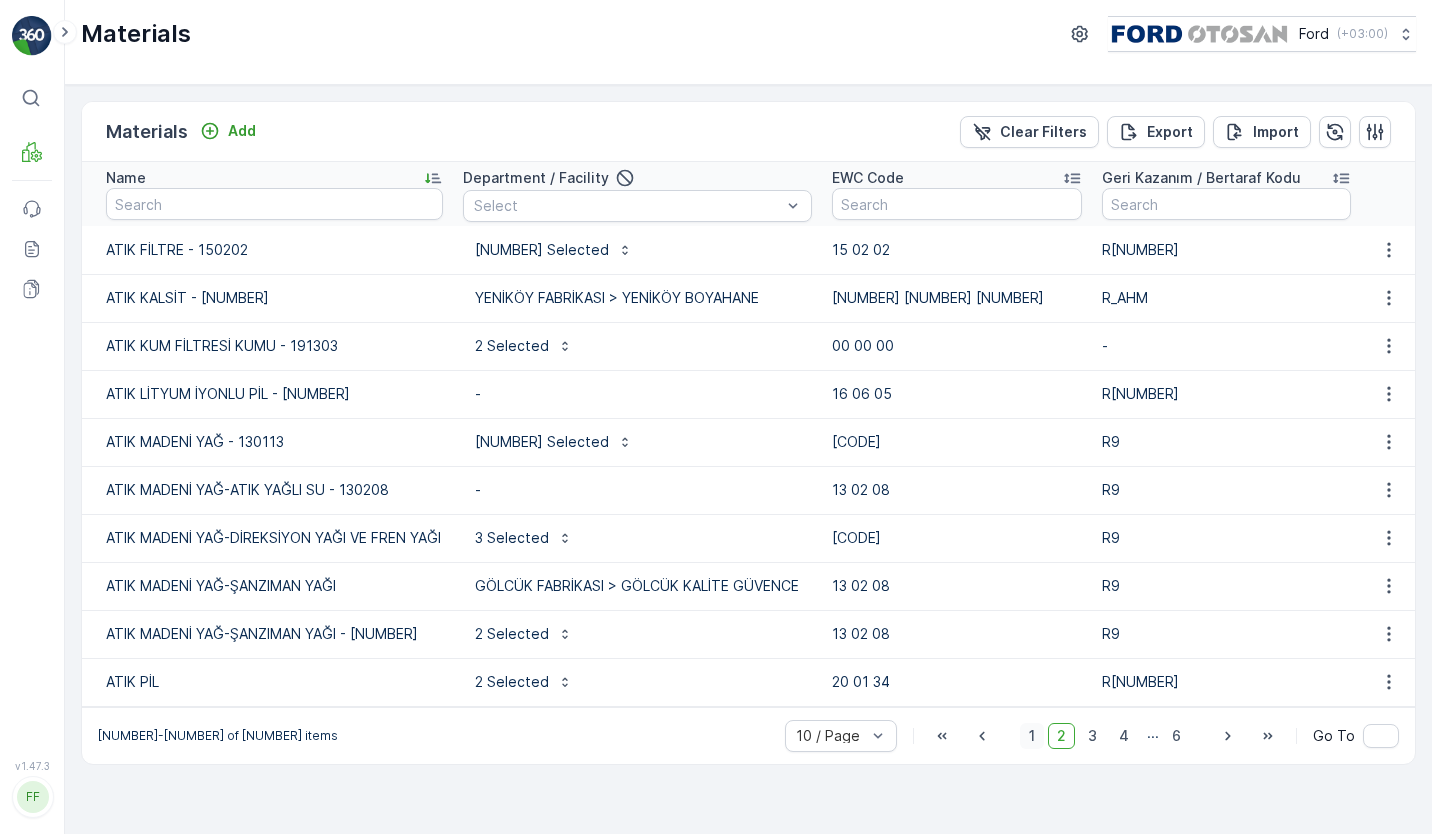 click on "1" at bounding box center (1032, 736) 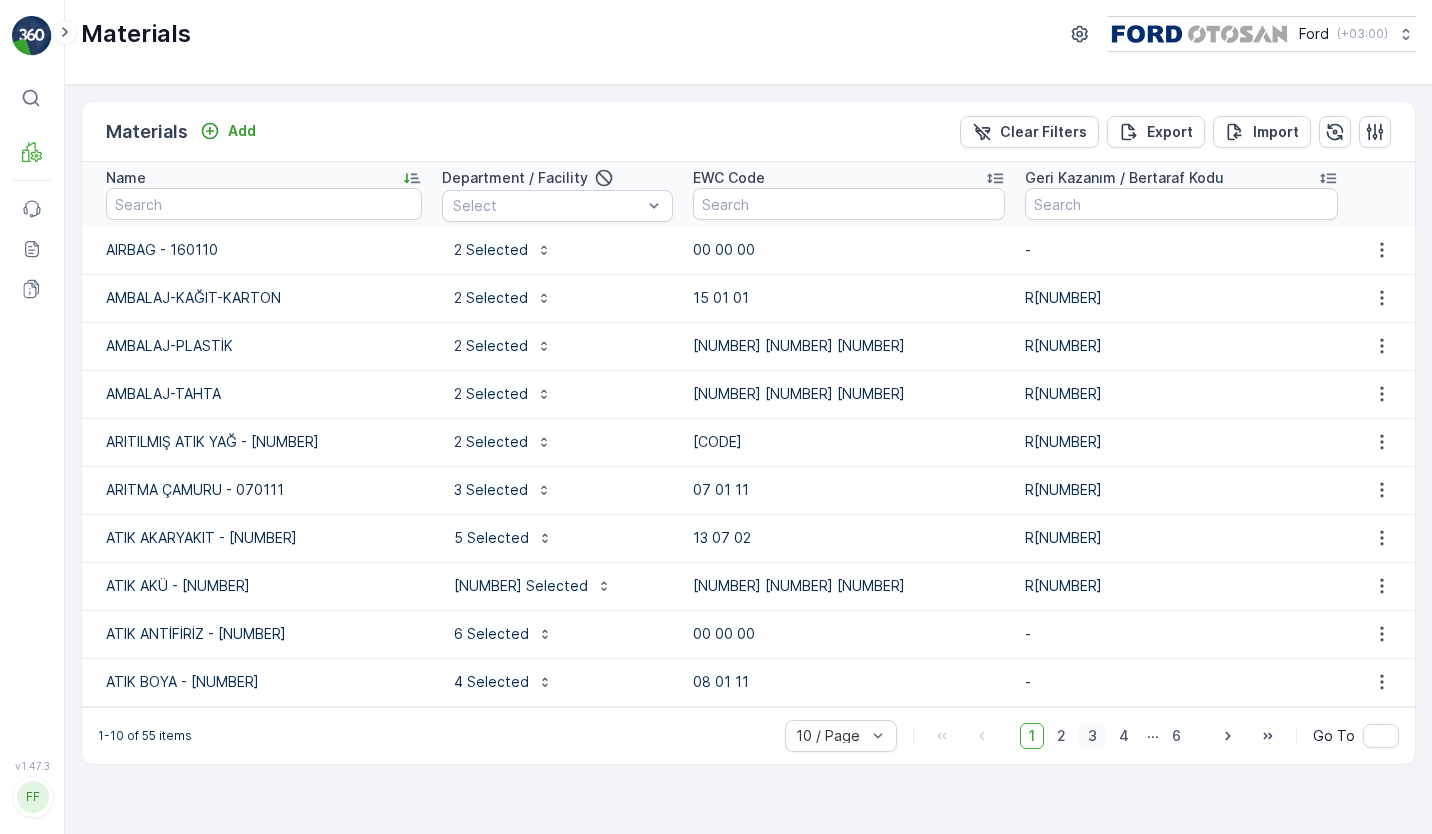 click on "3" at bounding box center (1092, 736) 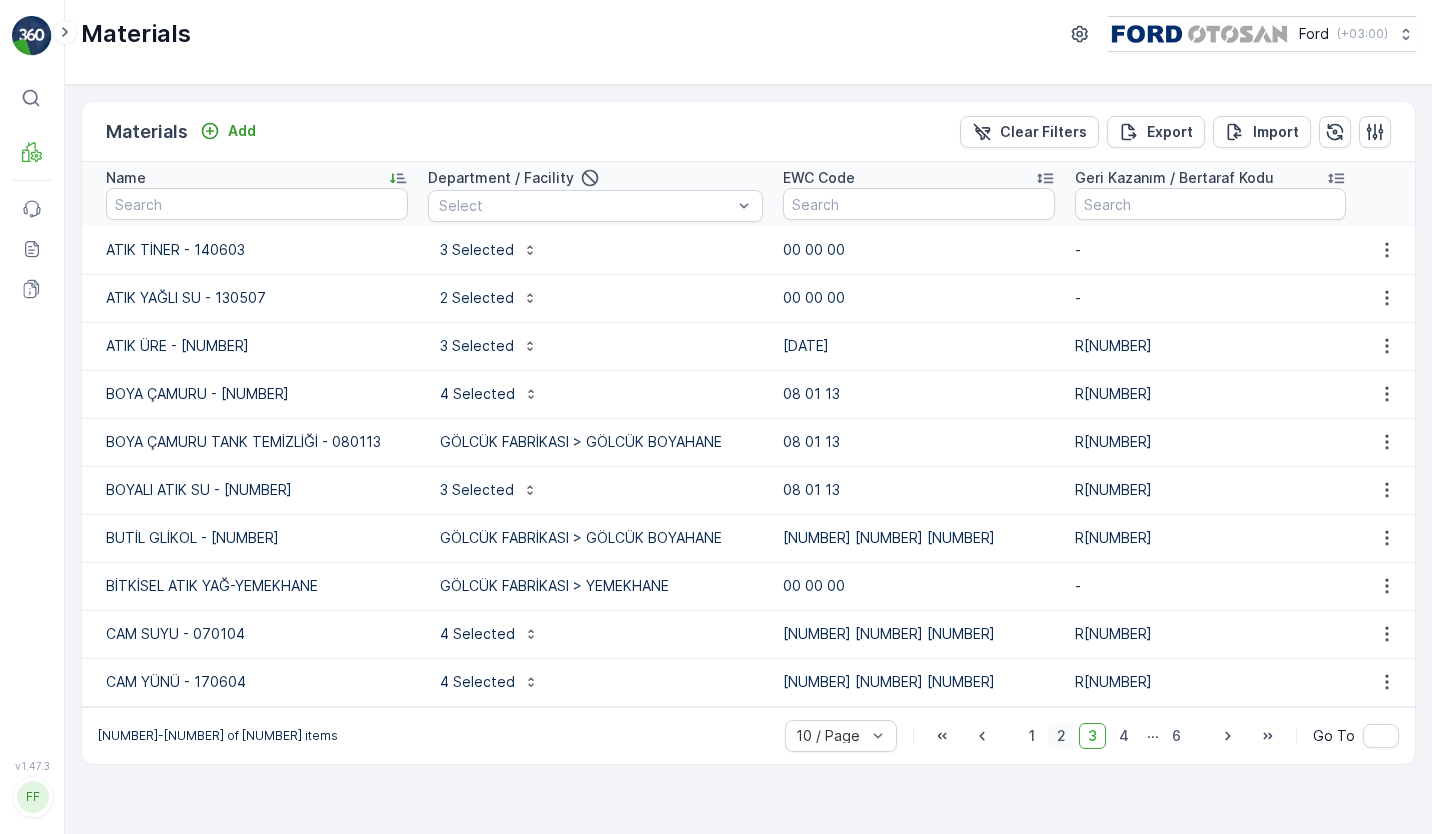 click on "2" at bounding box center (1061, 736) 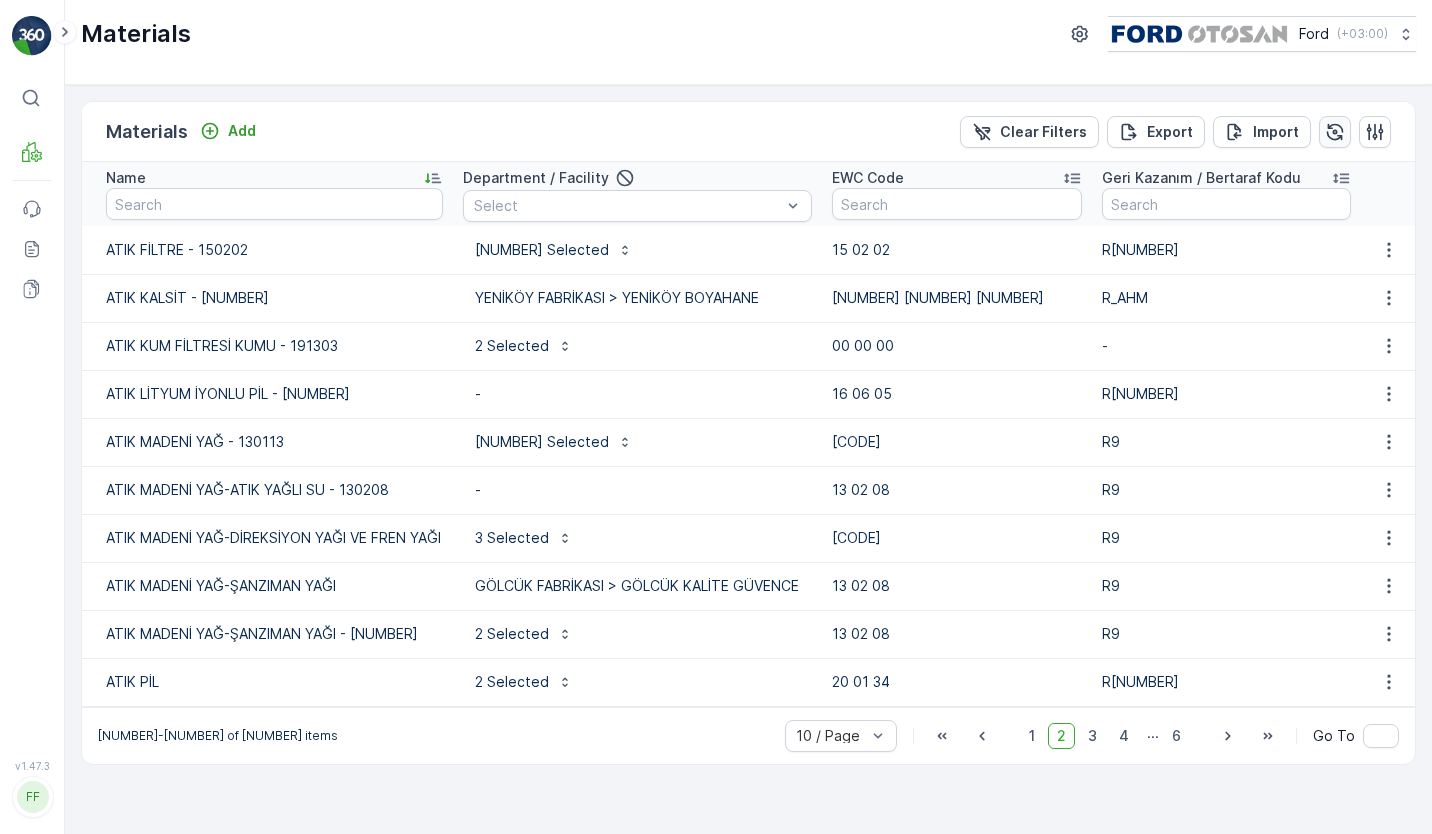 click 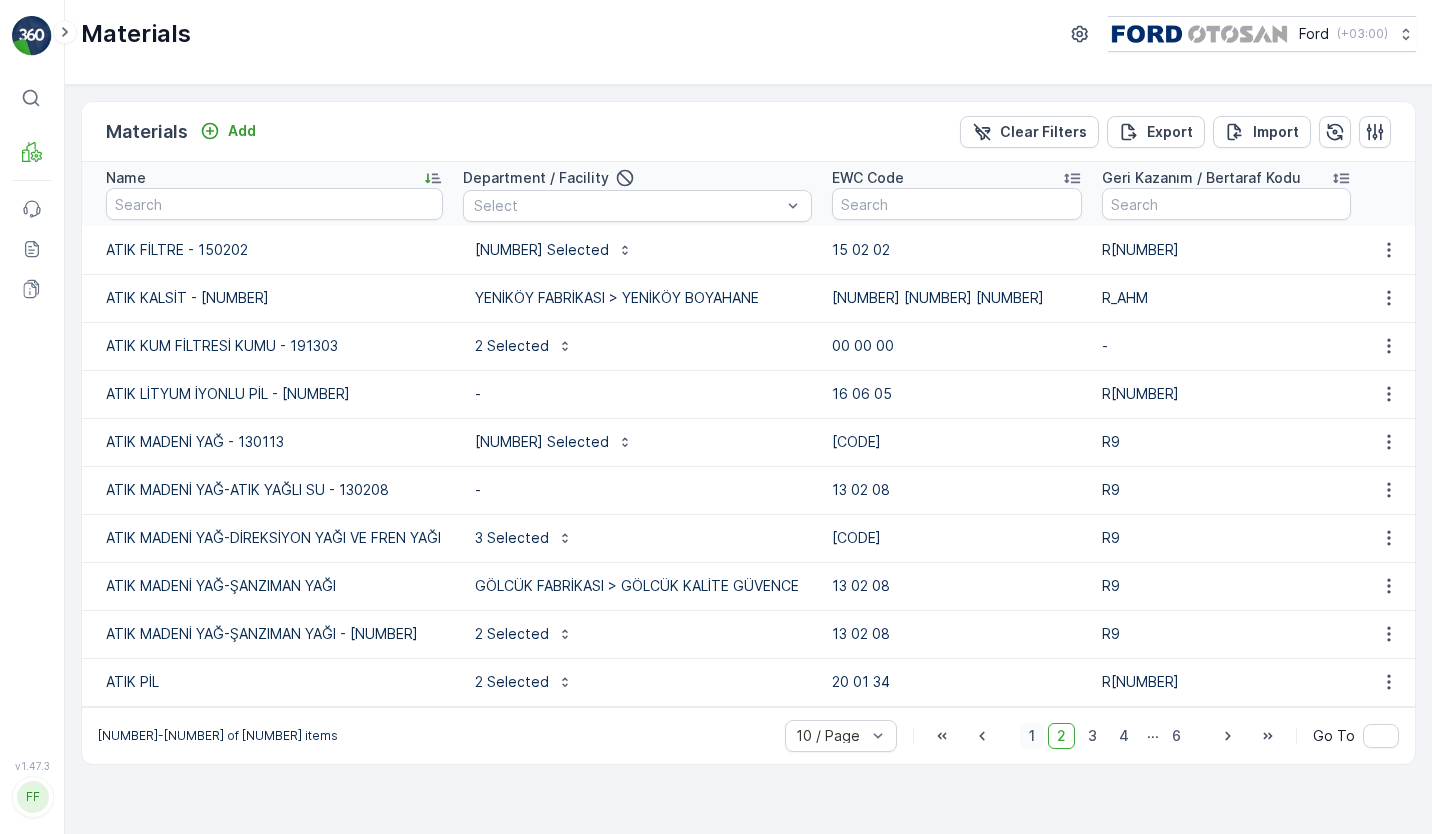 click on "1" at bounding box center [1032, 736] 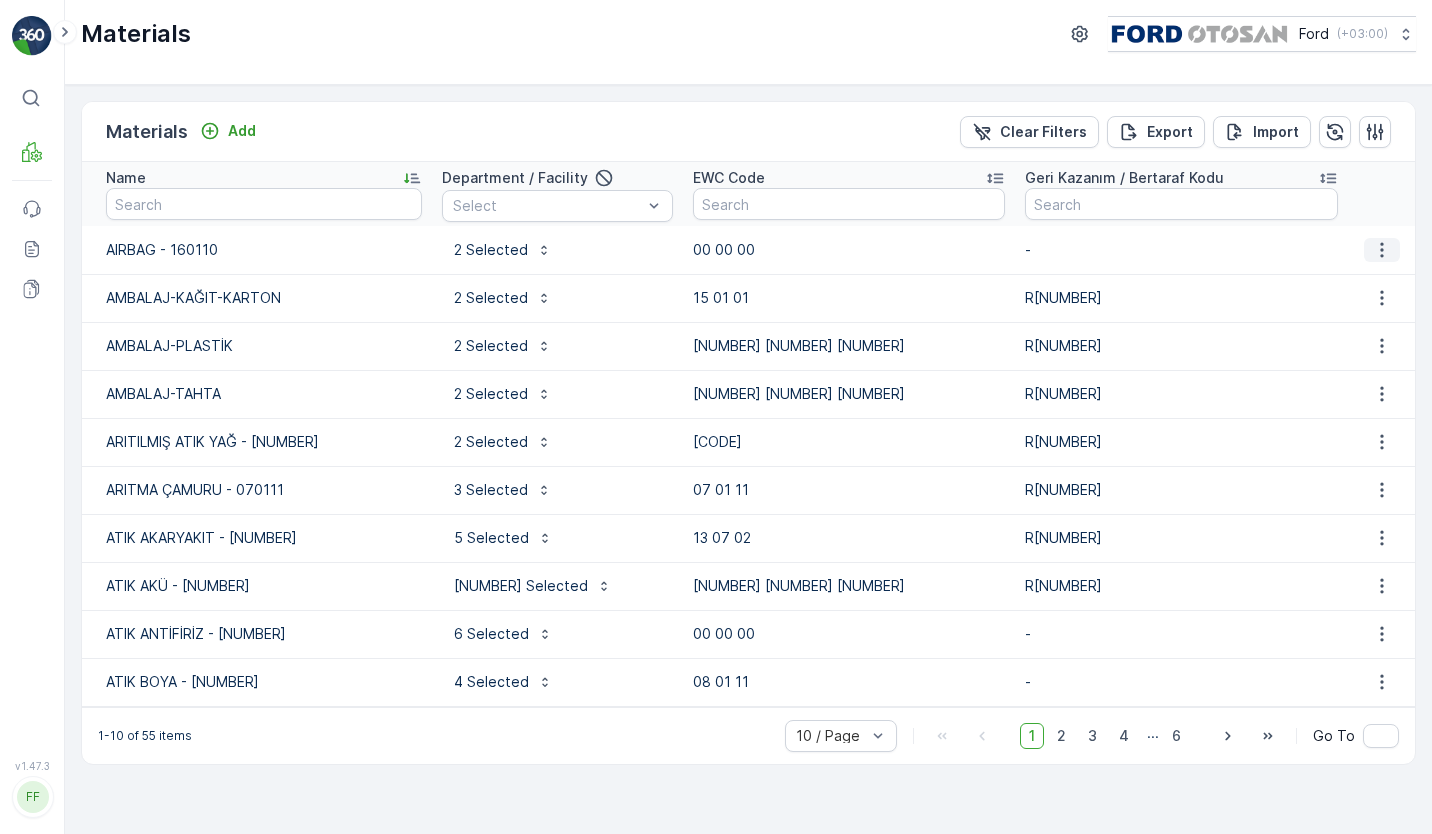 click 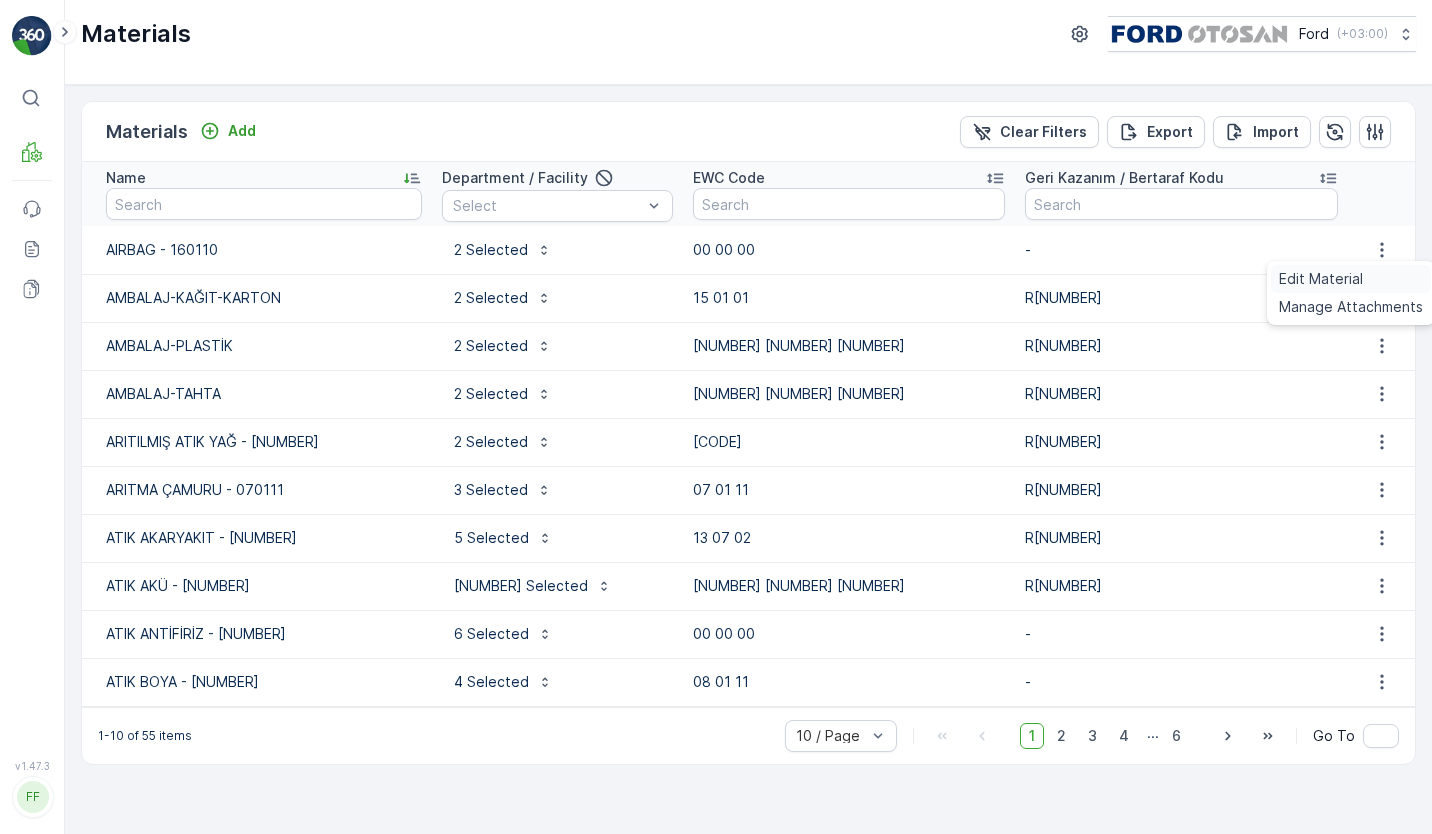 click on "Edit Material" at bounding box center [1351, 279] 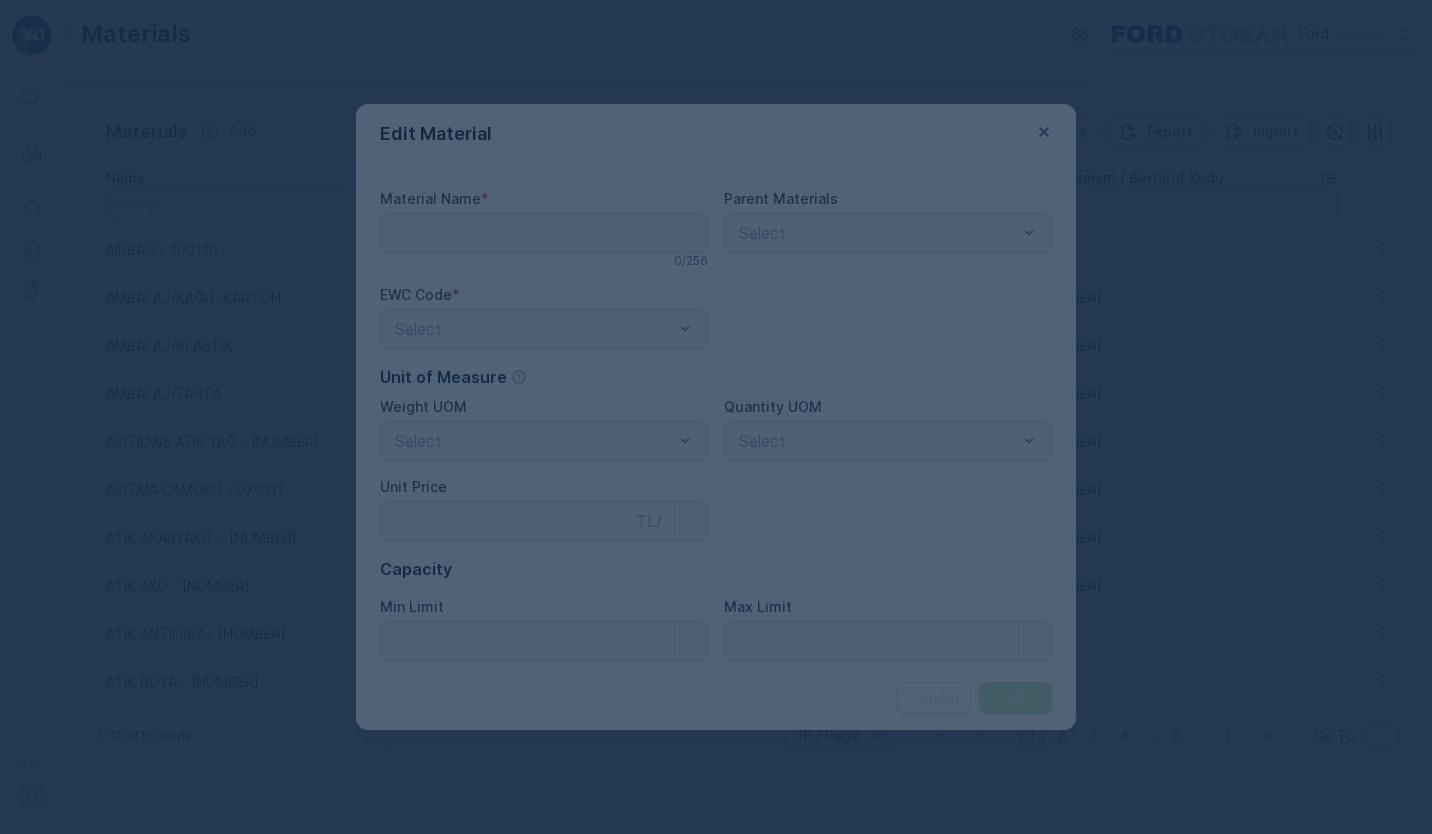type on "AIRBAG - 160110" 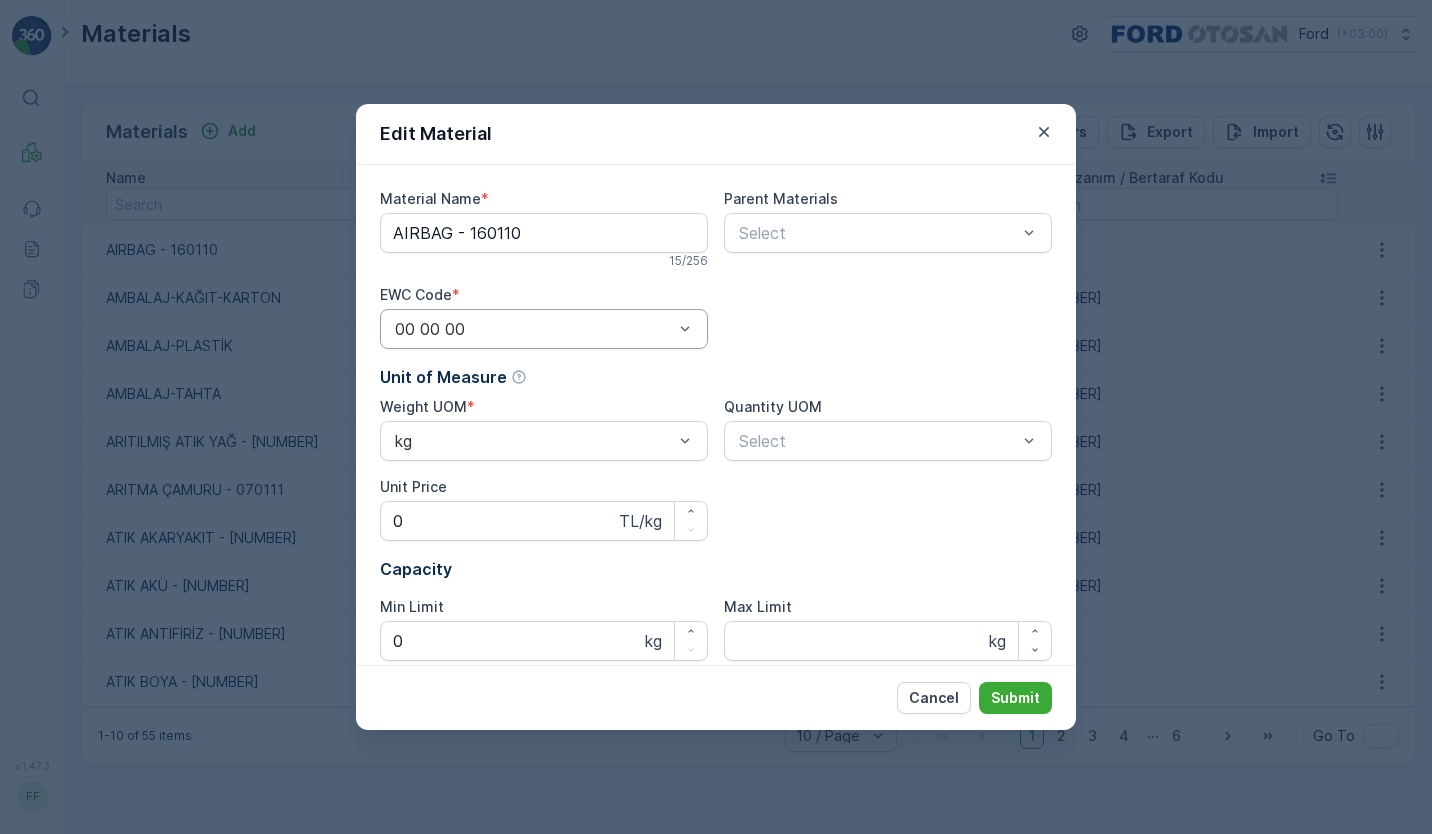 click at bounding box center (534, 329) 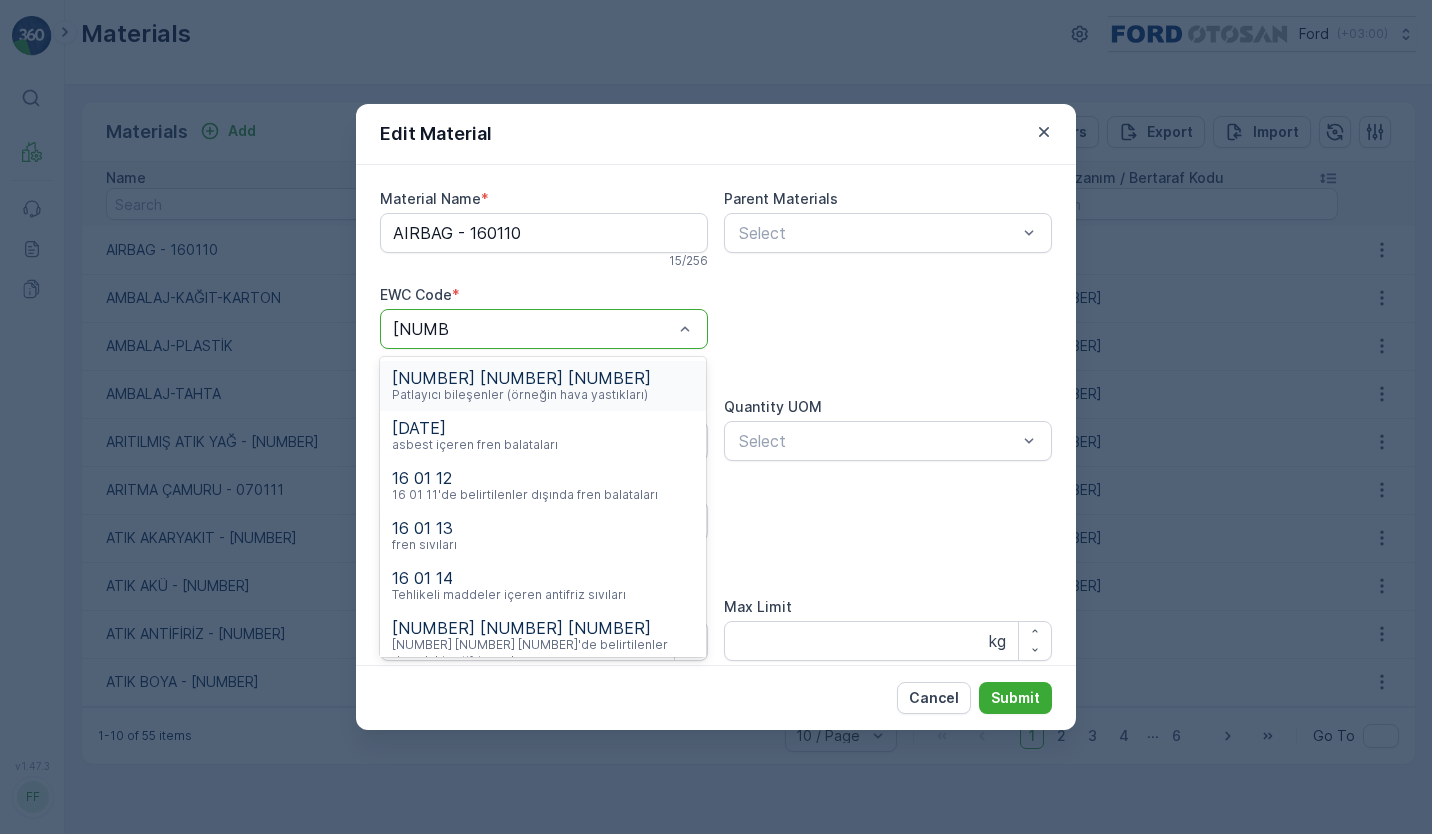 type on "[NUMBER] [NUMBER] [NUMBER]" 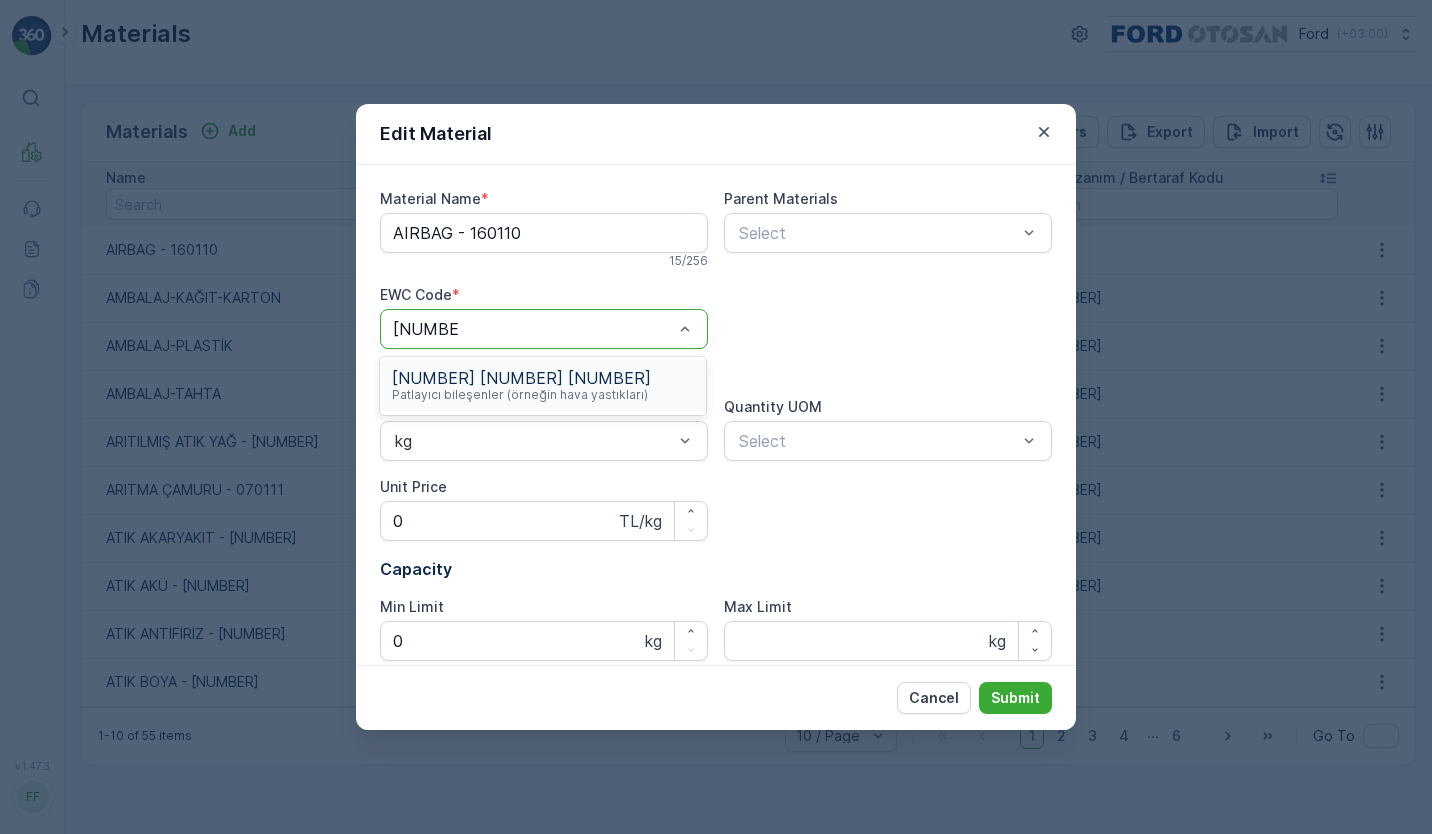 type 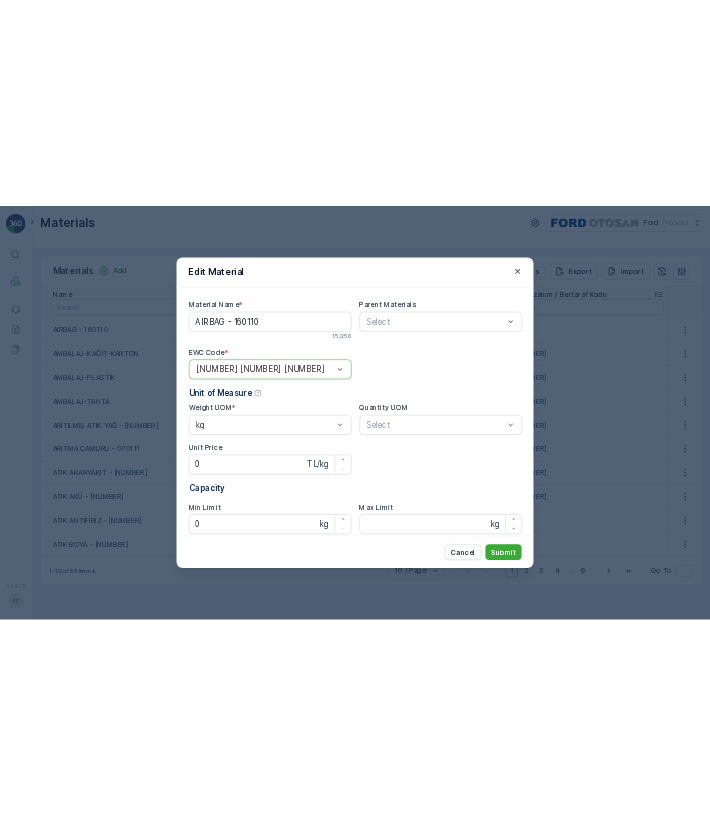 scroll, scrollTop: 230, scrollLeft: 0, axis: vertical 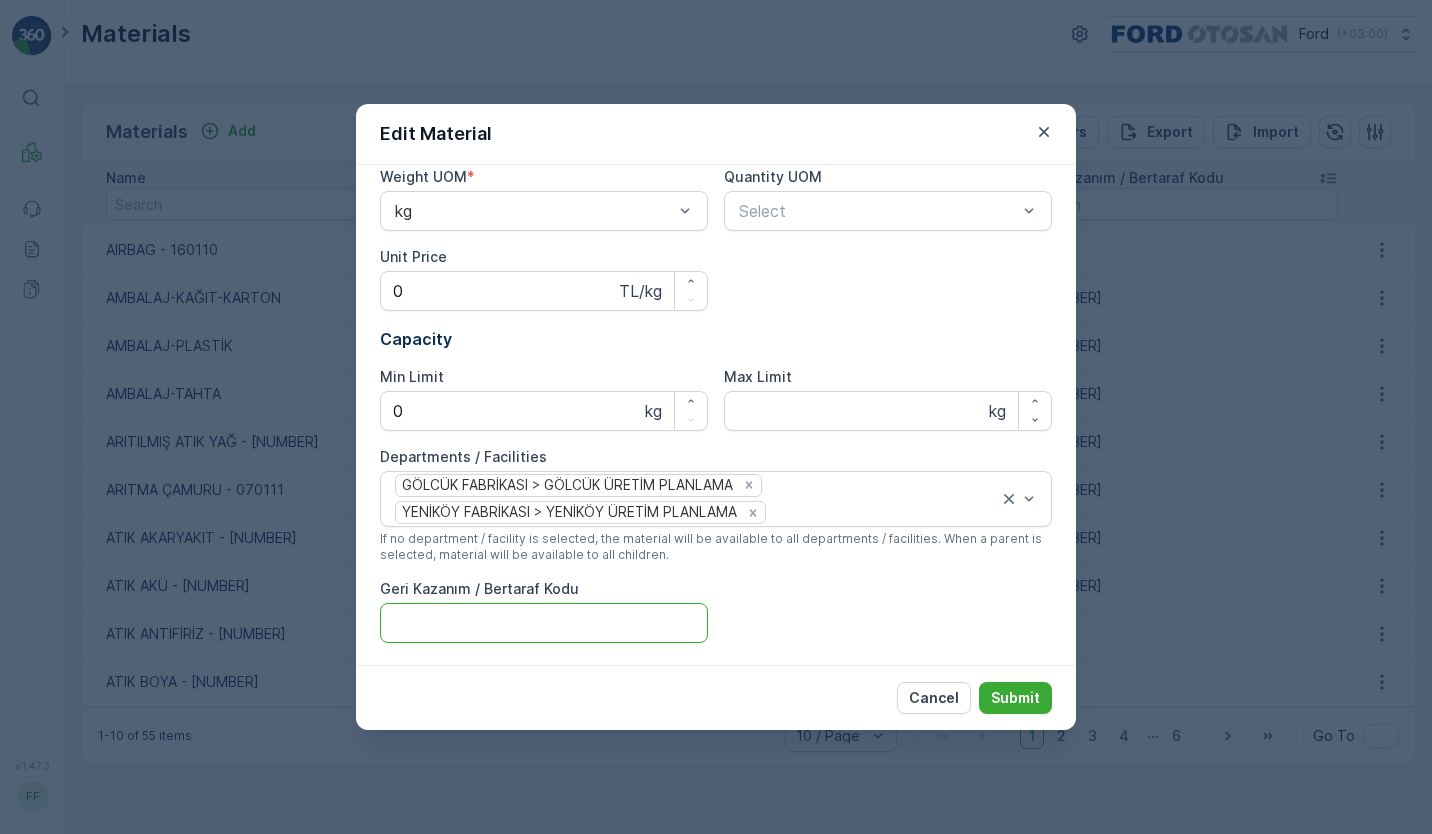 click on "Geri Kazanım / Bertaraf Kodu" at bounding box center (544, 623) 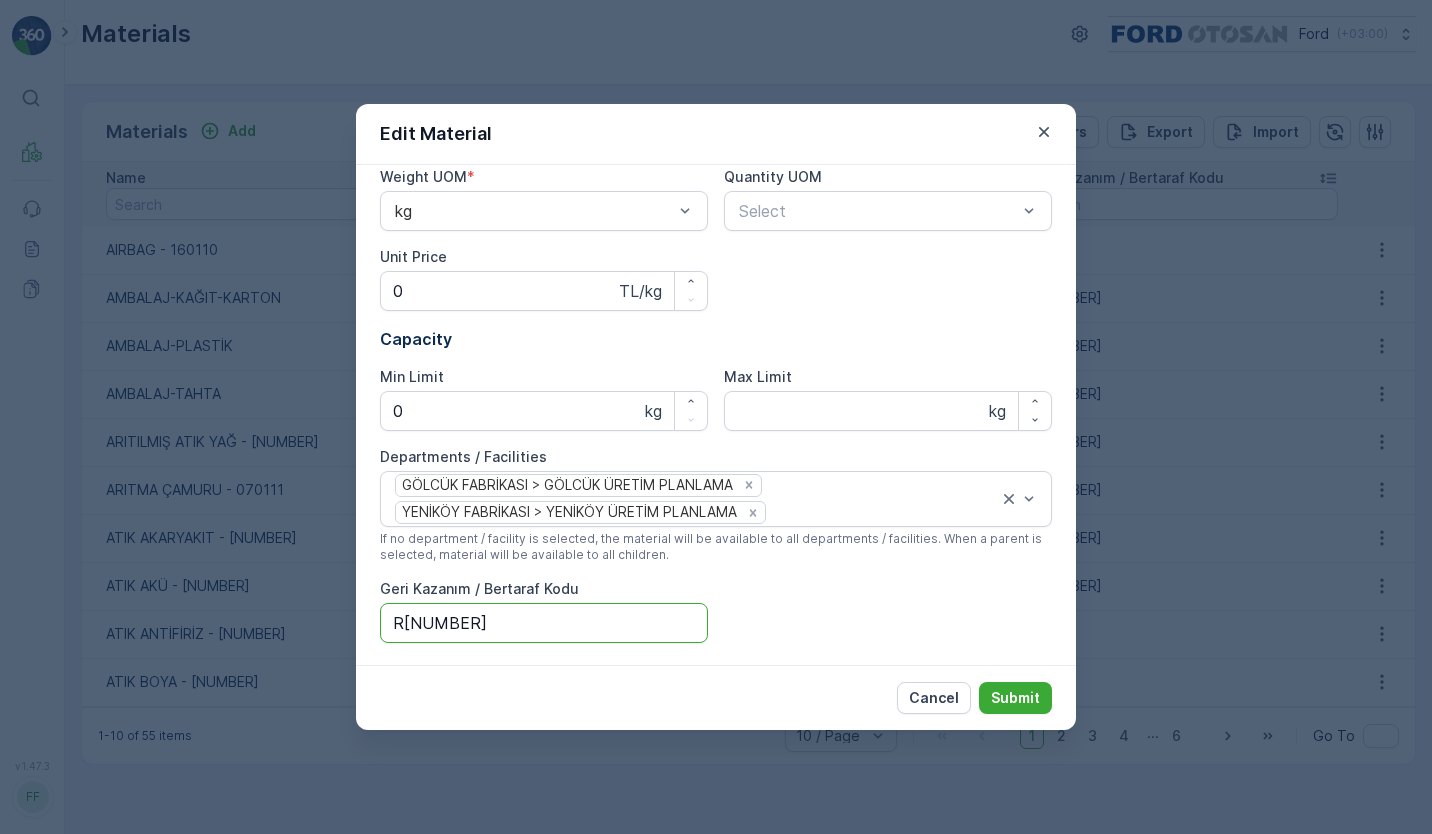 type on "R[NUMBER]" 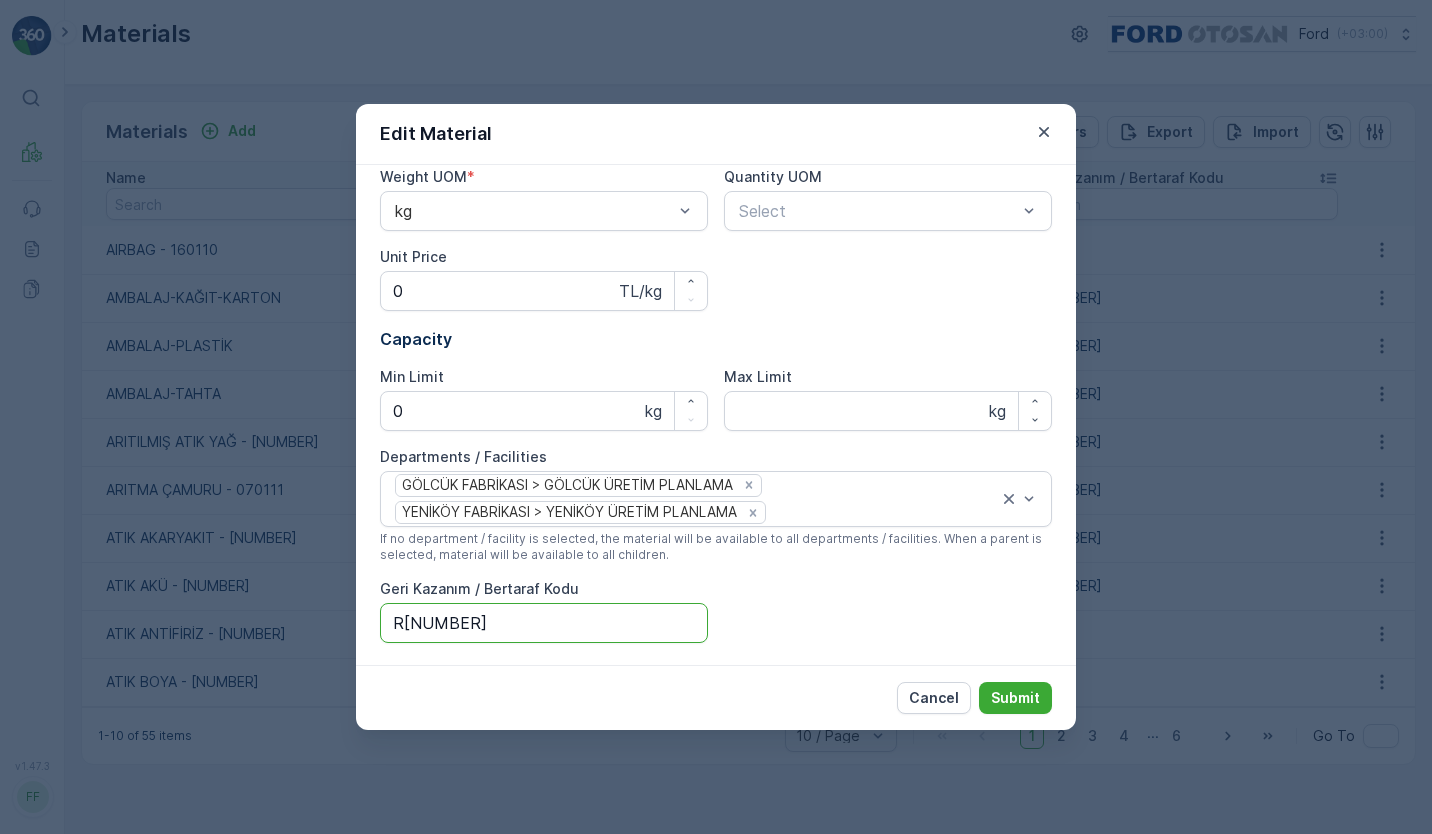 click on "Submit" at bounding box center (1015, 698) 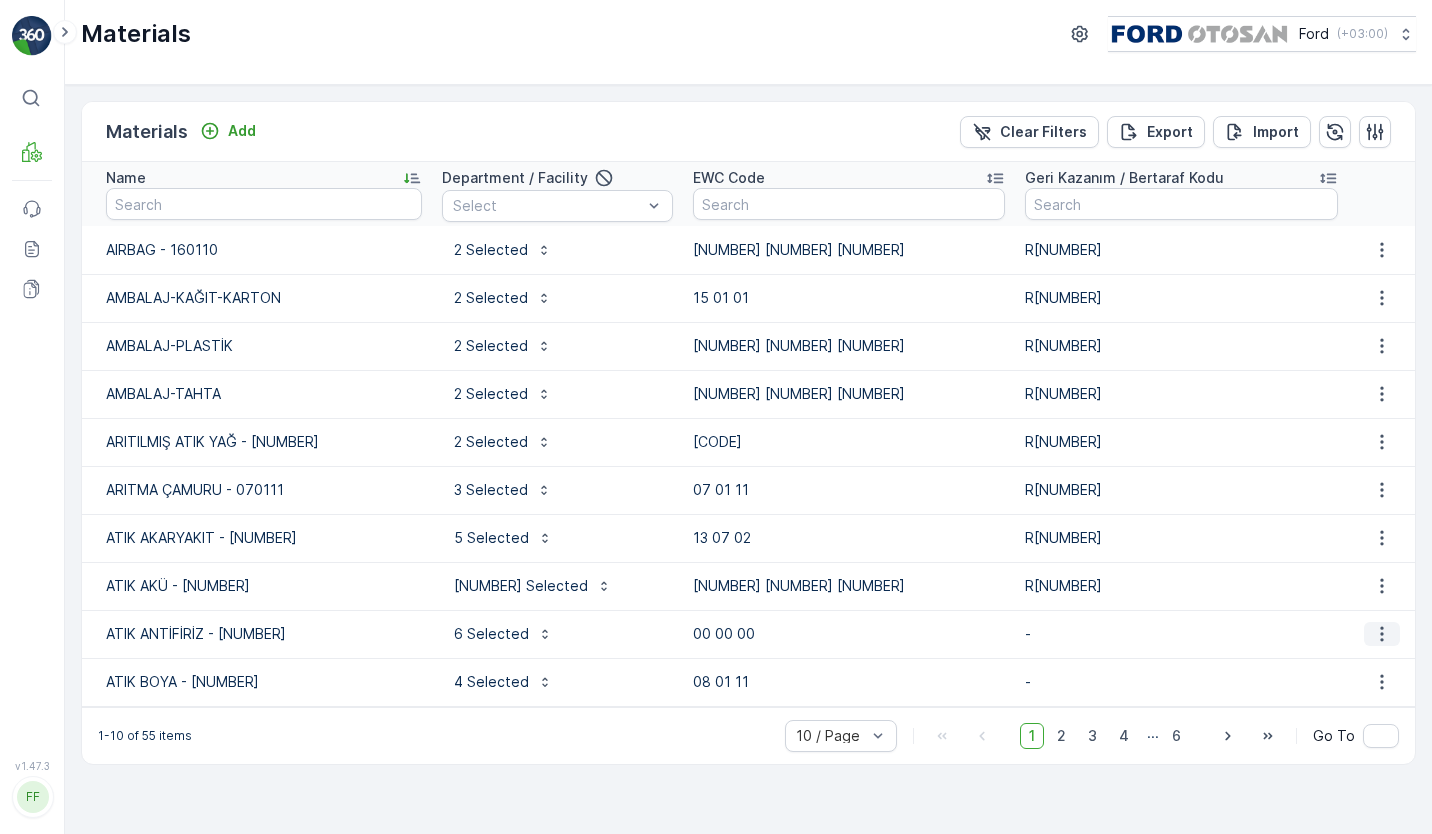 click 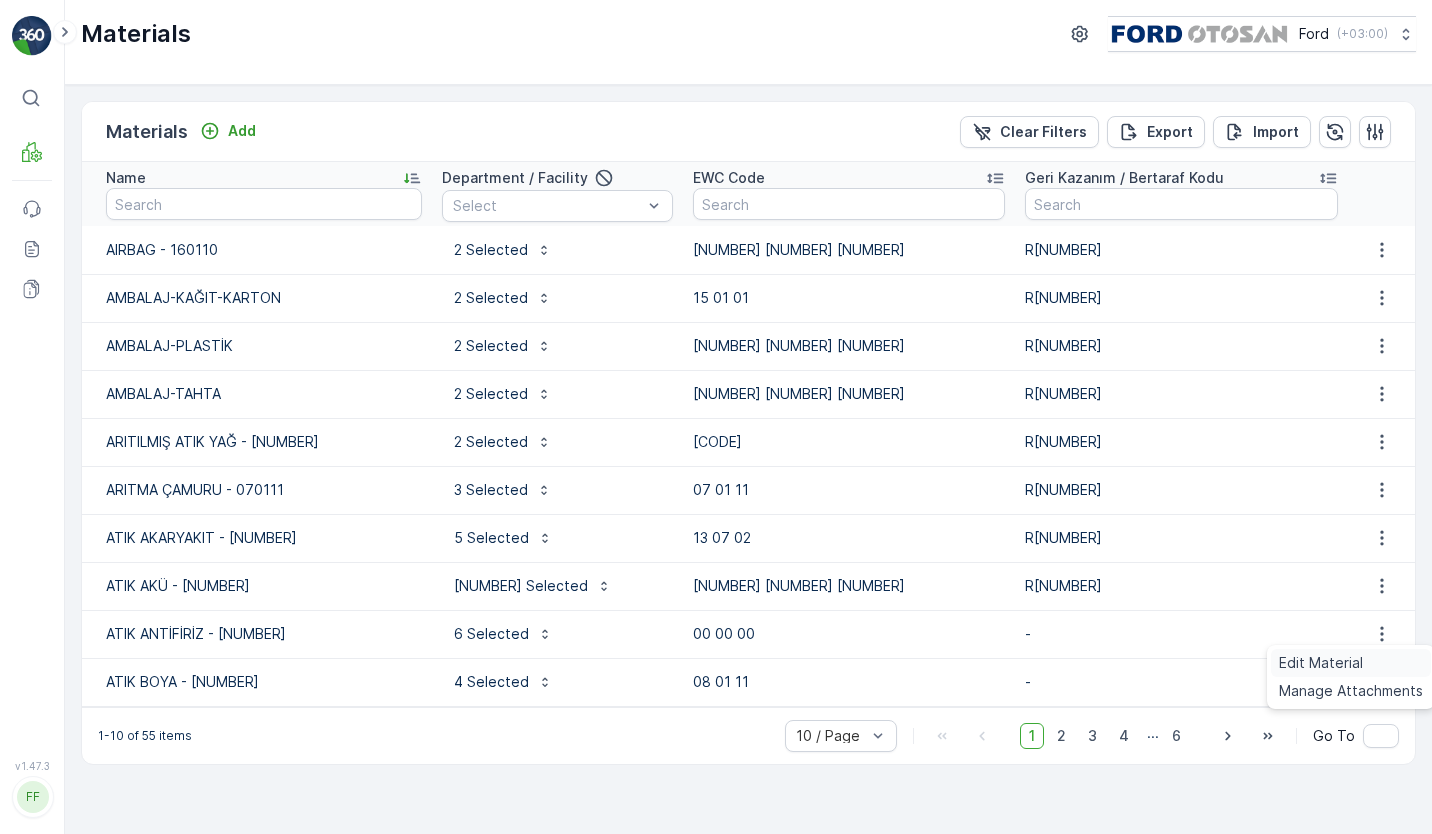click on "Edit Material" at bounding box center (1321, 663) 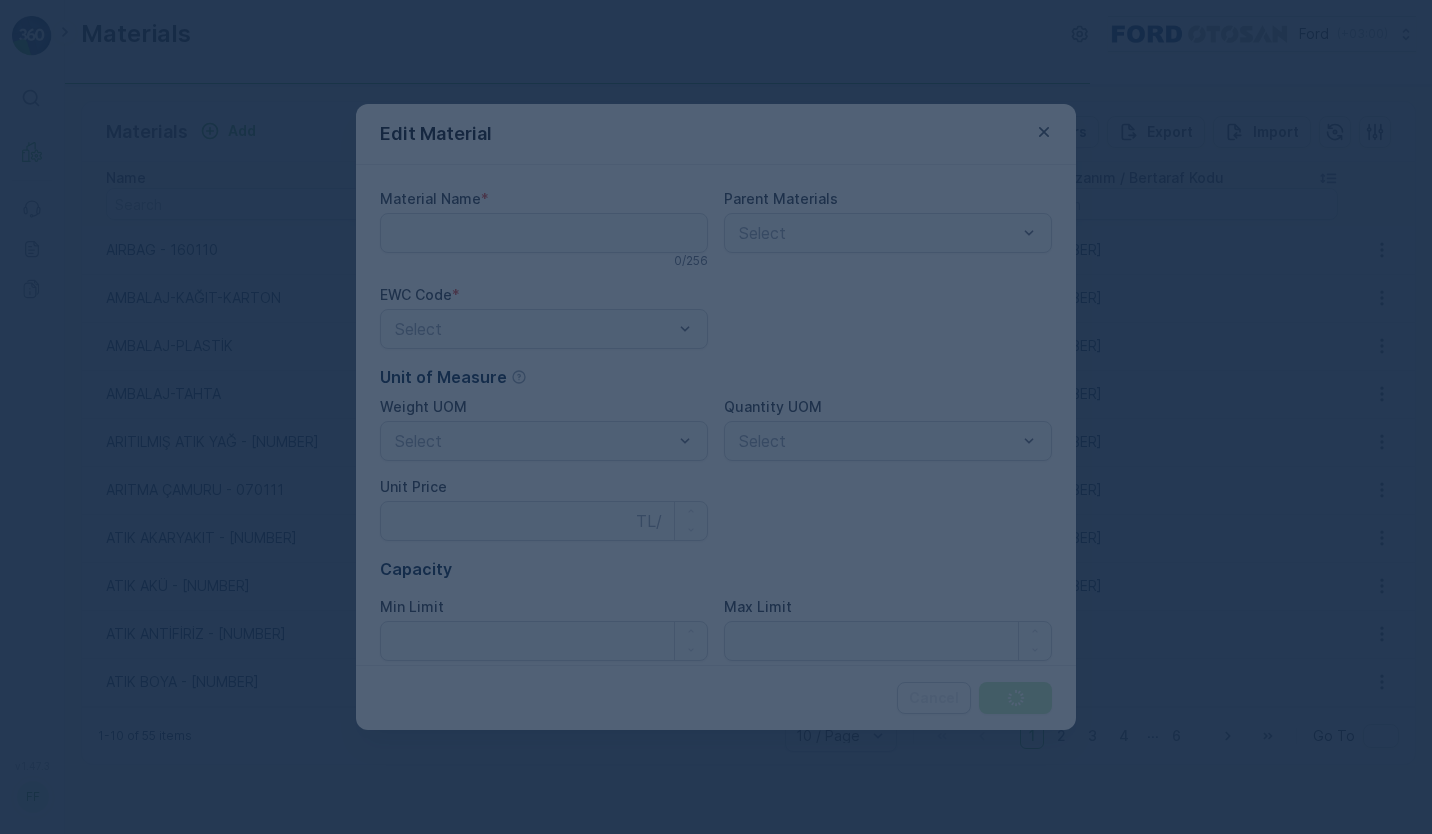 type on "ATIK ANTİFİRİZ - [NUMBER]" 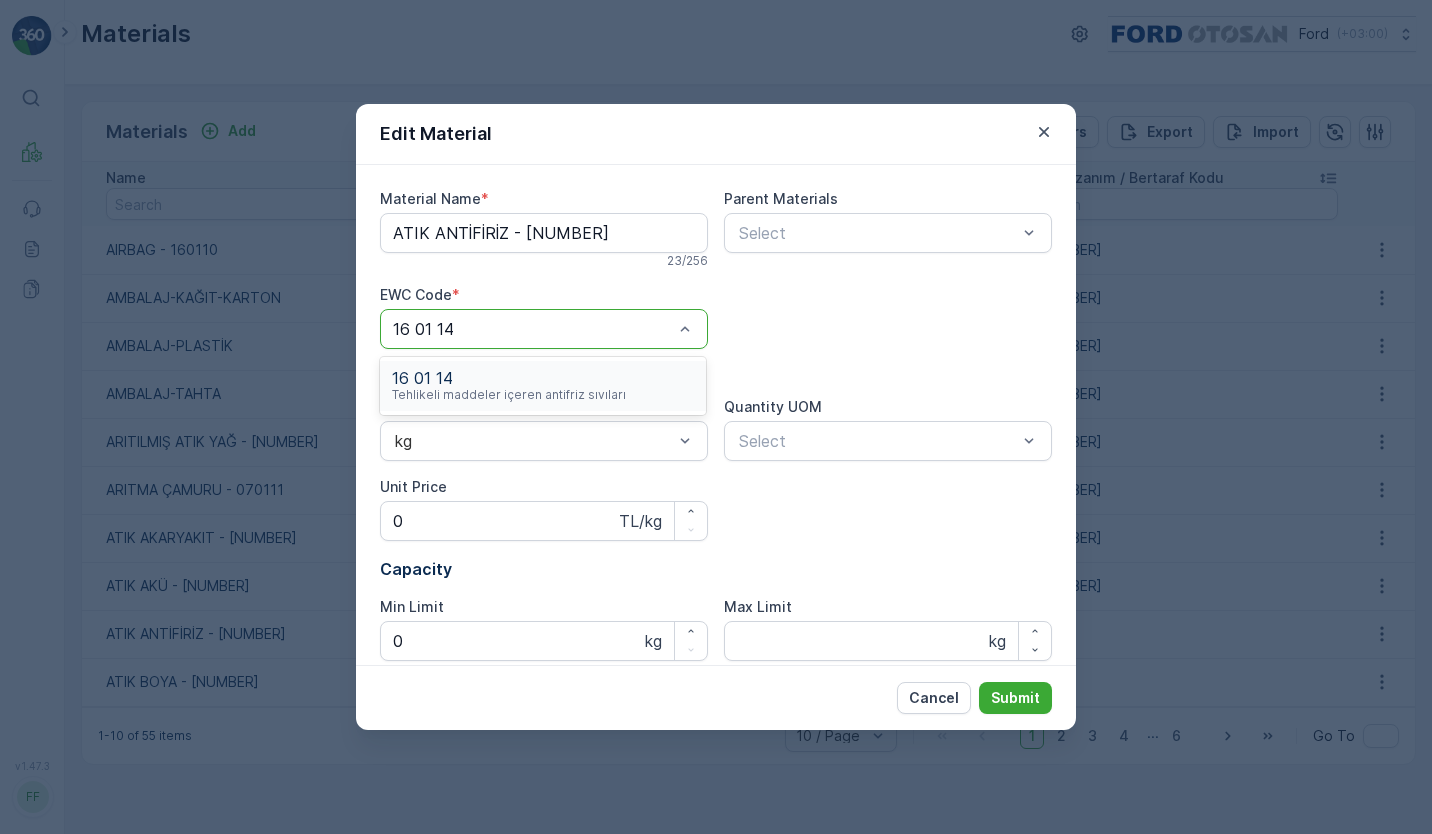type on "16 01 14" 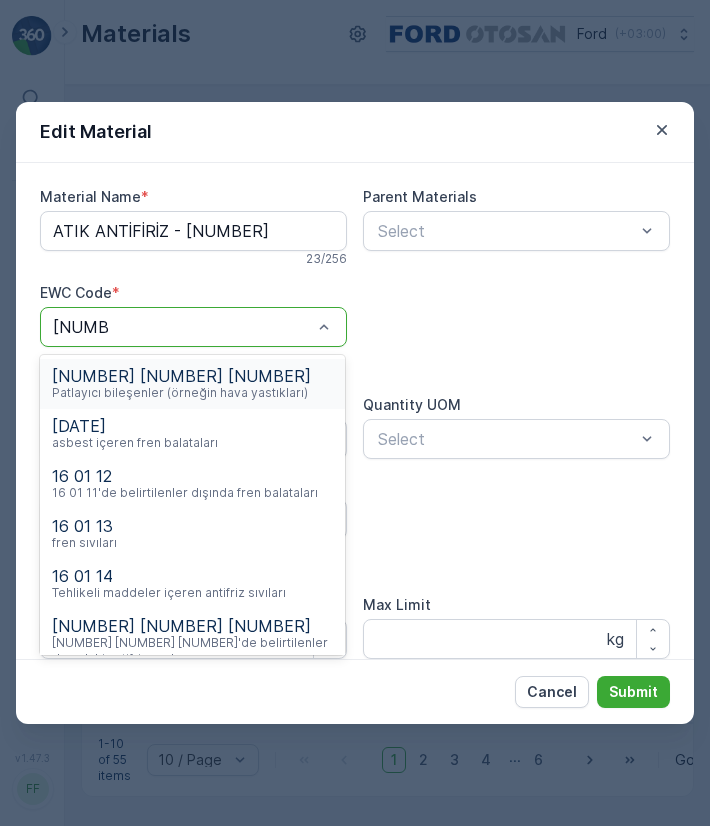 type on "16 01 14" 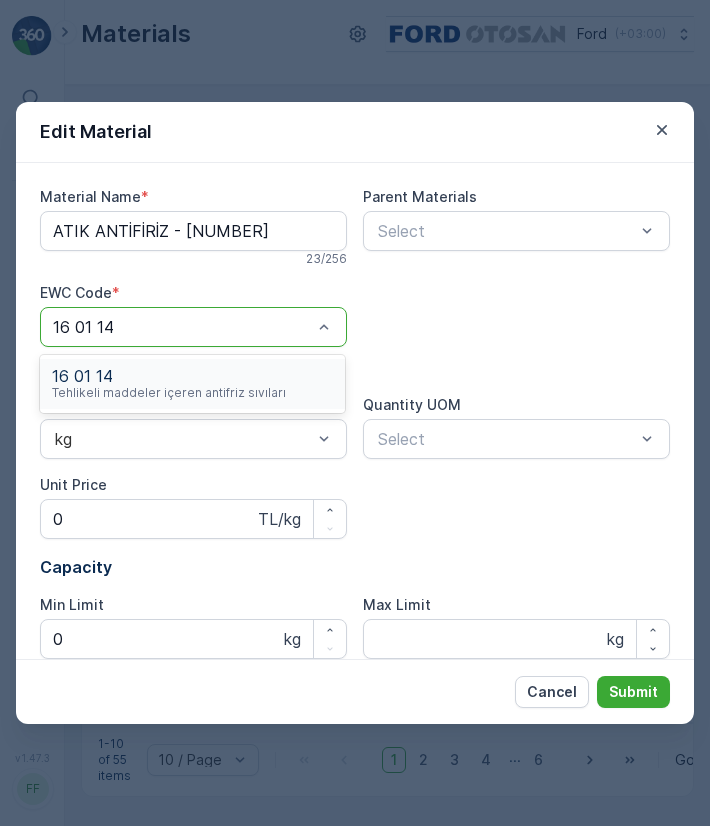 click on "16 01 14" at bounding box center (169, 376) 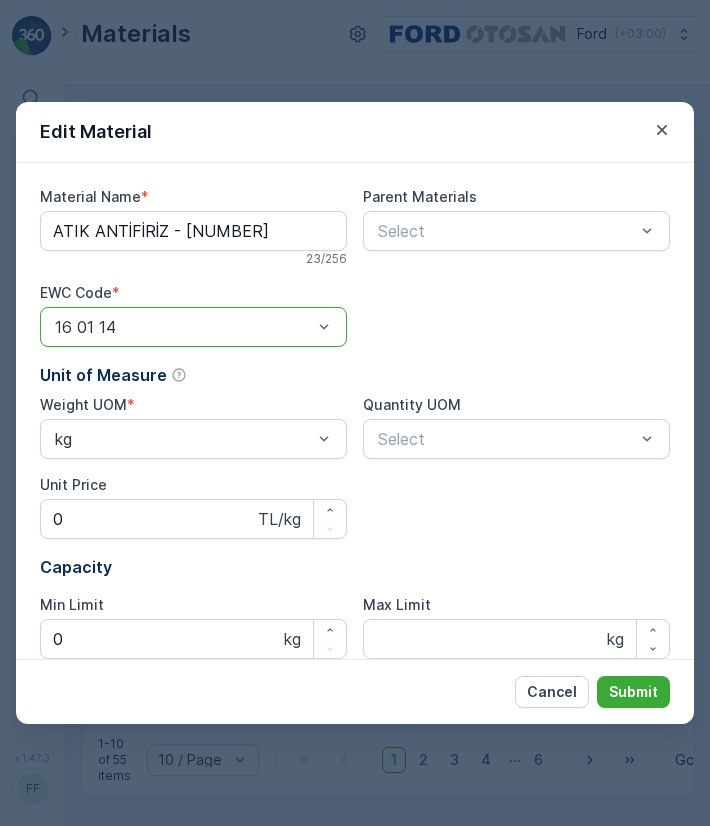 click on "16 01 14" at bounding box center (193, 327) 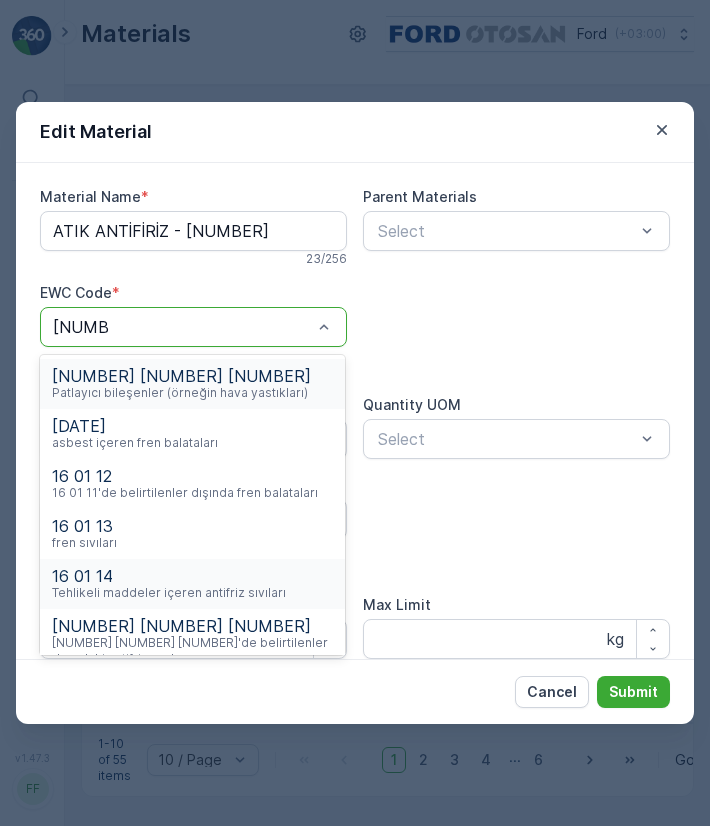 type on "16 01 14" 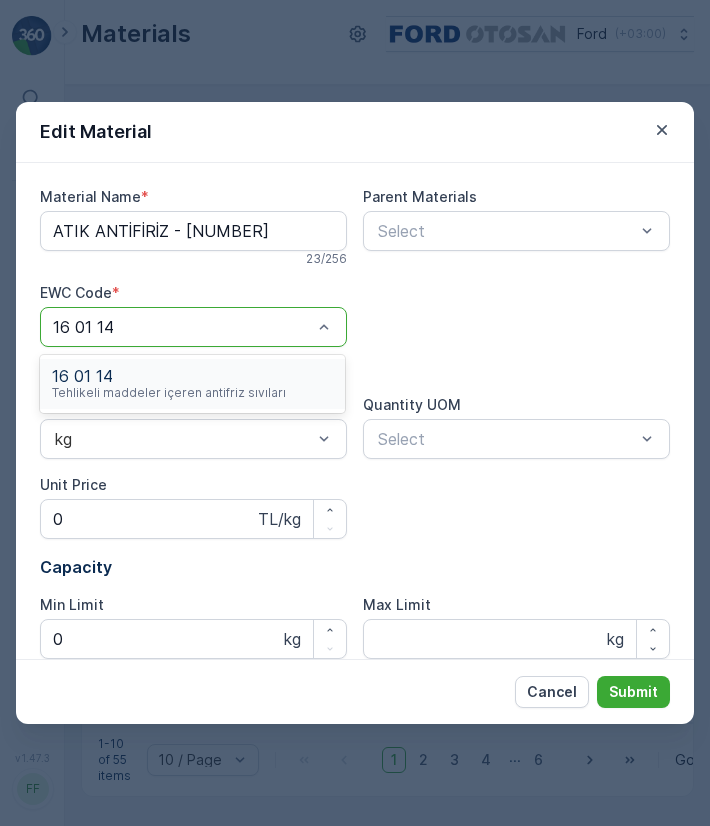 click on "16 01 14" at bounding box center [169, 376] 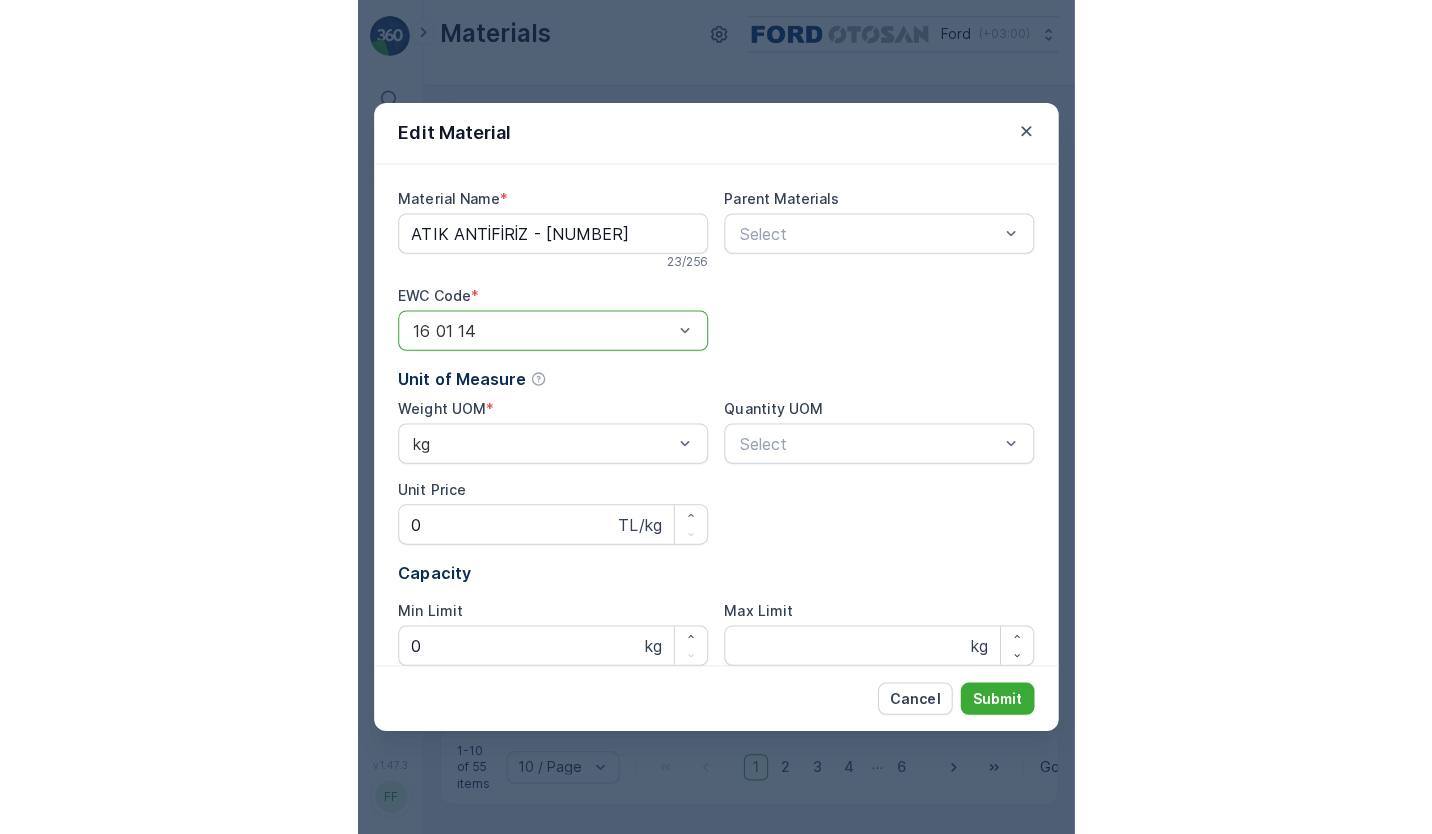scroll, scrollTop: 342, scrollLeft: 0, axis: vertical 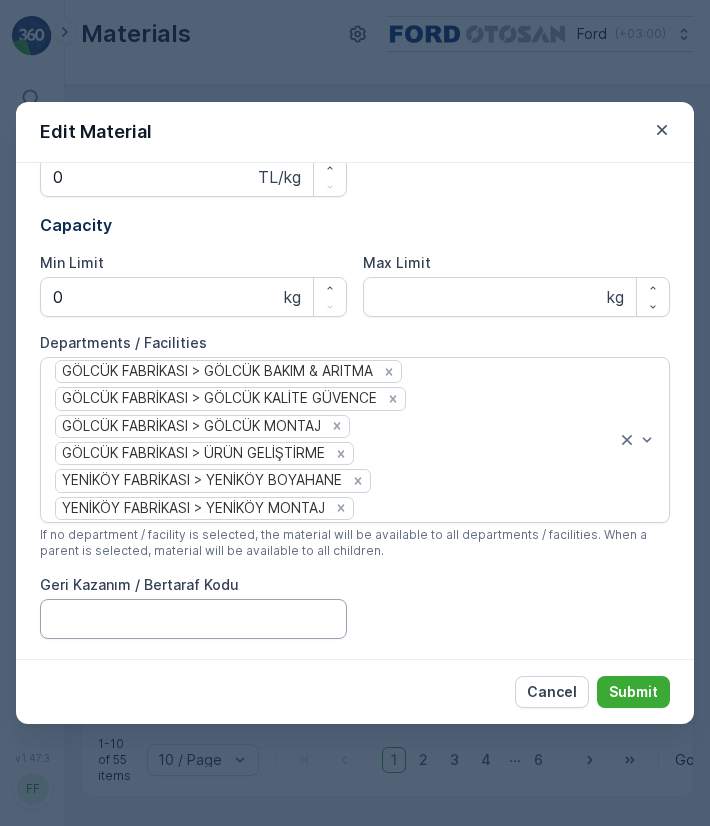 click on "Geri Kazanım / Bertaraf Kodu" at bounding box center (193, 619) 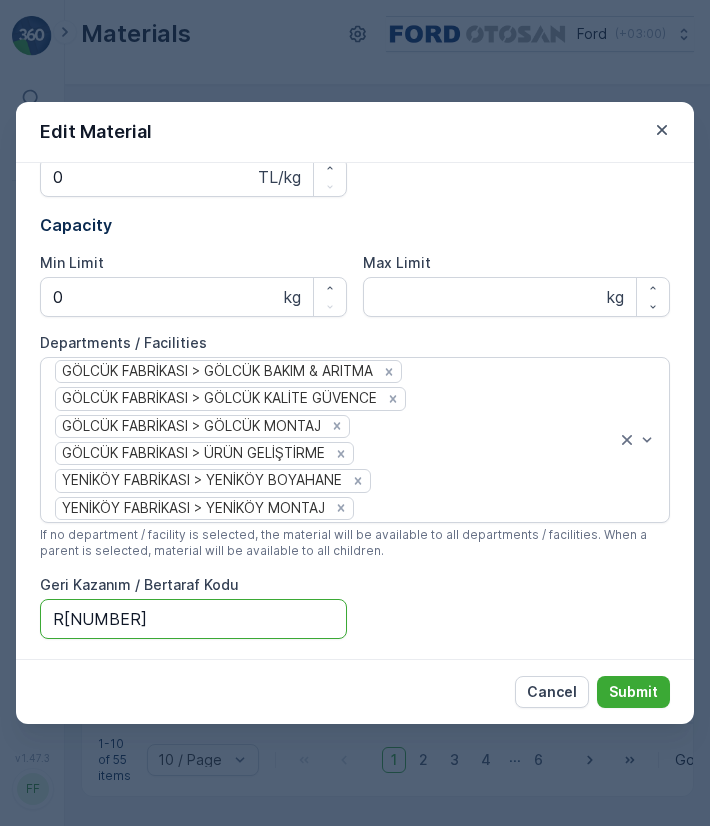 type on "R[NUMBER]" 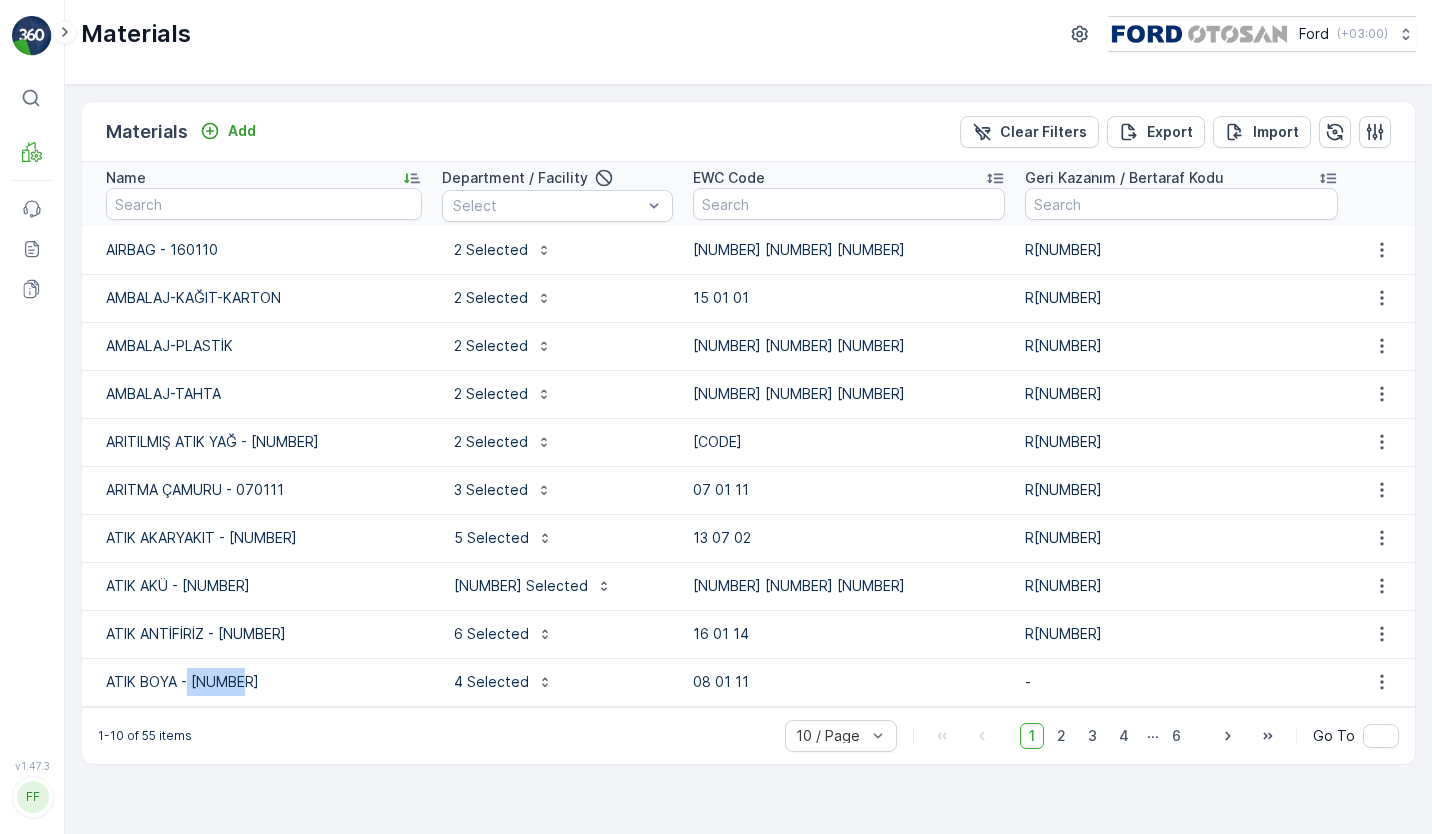 drag, startPoint x: 239, startPoint y: 688, endPoint x: 185, endPoint y: 688, distance: 54 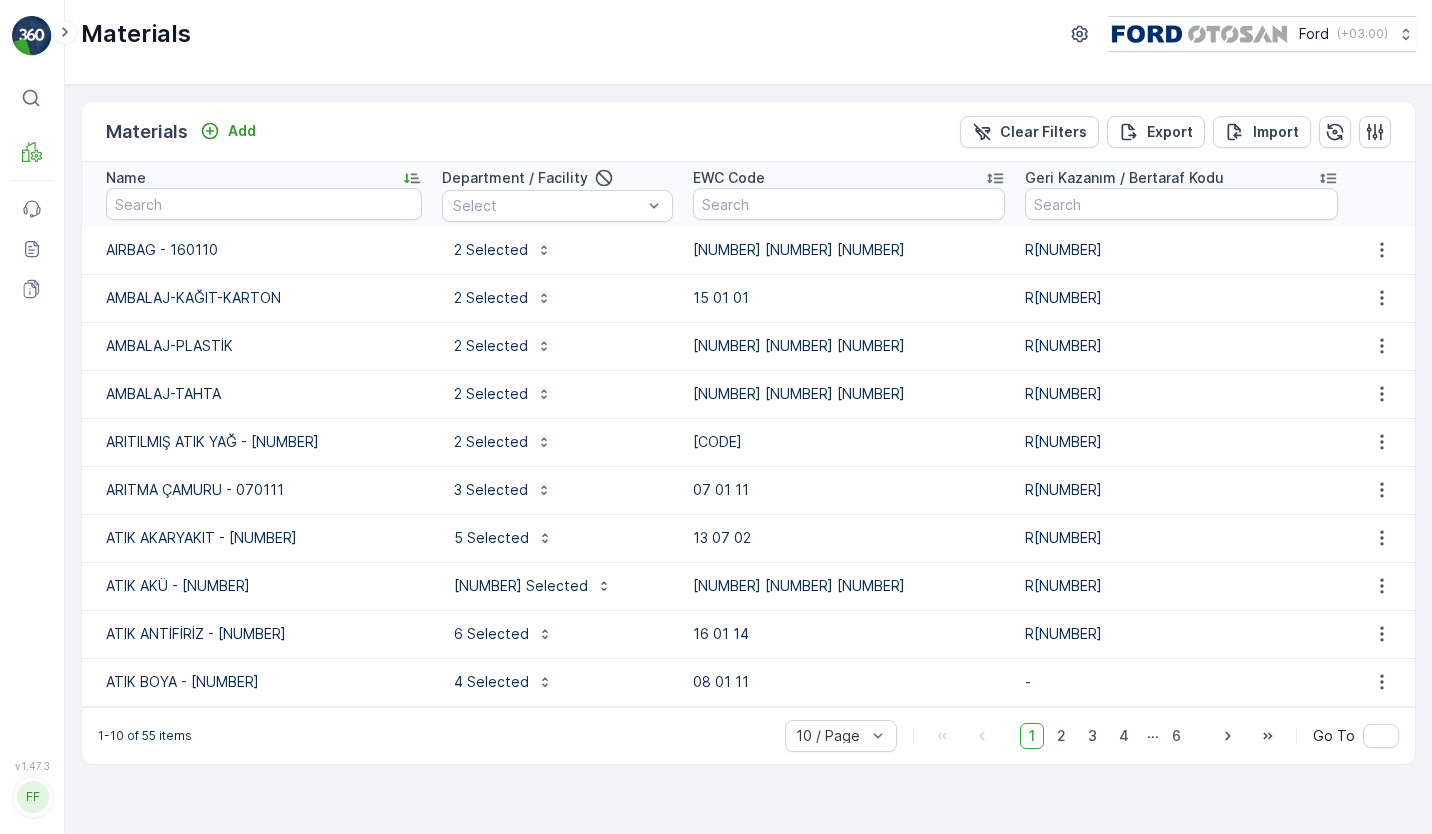drag, startPoint x: 185, startPoint y: 688, endPoint x: 271, endPoint y: 712, distance: 89.28606 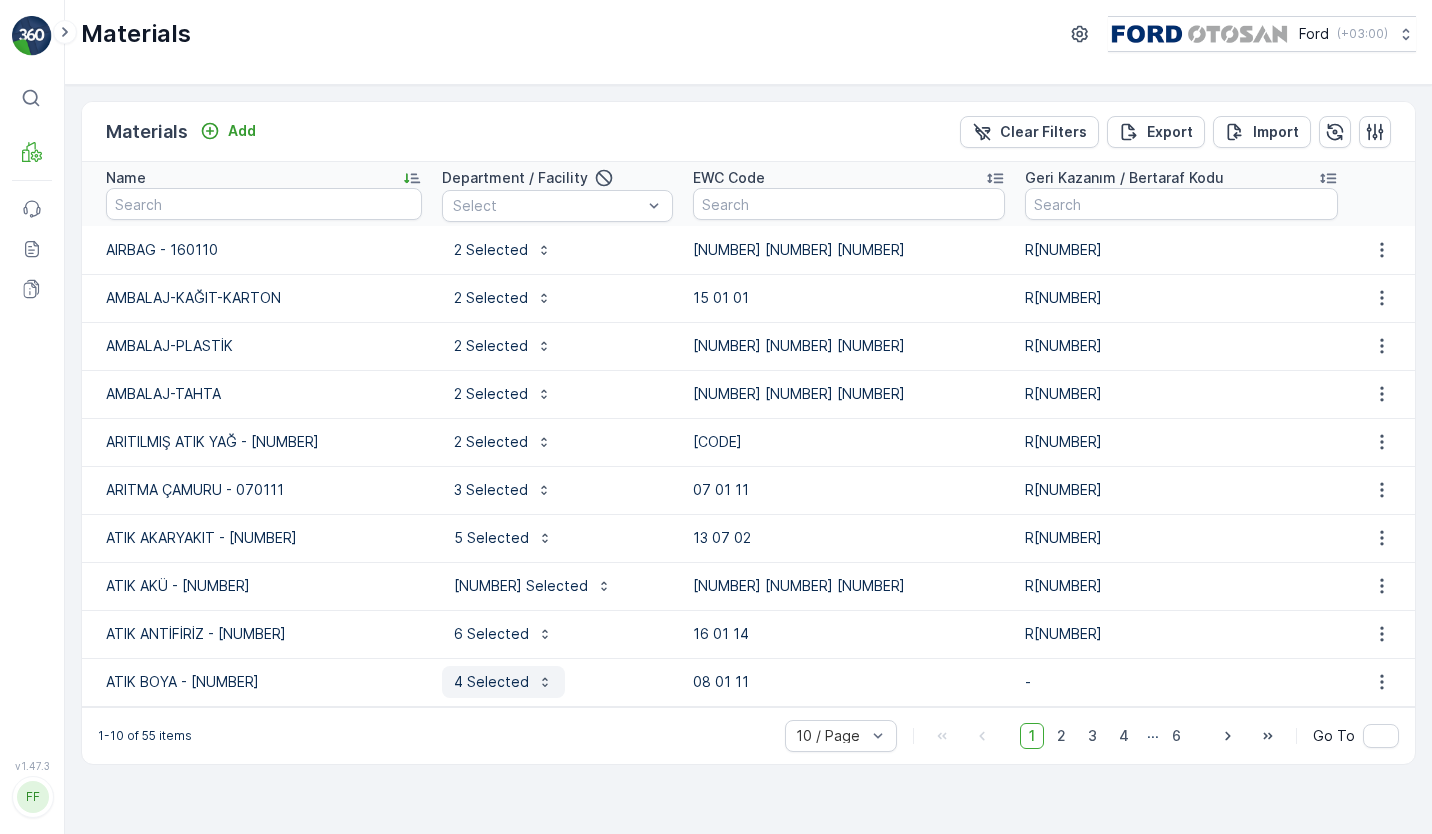 click 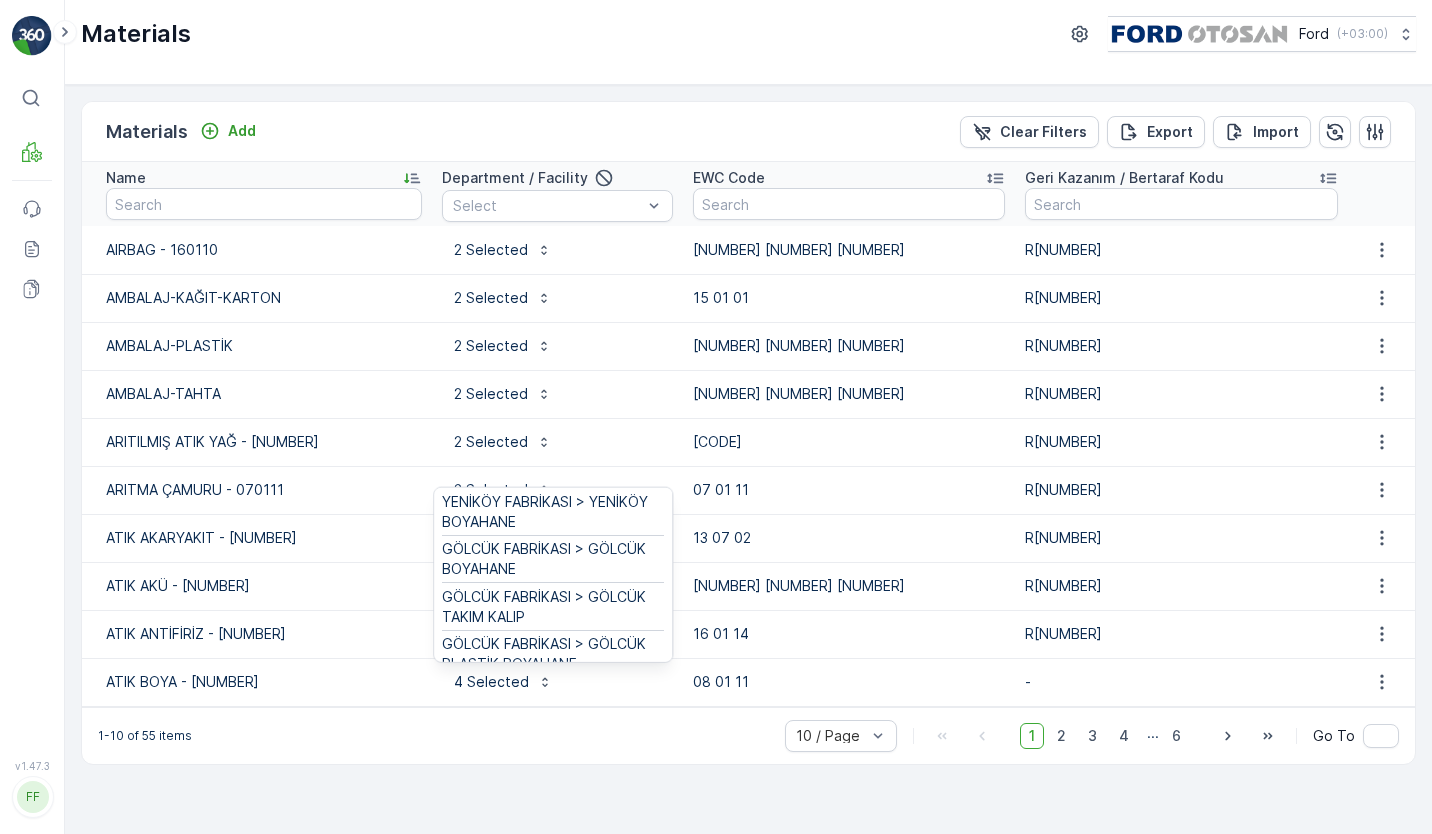 scroll, scrollTop: 0, scrollLeft: 0, axis: both 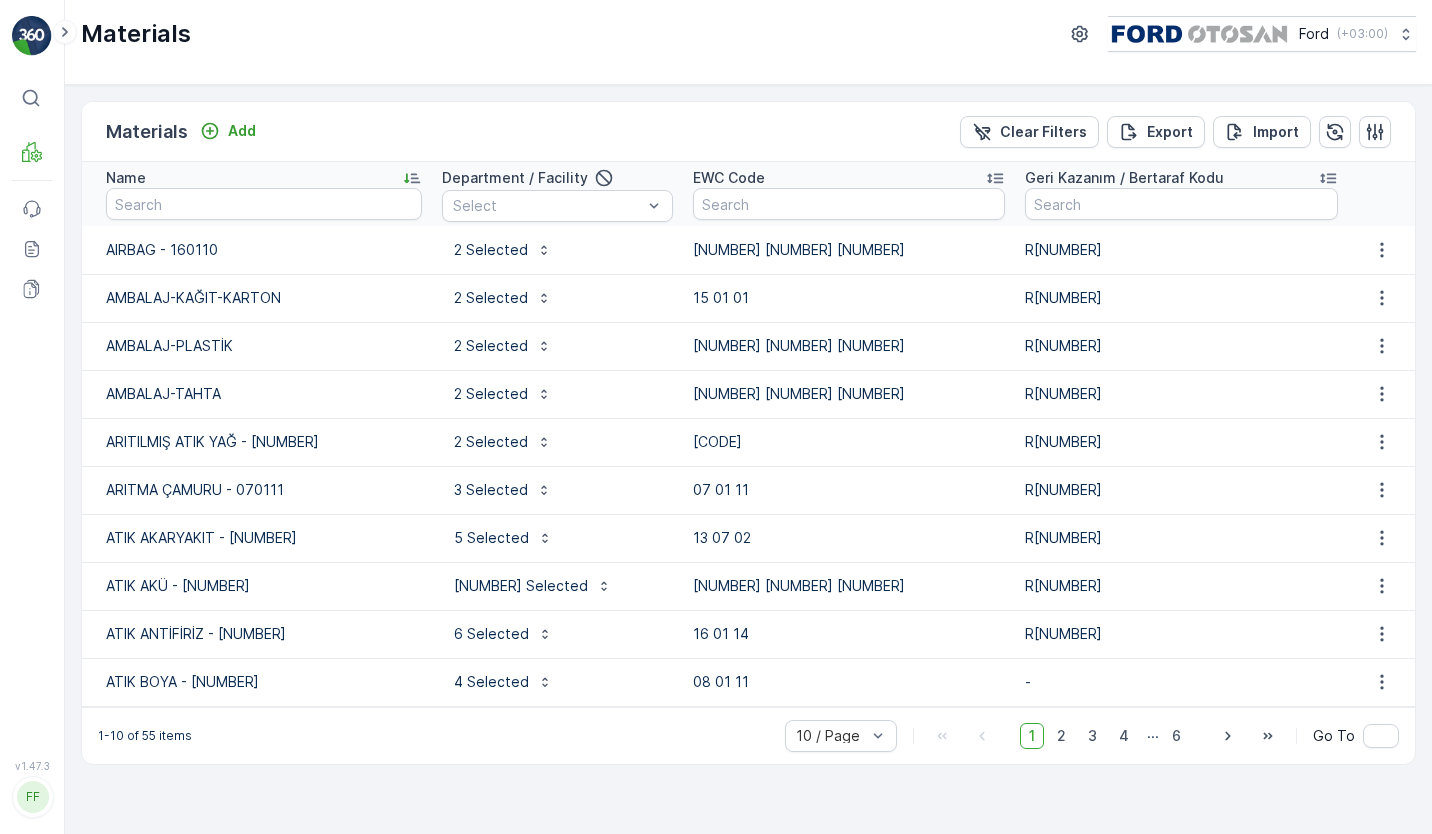 click at bounding box center [1381, 682] 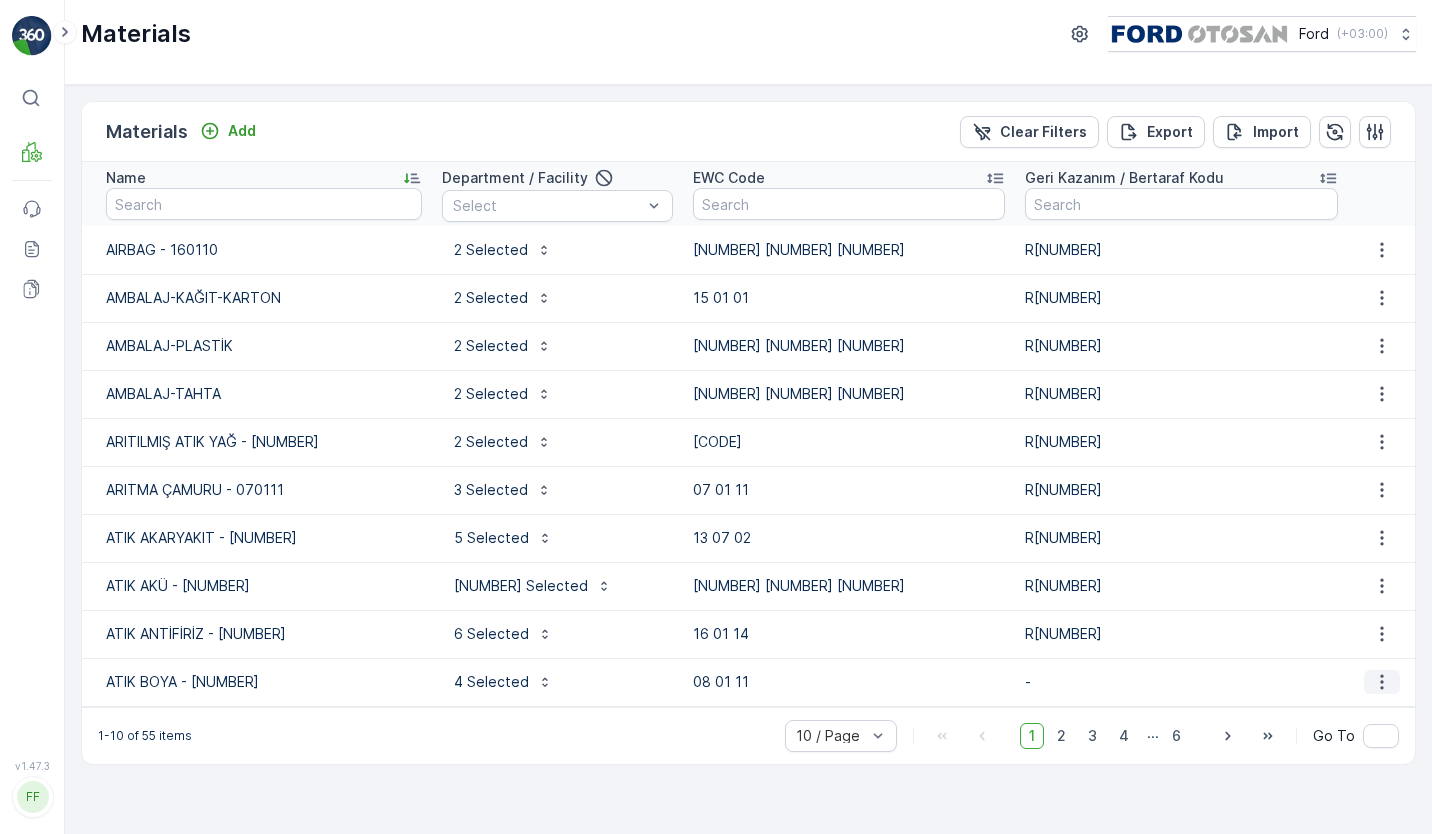 click 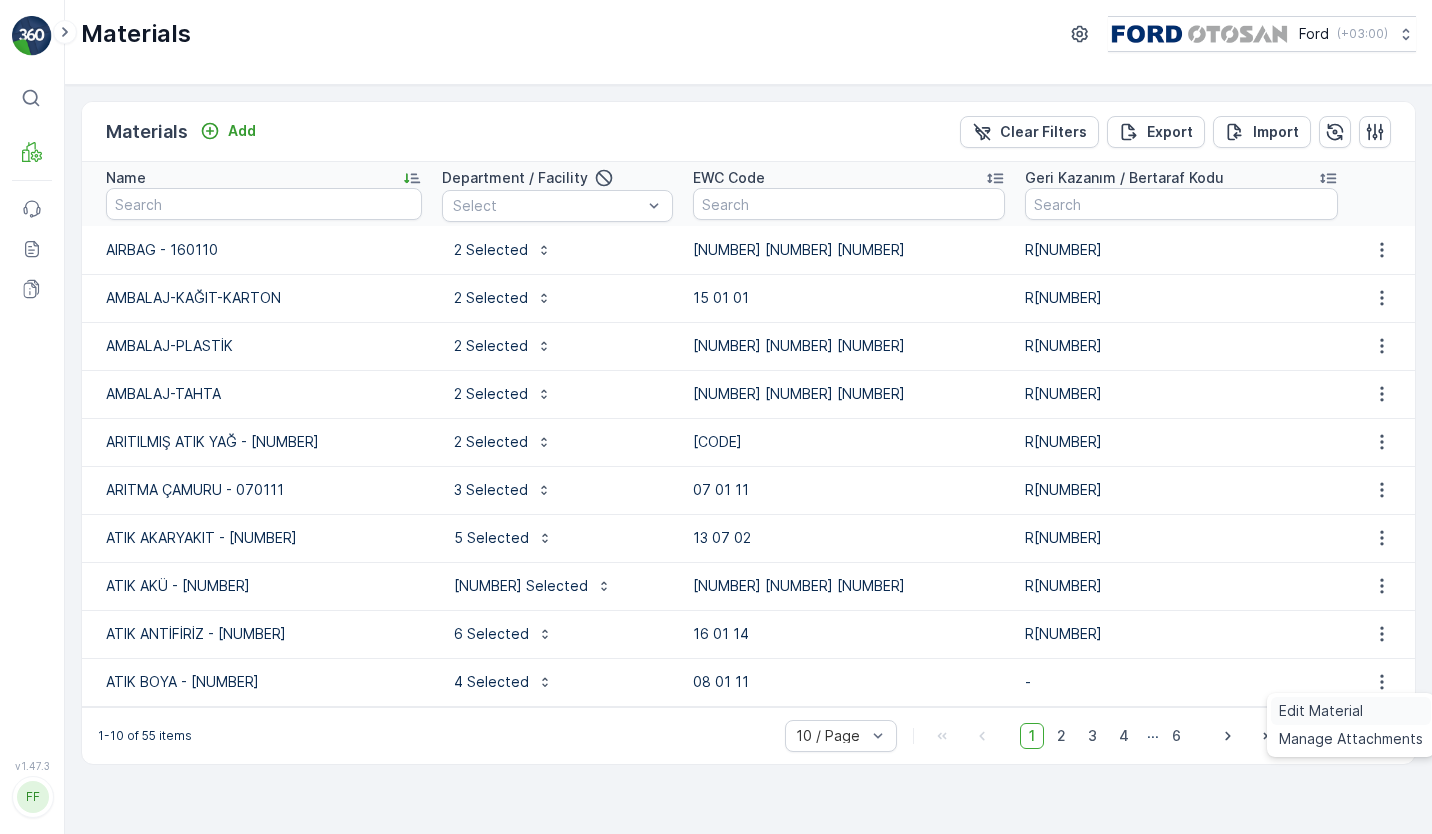 click on "Edit Material" at bounding box center [1321, 711] 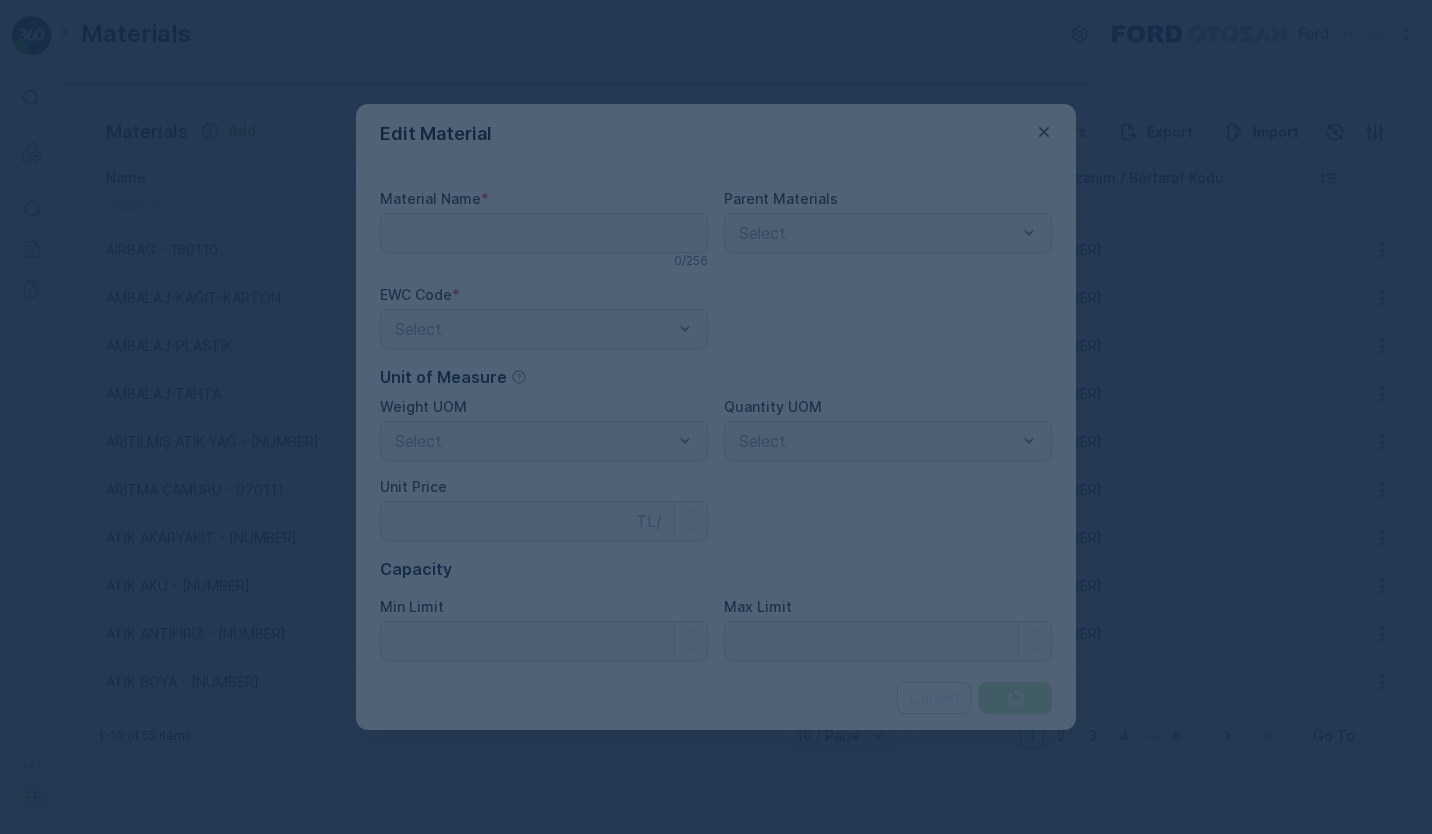 type on "ATIK BOYA - [NUMBER]" 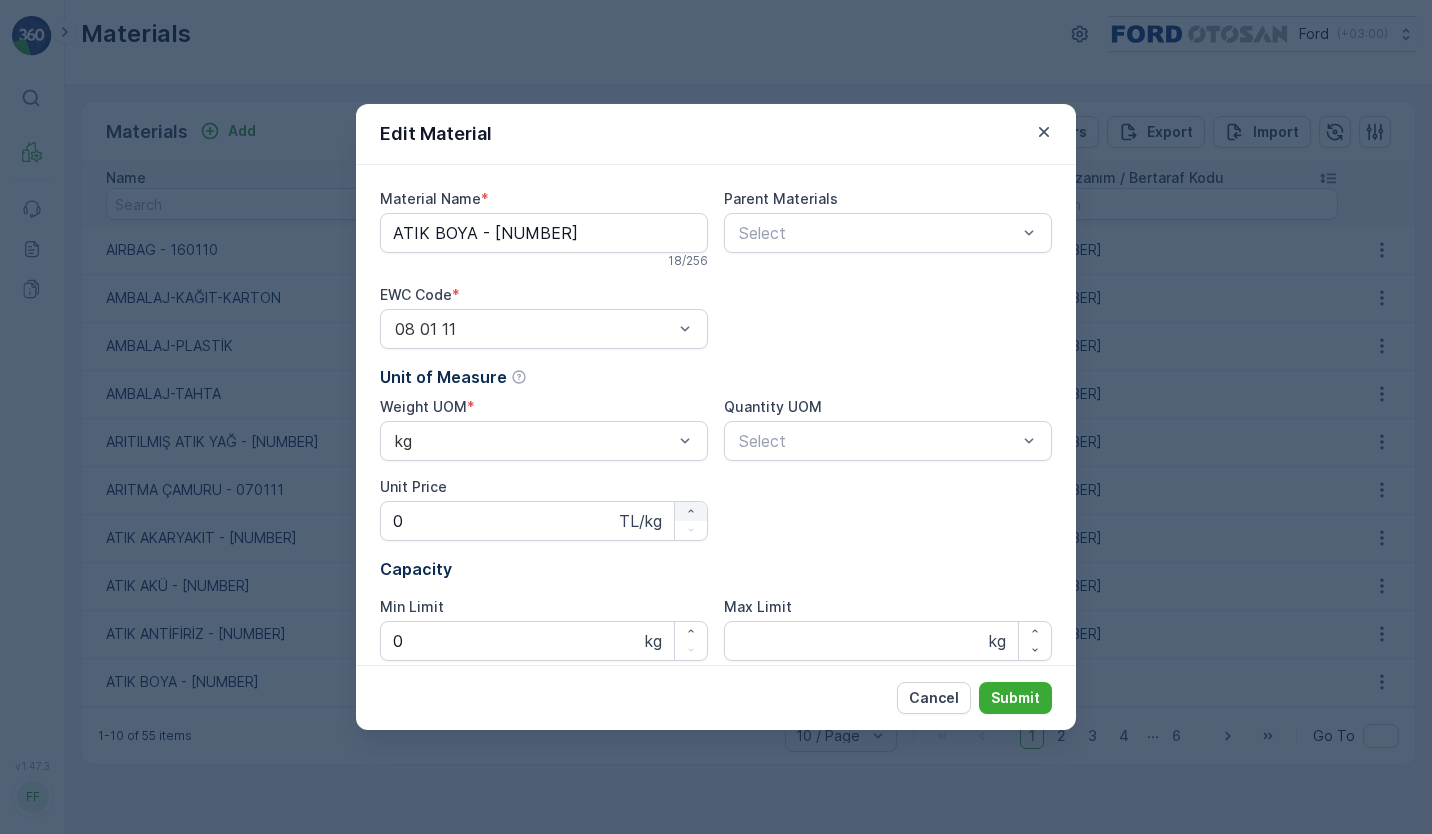 scroll, scrollTop: 283, scrollLeft: 0, axis: vertical 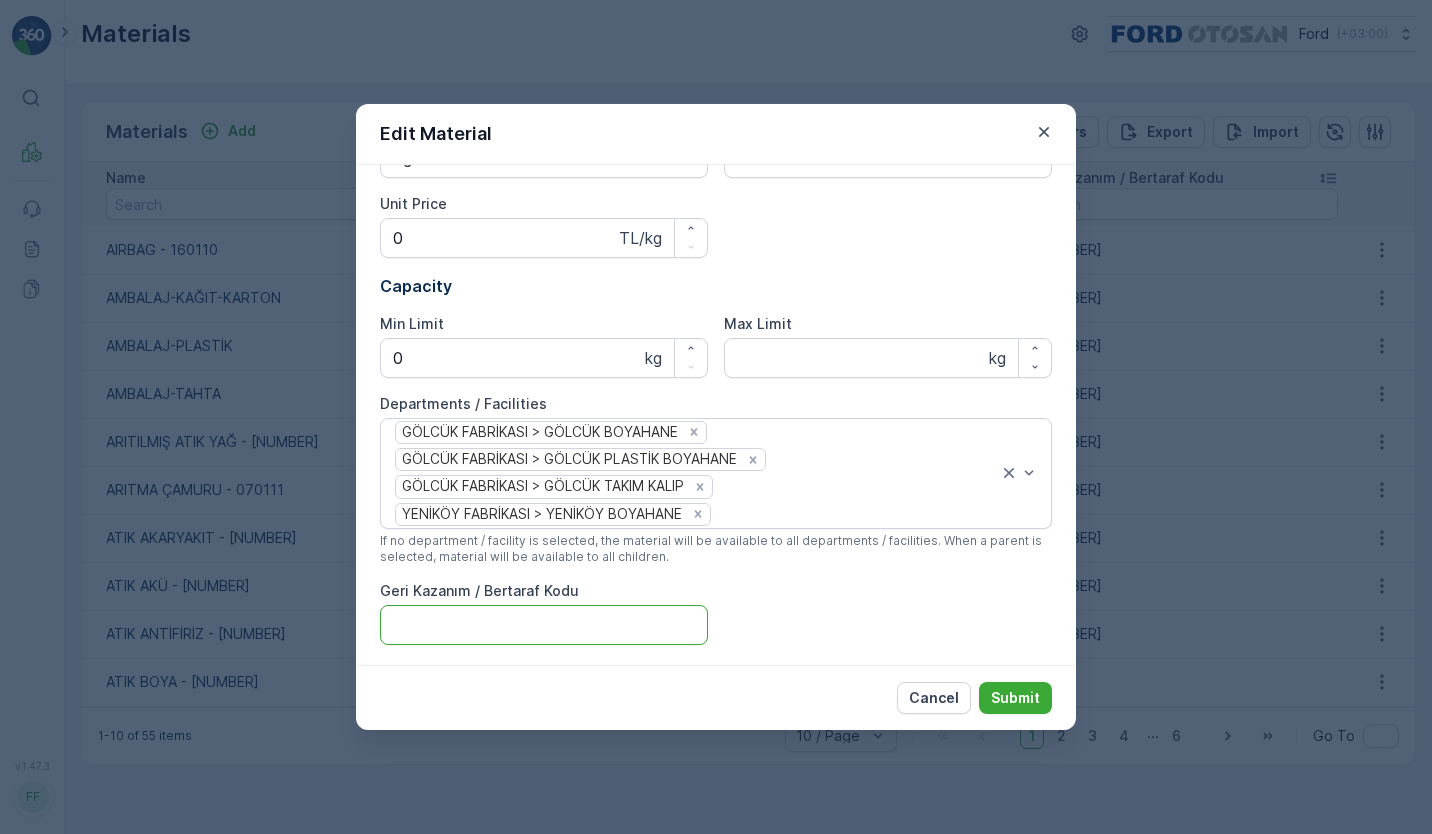 click on "Geri Kazanım / Bertaraf Kodu" at bounding box center [544, 625] 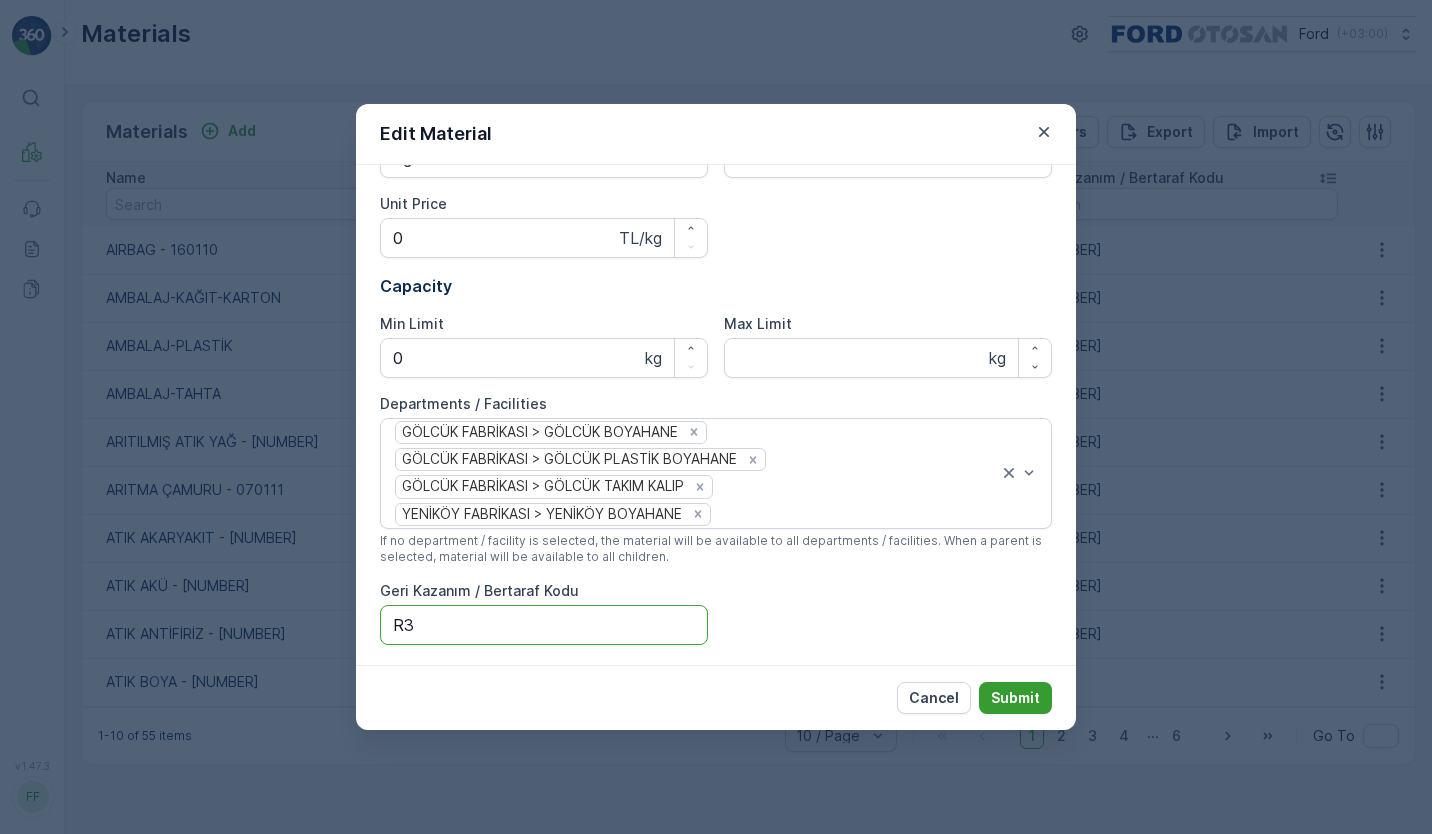 type on "R3" 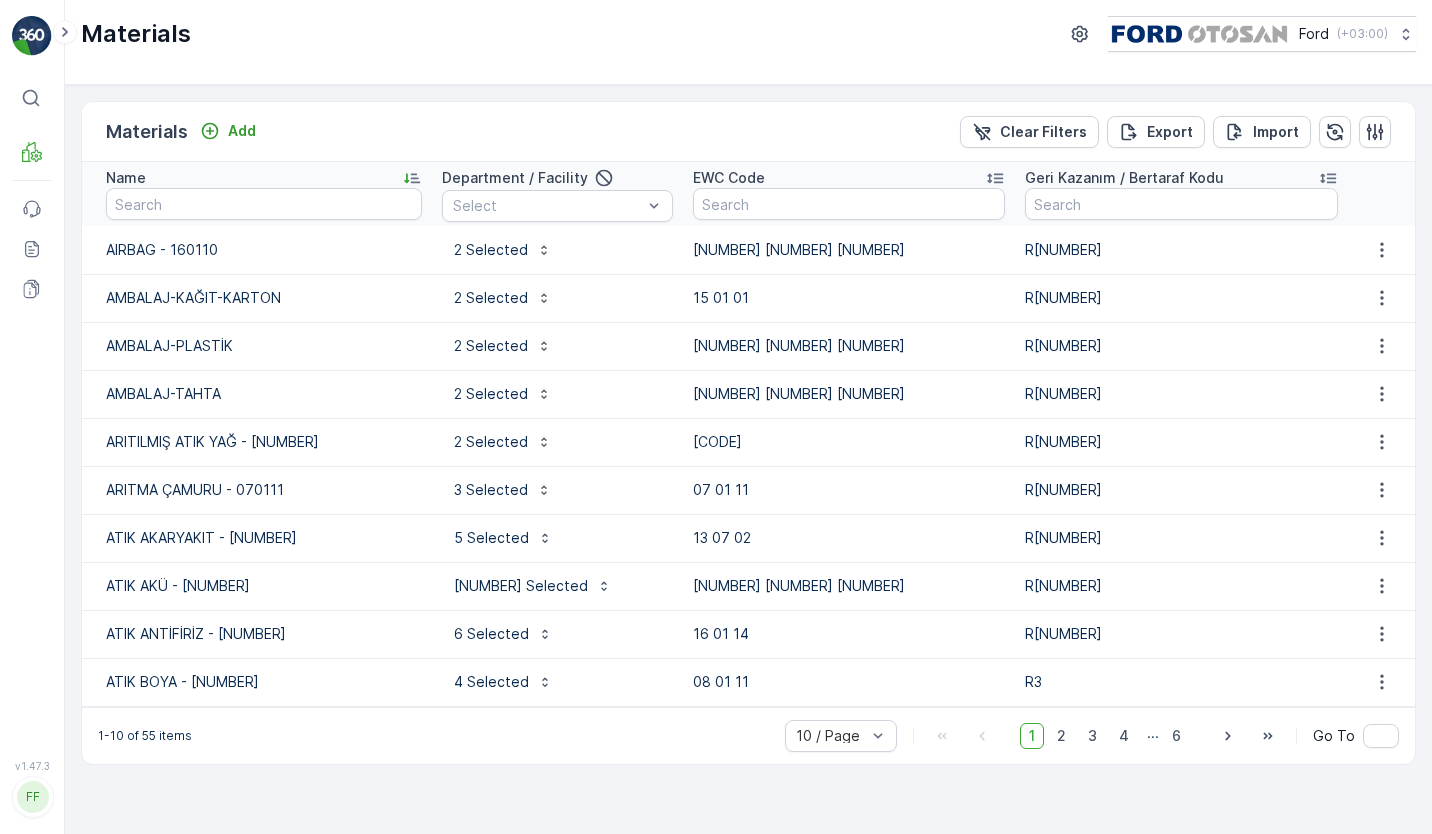 click on "[PAGE] / Page [NUMBER] [NUMBER] [NUMBER] ... [NUMBER] Go To" at bounding box center (1092, 736) 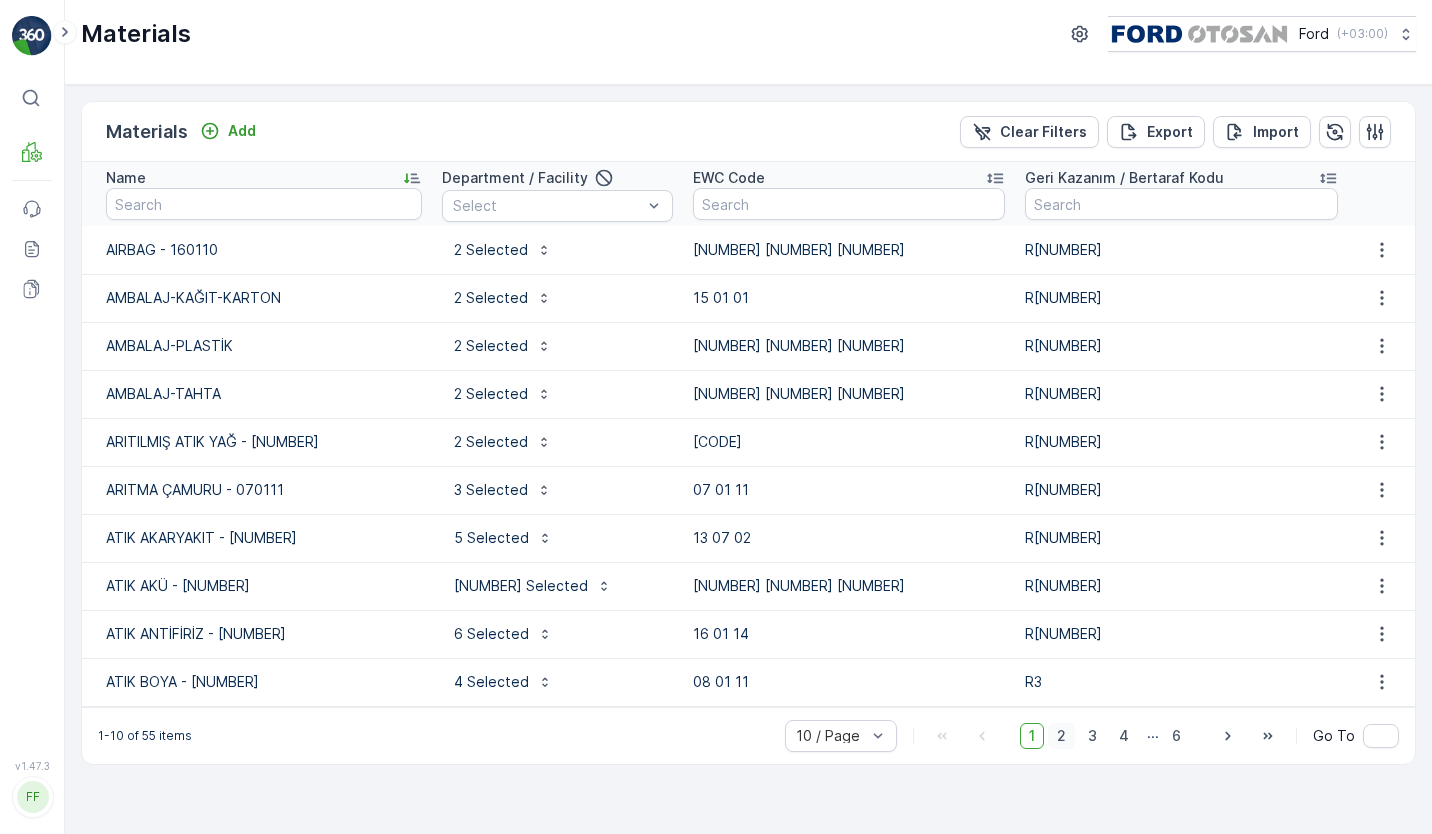 click on "2" at bounding box center [1061, 736] 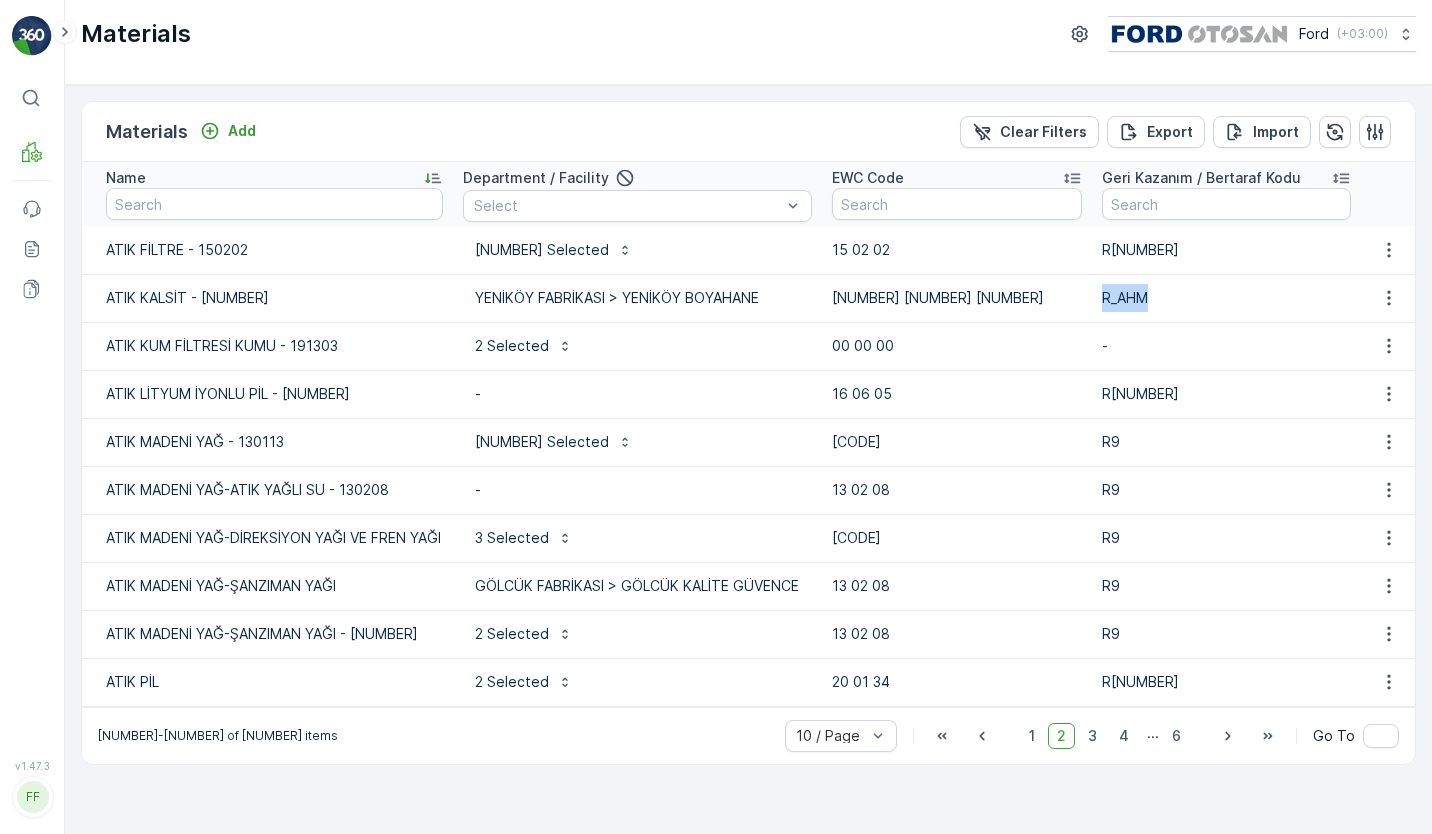 drag, startPoint x: 1114, startPoint y: 287, endPoint x: 1188, endPoint y: 301, distance: 75.31268 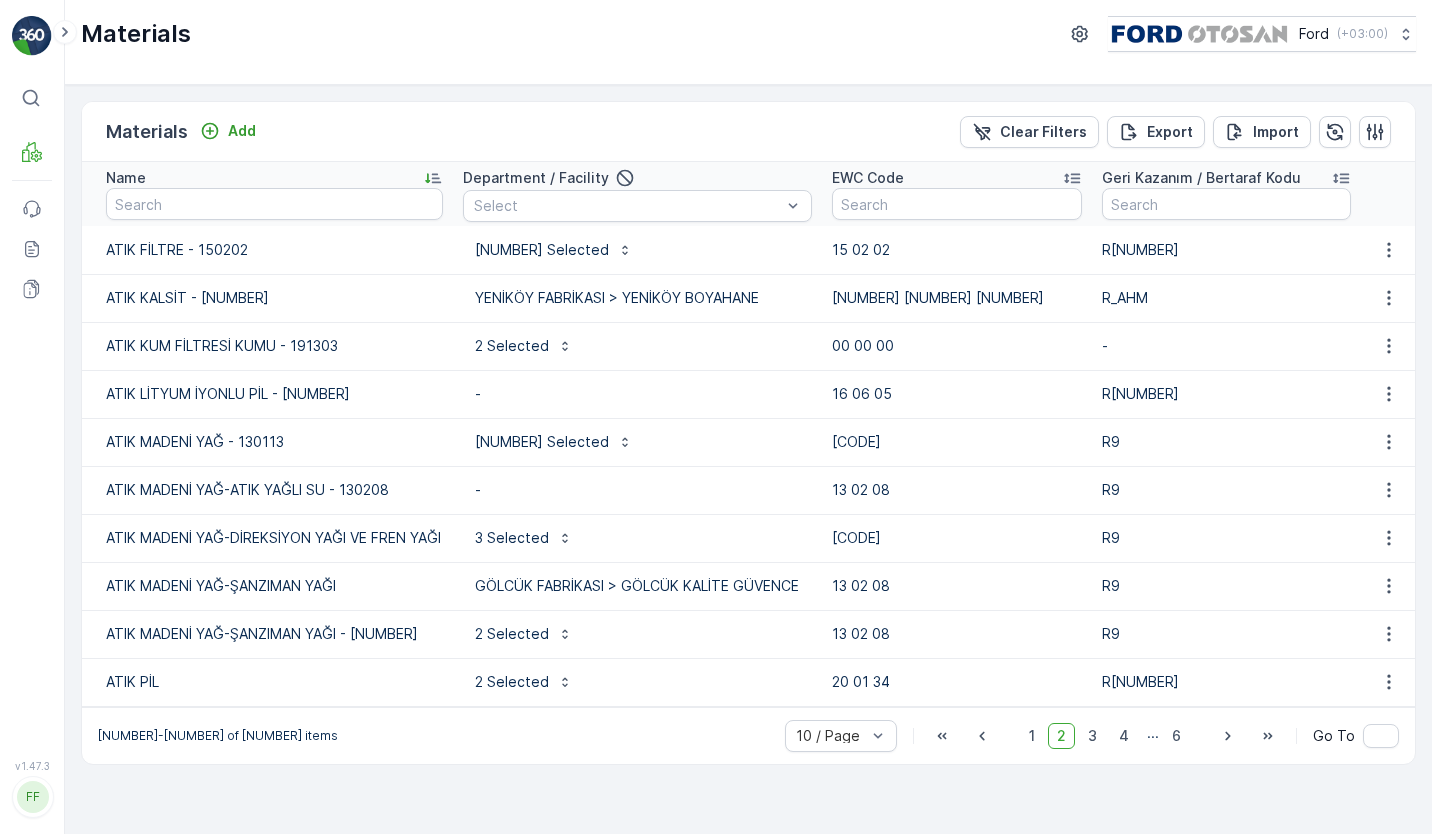 click on "YENİKÖY FABRİKASI > YENİKÖY BOYAHANE" at bounding box center [638, 298] 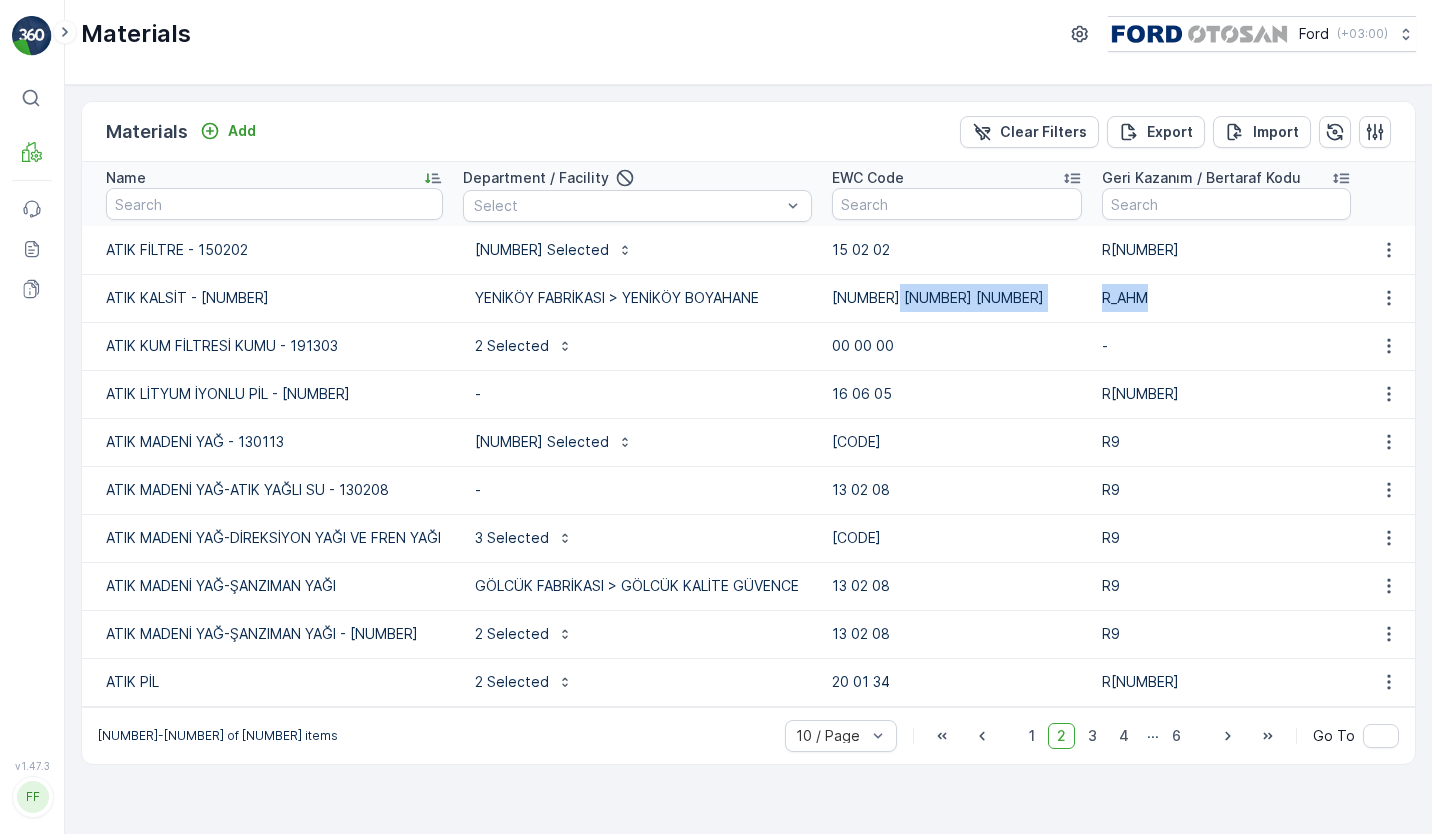 drag, startPoint x: 1171, startPoint y: 296, endPoint x: 1111, endPoint y: 296, distance: 60 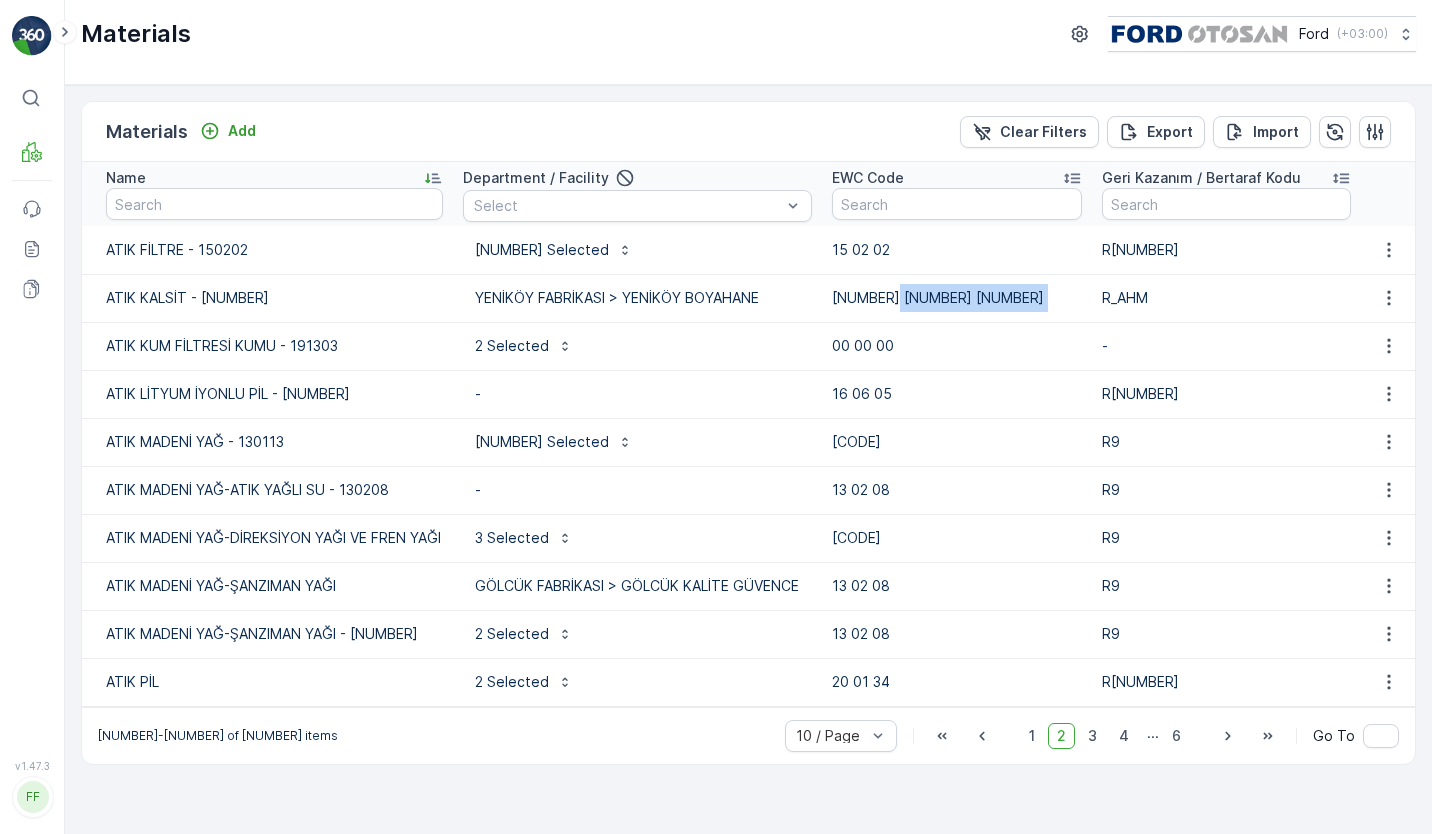 click on "ATIK KALSİT - [NUMBER] YENİKÖY FABRİKASI > YENİKÖY BOYAHANE [NUMBER] R_AHM" at bounding box center [748, 298] 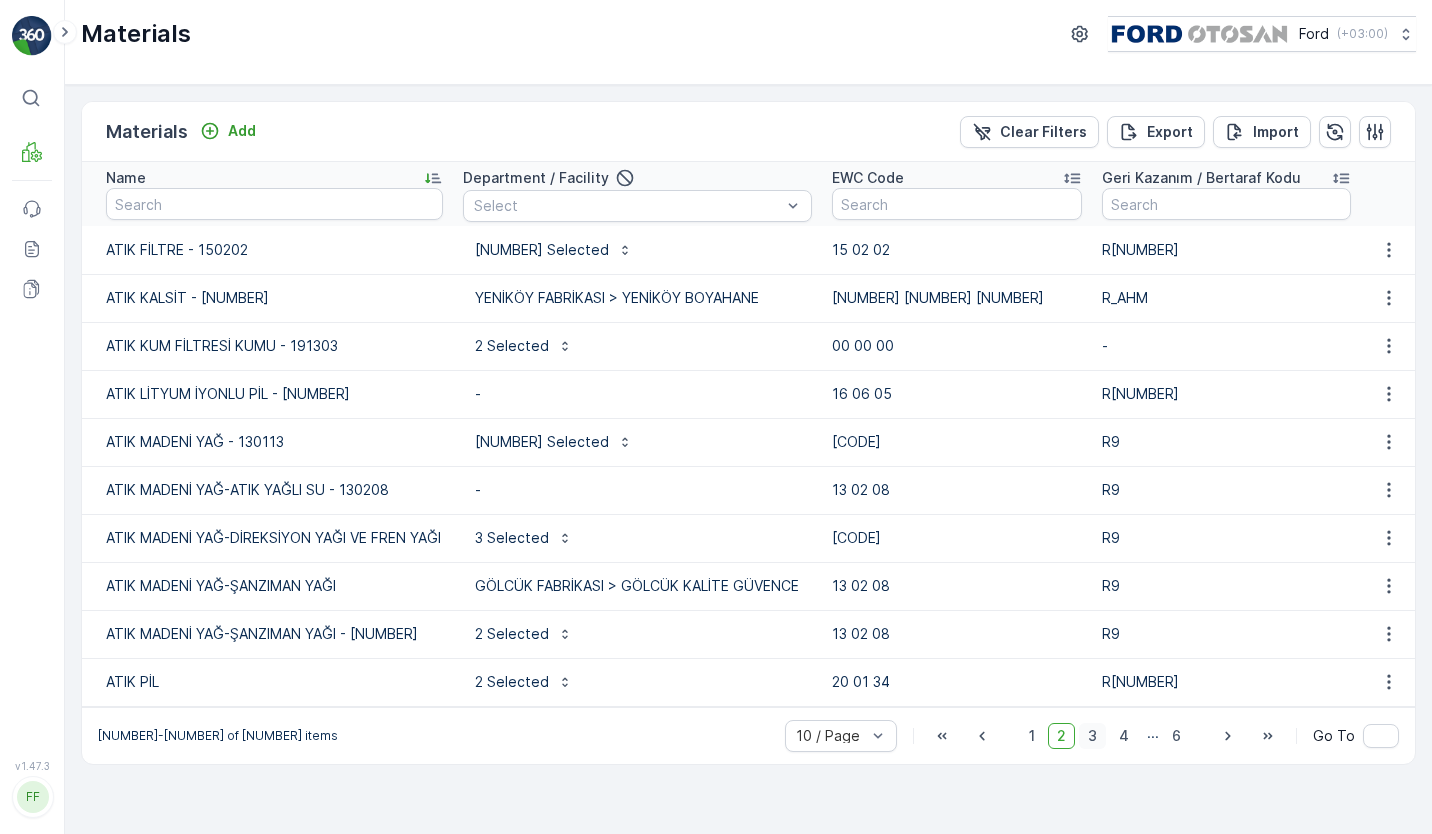 click on "3" at bounding box center [1092, 736] 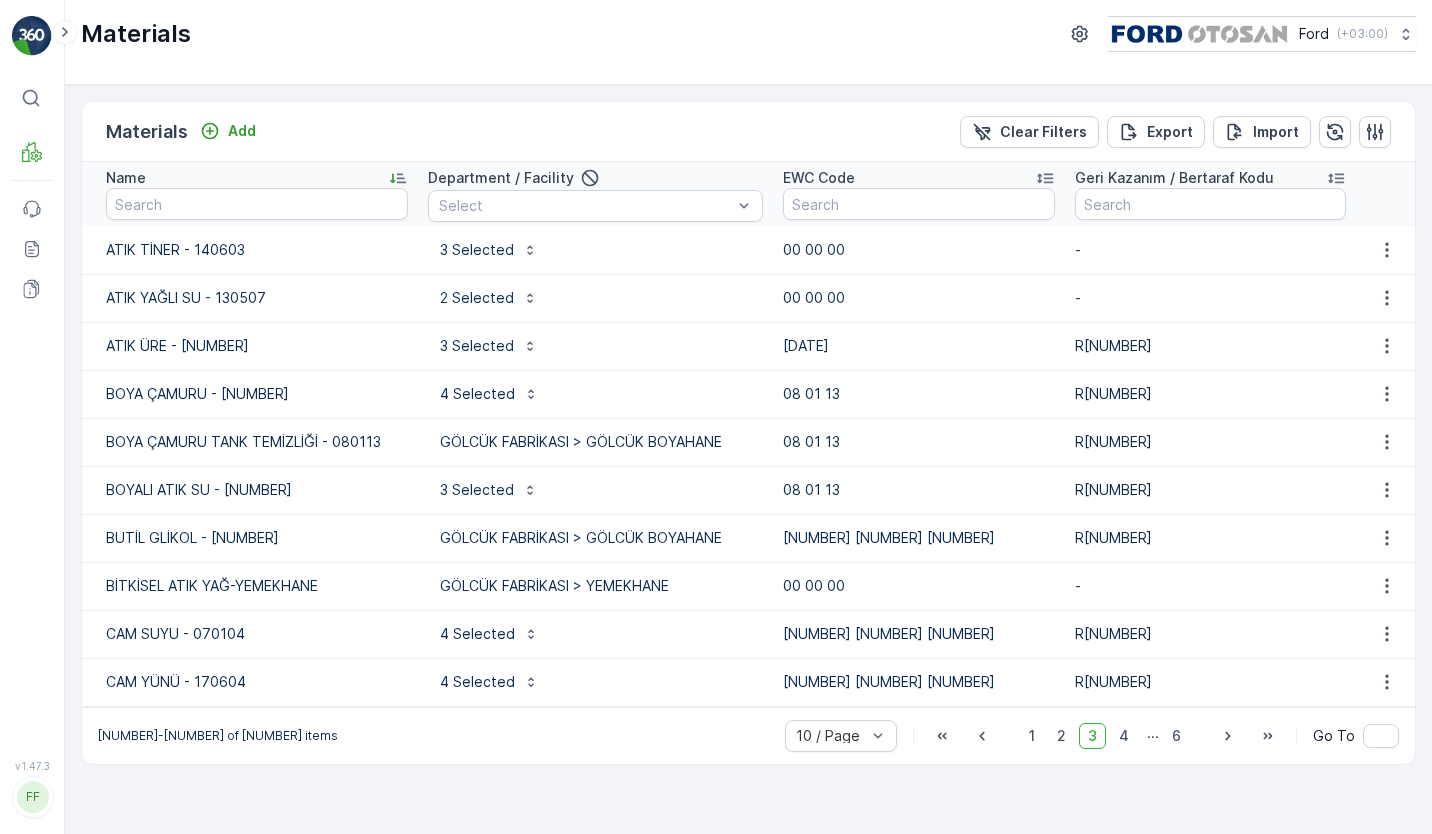 drag, startPoint x: 1126, startPoint y: 730, endPoint x: 1134, endPoint y: 819, distance: 89.358826 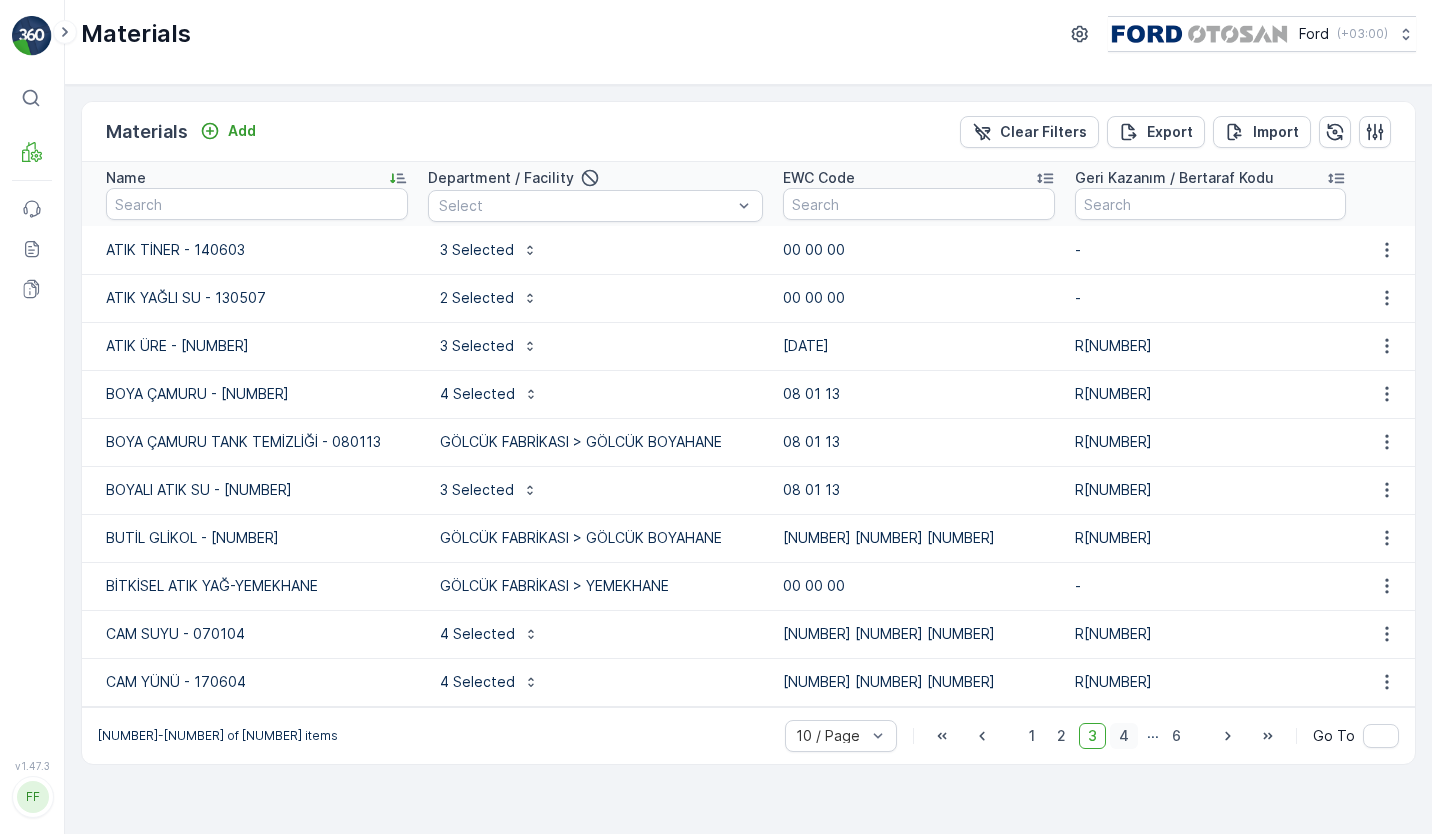 click on "4" at bounding box center [1124, 736] 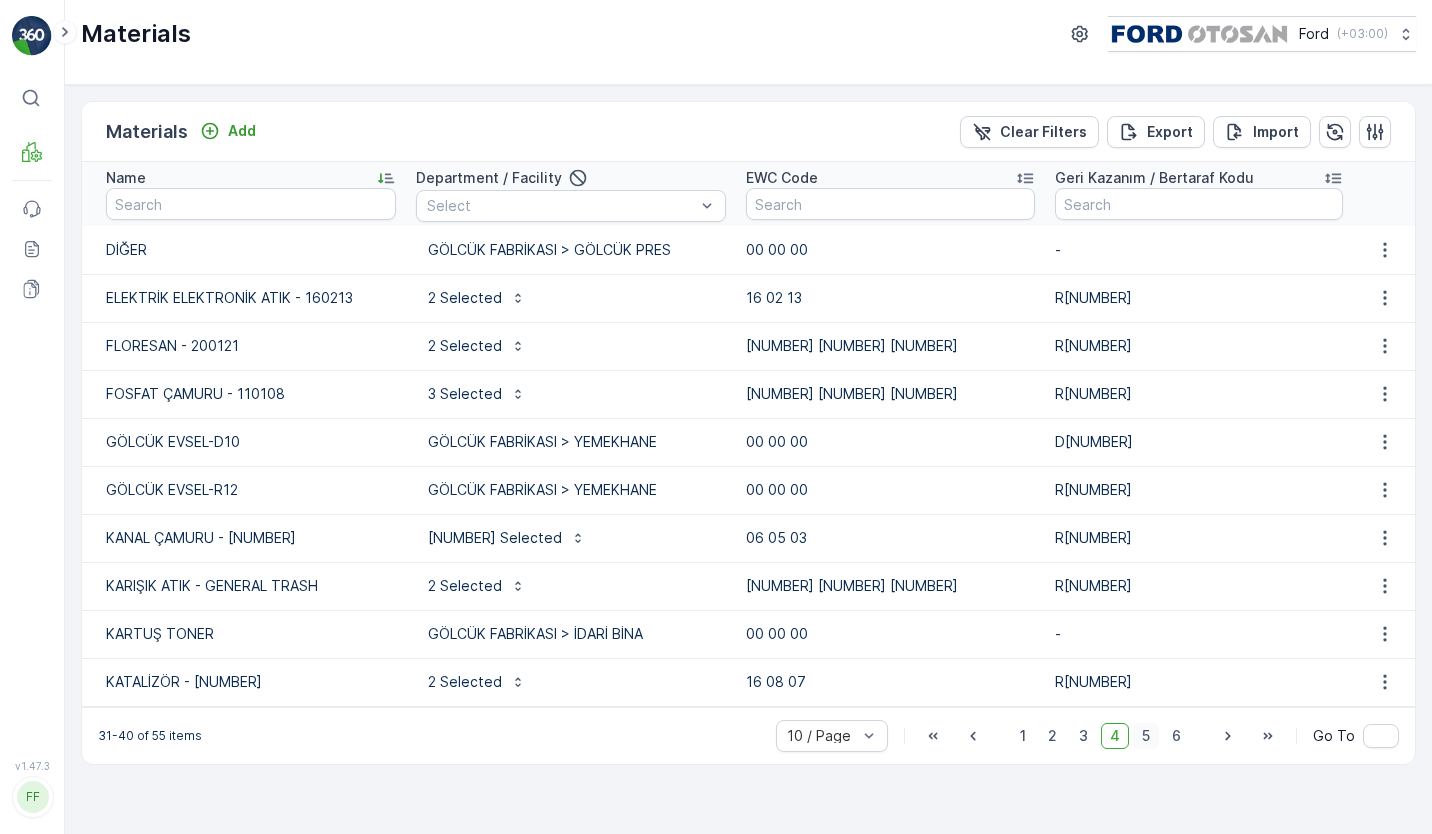 click on "5" at bounding box center (1146, 736) 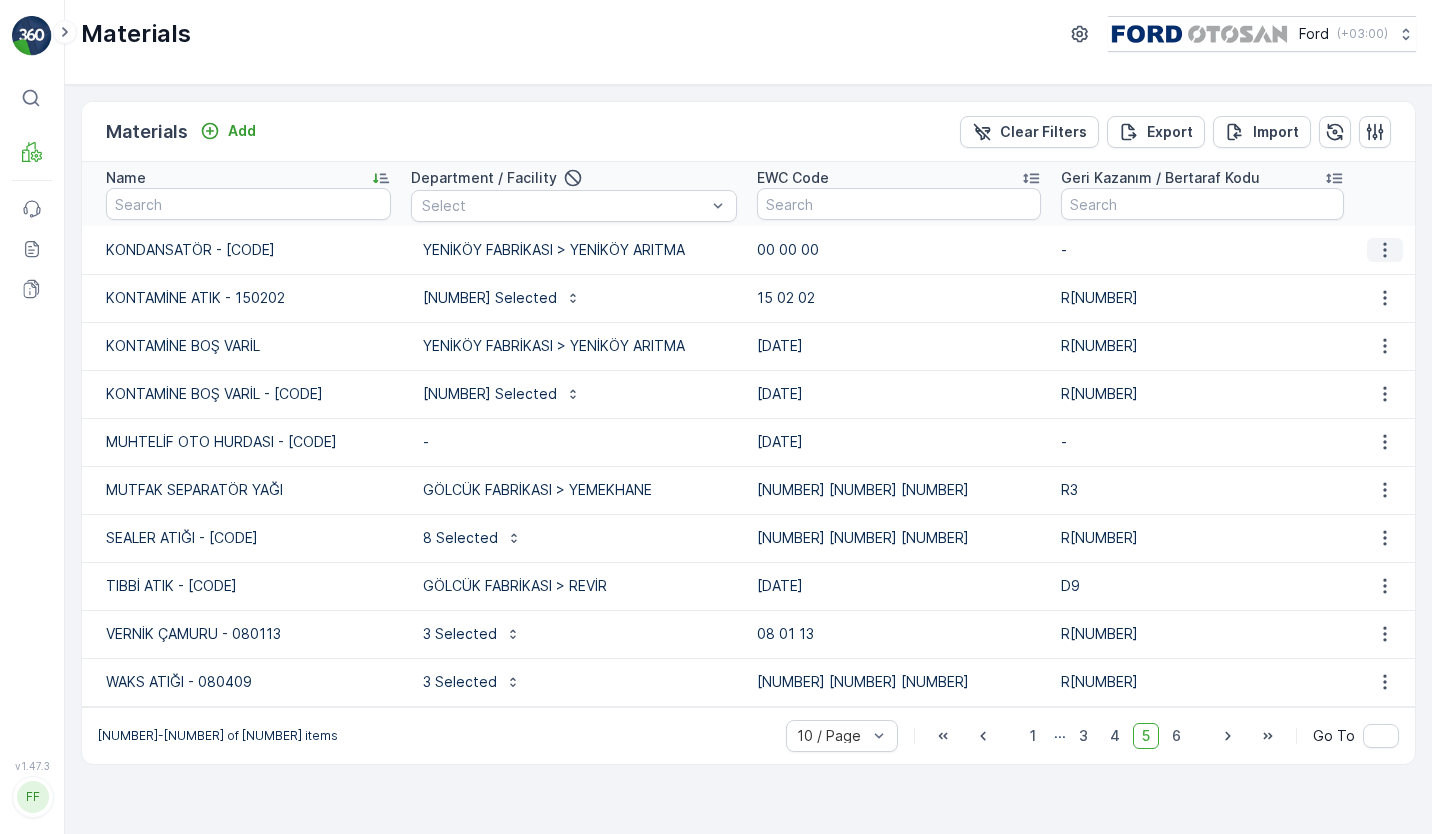 click 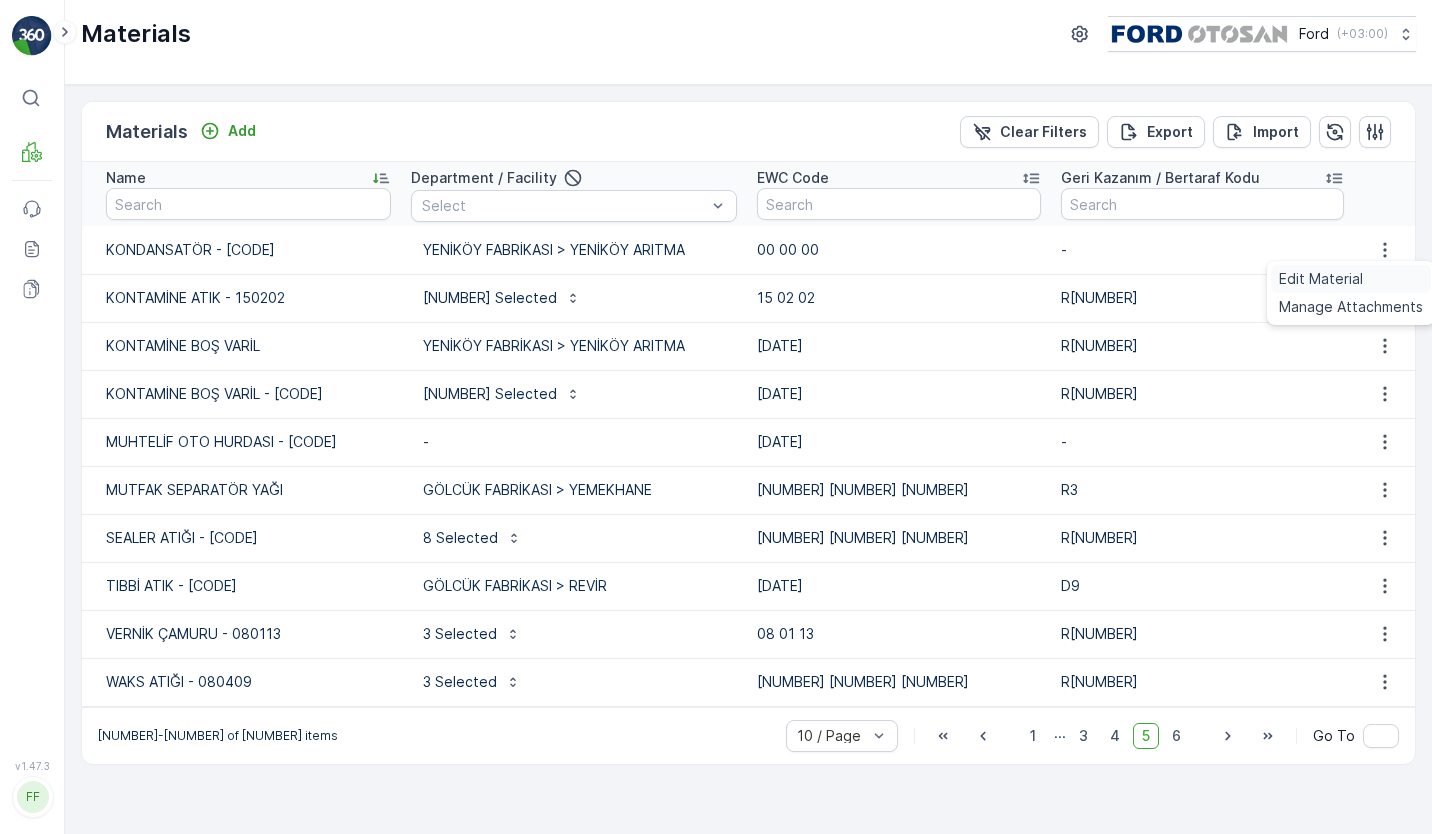 click on "Edit Material" at bounding box center [1321, 279] 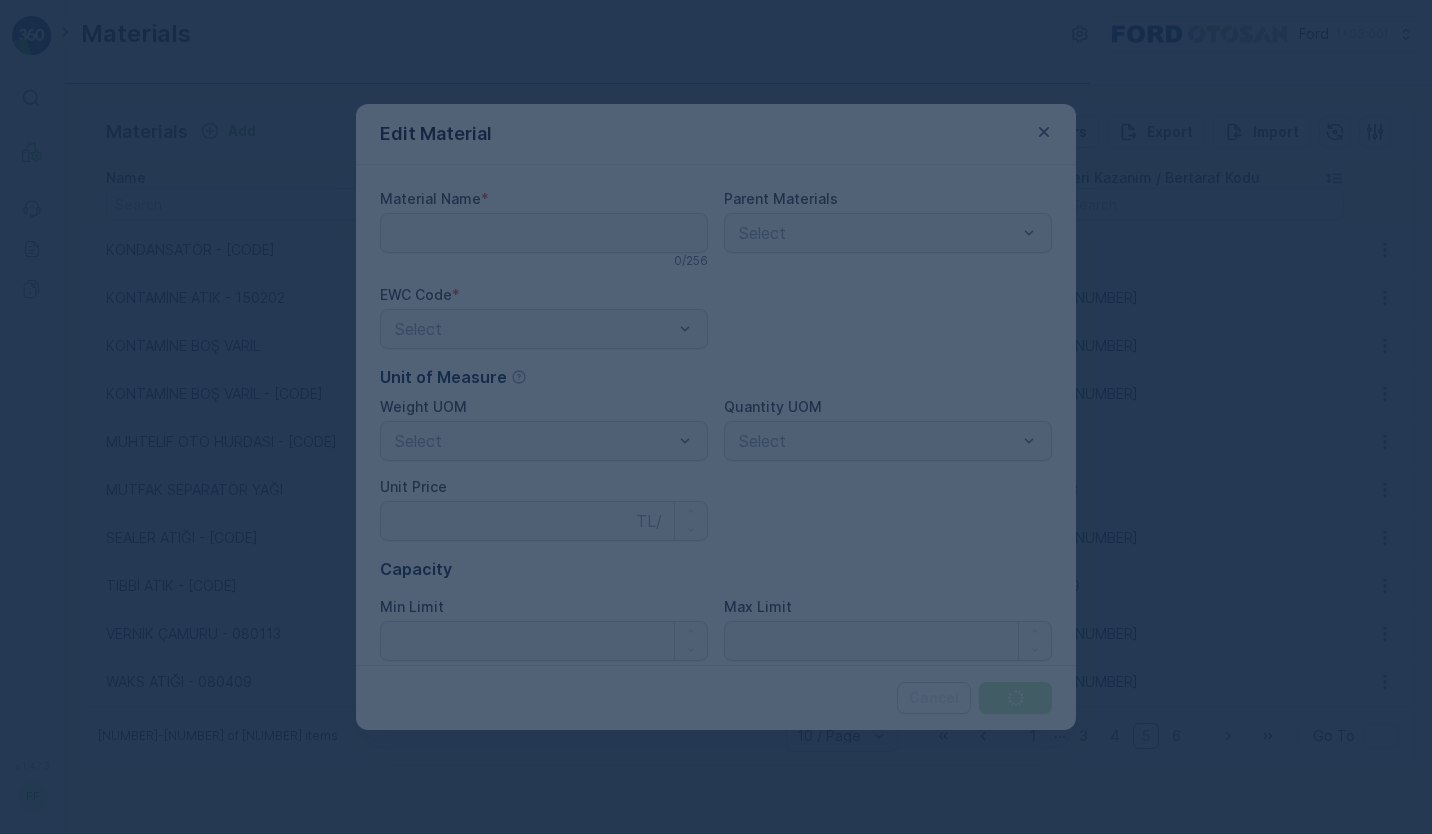 type on "KONDANSATÖR - [CODE]" 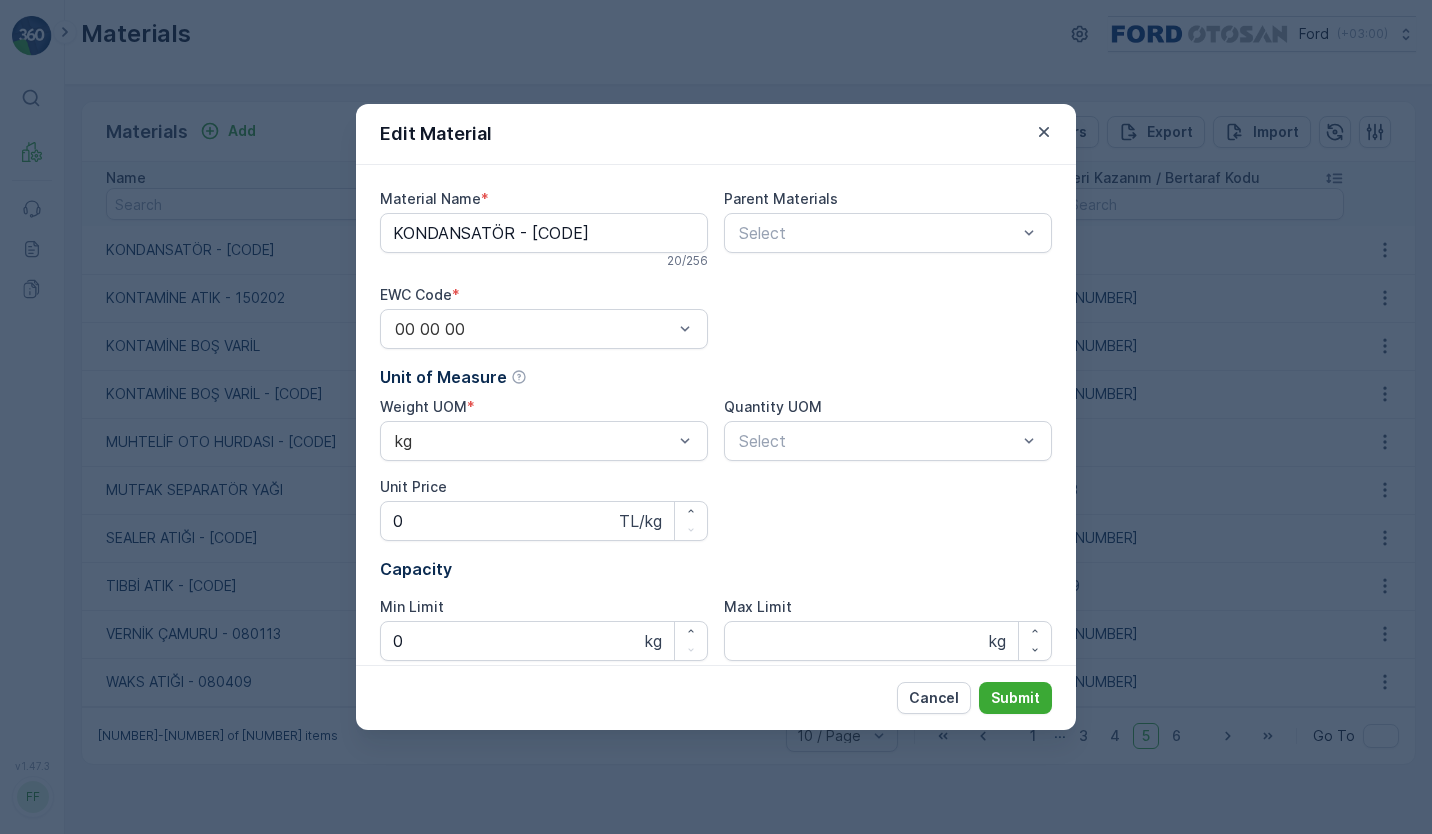 click on "EWC Code *" at bounding box center (544, 295) 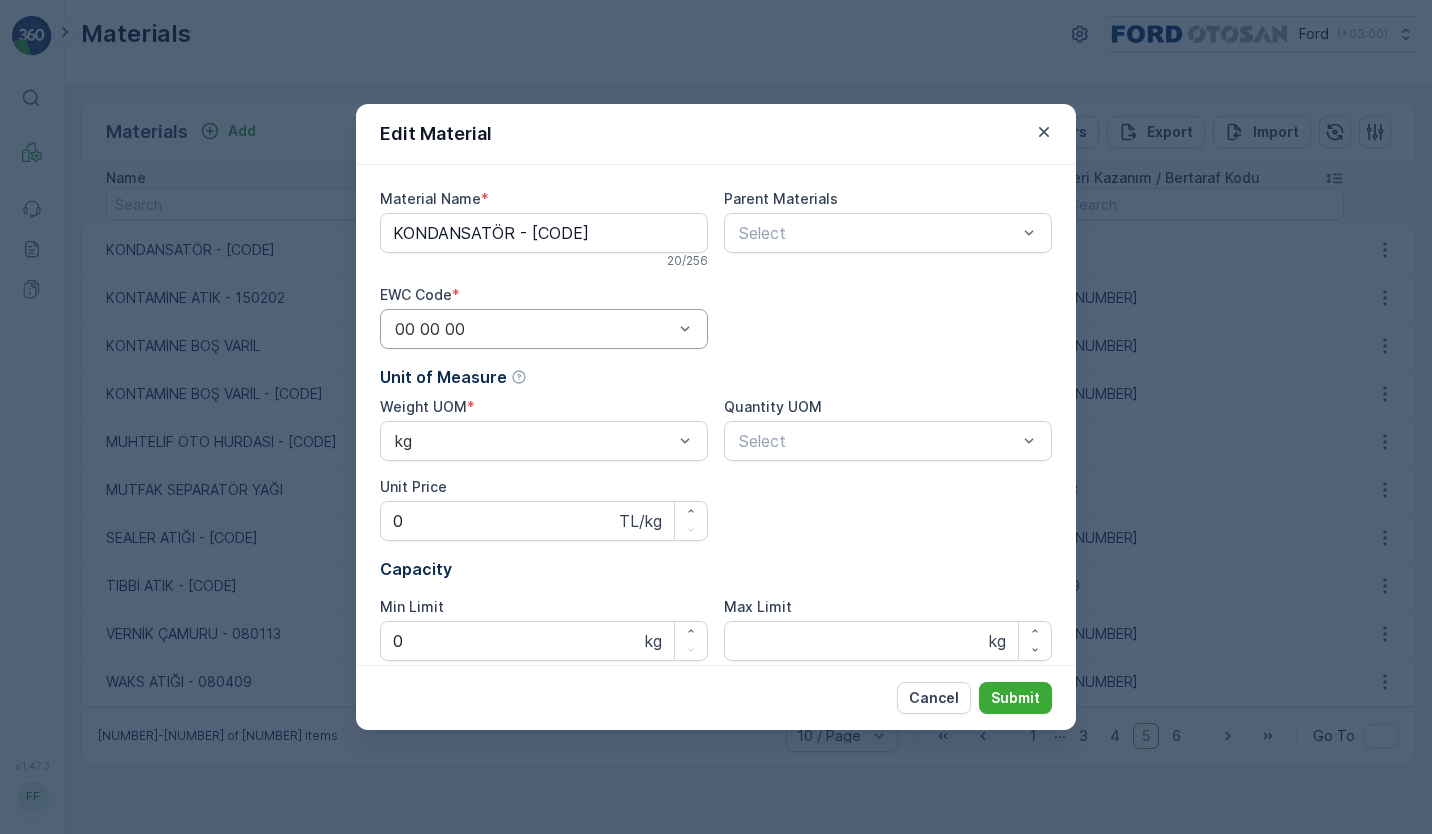 click at bounding box center [534, 329] 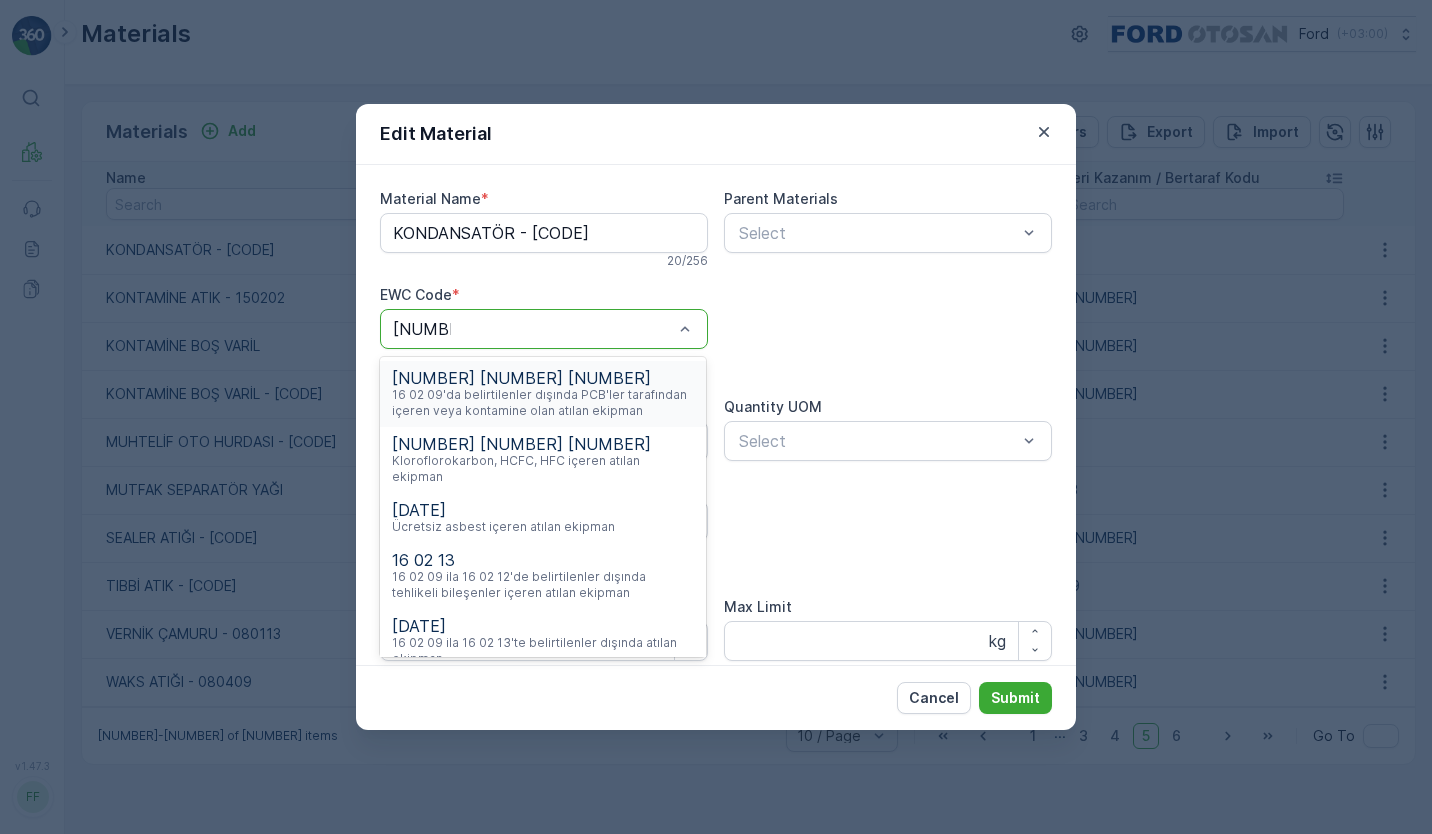 type on "16 02 15" 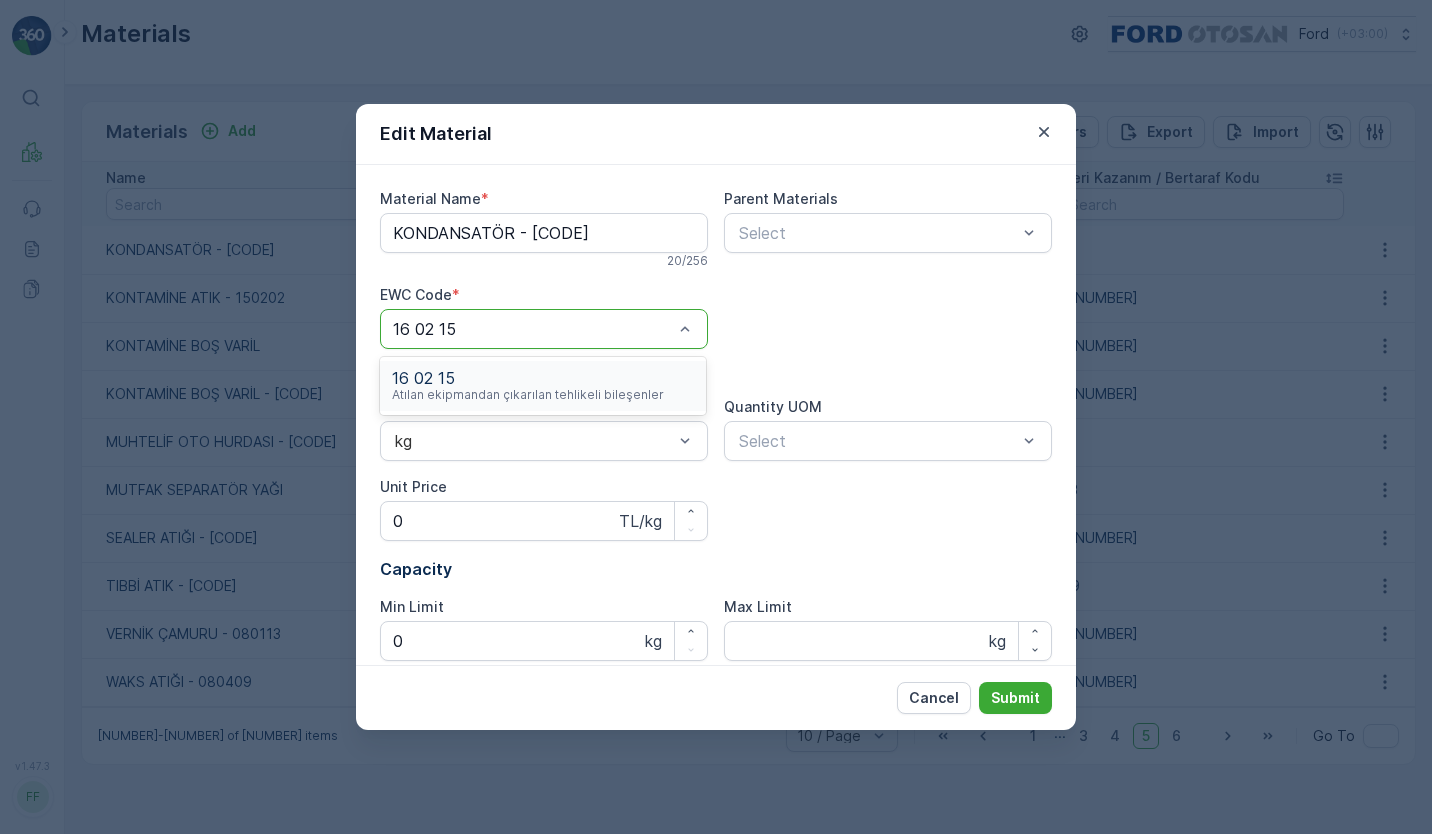 type 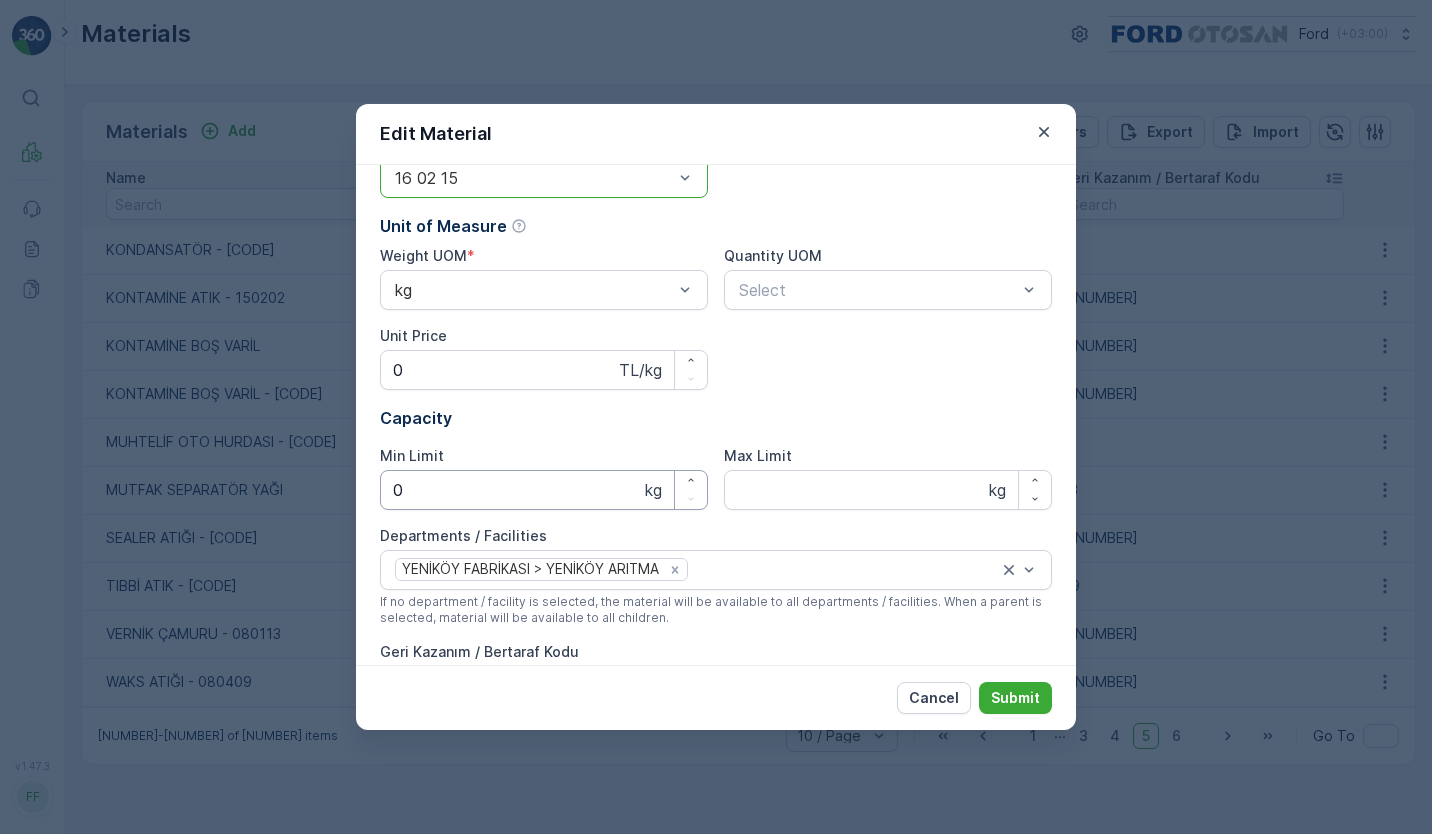 scroll, scrollTop: 215, scrollLeft: 0, axis: vertical 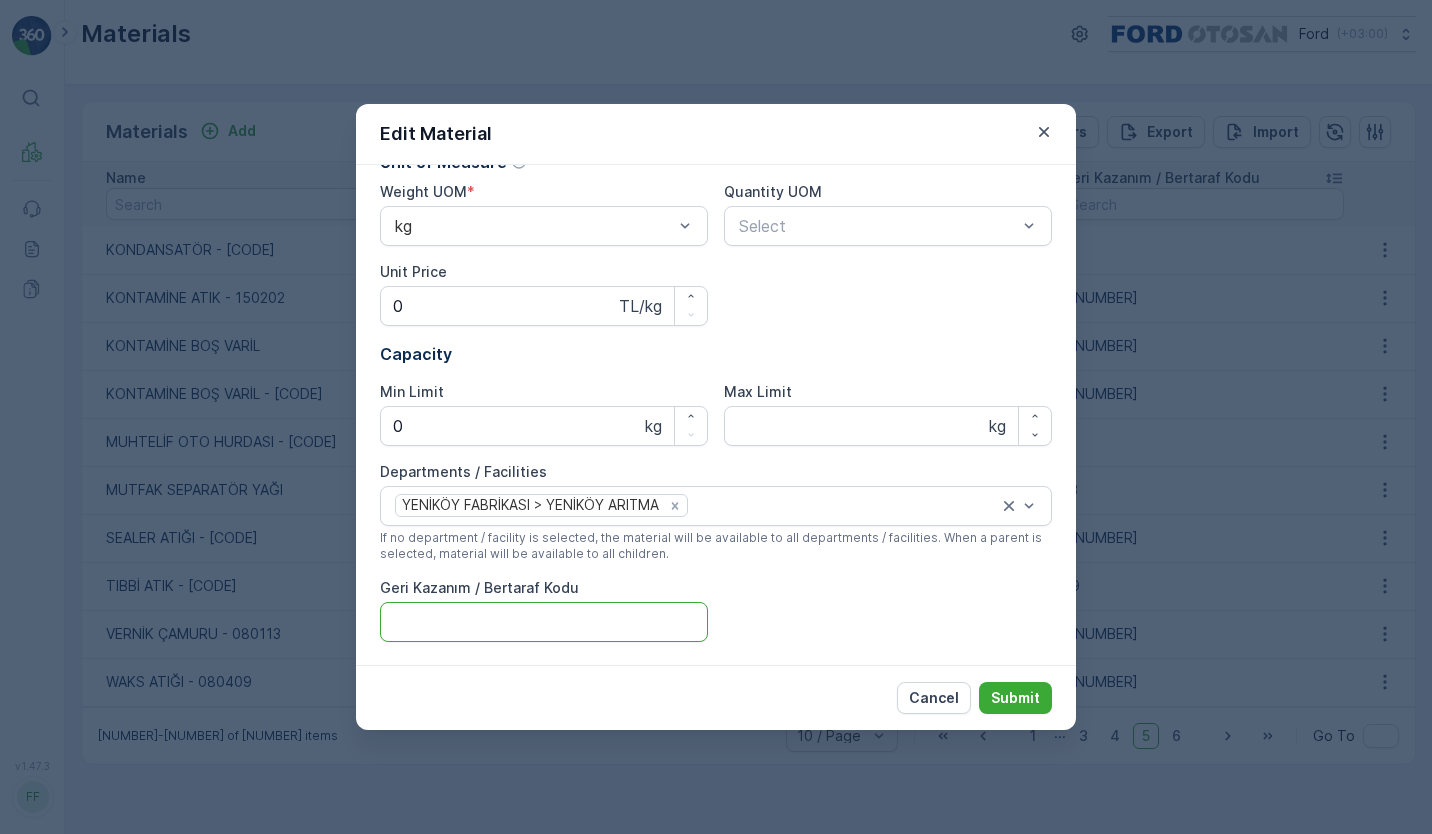 click on "Geri Kazanım / Bertaraf Kodu" at bounding box center [544, 622] 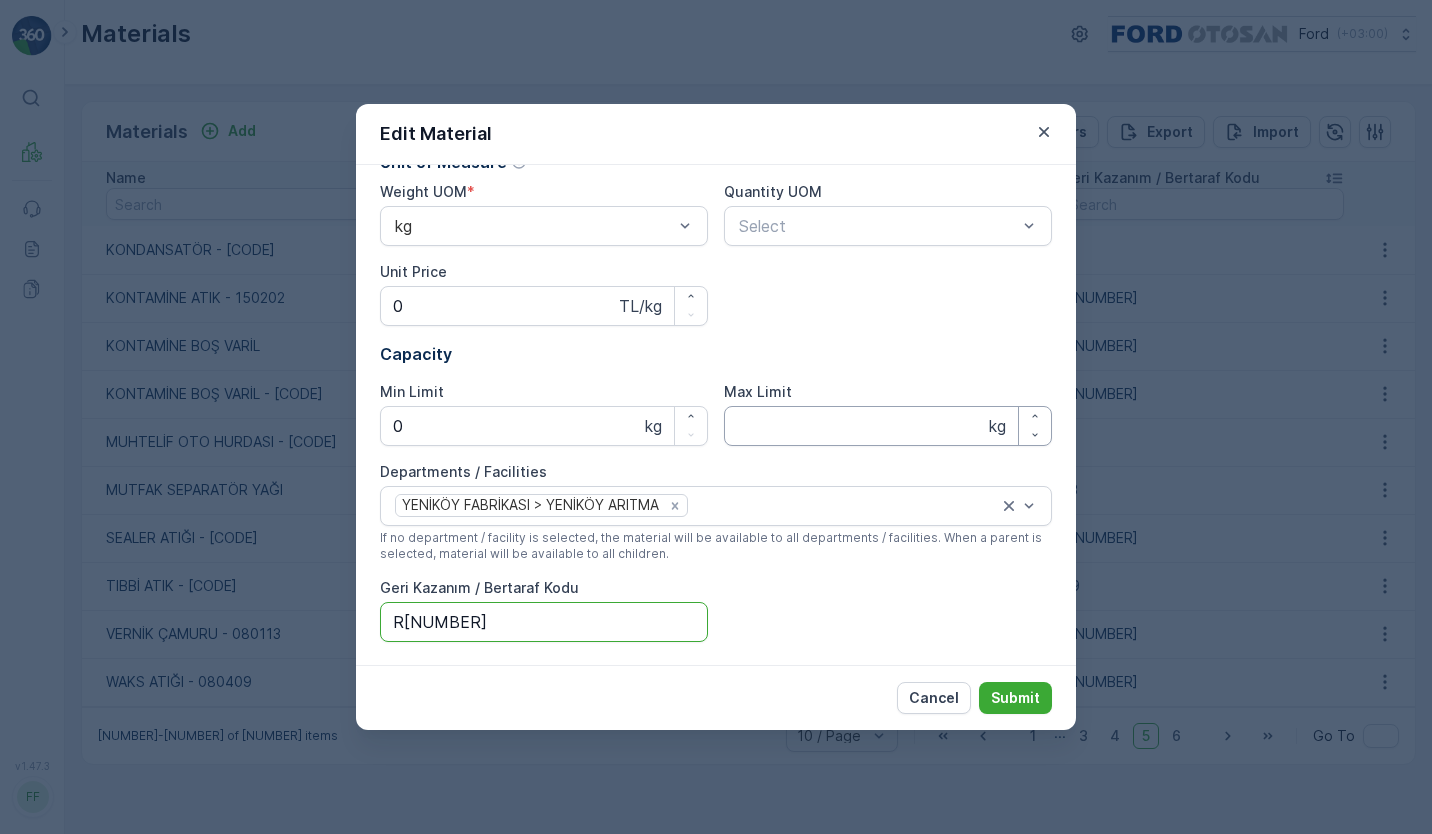 scroll, scrollTop: 0, scrollLeft: 0, axis: both 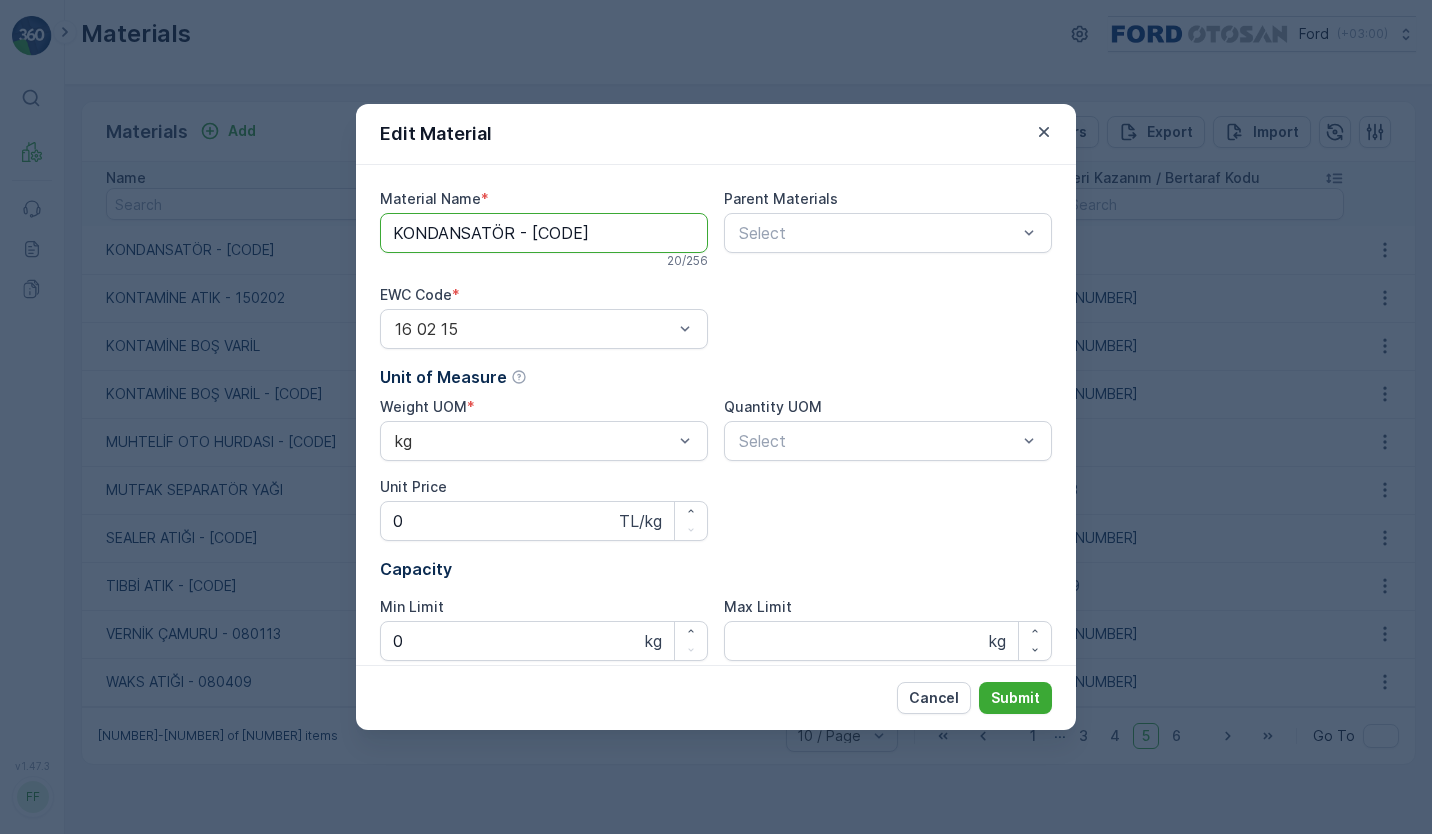 drag, startPoint x: 622, startPoint y: 237, endPoint x: 510, endPoint y: 243, distance: 112.1606 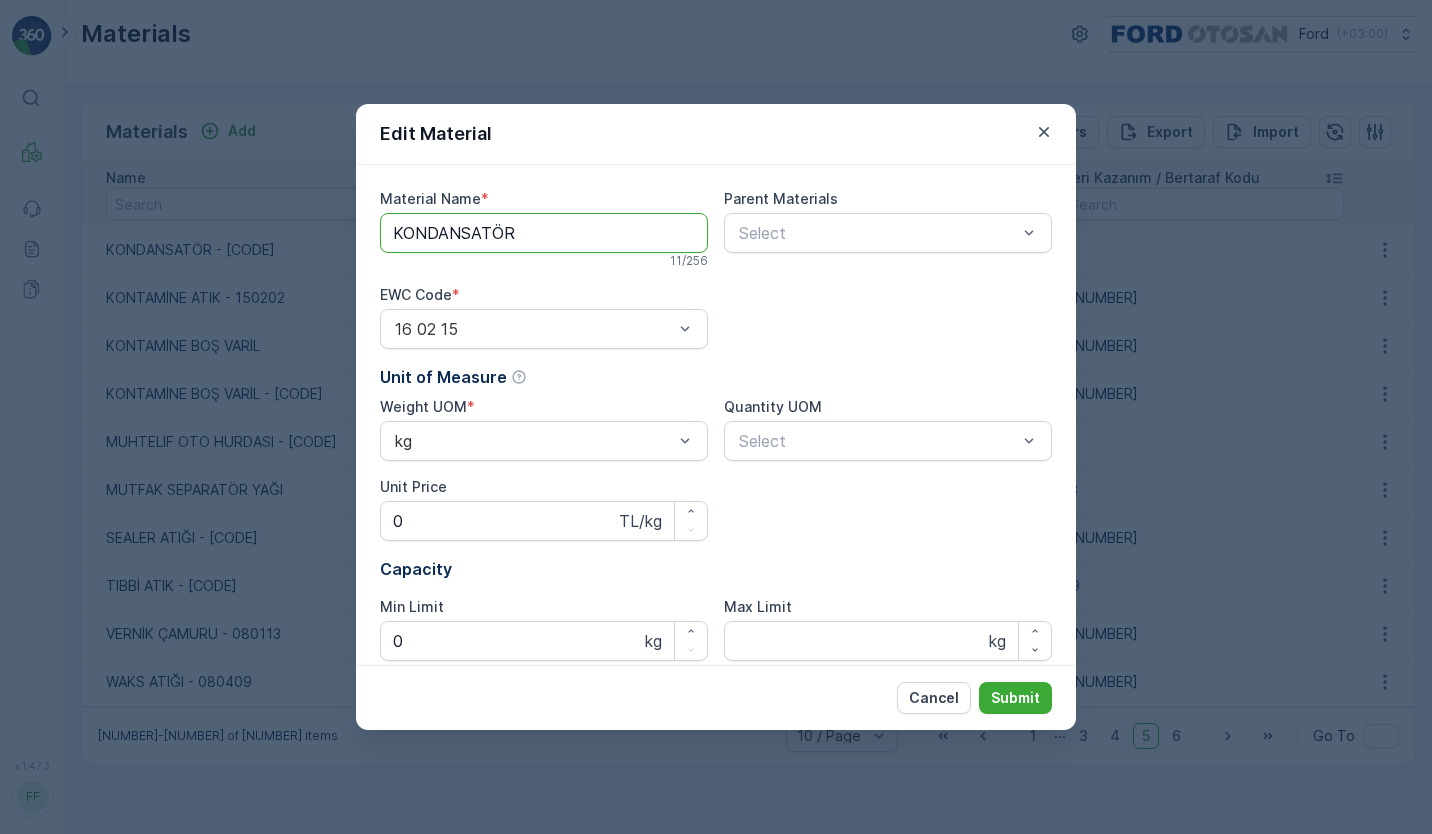 type on "KONDANSATÖR" 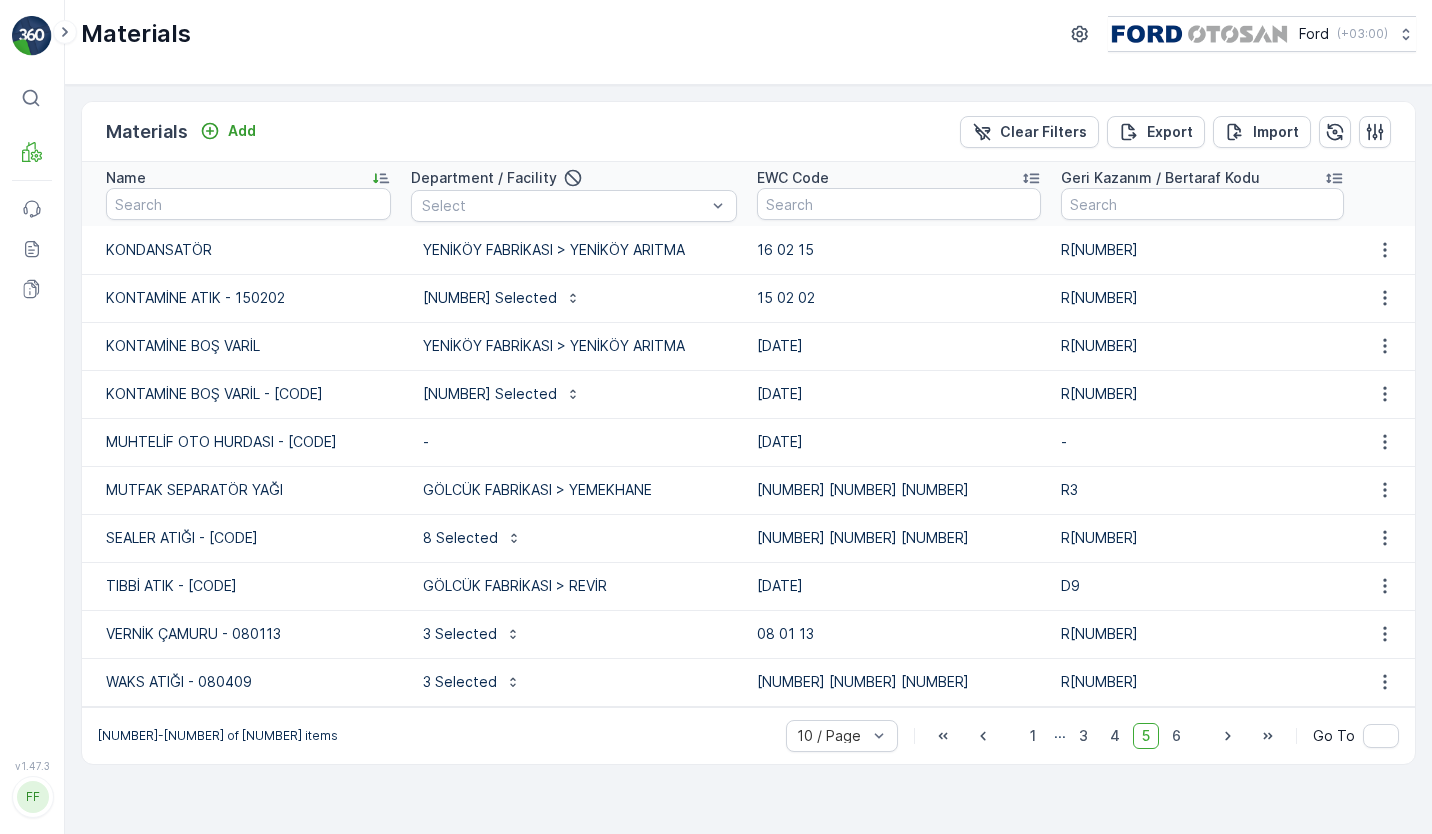 drag, startPoint x: 463, startPoint y: 444, endPoint x: 500, endPoint y: 442, distance: 37.054016 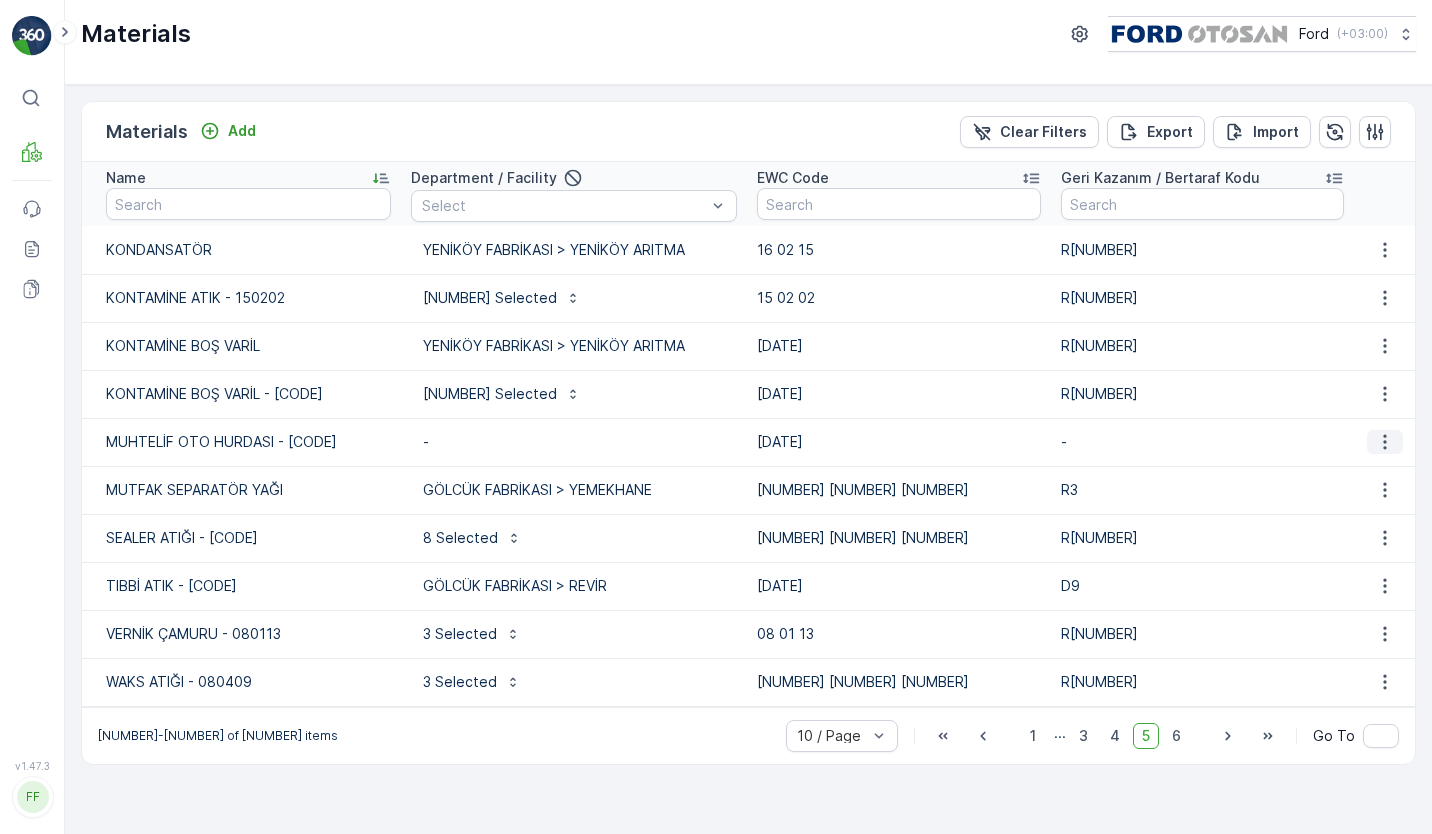 click at bounding box center (1385, 442) 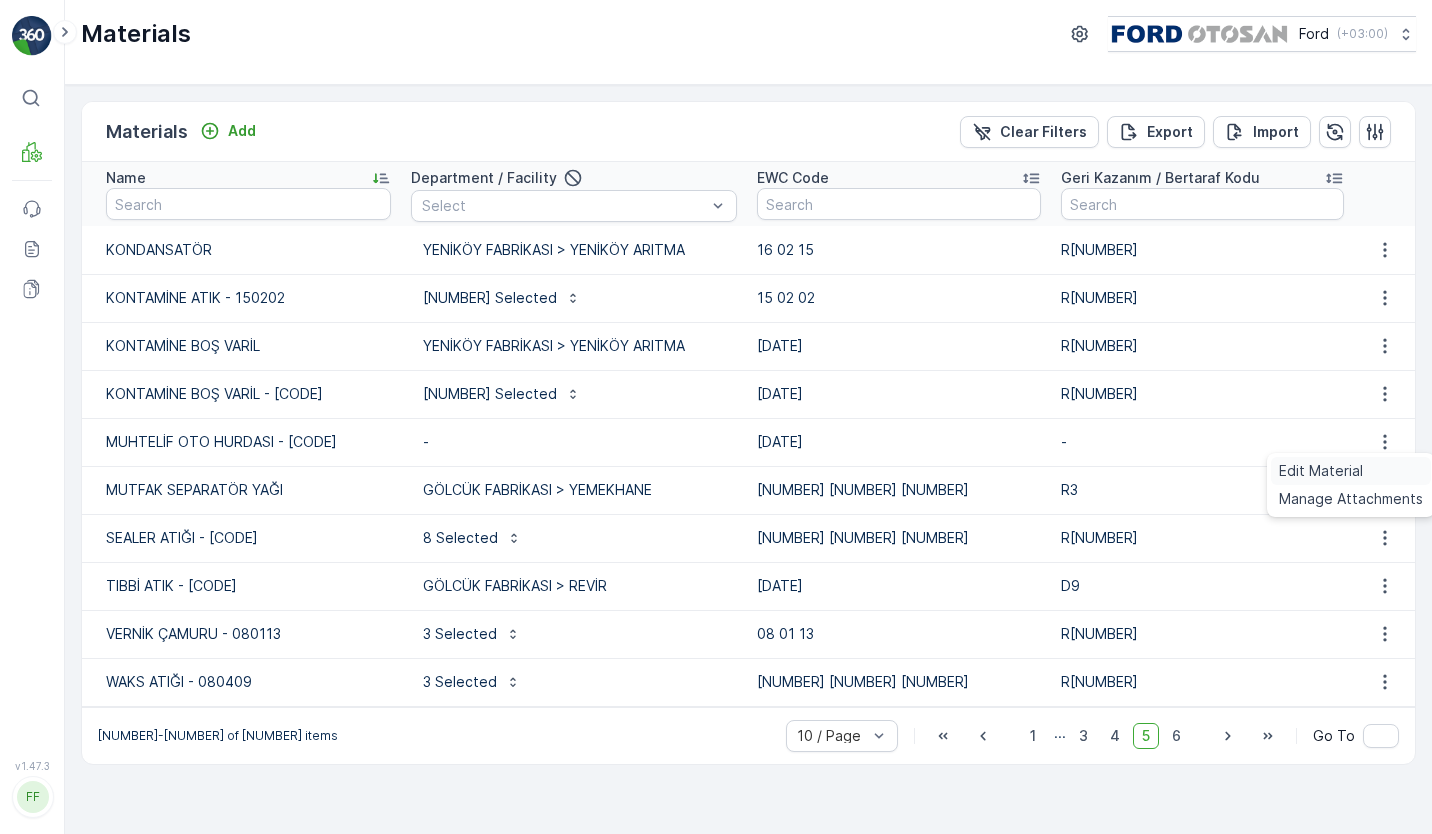 click on "Edit Material" at bounding box center [1351, 471] 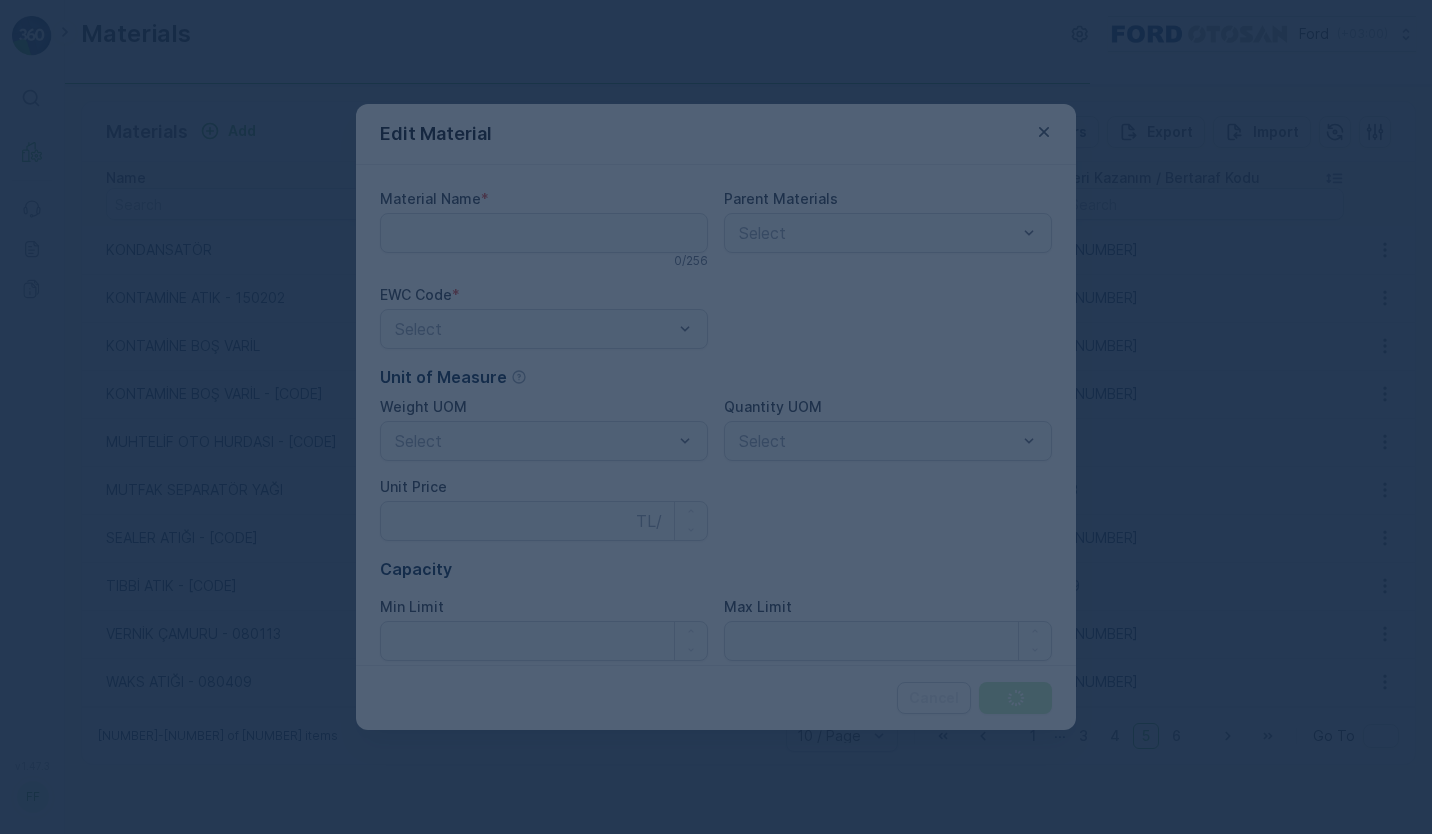 type on "MUHTELİF OTO HURDASI - [CODE]" 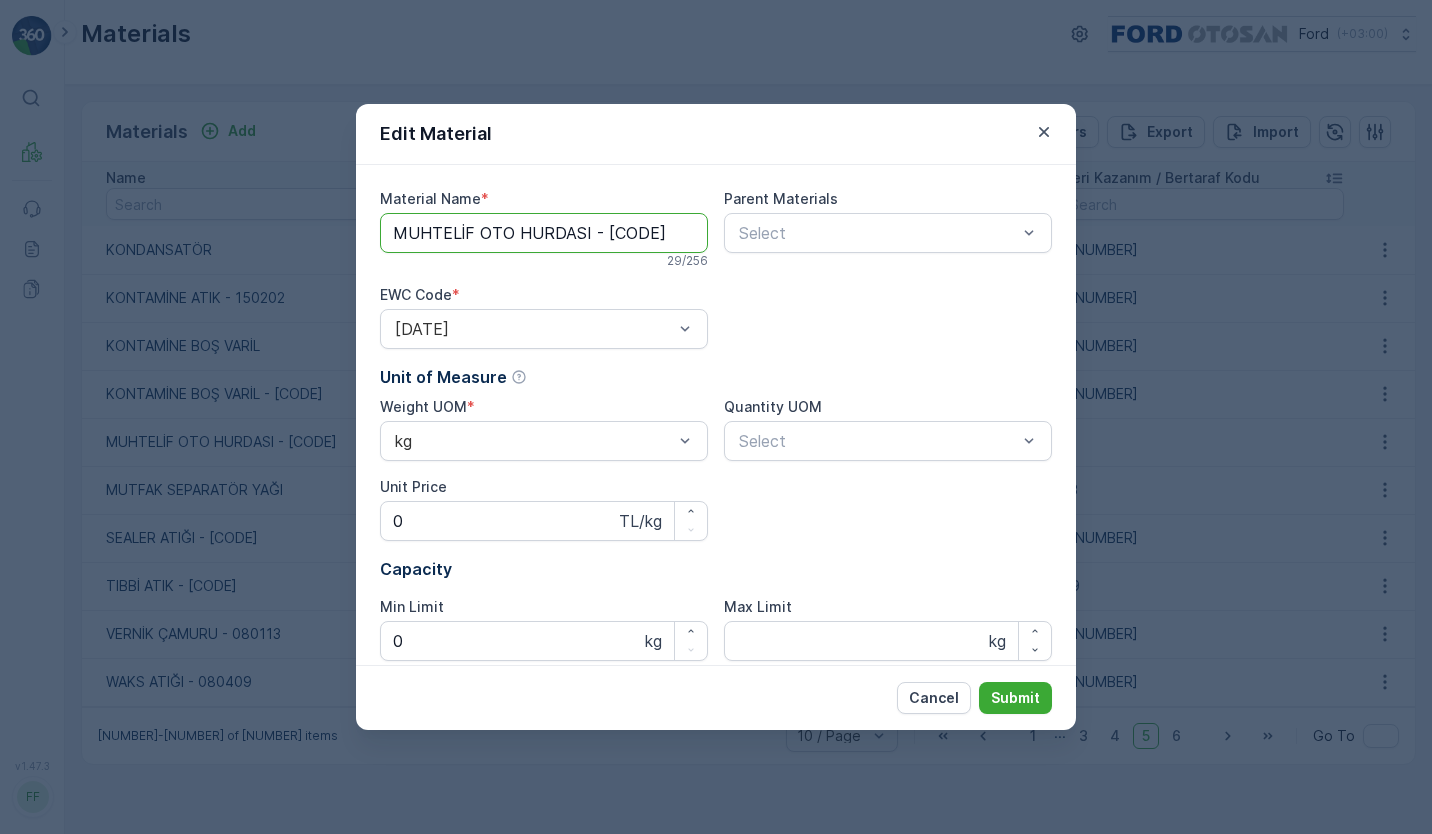 drag, startPoint x: 653, startPoint y: 240, endPoint x: 586, endPoint y: 226, distance: 68.44706 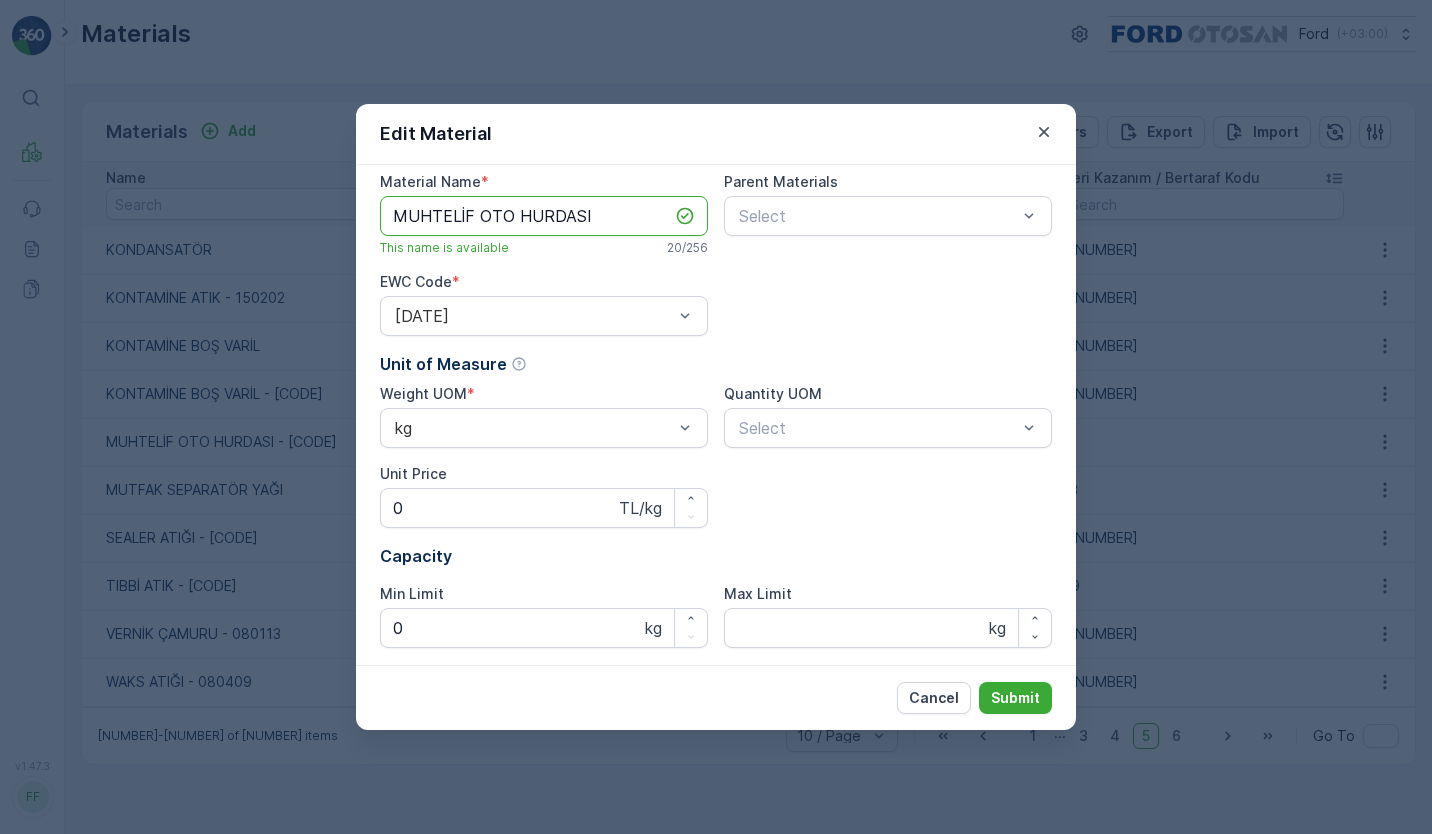 scroll, scrollTop: 18, scrollLeft: 0, axis: vertical 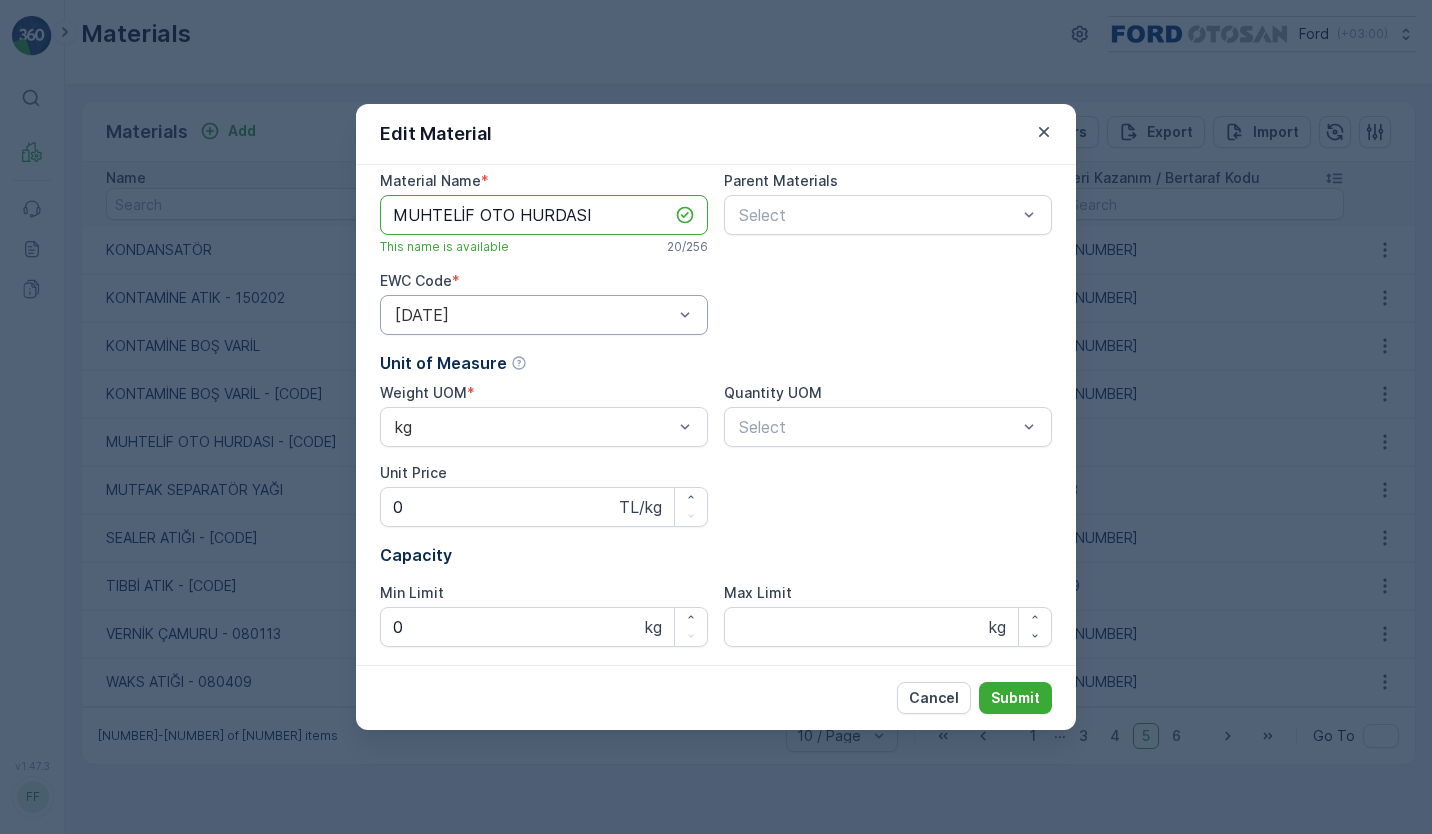 type on "MUHTELİF OTO HURDASI" 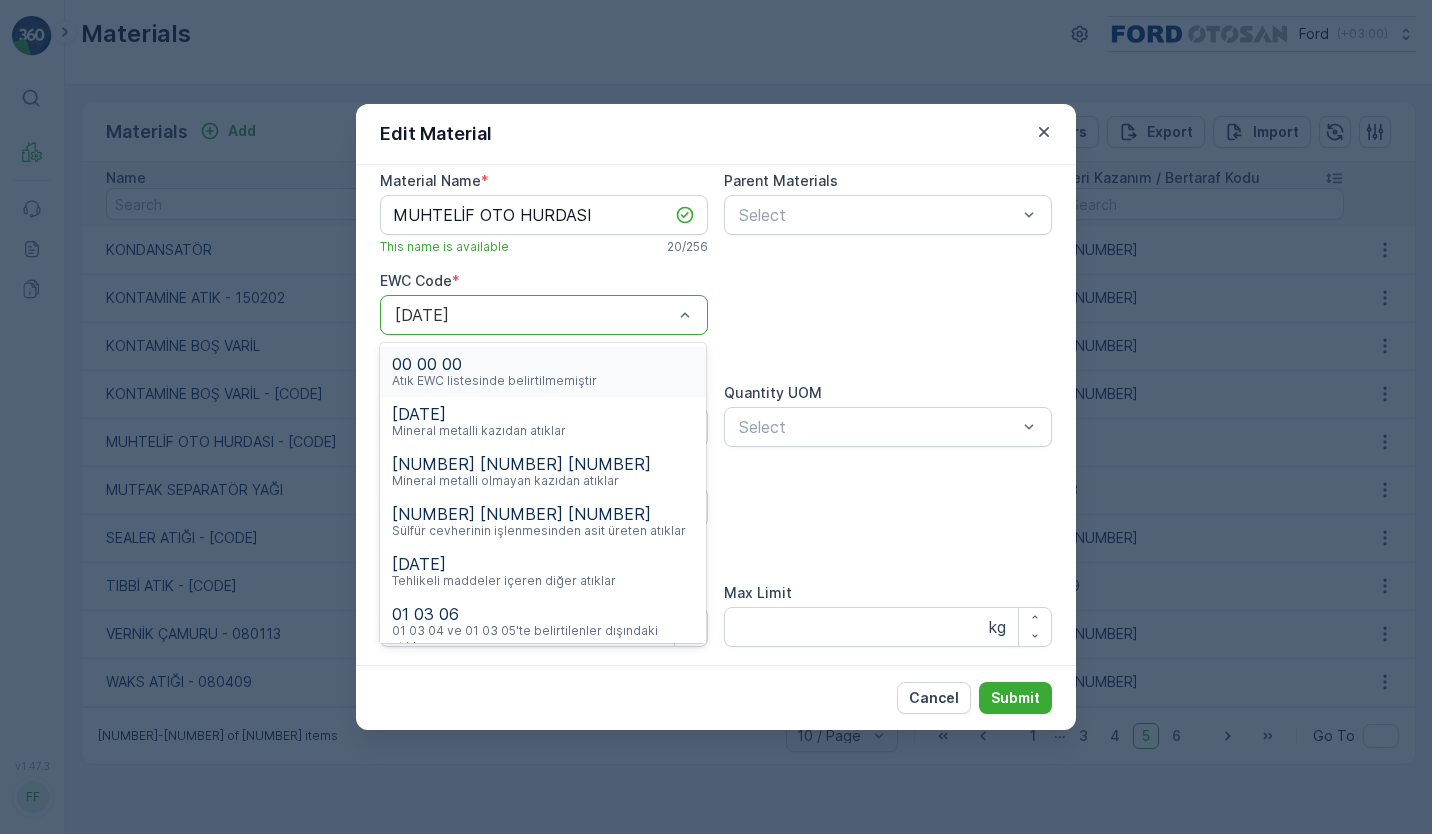 click at bounding box center (534, 315) 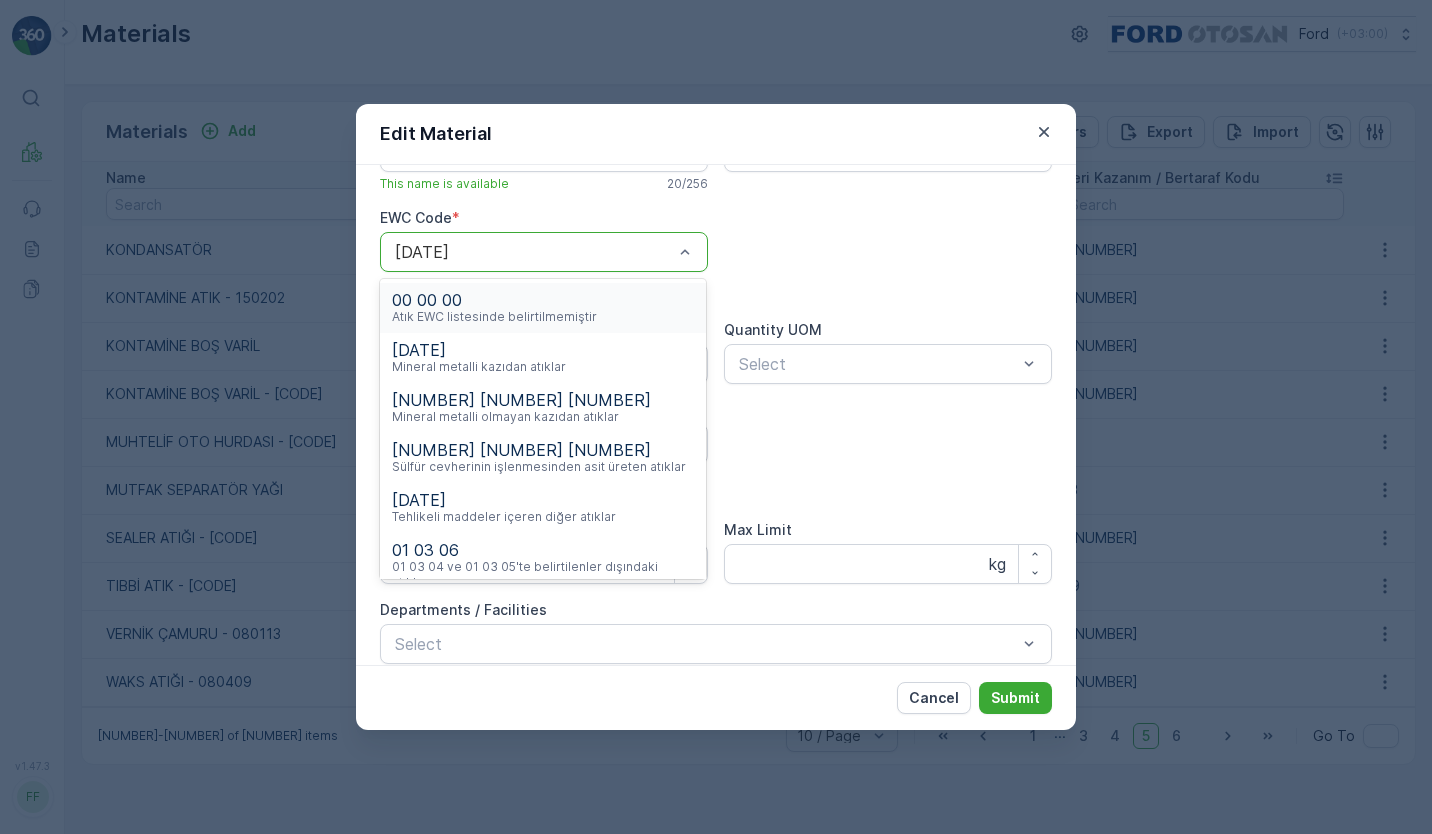 scroll, scrollTop: 82, scrollLeft: 0, axis: vertical 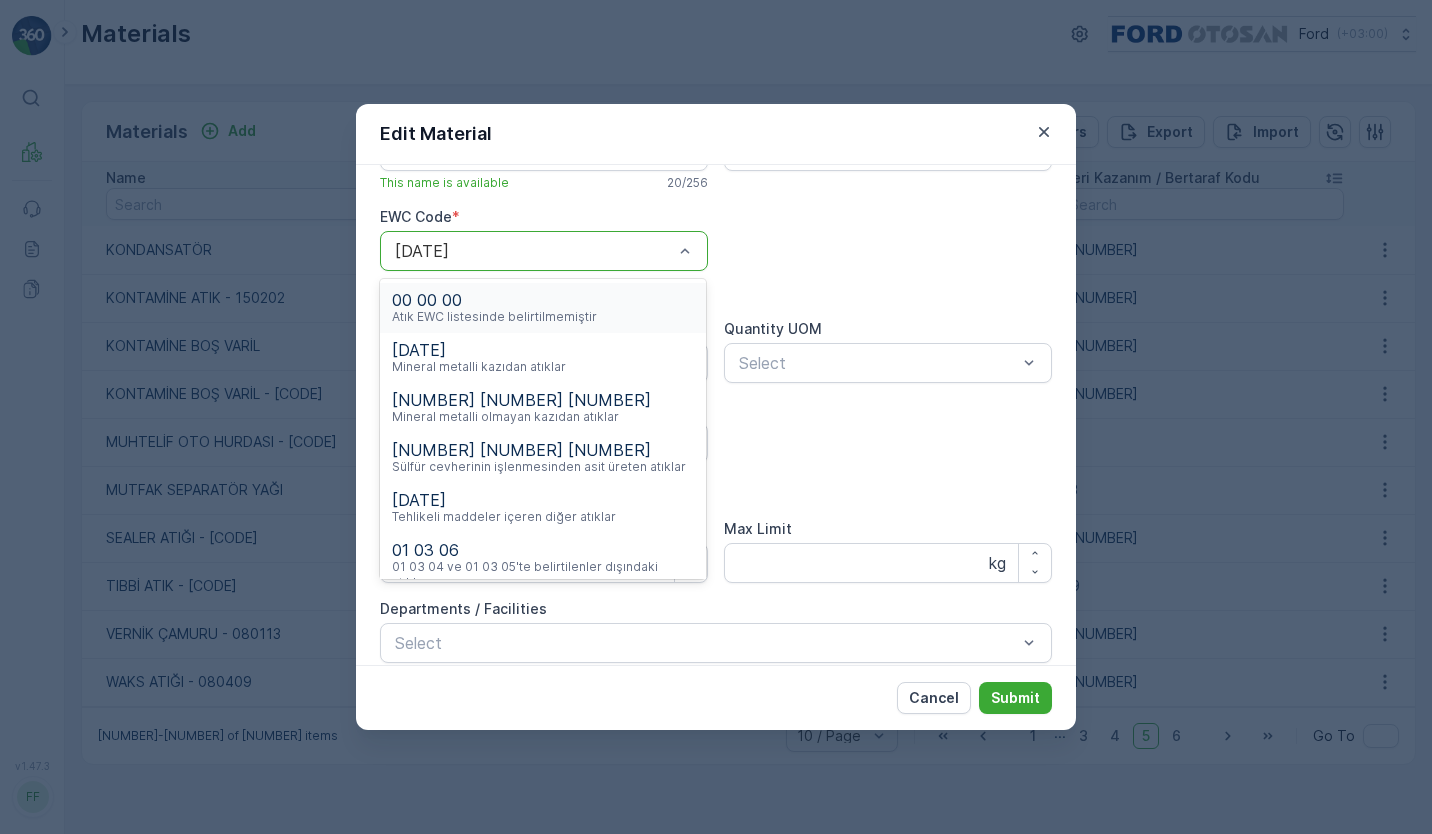 click on "Material Name * MUHTELİF OTO HURDASI This name is available 20  /  256 Parent Materials Select EWC Code * 846 results available. Use Up and Down to choose options, press Enter to select the currently focused option, press Escape to exit the menu, press Tab to select the option and exit the menu. 16 01 21 Unit of Measure Weight UOM * kg Quantity UOM Select Unit Price 0 TL/kg  Capacity Min Limit 0 kg Max Limit 100000 kg Departments / Facilities Select If no department / facility is selected, the material will be available to all departments / facilities. When a parent is selected, material will be available to all children. Geri Kazanım / Bertaraf Kodu" at bounding box center (716, 443) 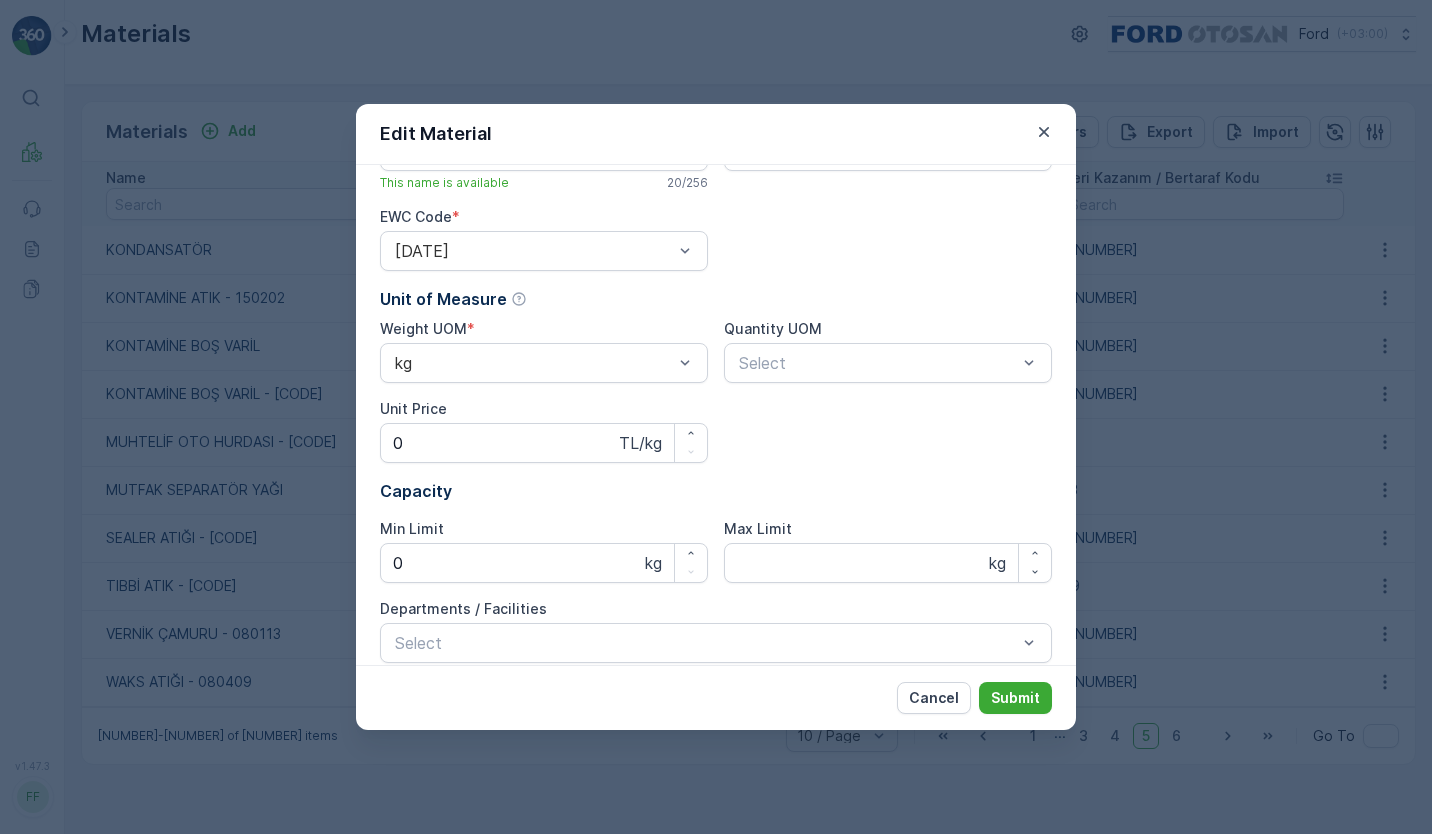 scroll, scrollTop: 219, scrollLeft: 0, axis: vertical 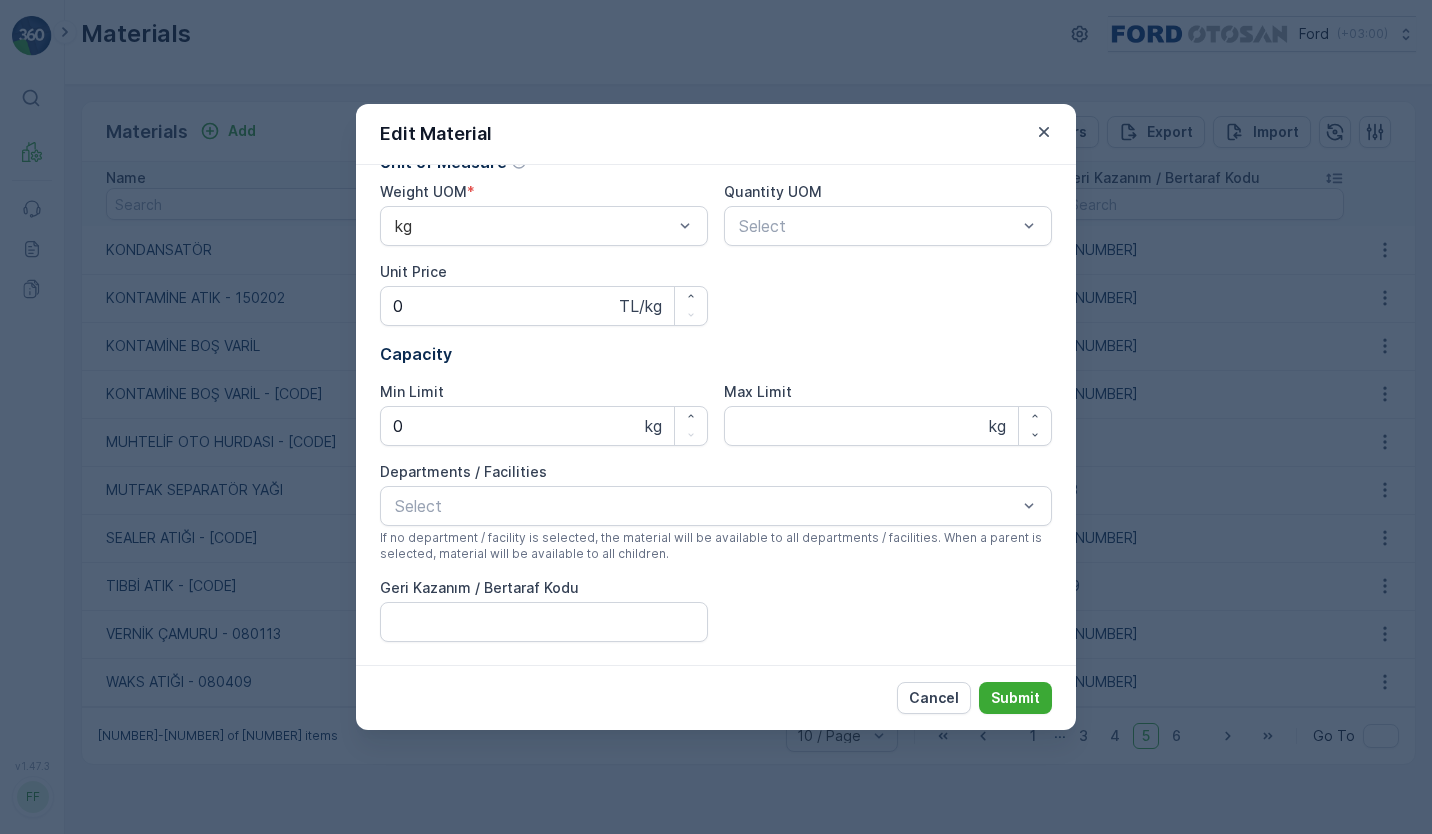 click on "Geri Kazanım / Bertaraf Kodu" at bounding box center (544, 622) 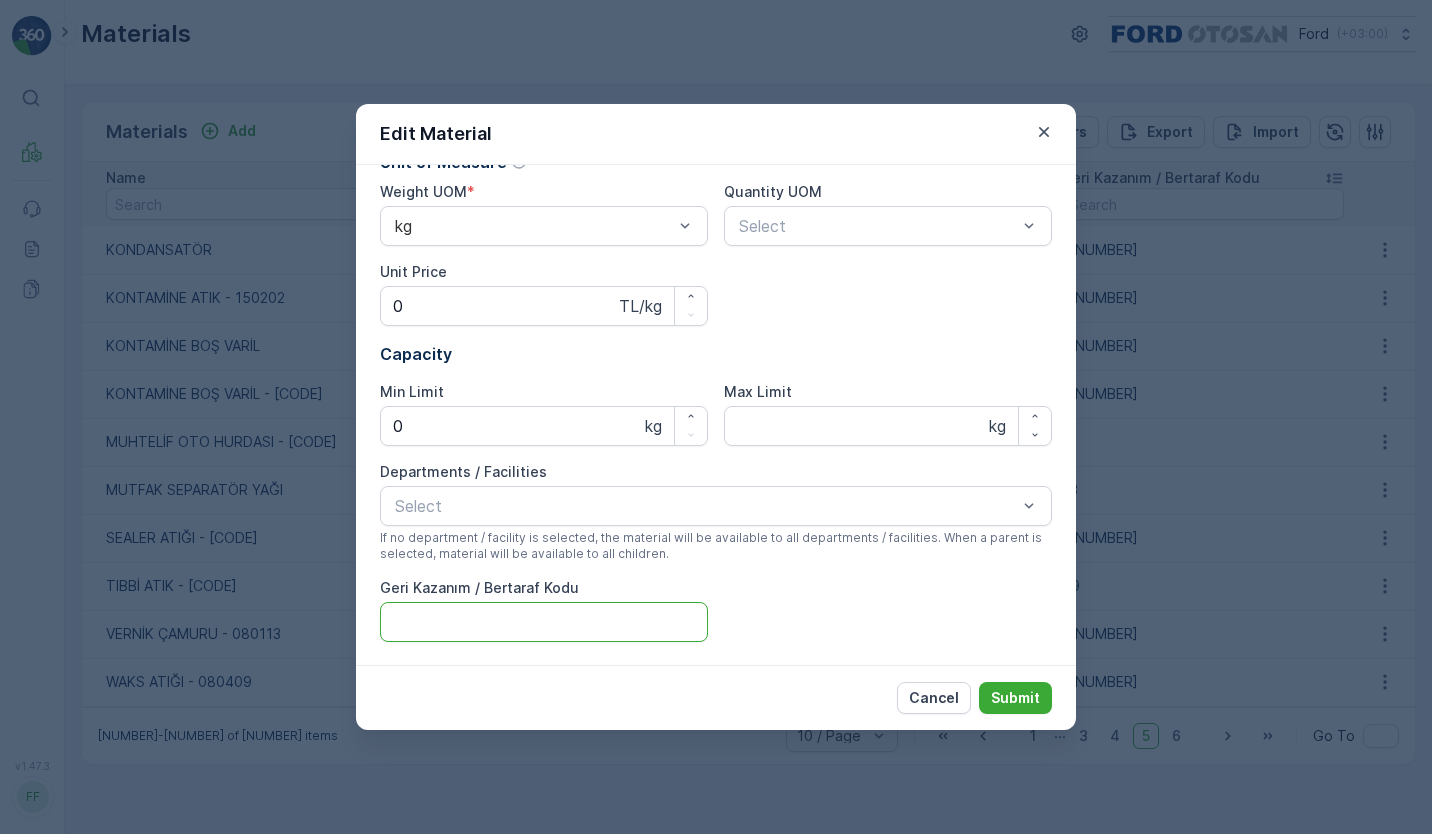 type on "R[NUMBER]" 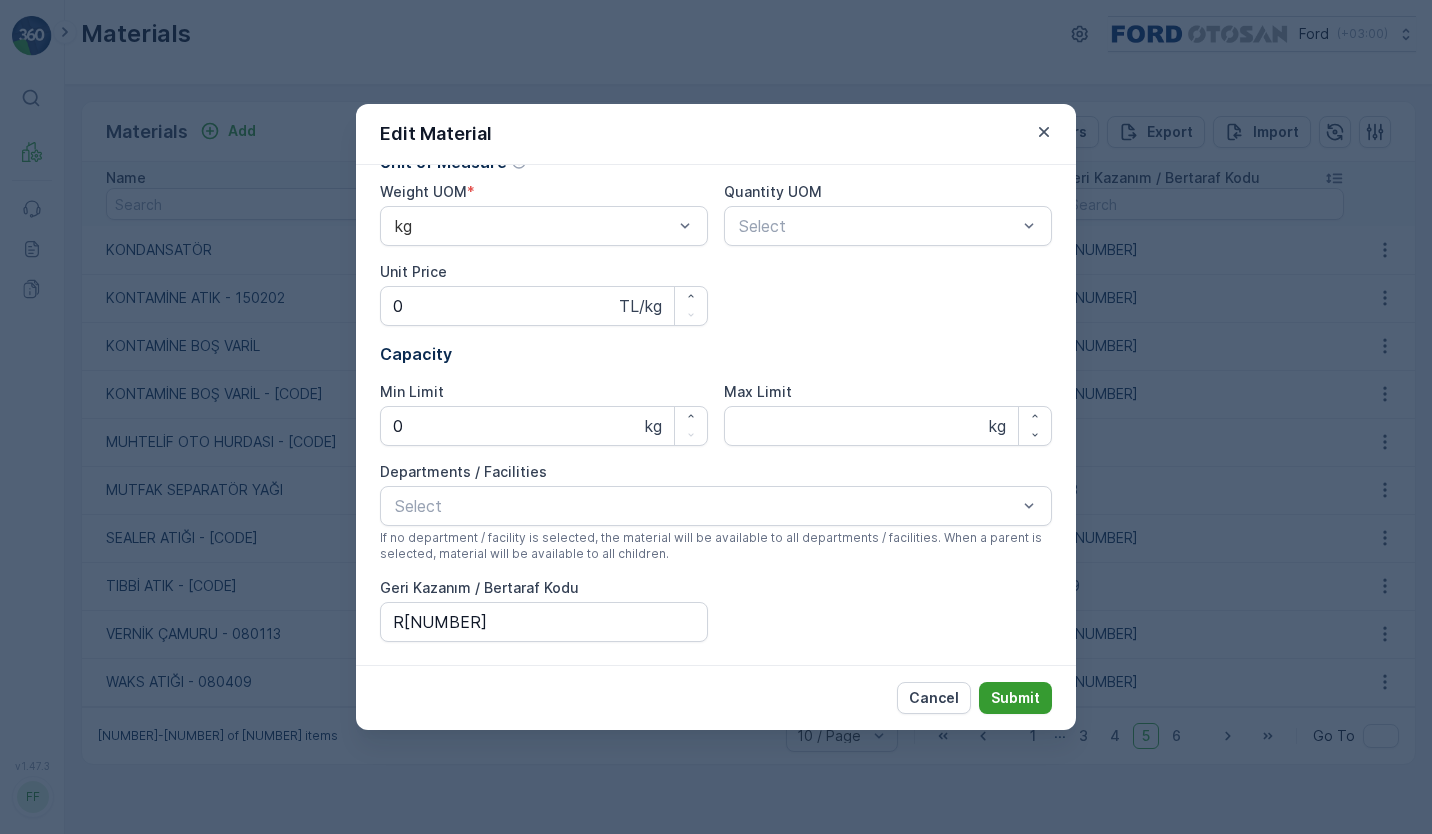 click on "Submit" at bounding box center [1015, 698] 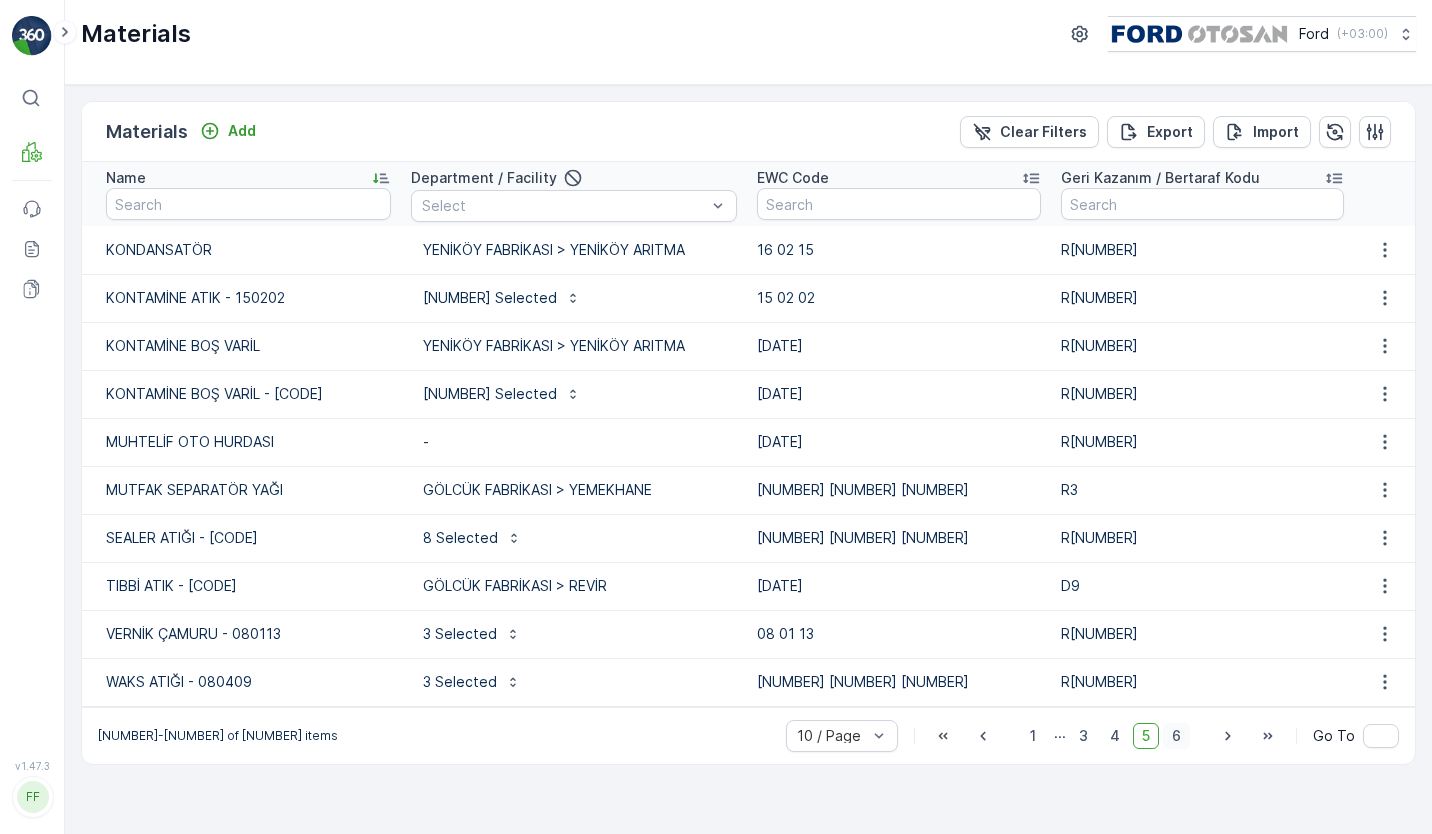 click on "6" at bounding box center (1176, 736) 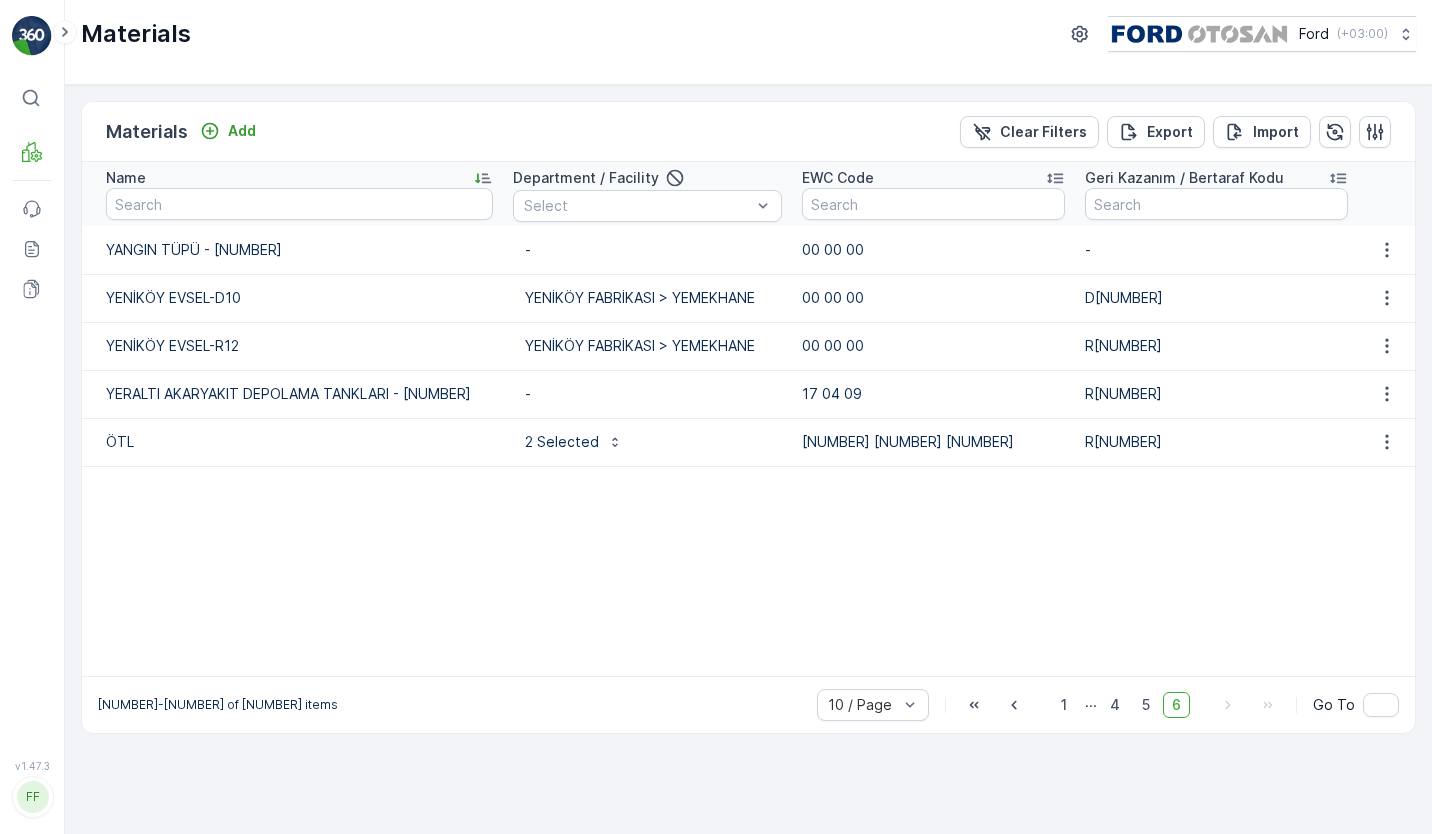 click on "[NUMBER] / Page [NUMBER] ... [NUMBER] [NUMBER] [NUMBER] Go To" at bounding box center (1108, 705) 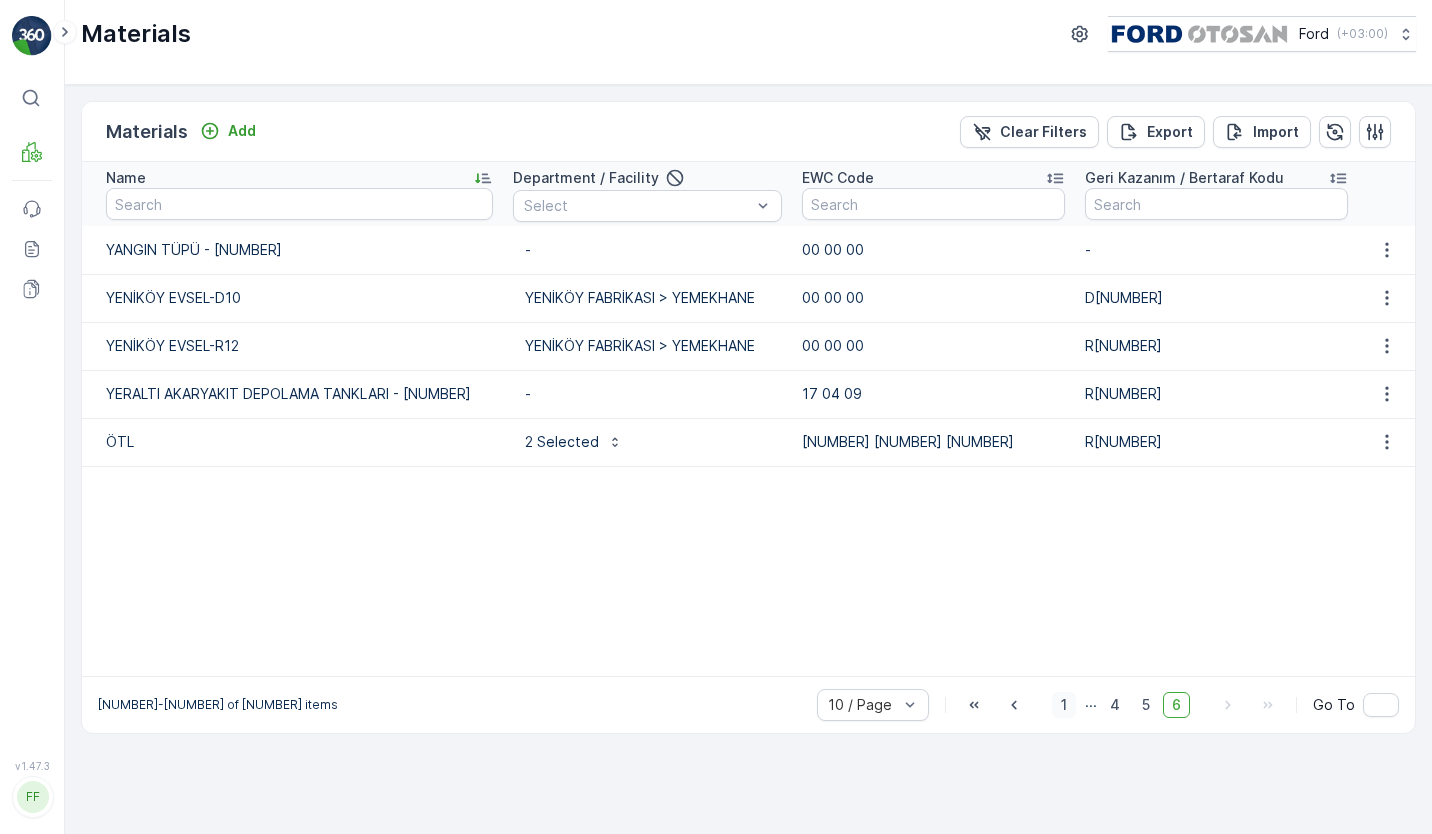 click on "1" at bounding box center [1064, 705] 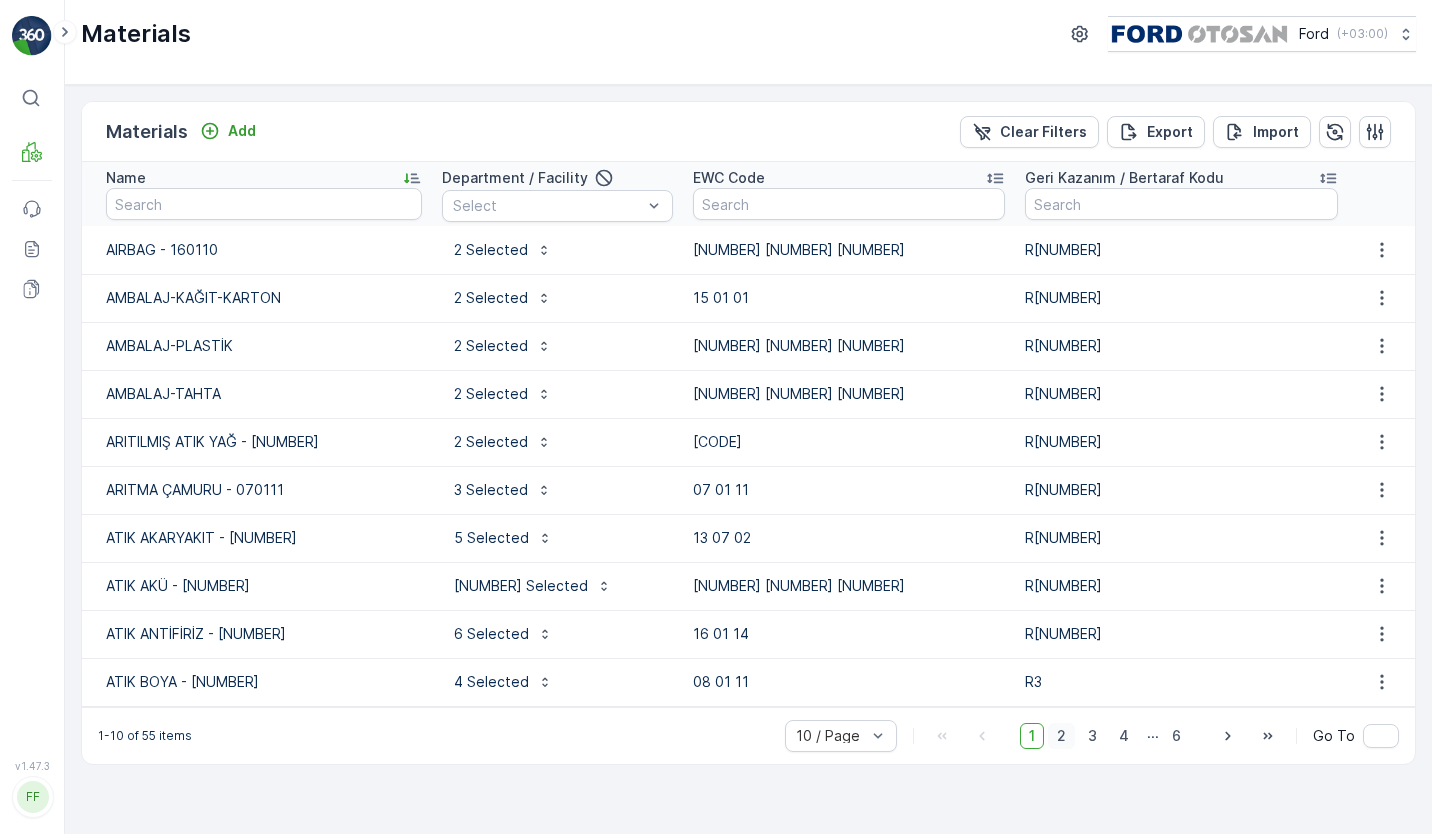 click on "2" at bounding box center (1061, 736) 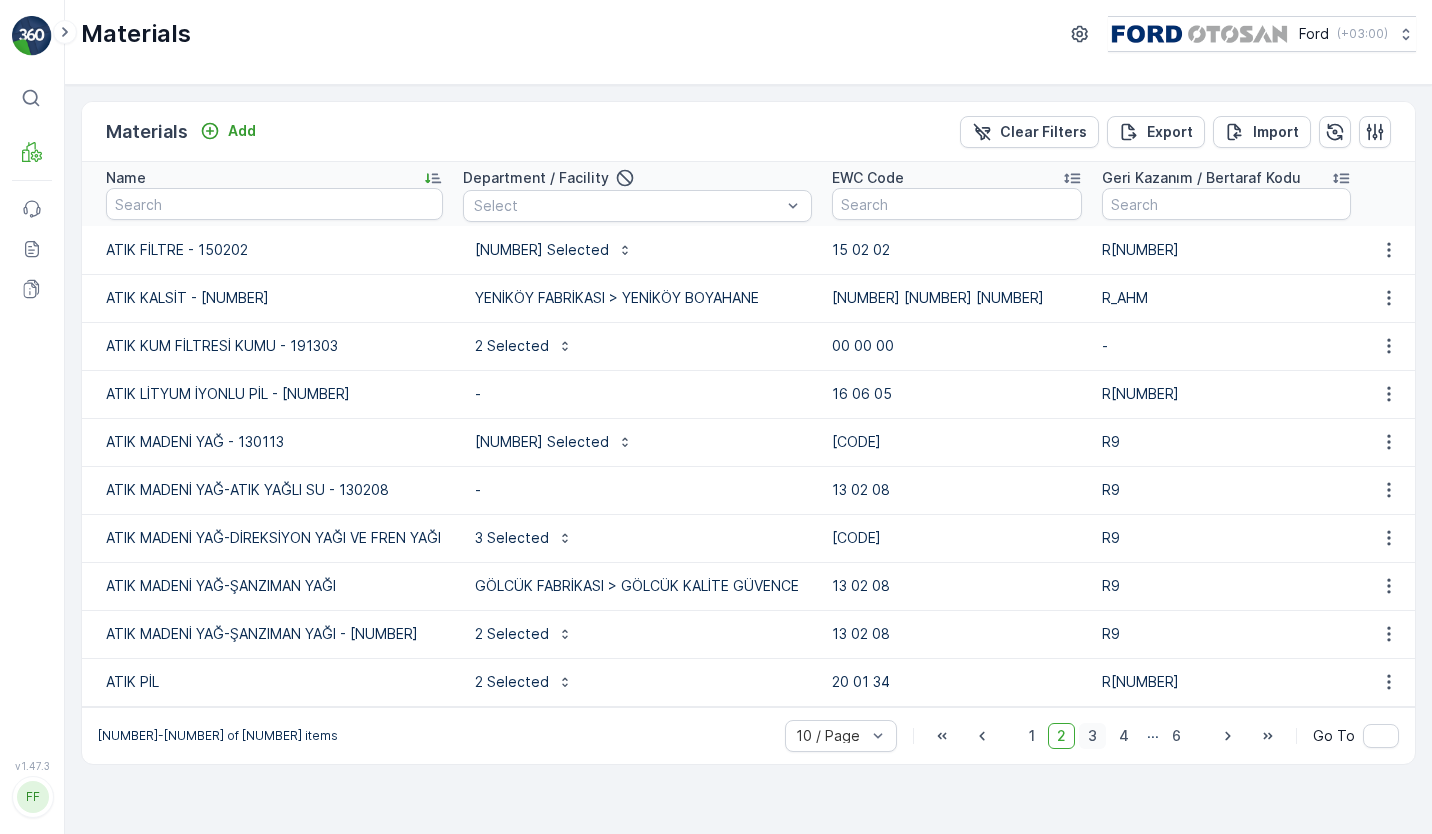 click on "3" at bounding box center (1092, 736) 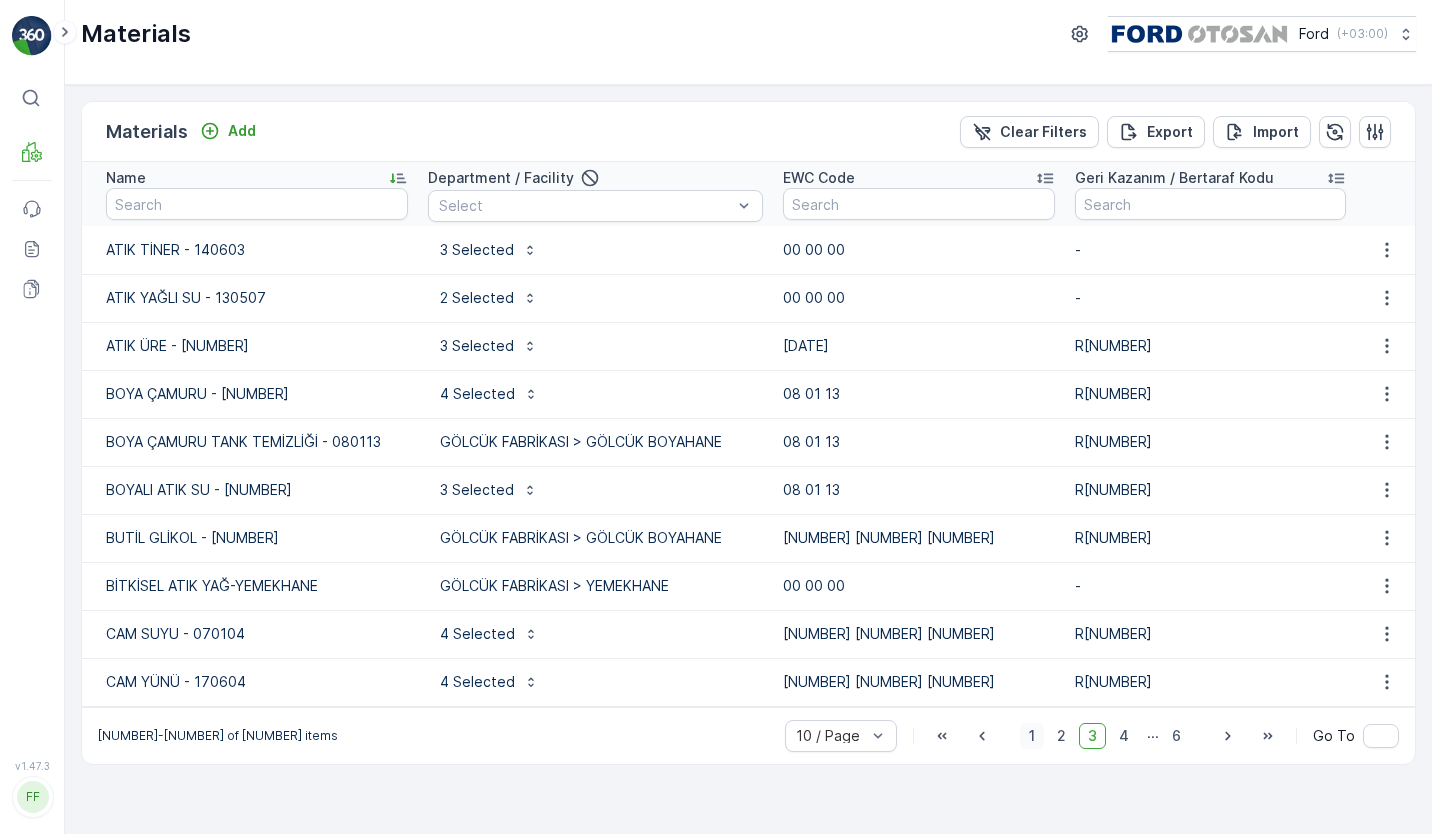 click on "1" at bounding box center [1032, 736] 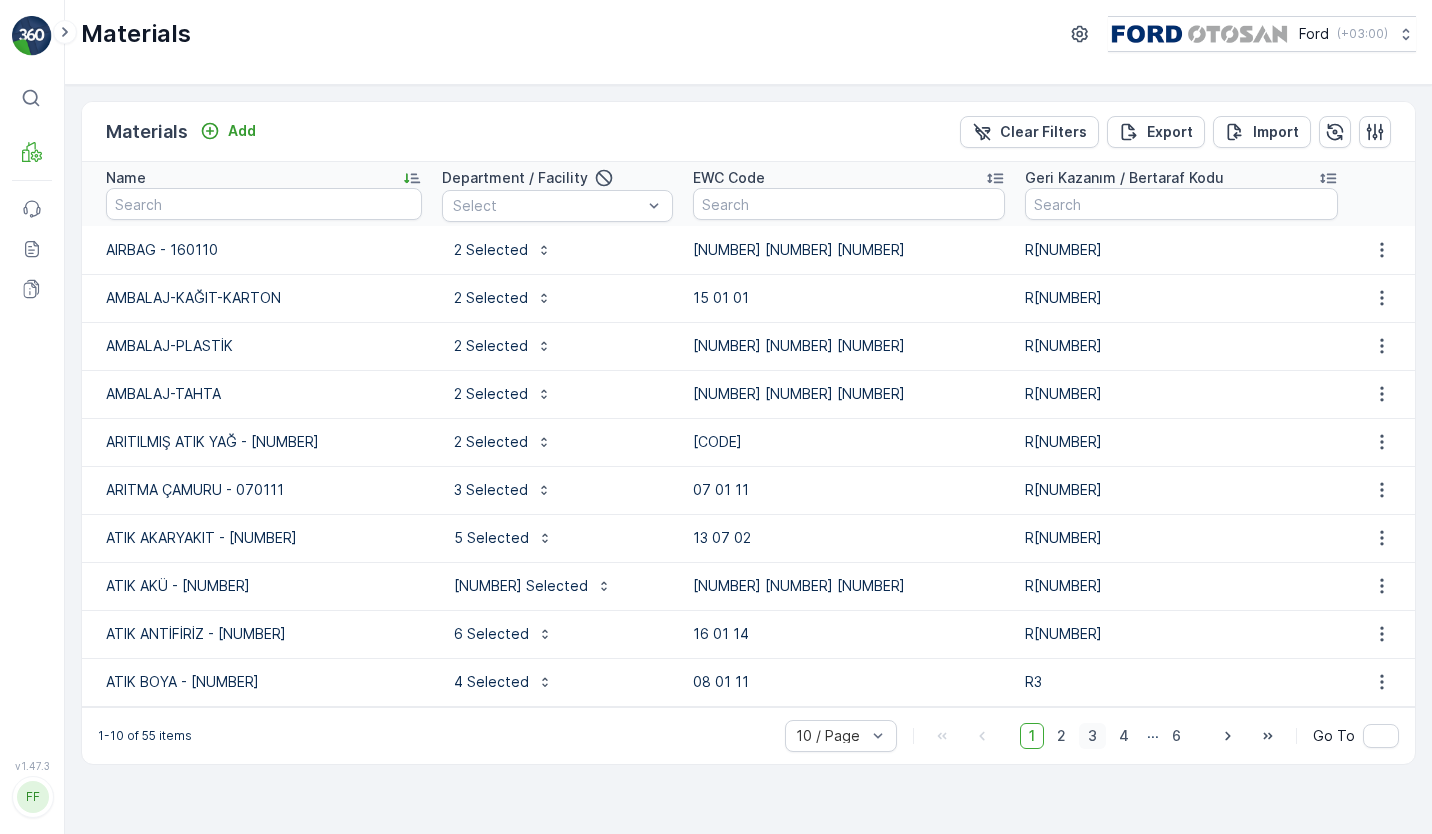click on "3" at bounding box center [1092, 736] 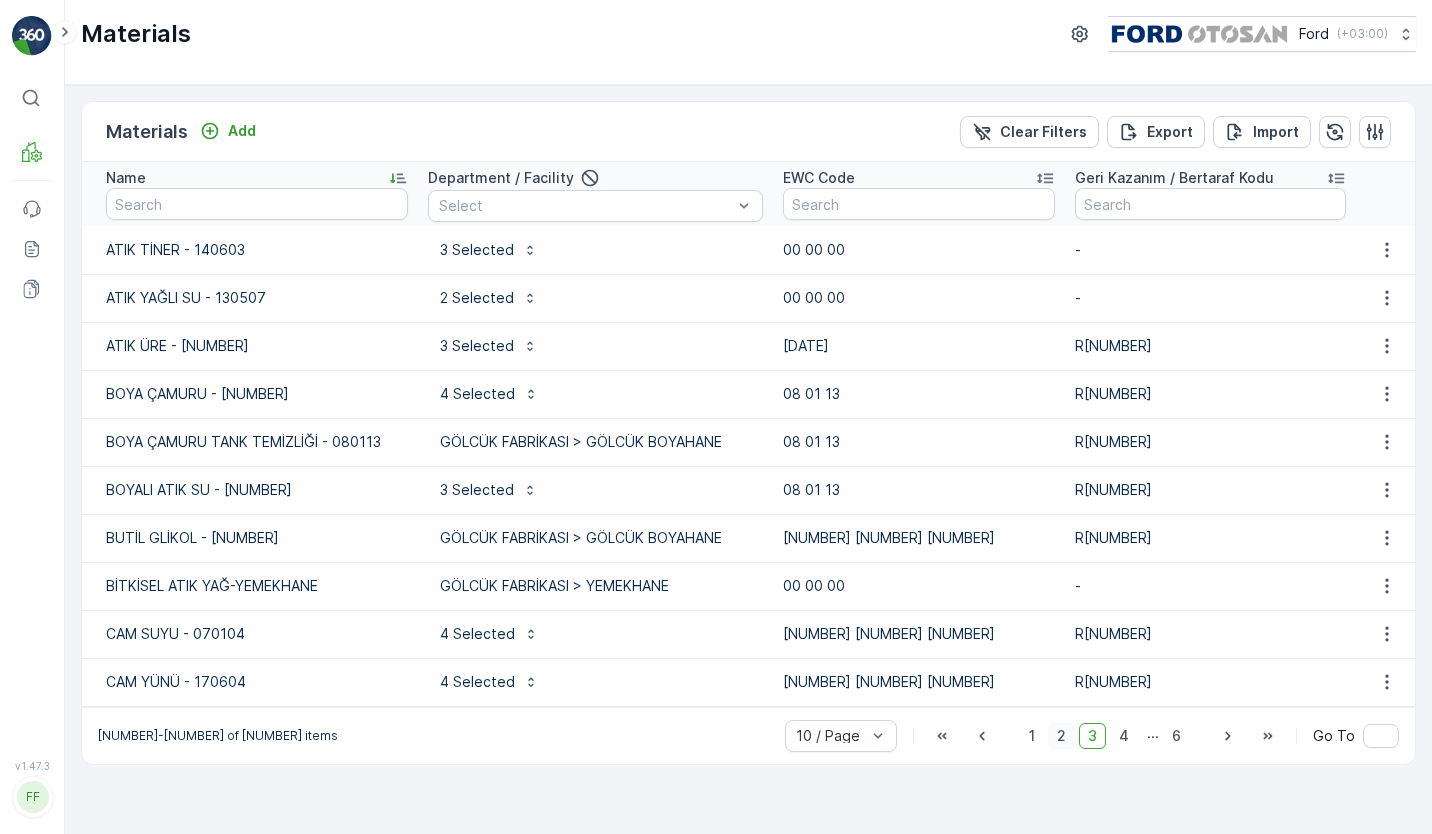 click on "2" at bounding box center (1061, 736) 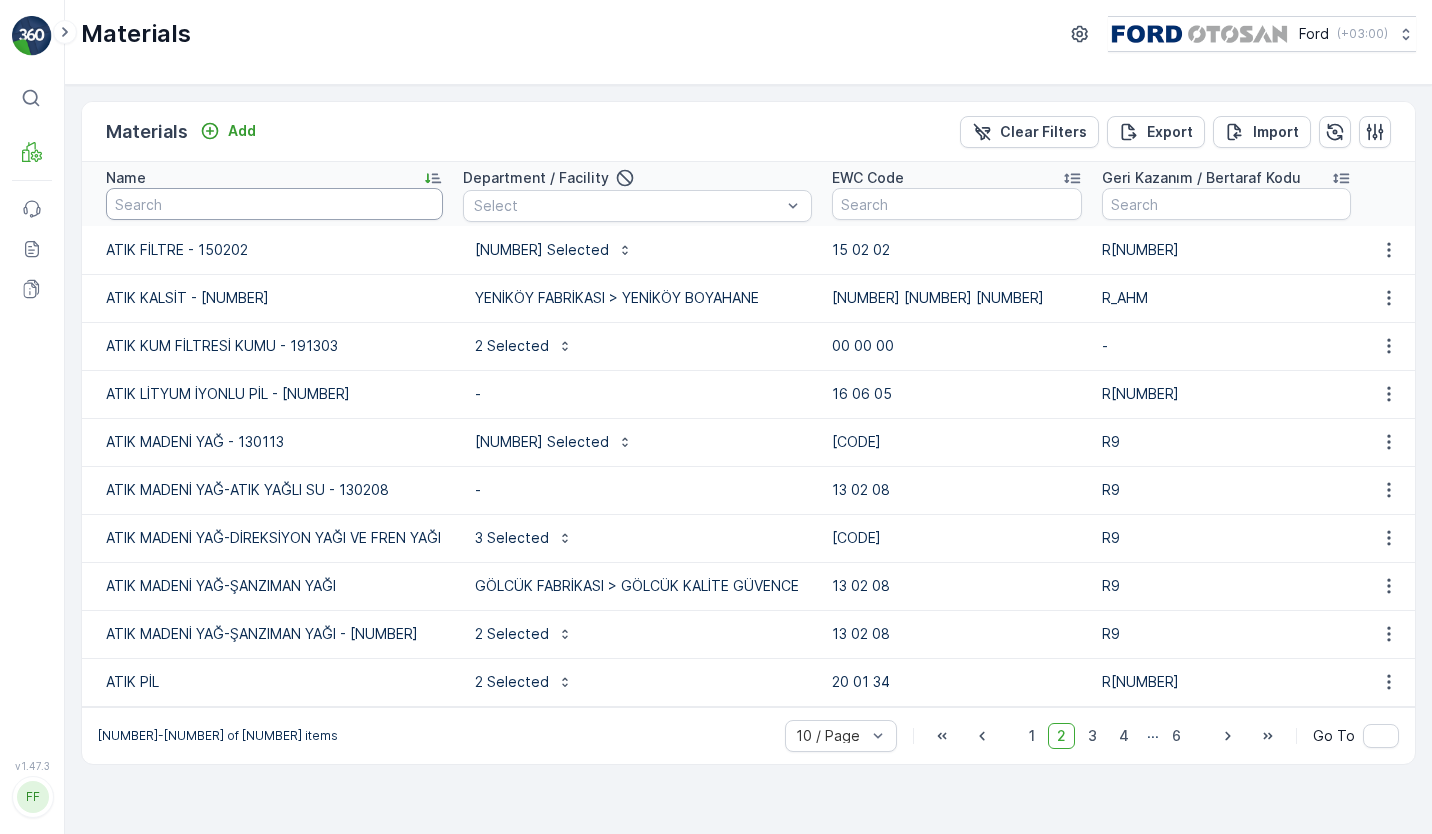 click at bounding box center [274, 204] 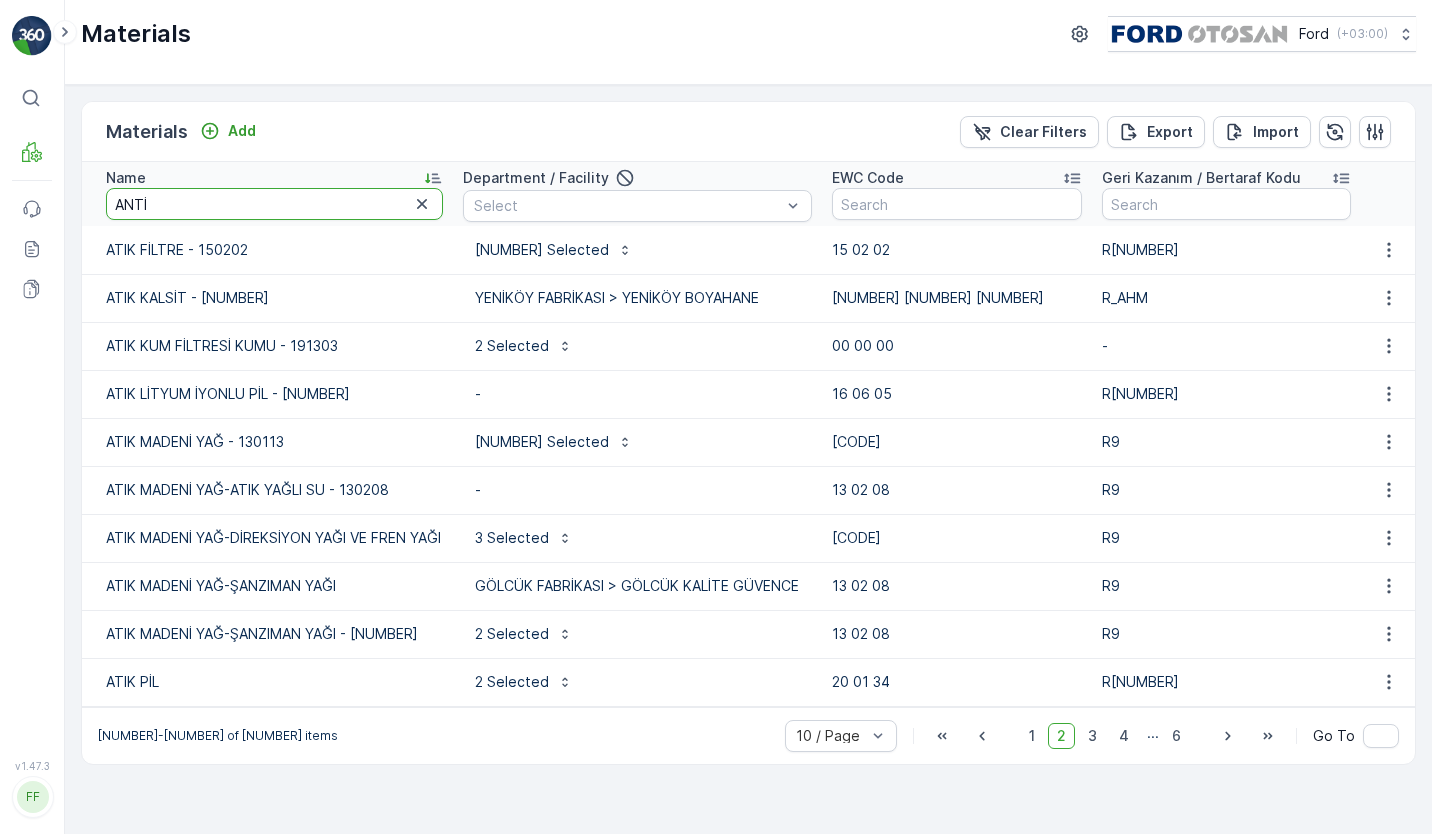 type on "ANTİ" 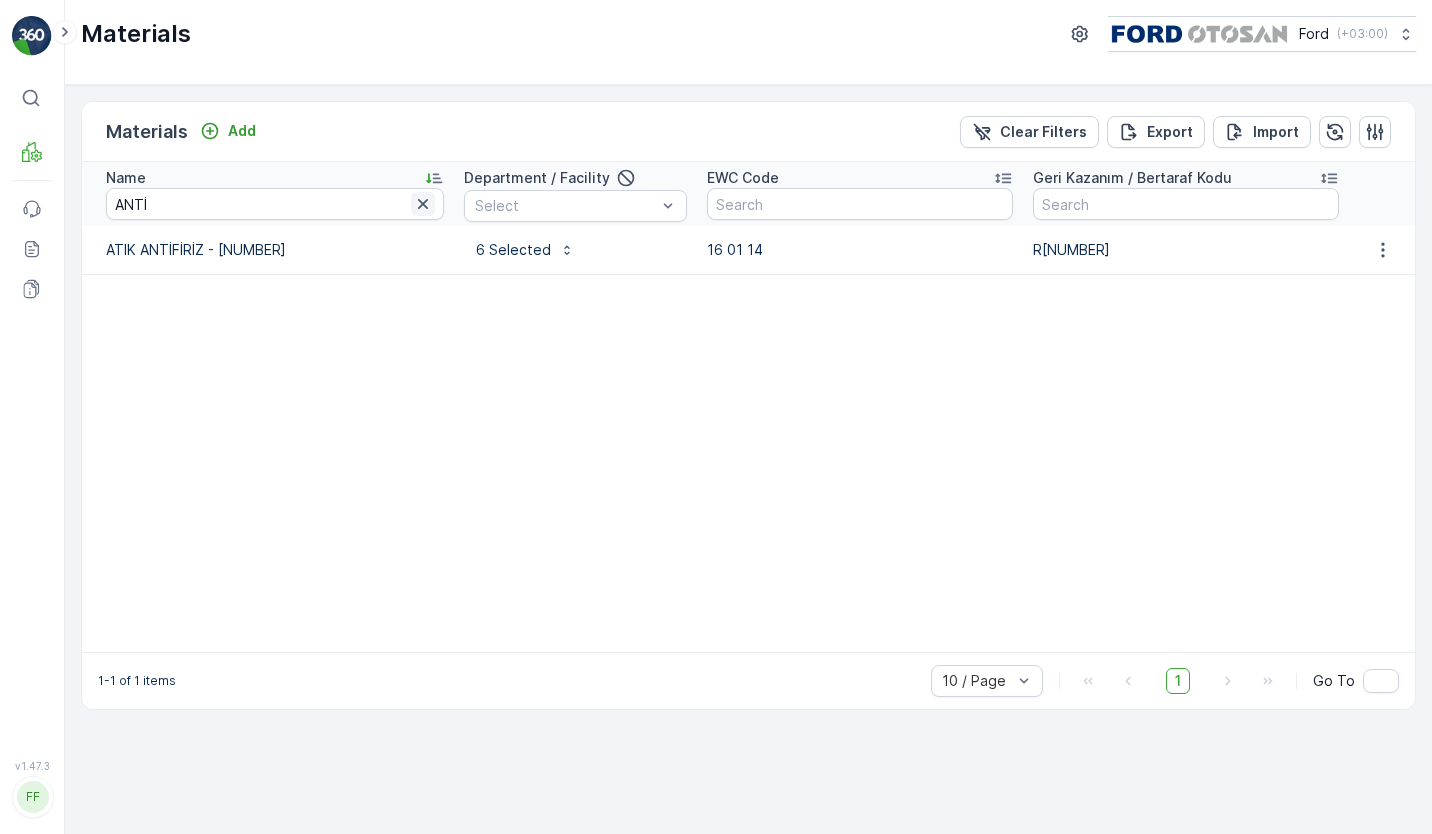 click 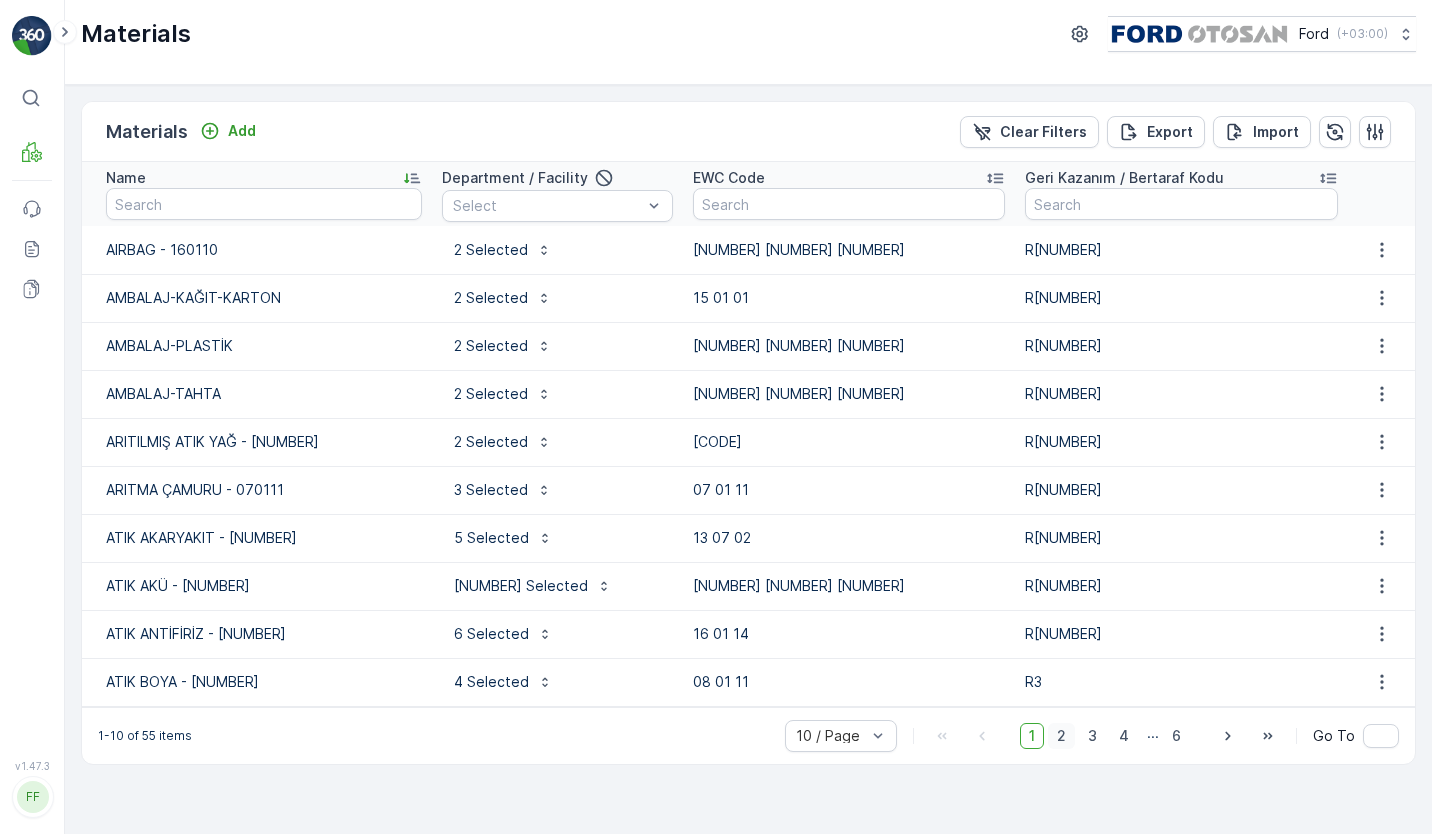 click on "2" at bounding box center [1061, 736] 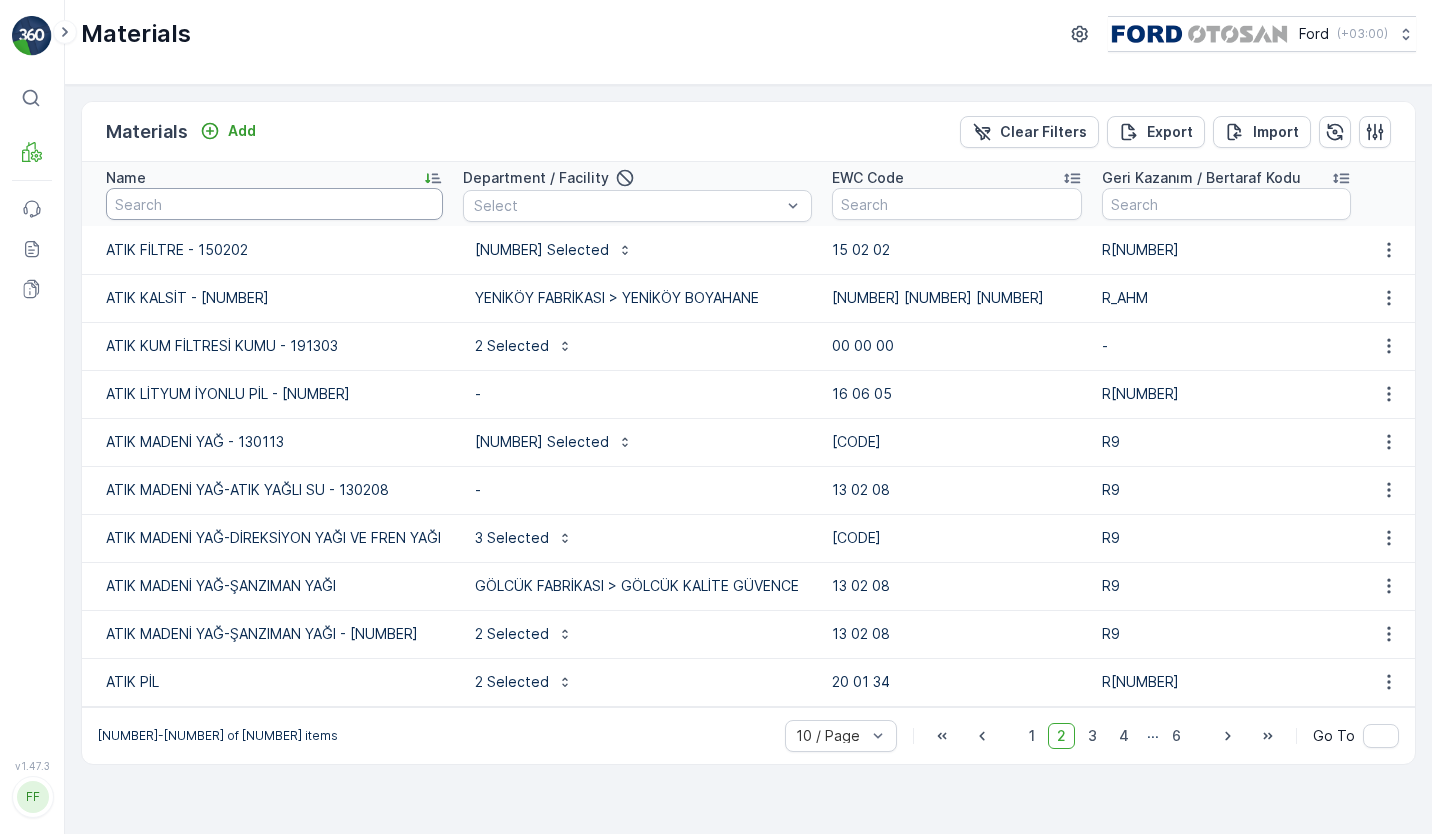 click at bounding box center [274, 204] 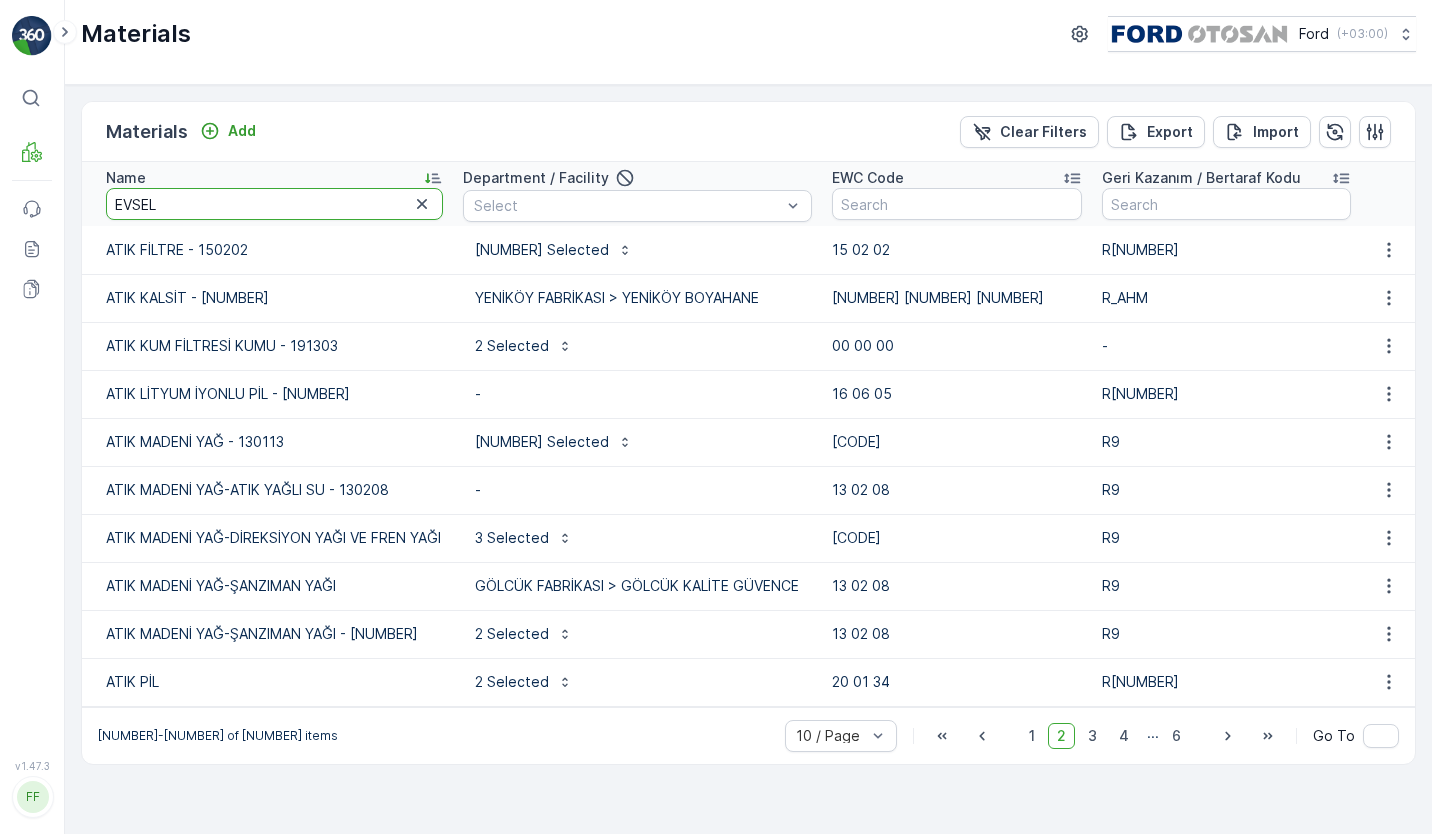 type on "EVSEL" 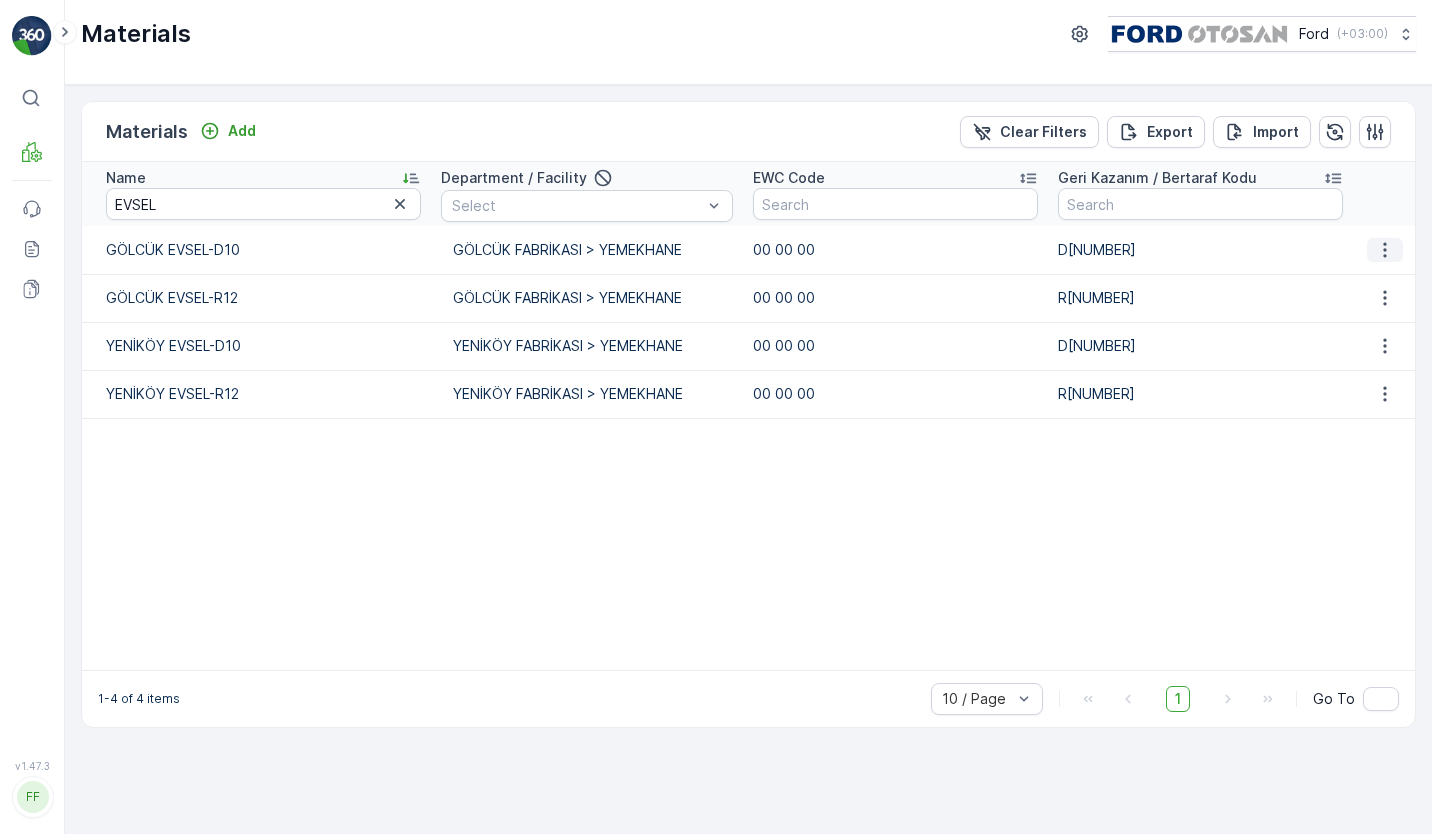 click 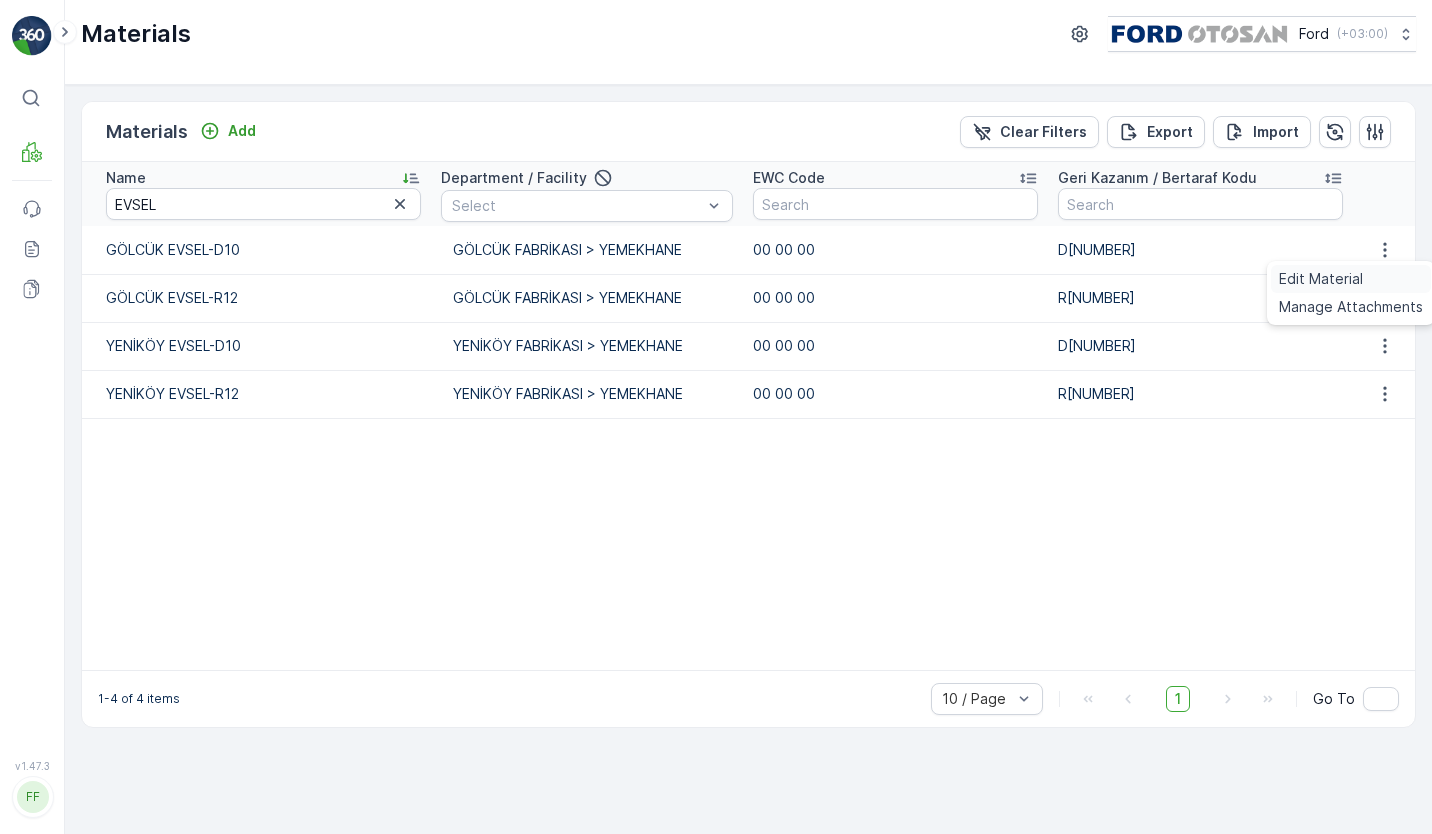 click on "Edit Material" at bounding box center [1351, 279] 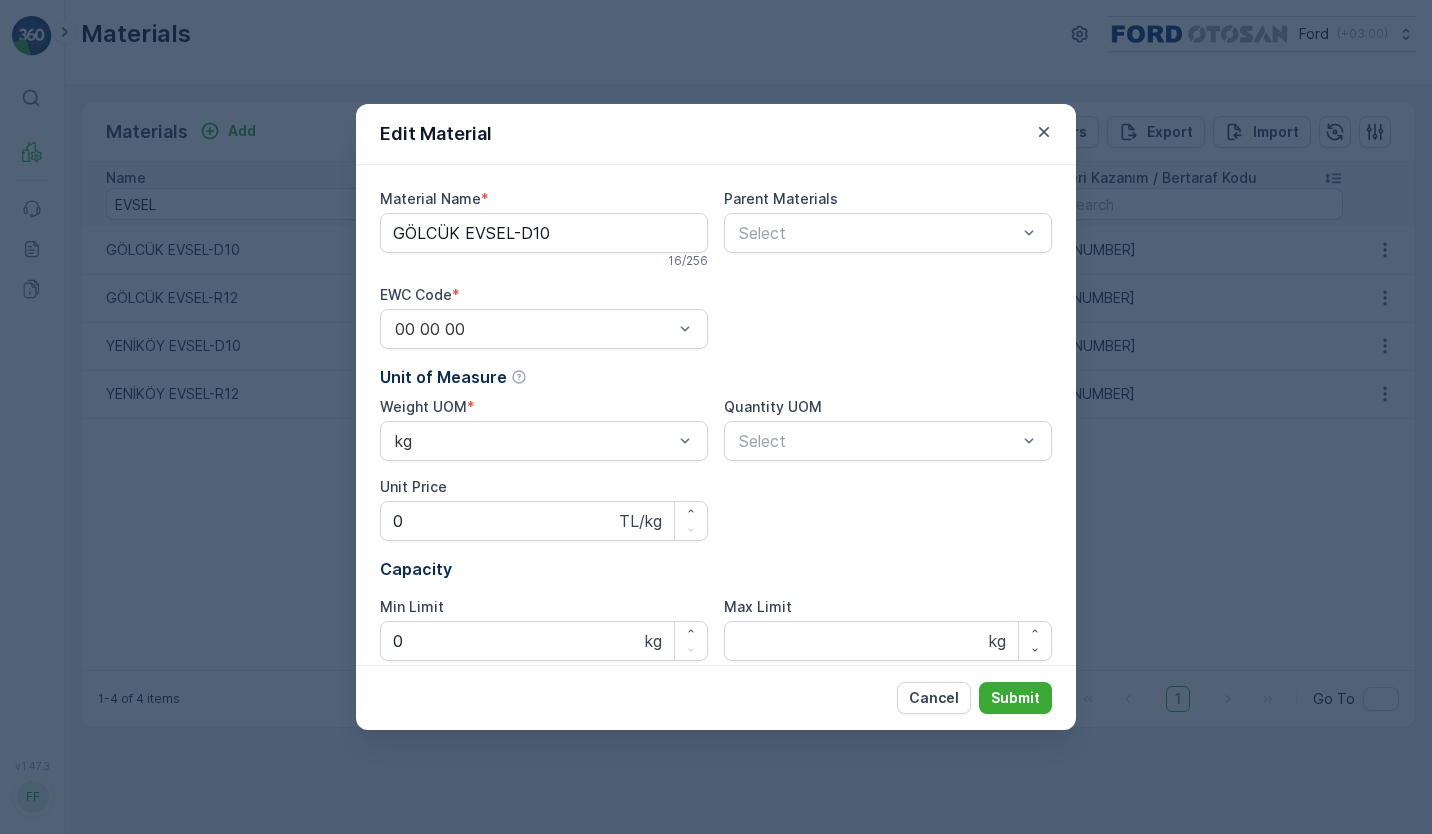 type on "GÖLCÜK EVSEL-D10" 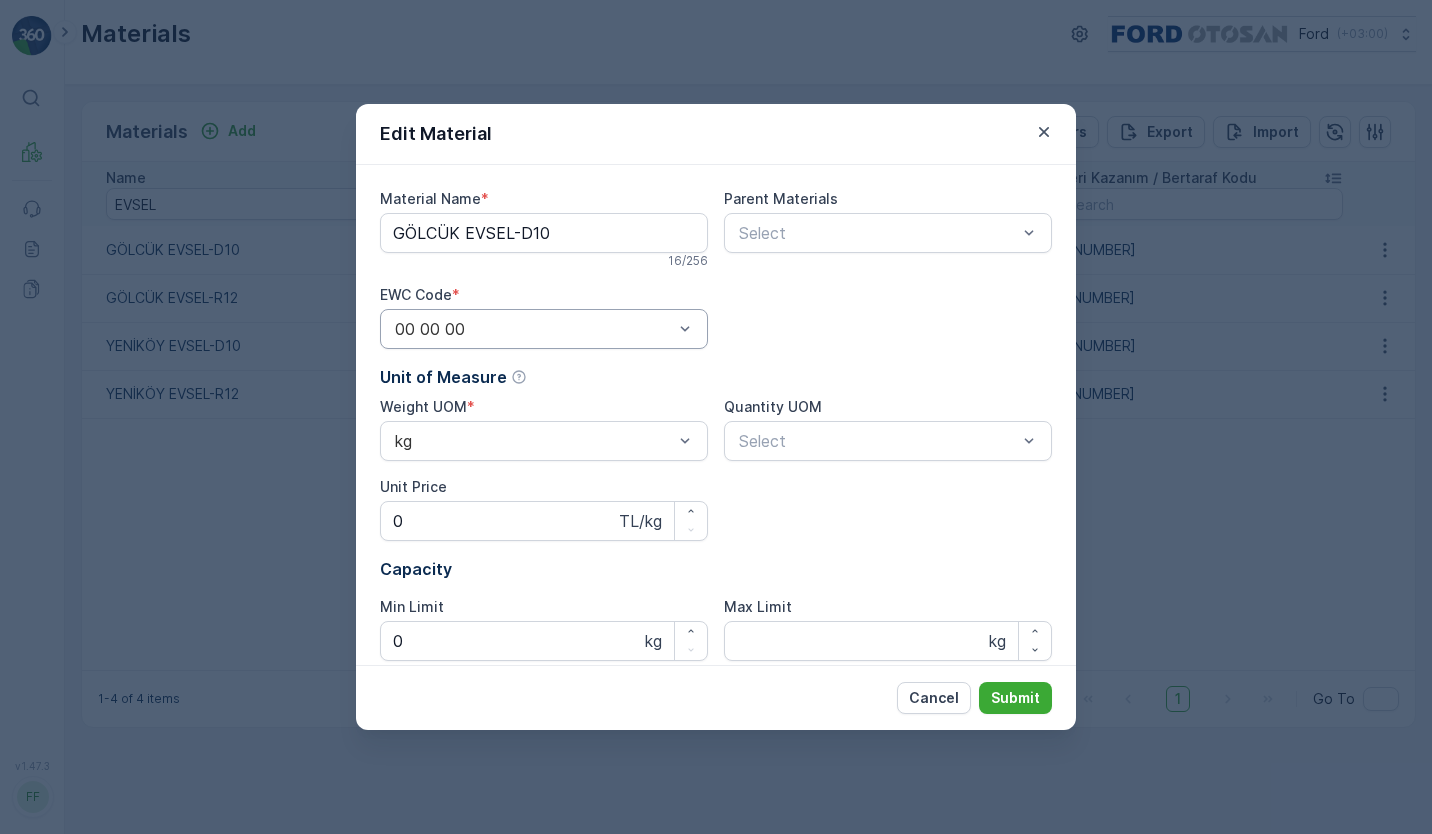 click at bounding box center [534, 329] 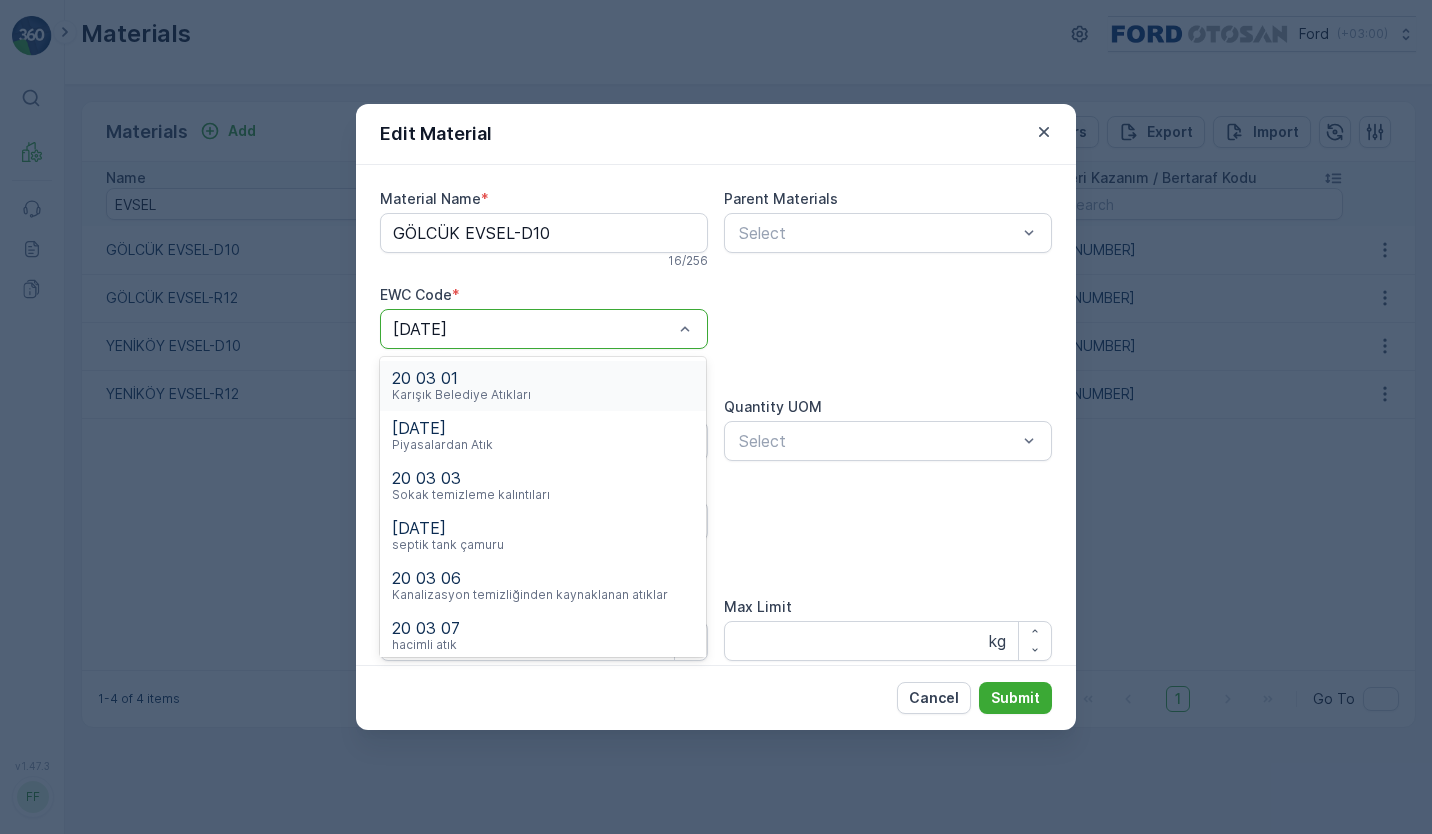 type on "20 03 01" 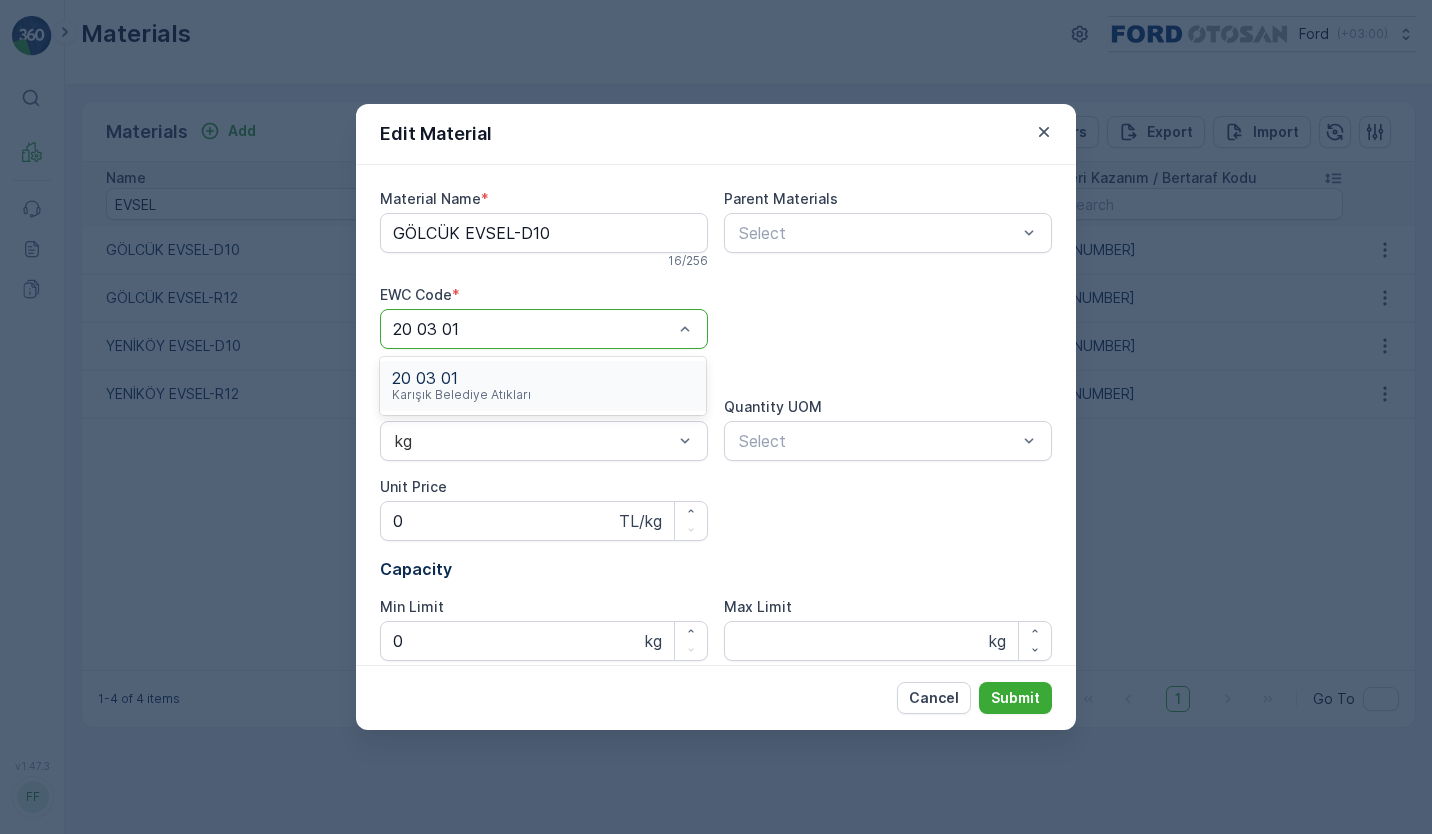 click on "[NUMBER] [NUMBER] [NUMBER] Karışık Belediye Atıkları" at bounding box center (543, 386) 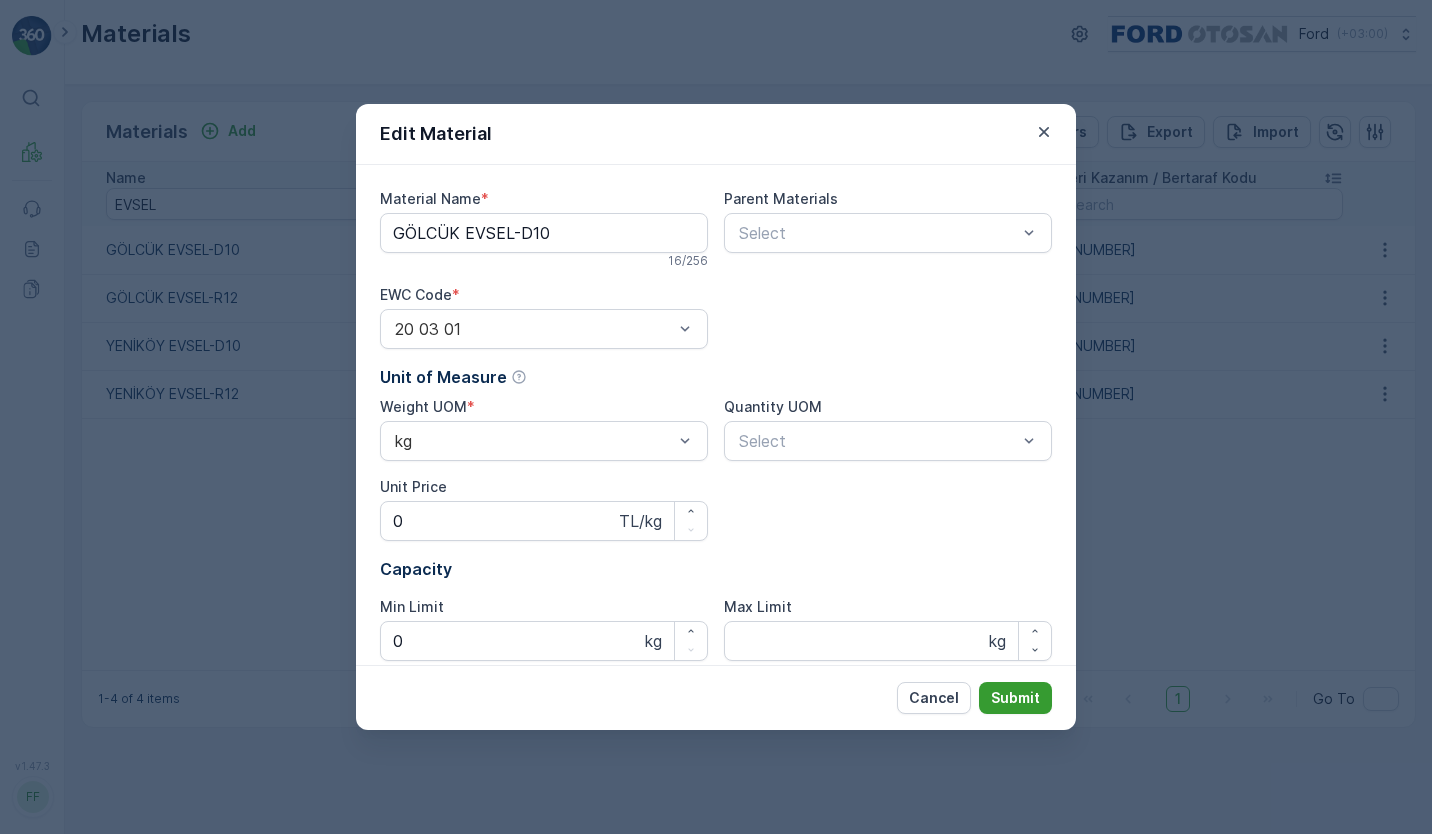 click on "Submit" at bounding box center (1015, 698) 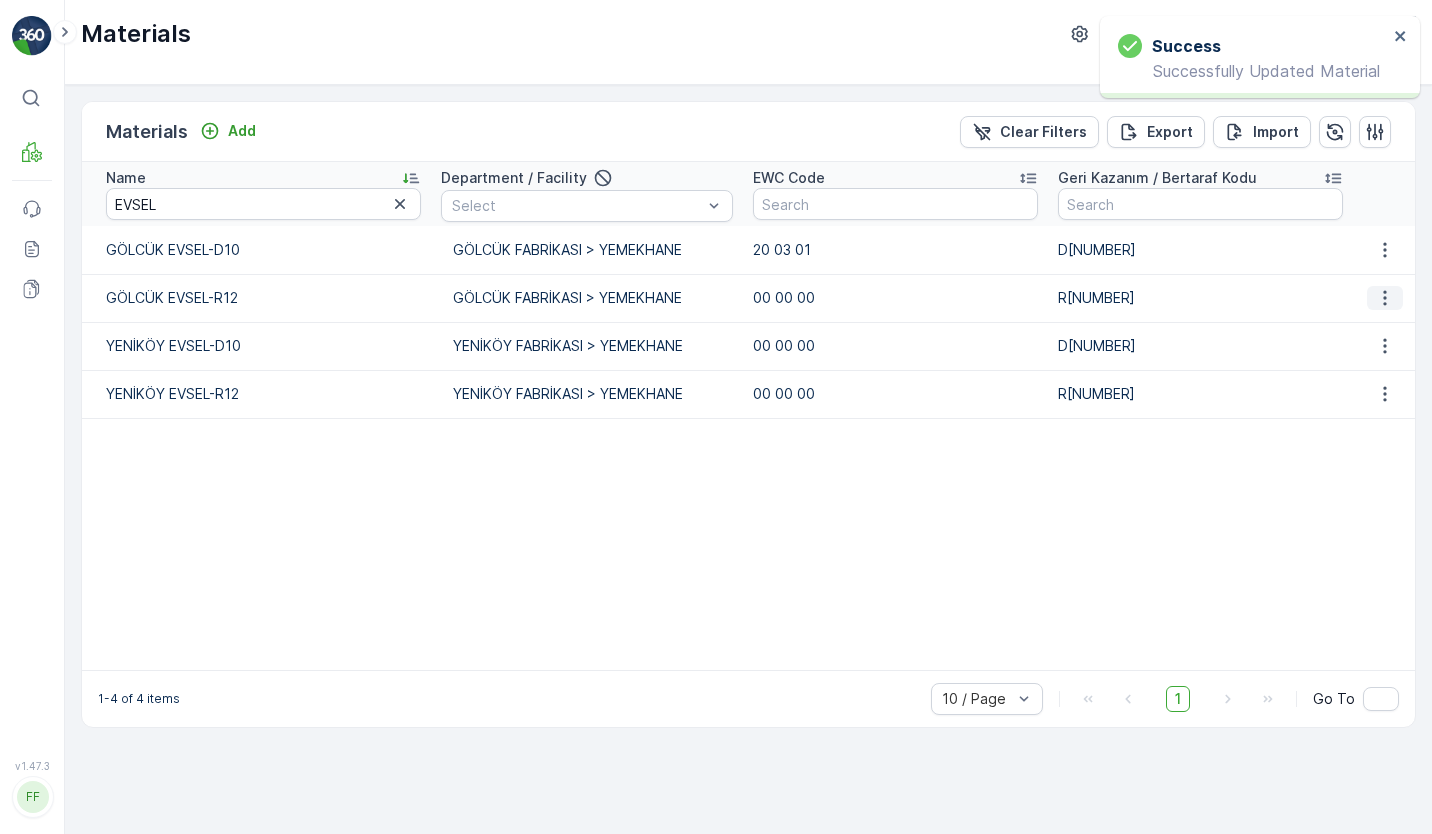 click 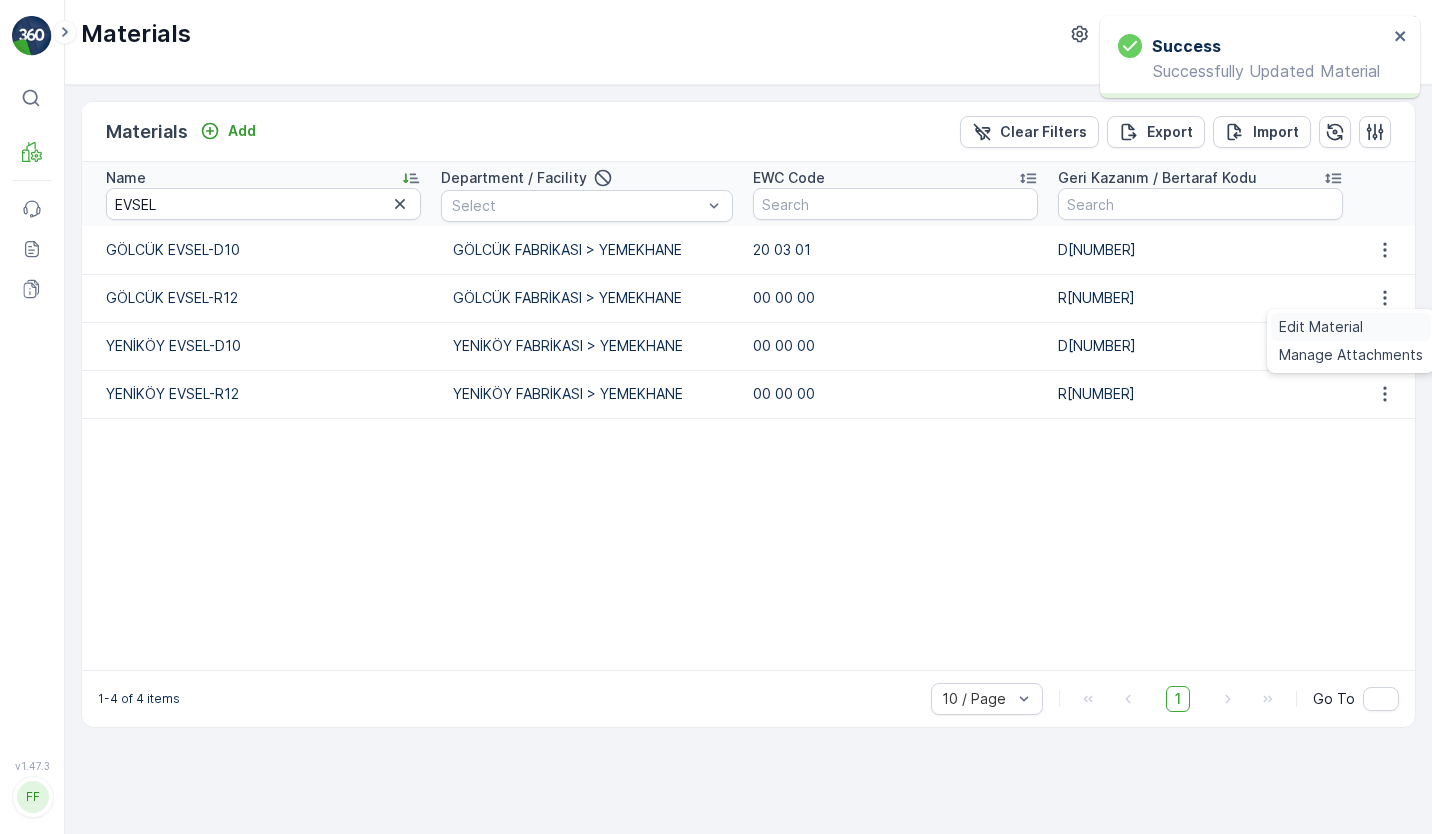 click on "Edit Material" at bounding box center [1321, 327] 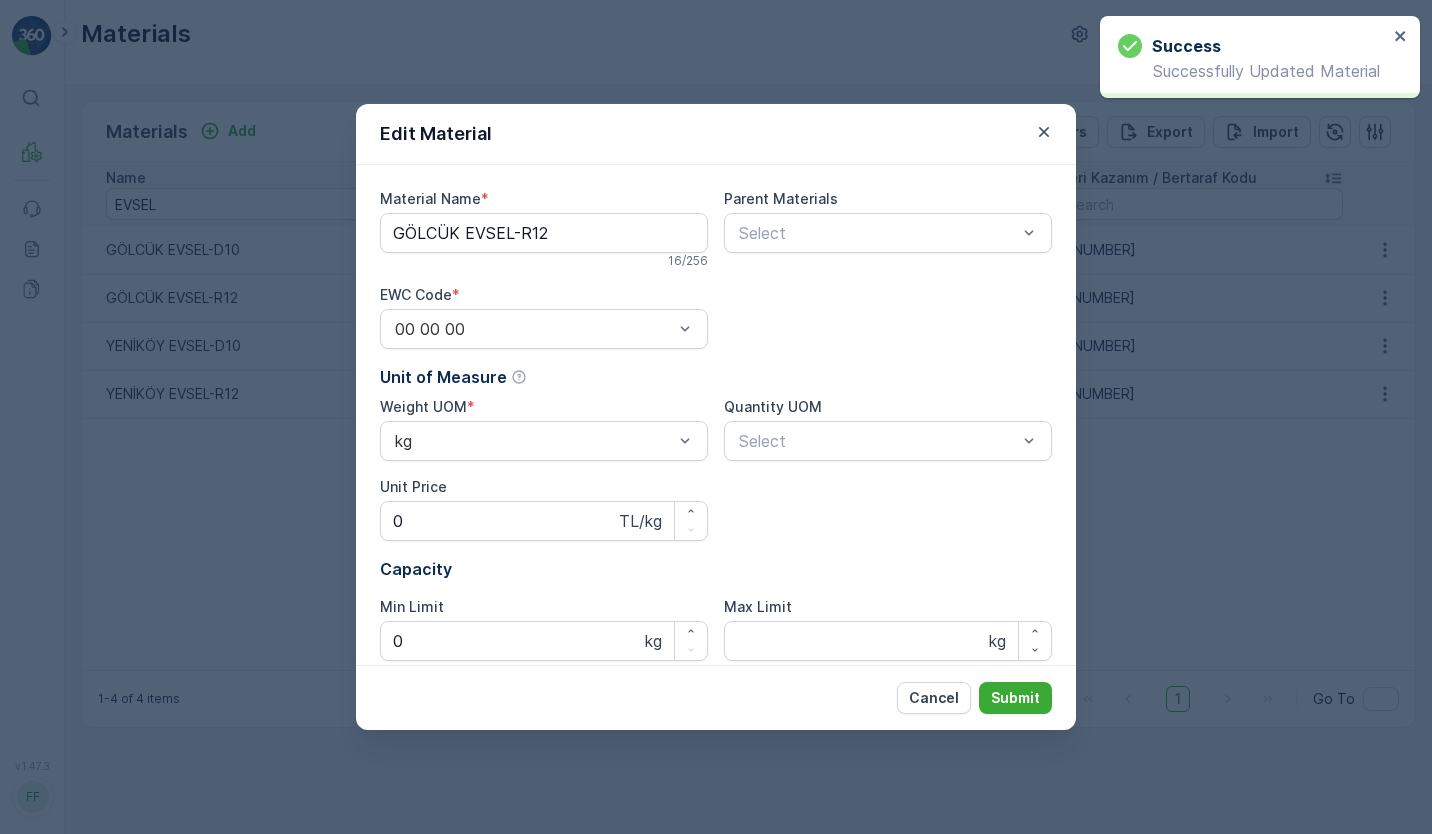 type on "GÖLCÜK EVSEL-R12" 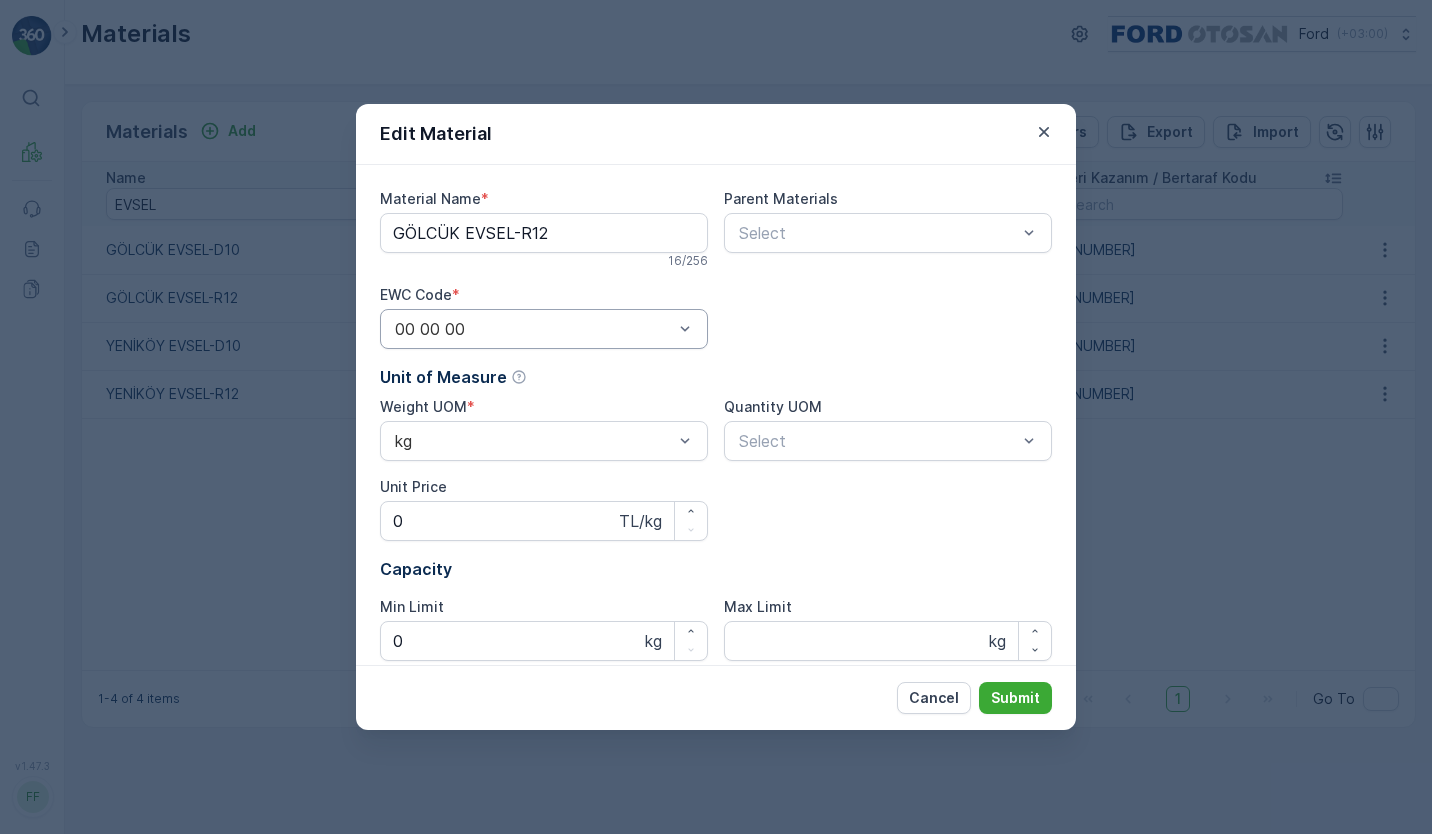 click at bounding box center (534, 329) 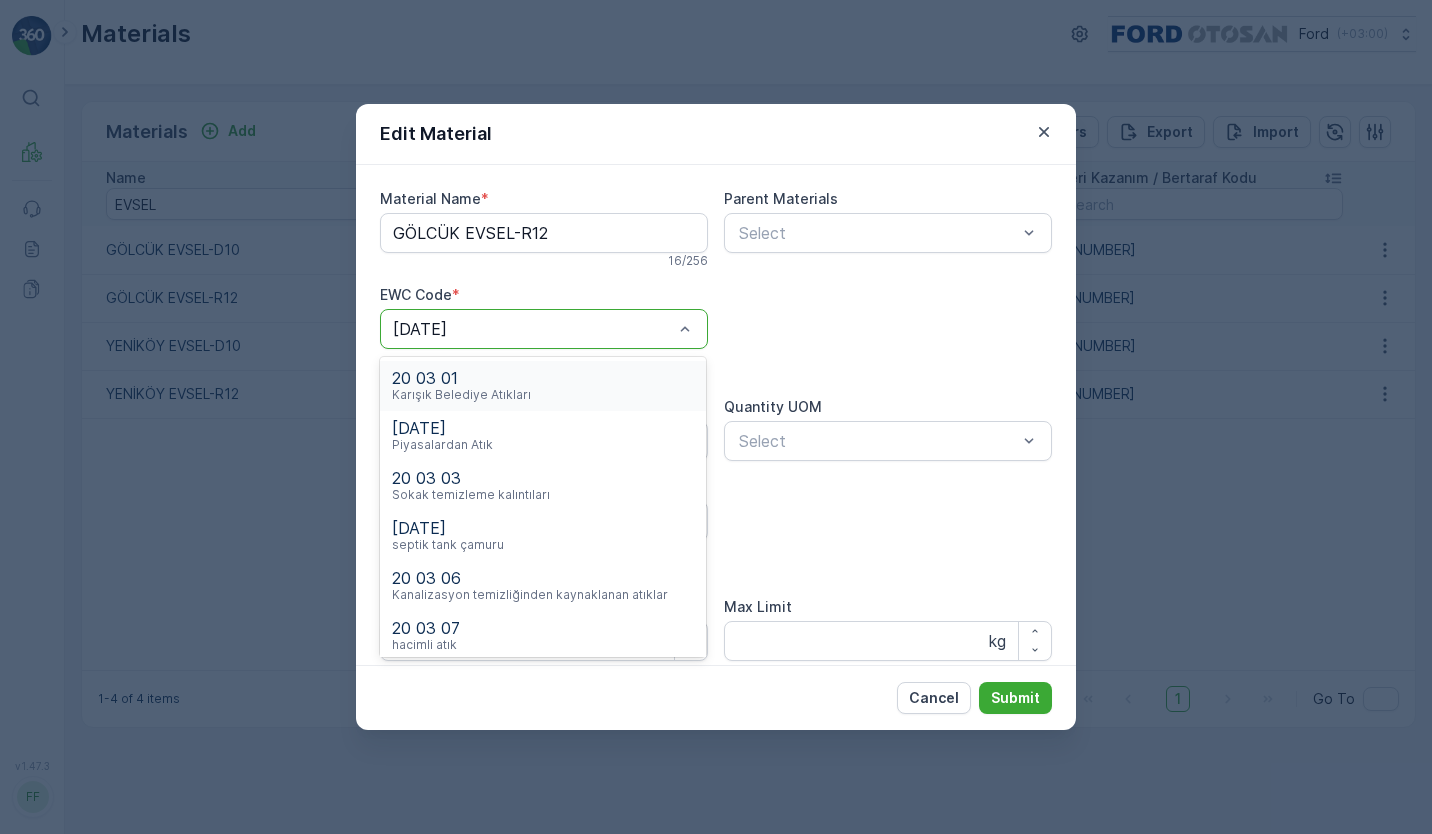 type on "20 03 01" 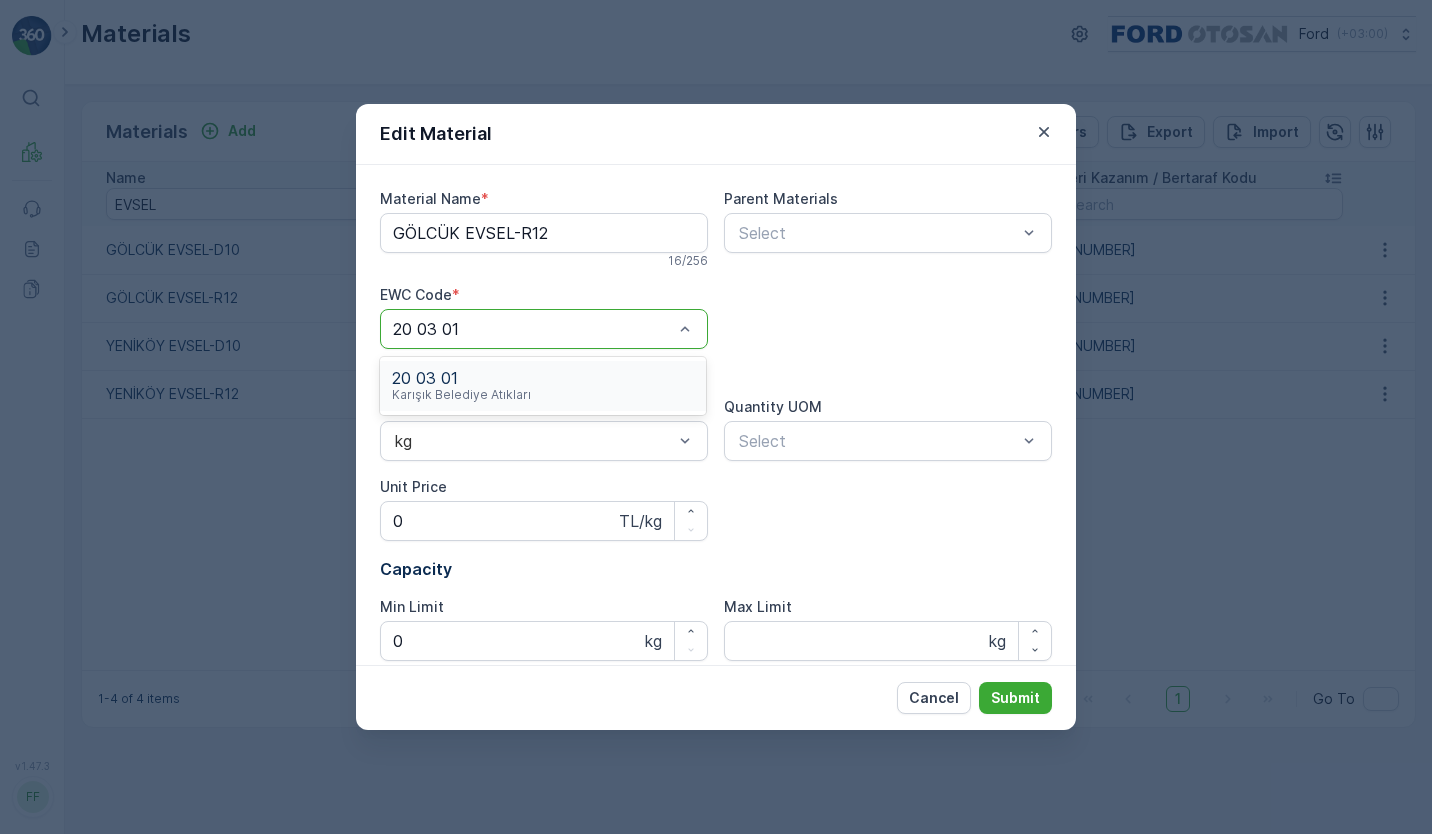 type 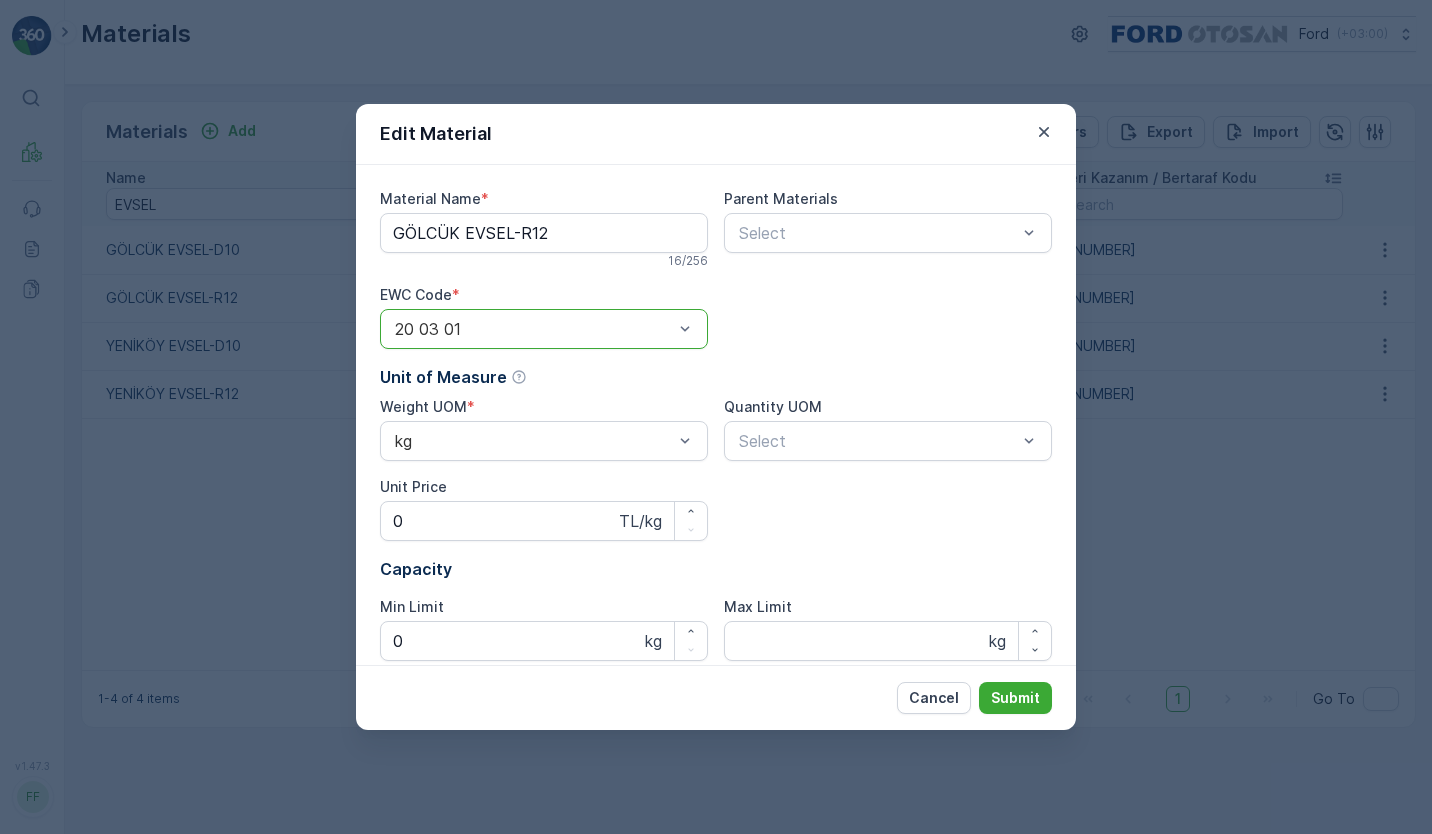 click on "Submit" at bounding box center (1015, 698) 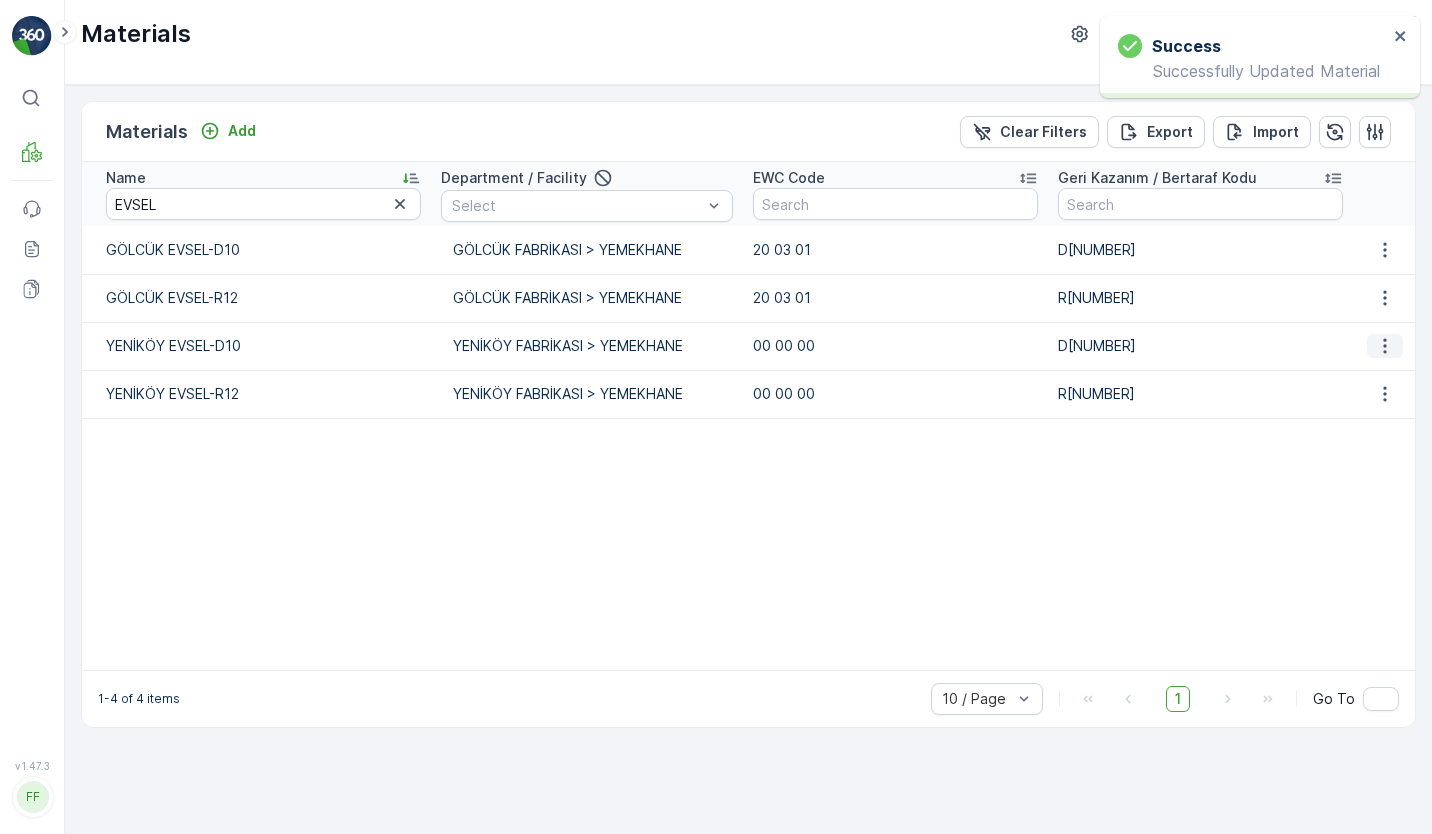 click 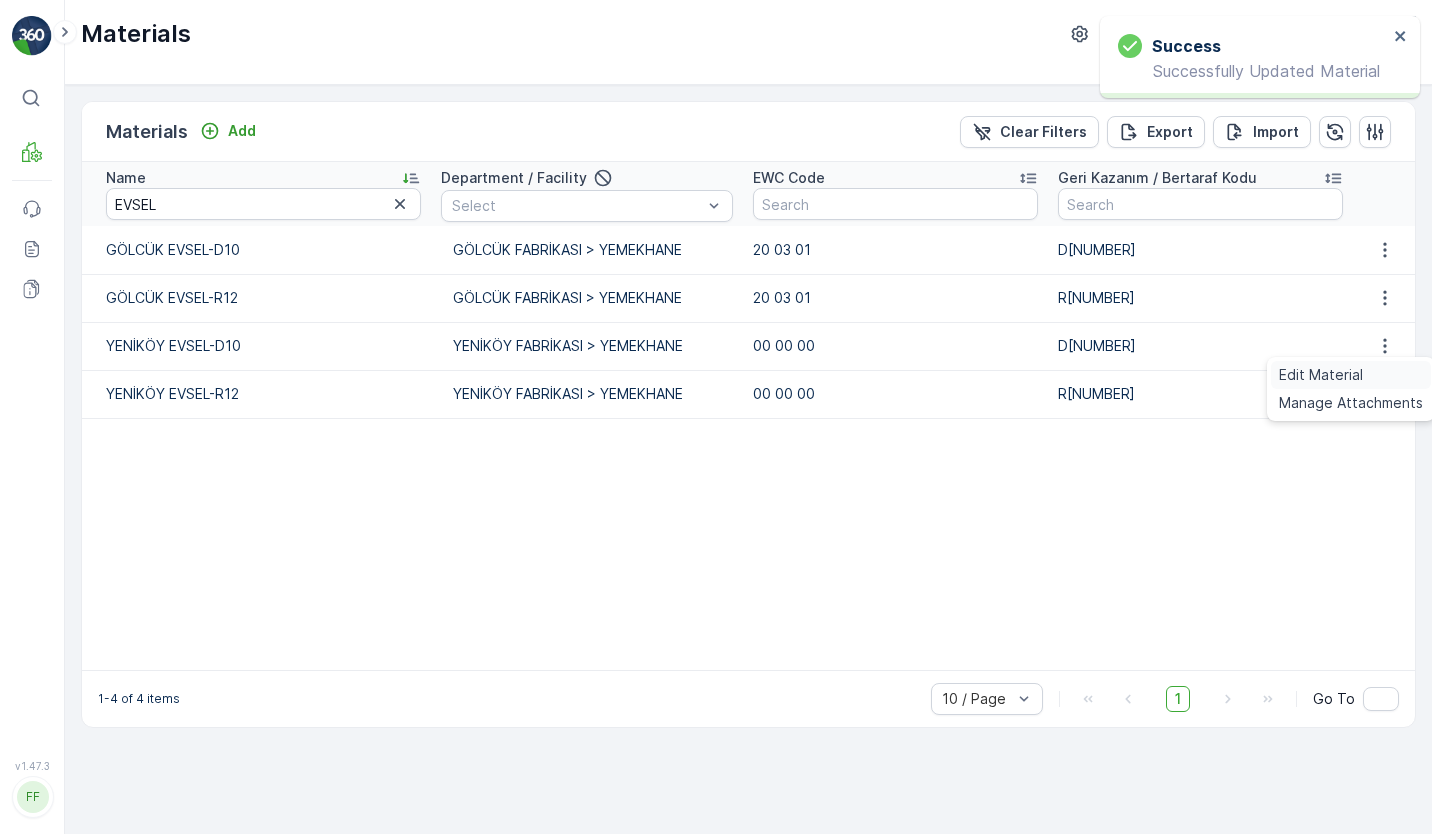 click on "Edit Material" at bounding box center [1321, 375] 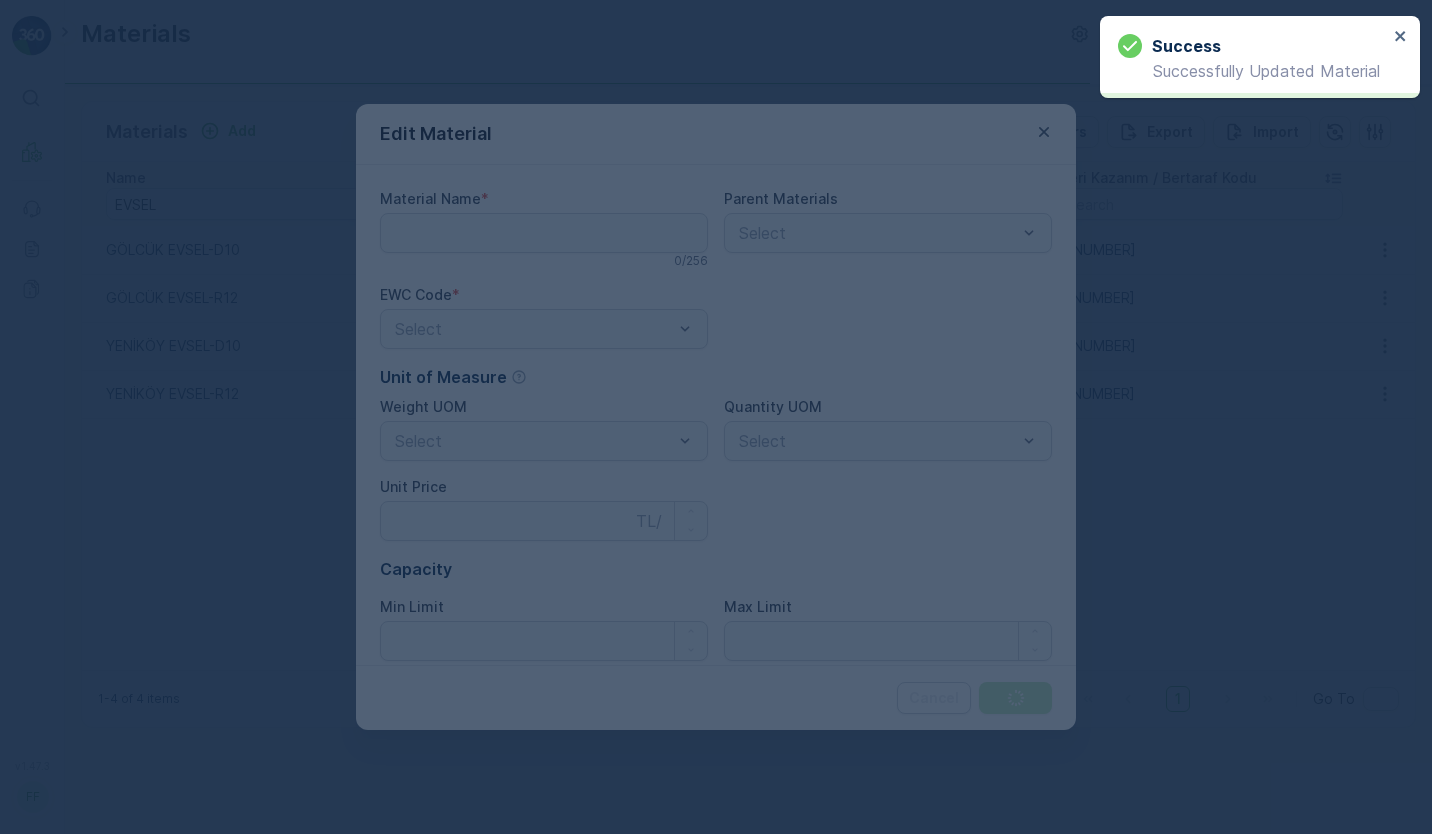 type on "YENİKÖY EVSEL-D10" 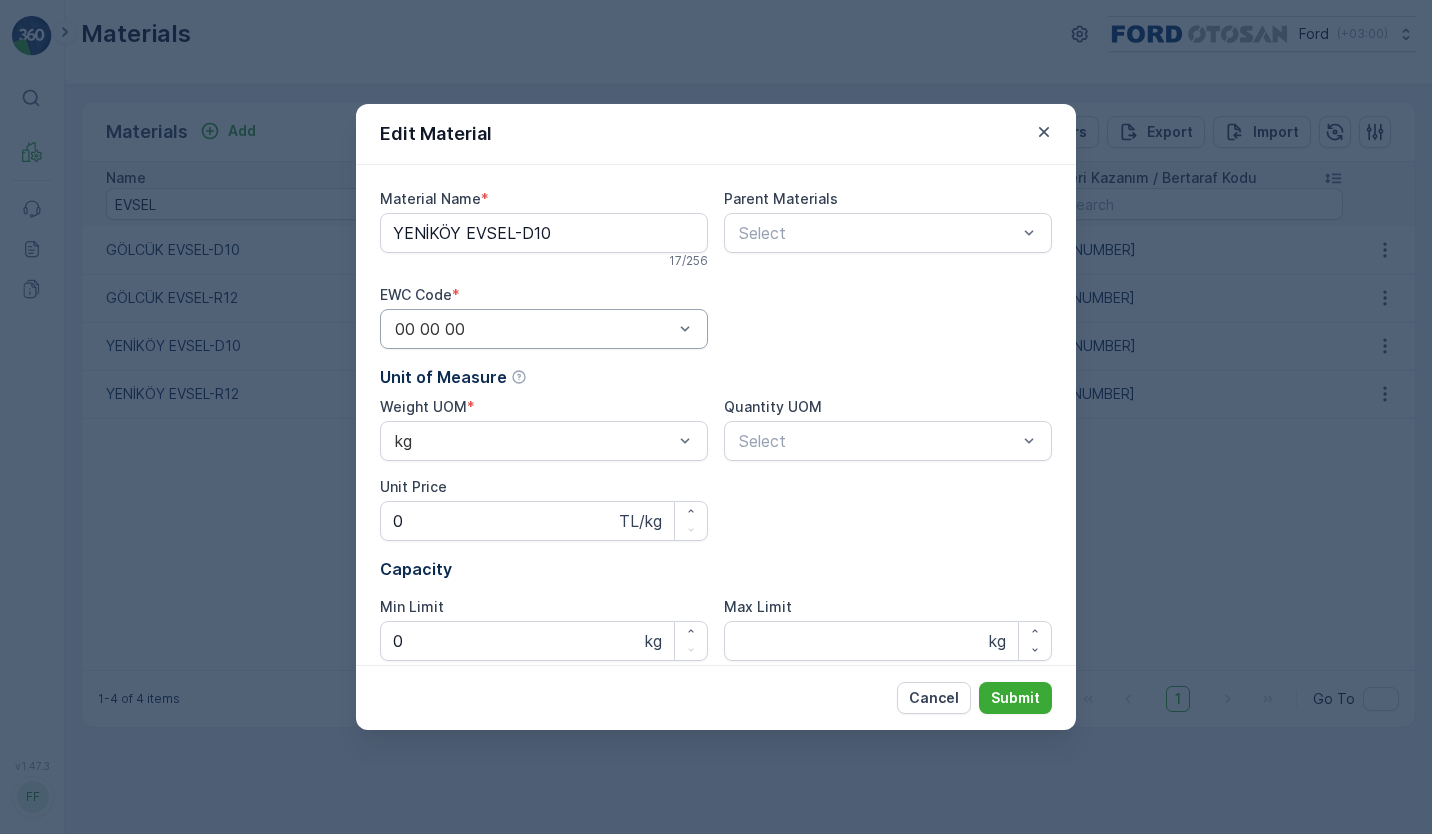 click at bounding box center (534, 329) 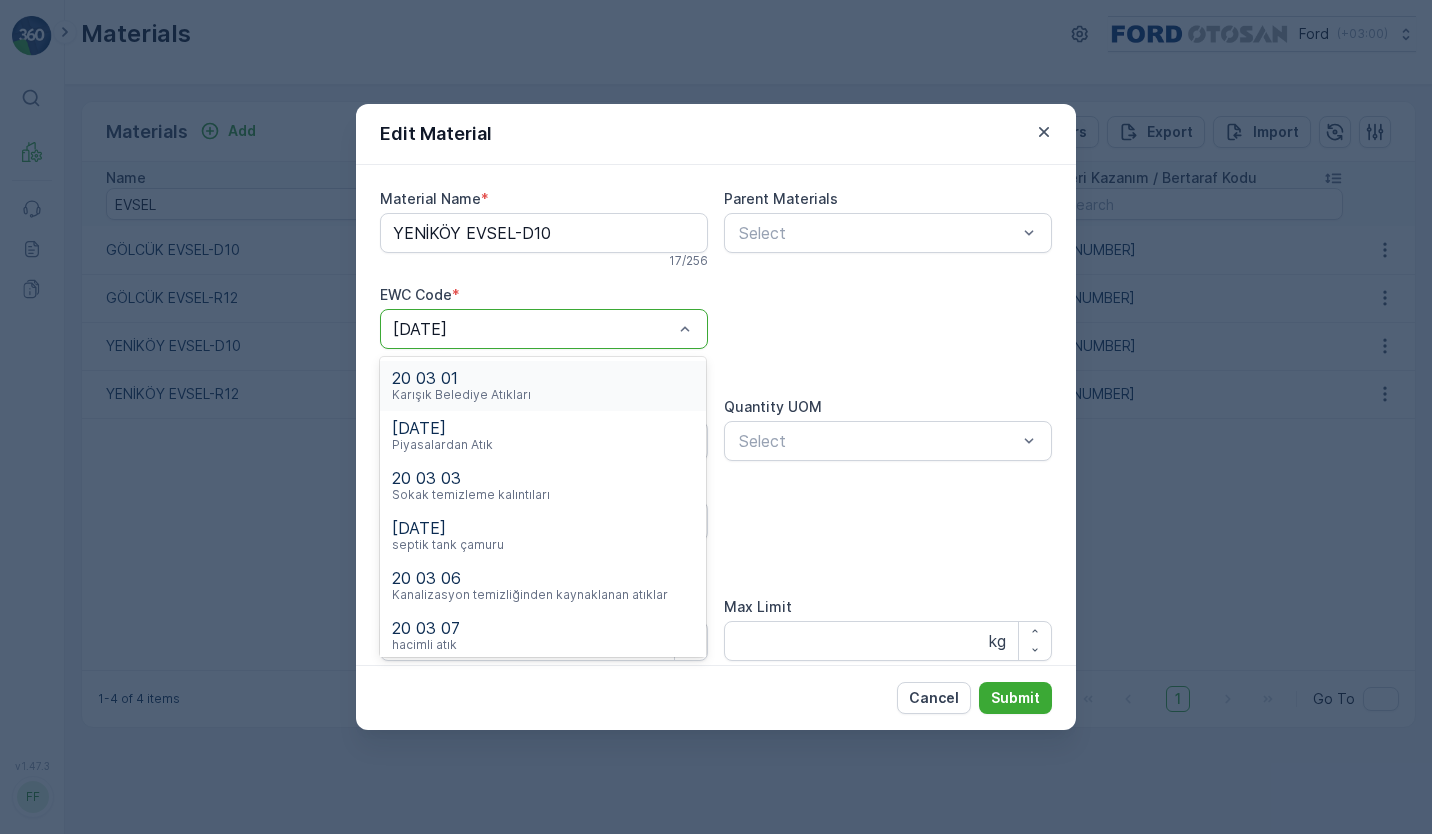 type on "20 03 01" 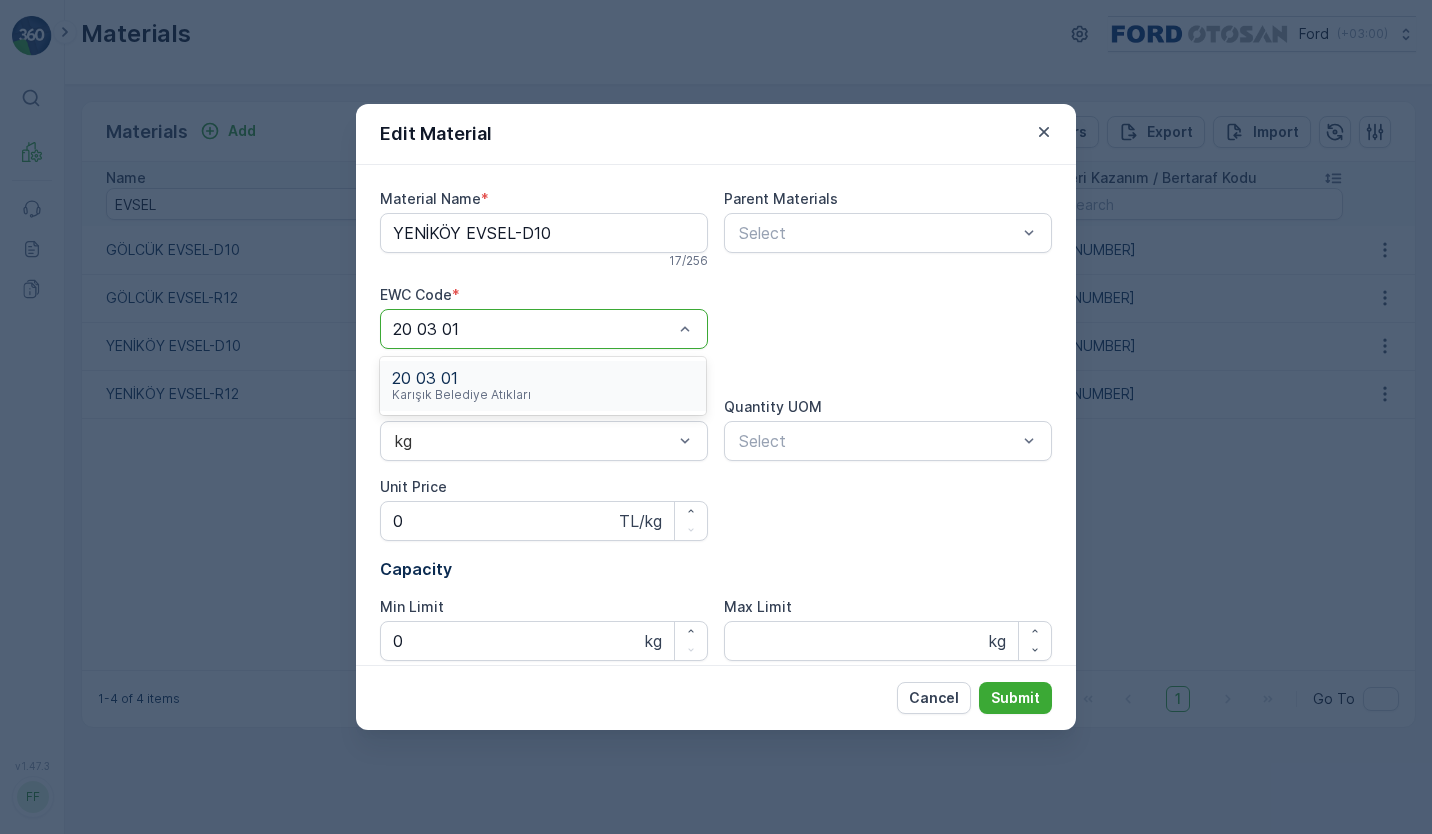 type 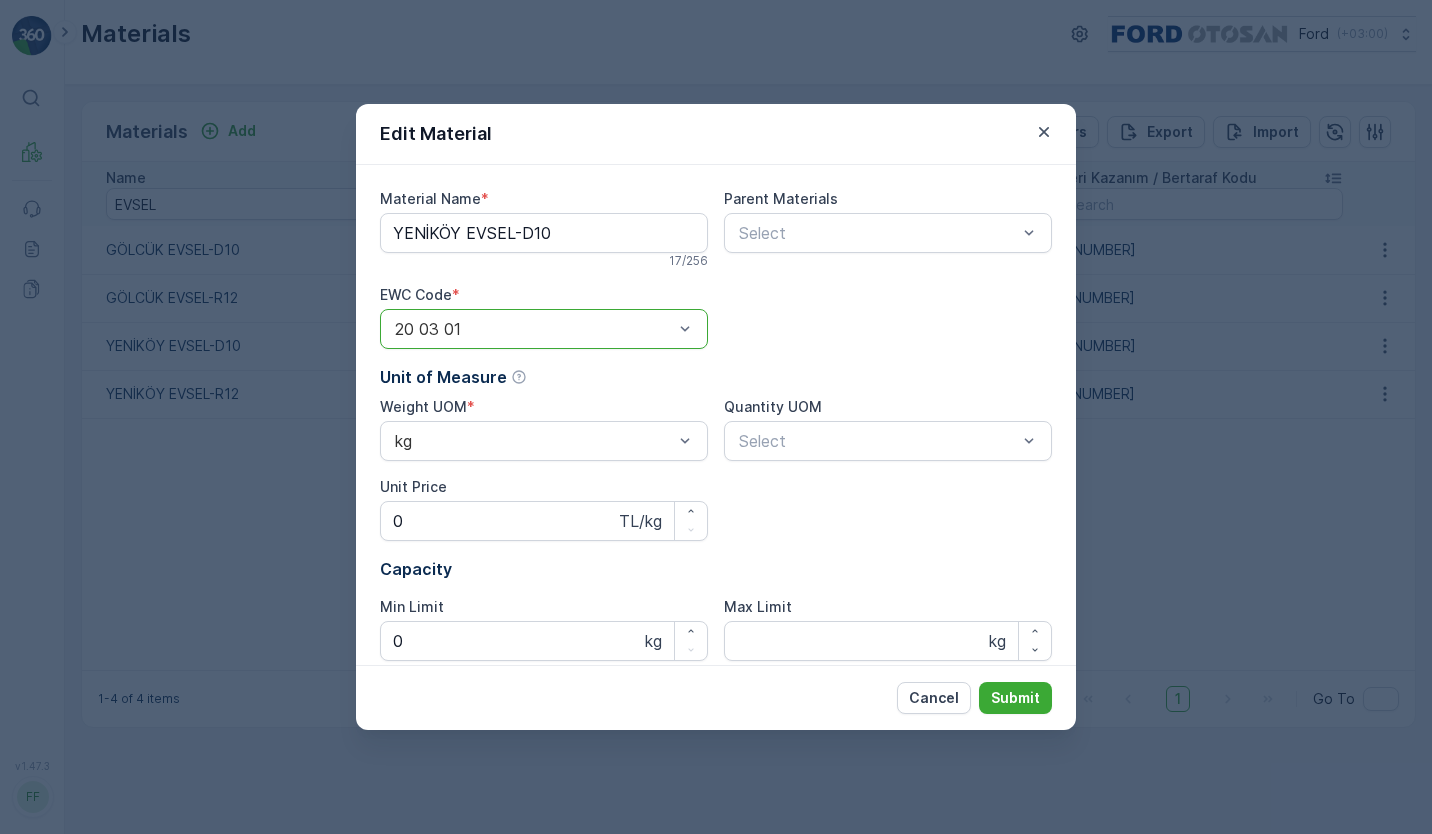 click on "Submit" at bounding box center [1015, 698] 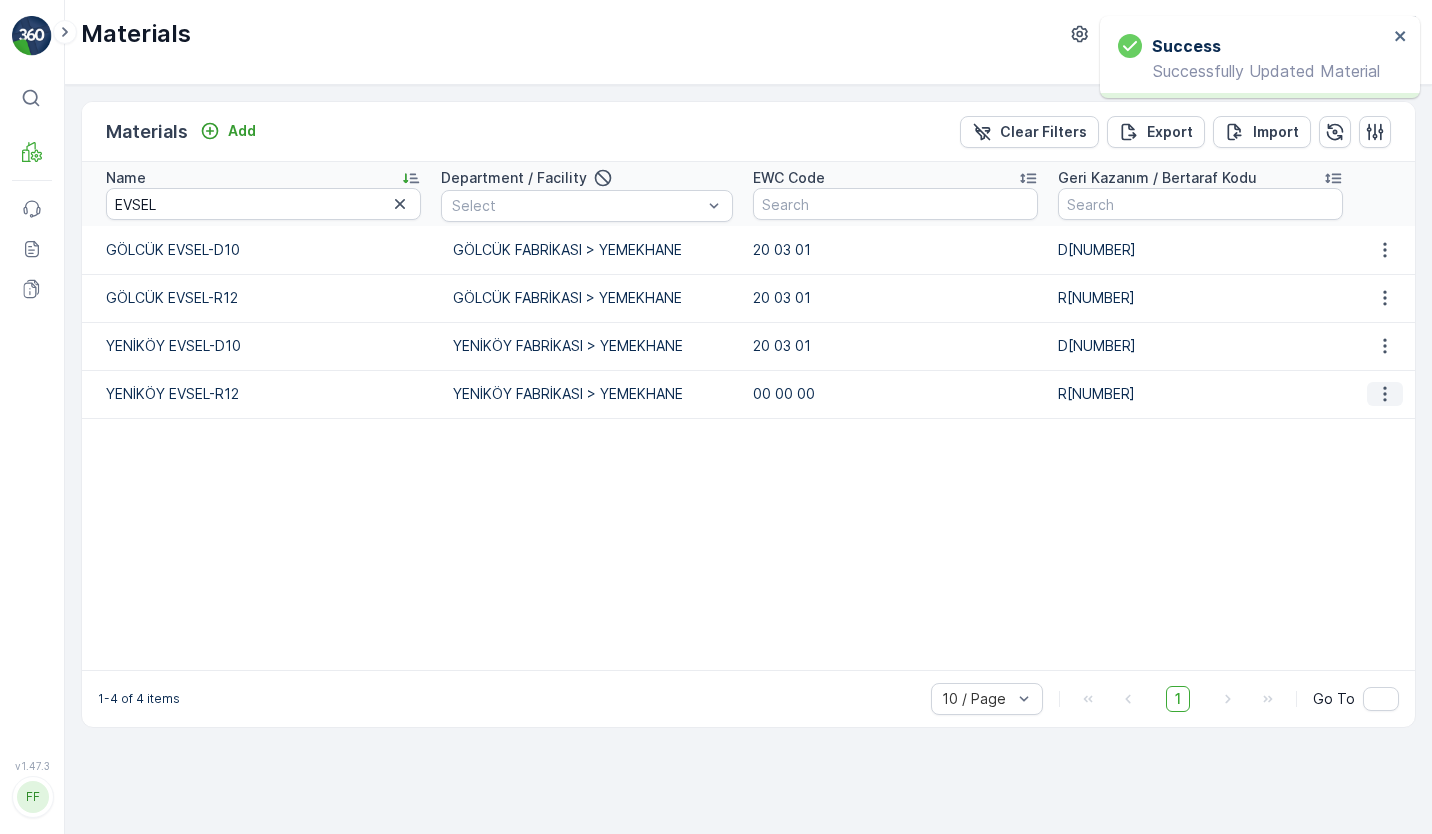 click 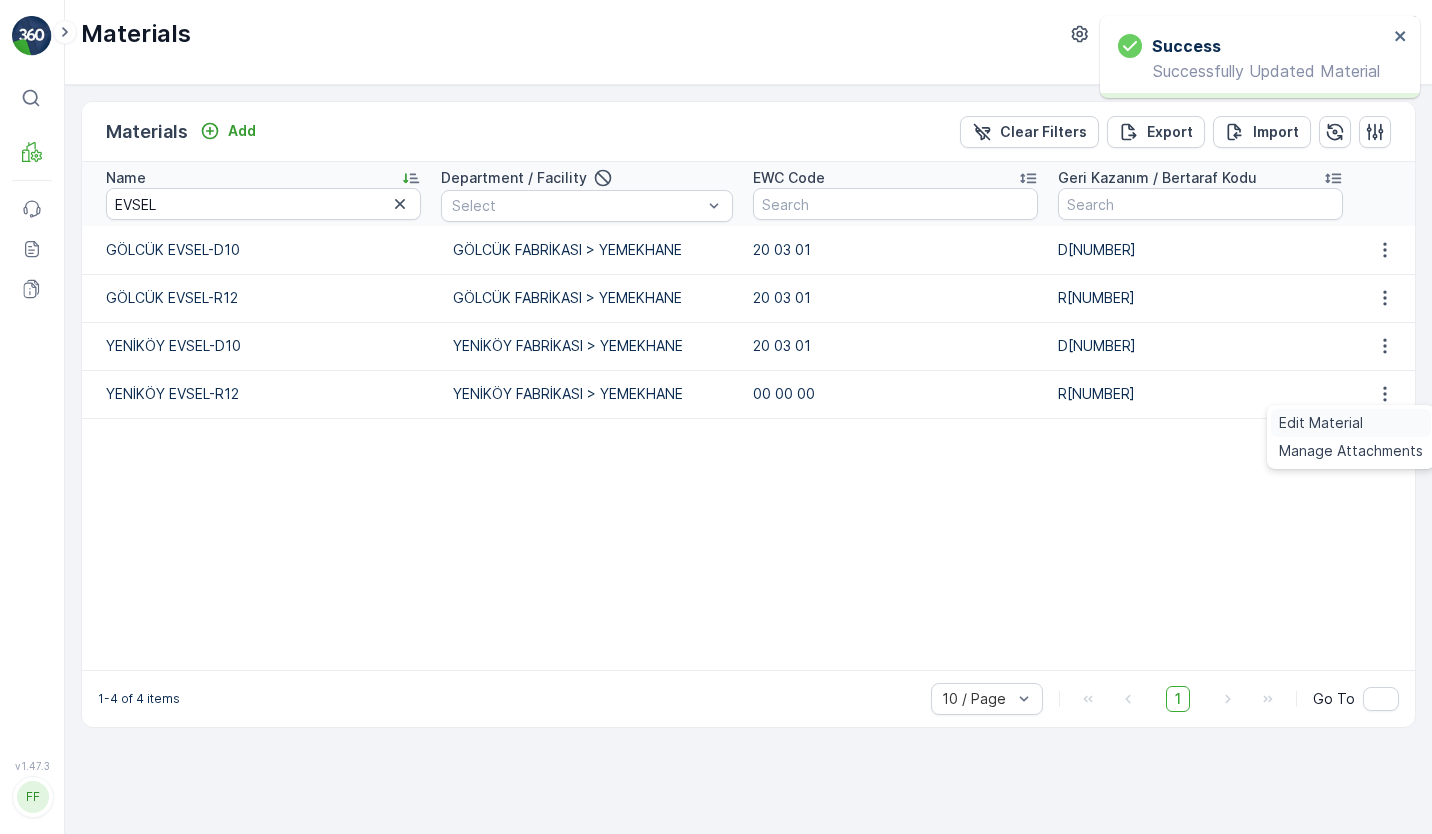 click on "Edit Material" at bounding box center (1351, 423) 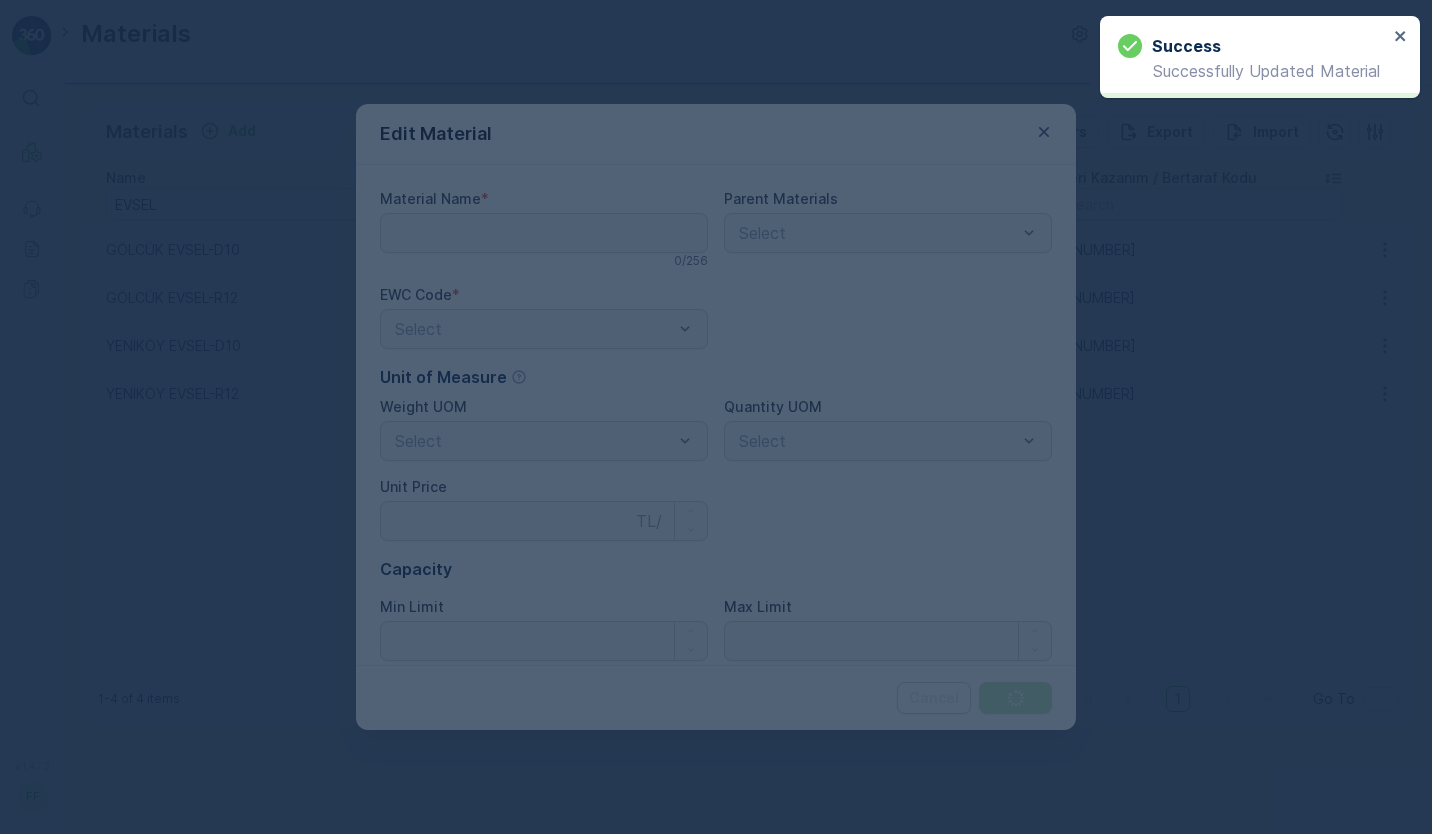 type on "YENİKÖY EVSEL-R12" 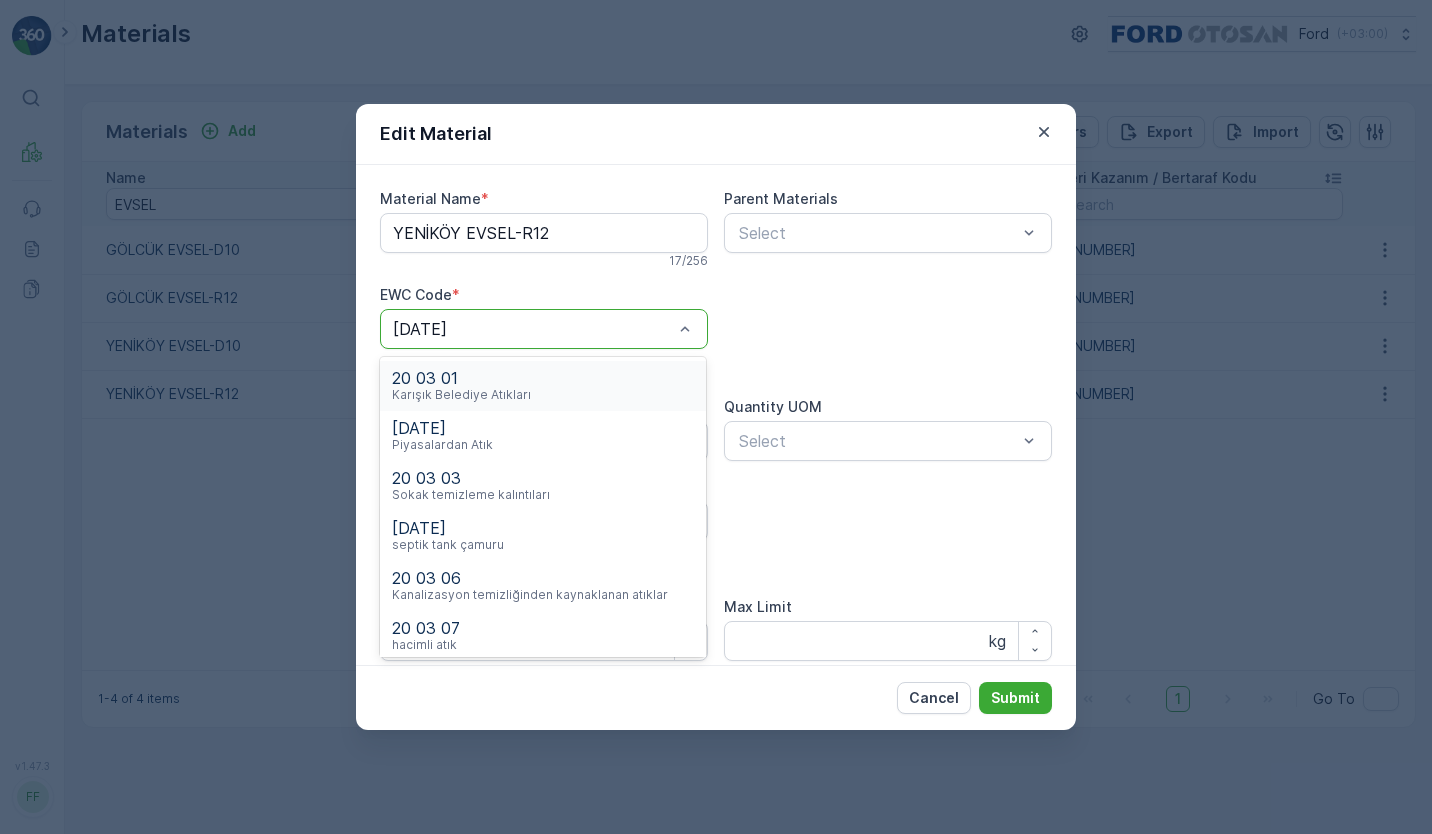 type on "20 03 01" 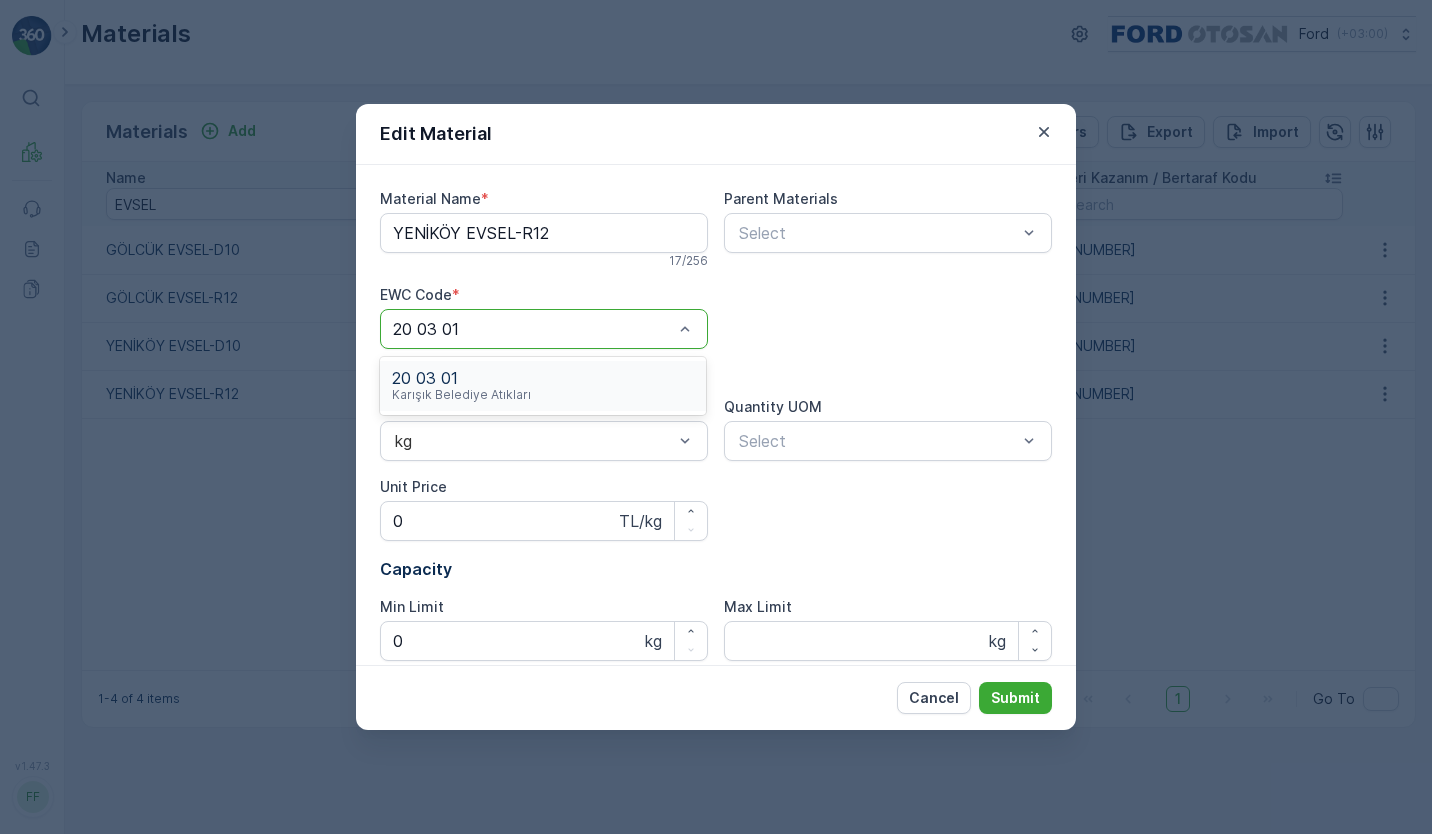 type 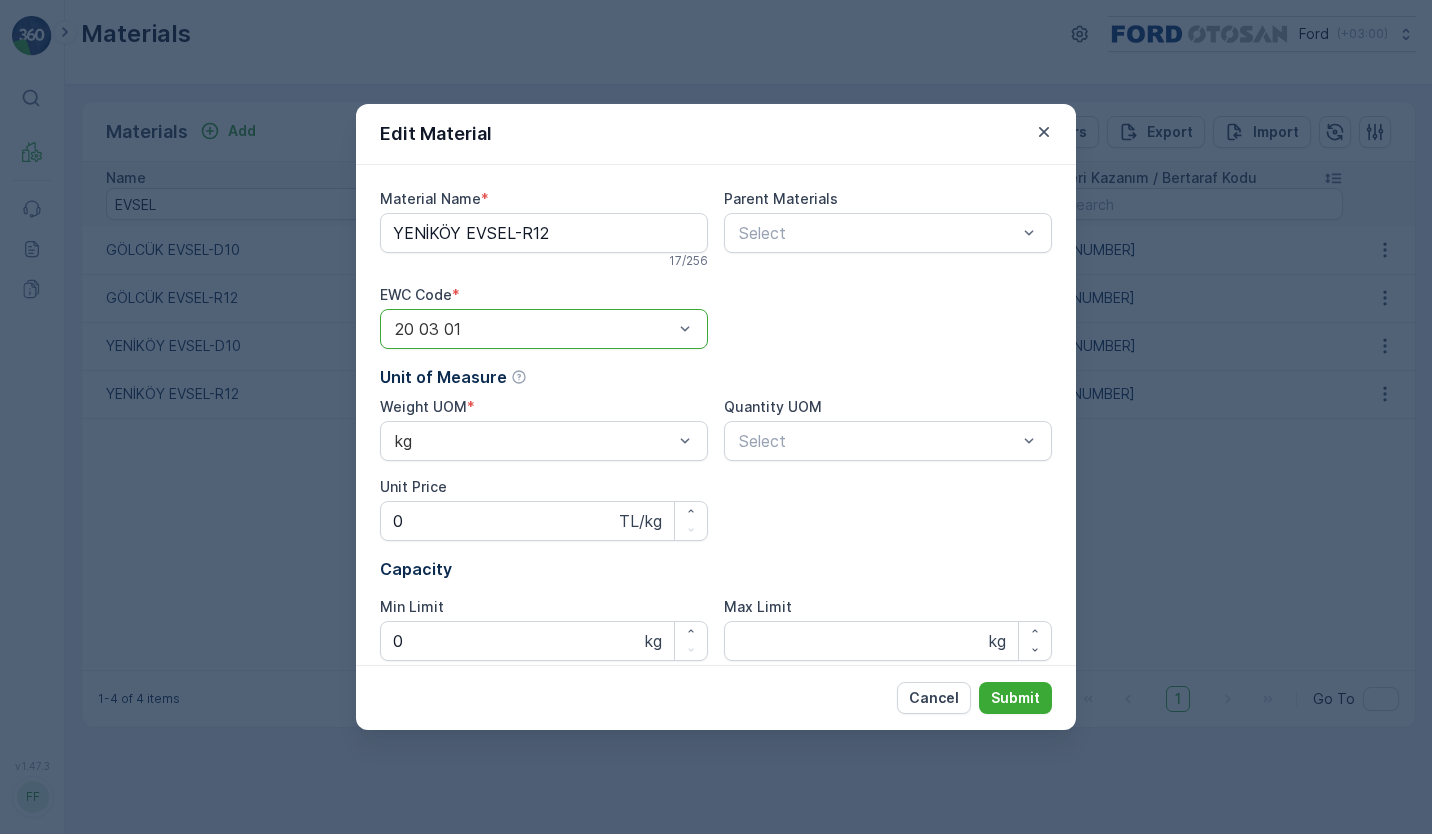click on "Submit" at bounding box center [1015, 698] 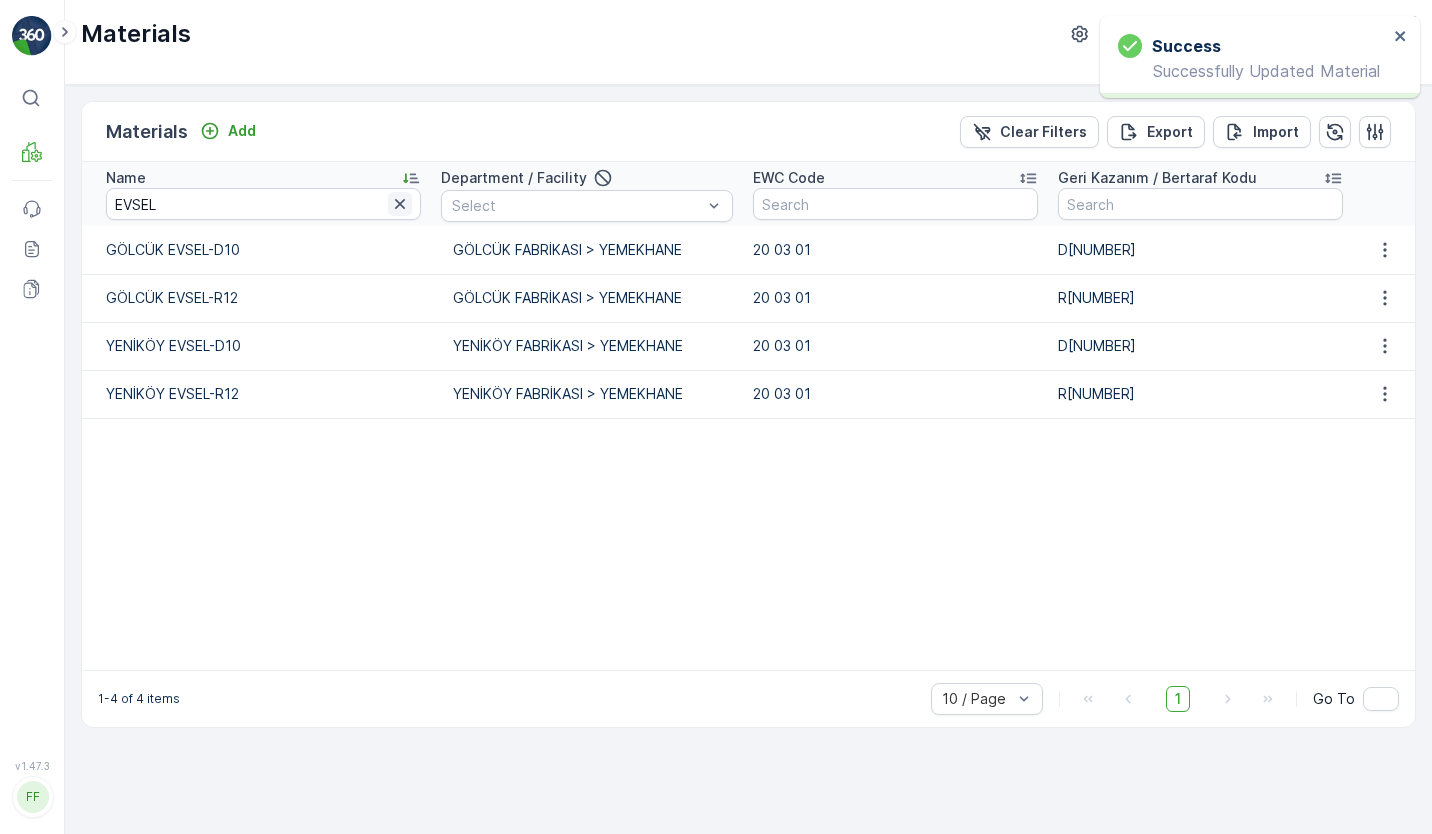click 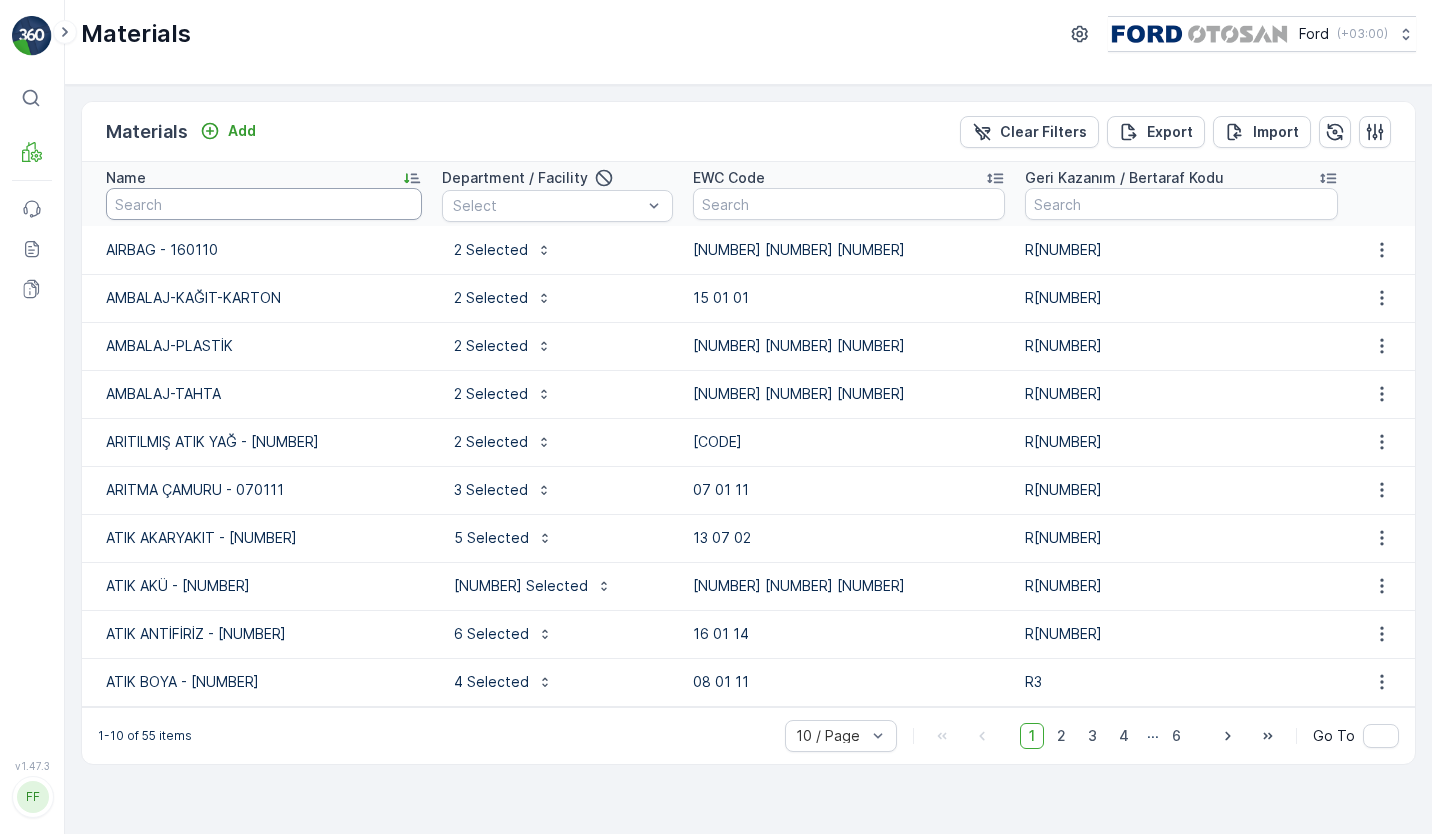click at bounding box center [264, 204] 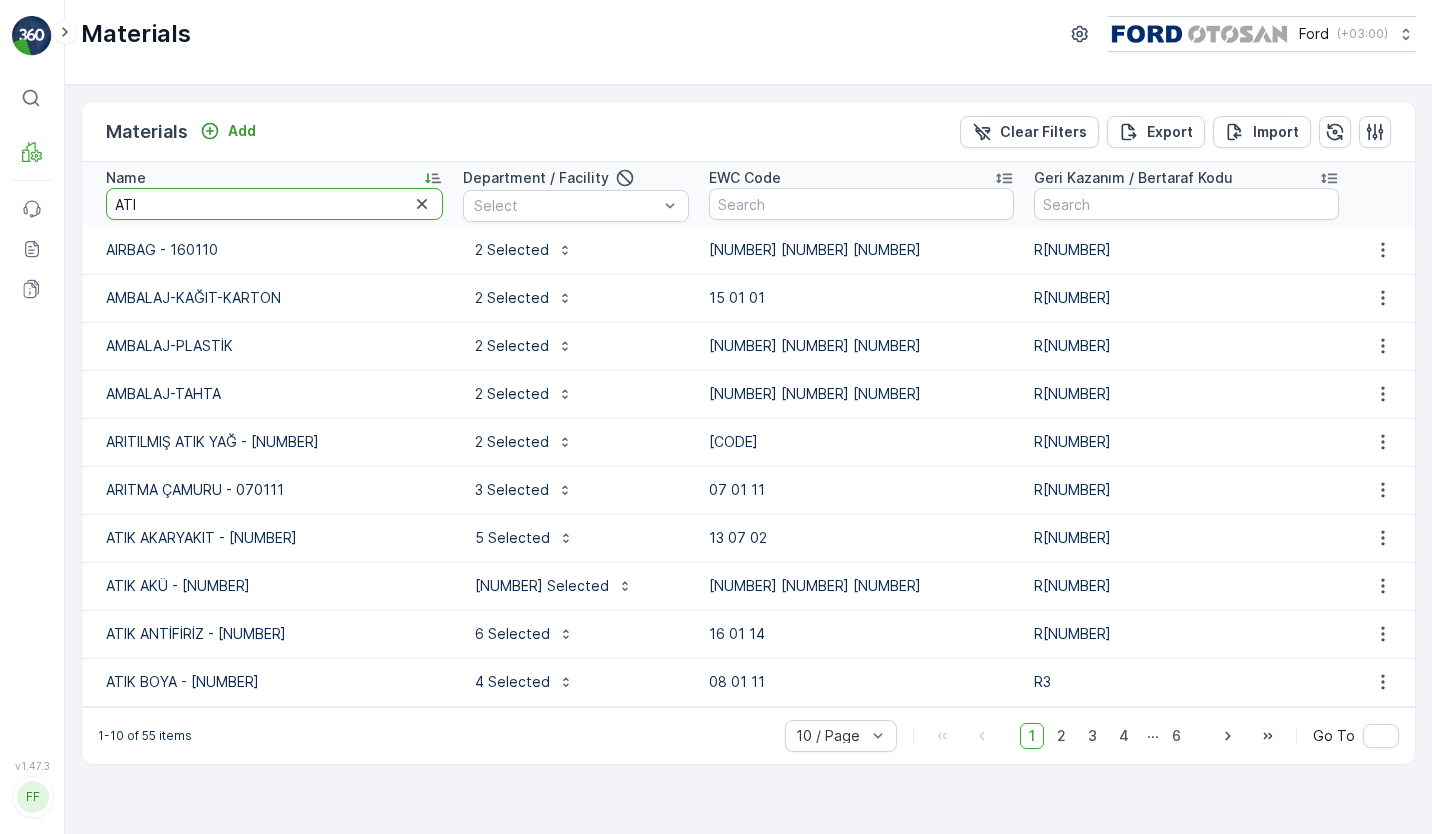 type on "ATIK" 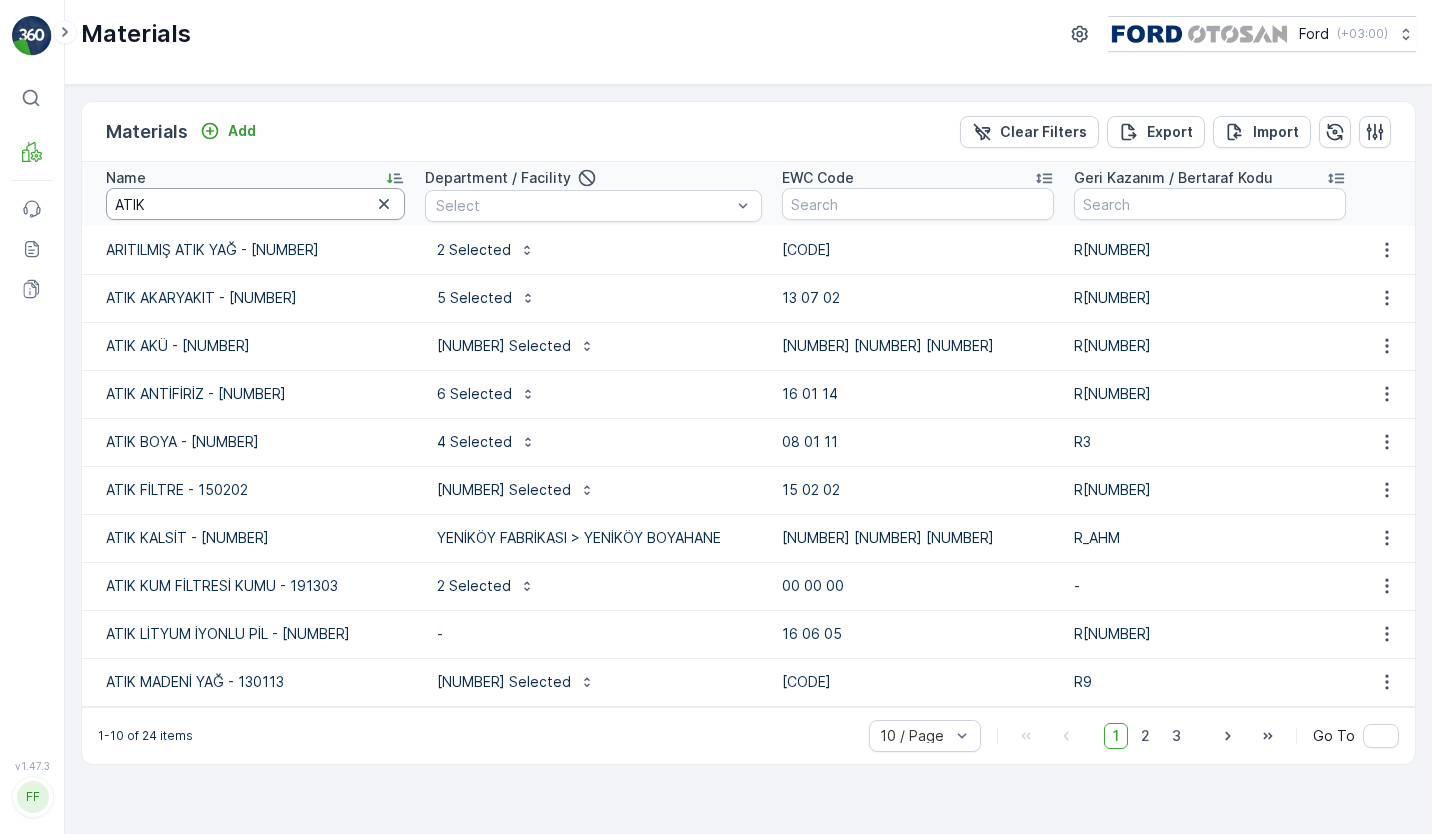 click on "ATIK" at bounding box center (255, 204) 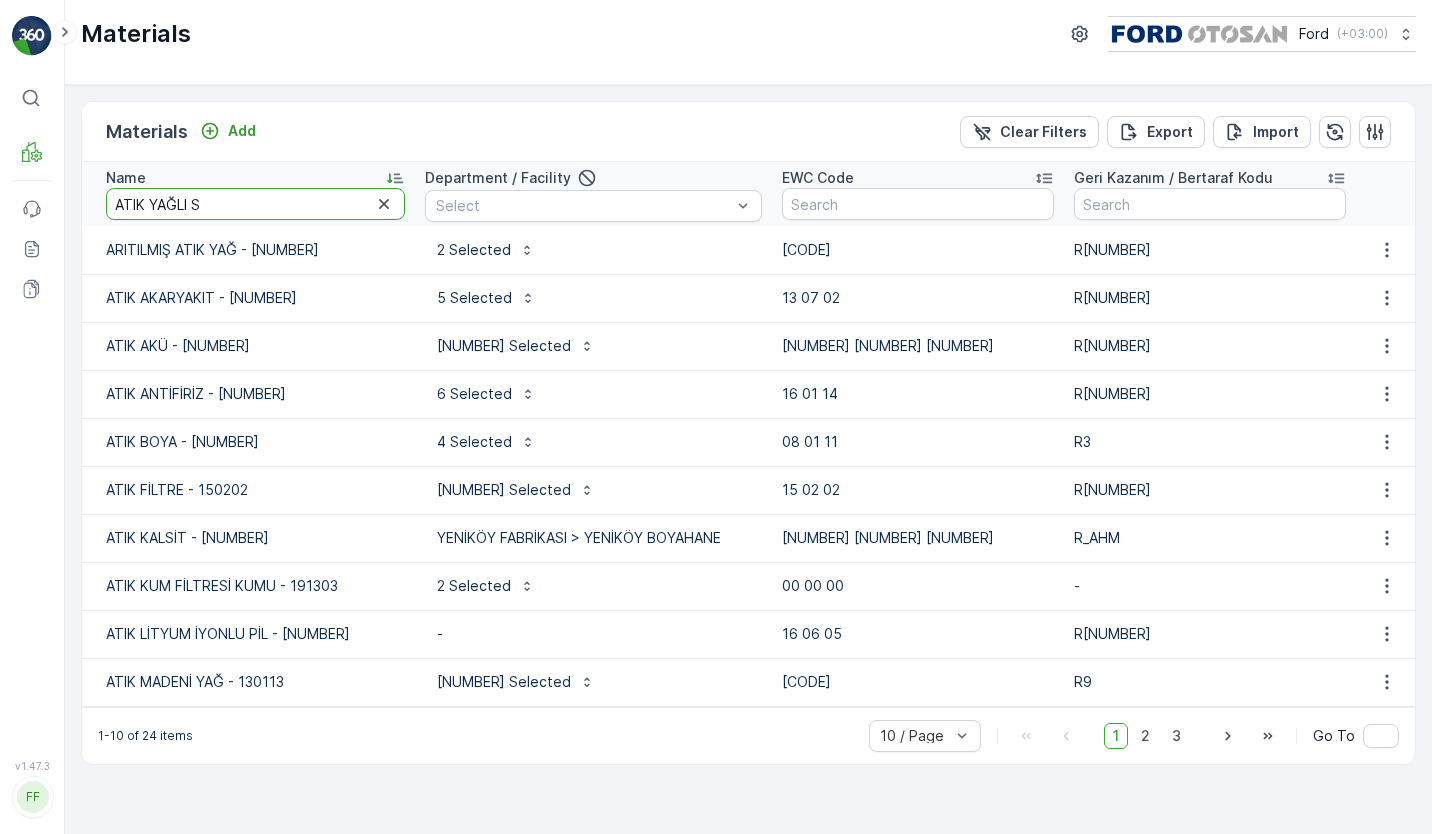 type on "ATIK YAĞLI SU" 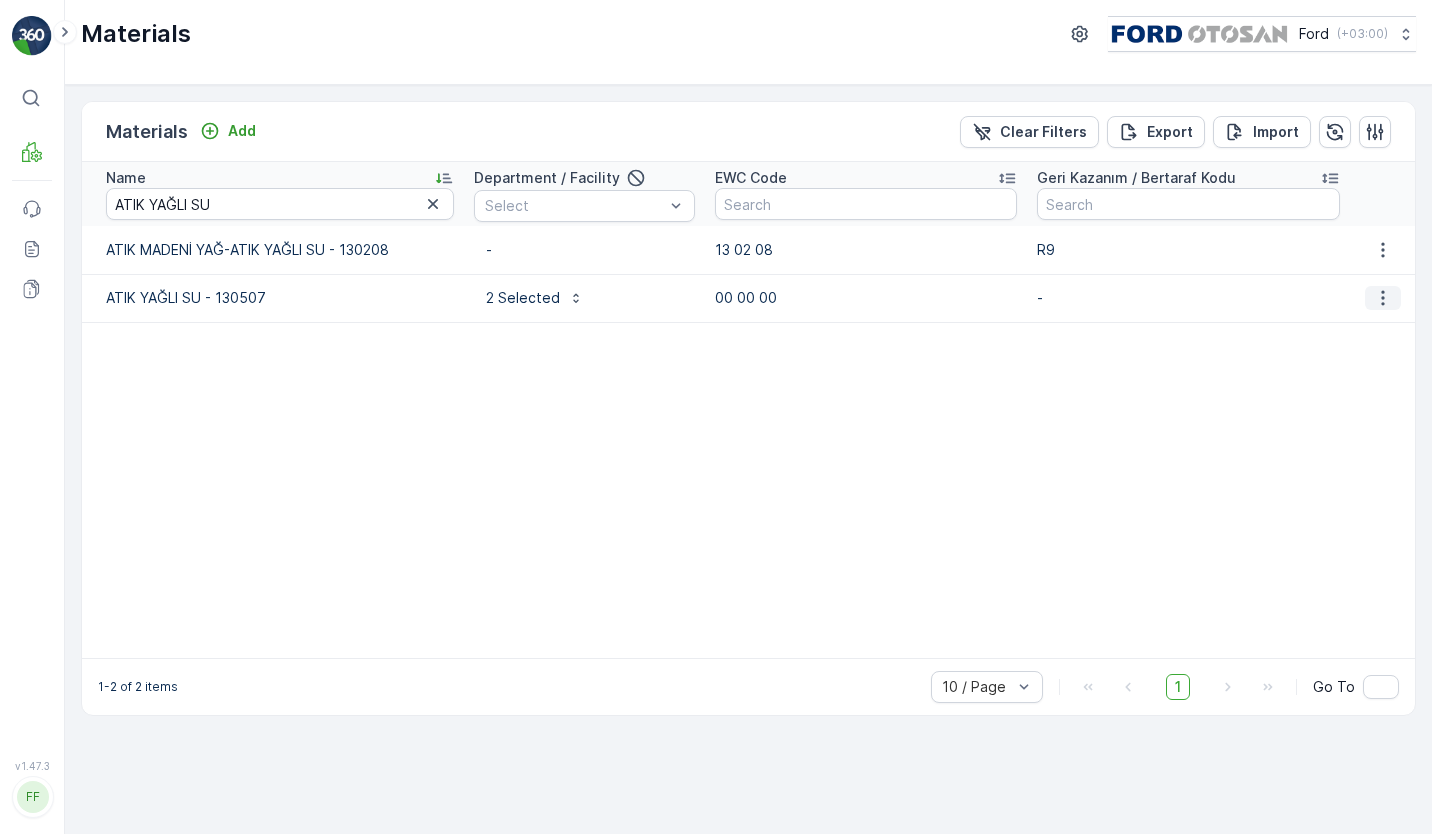click 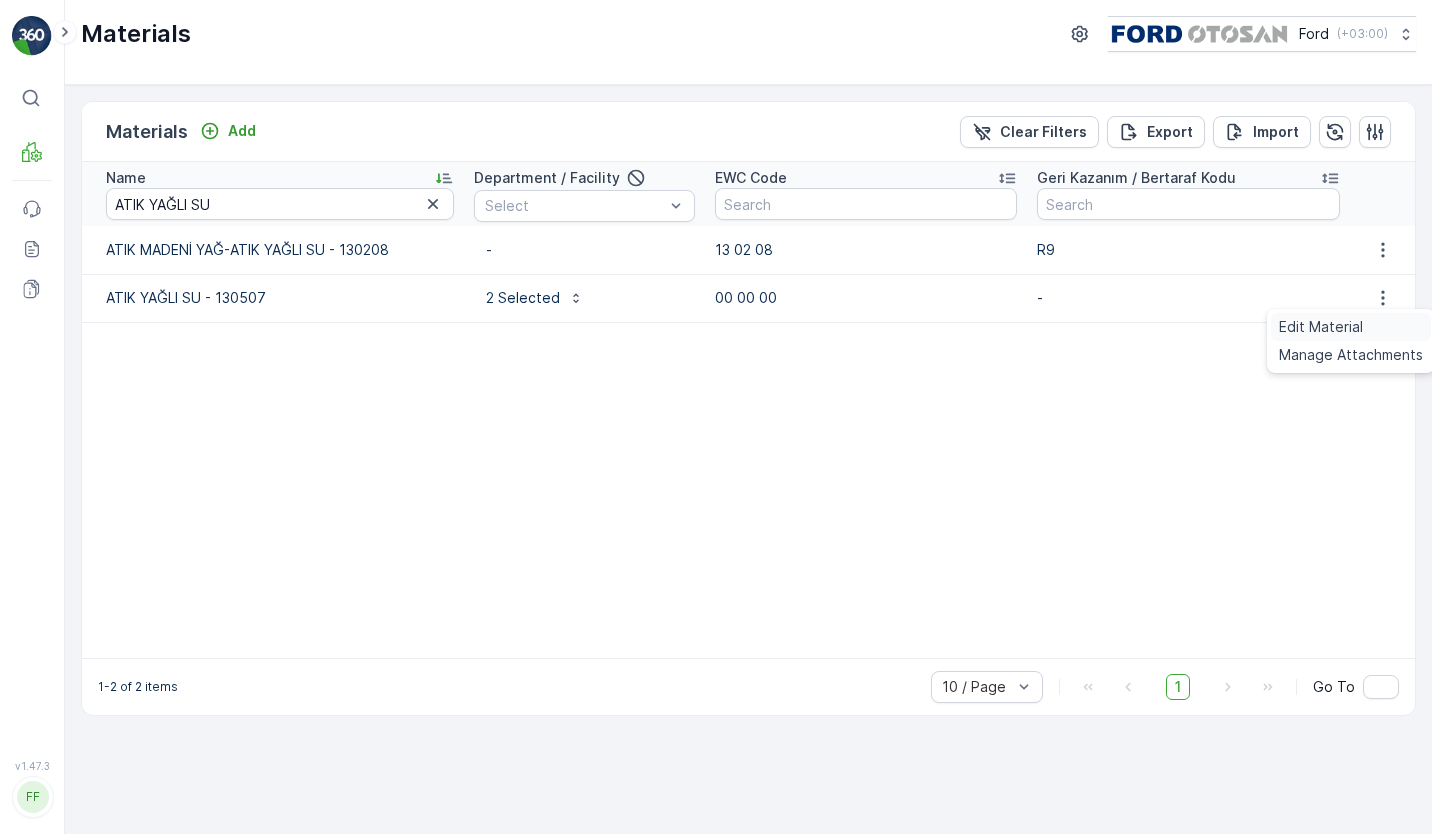 click on "Edit Material" at bounding box center [1351, 327] 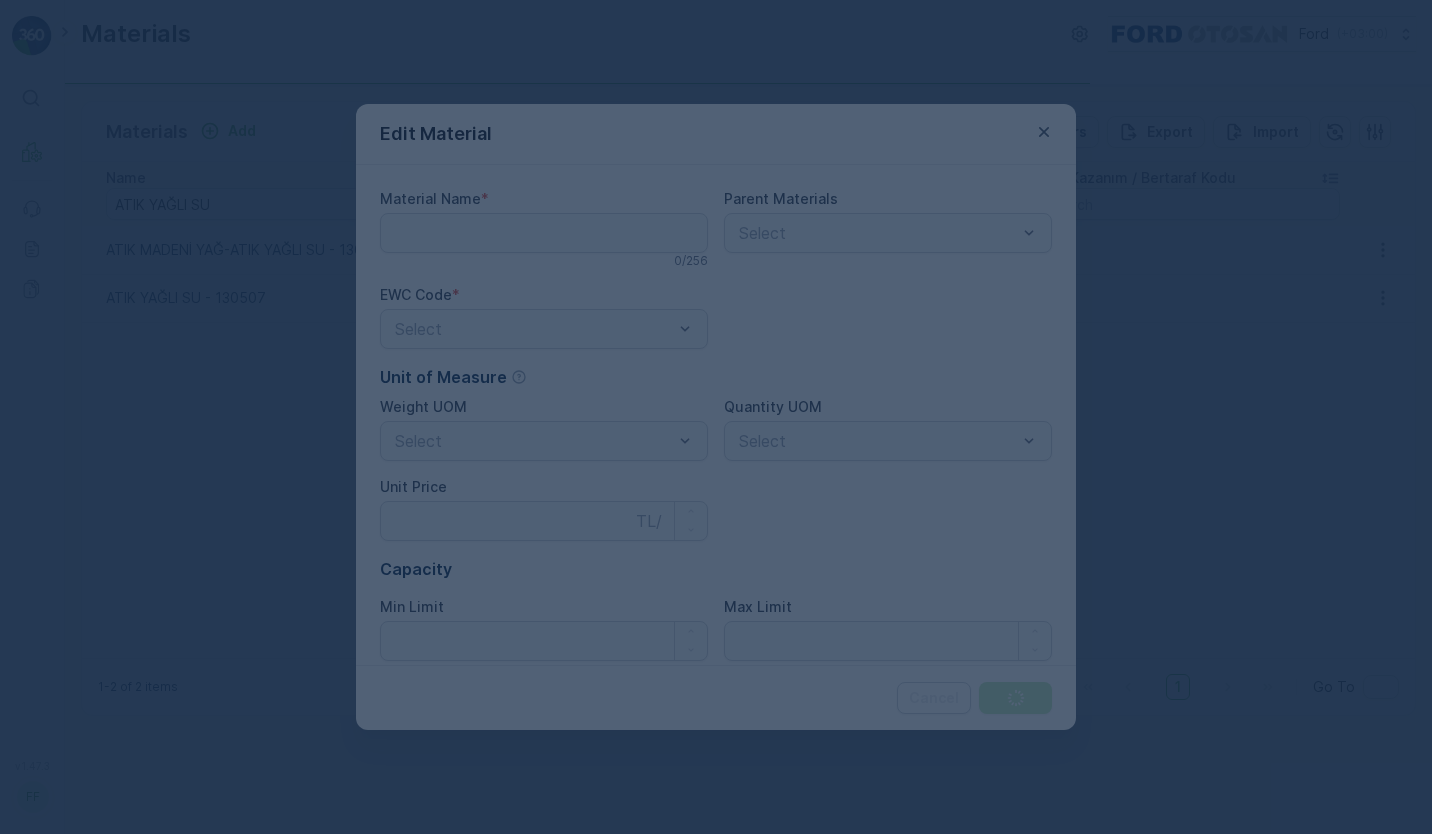 type on "ATIK YAĞLI SU - 130507" 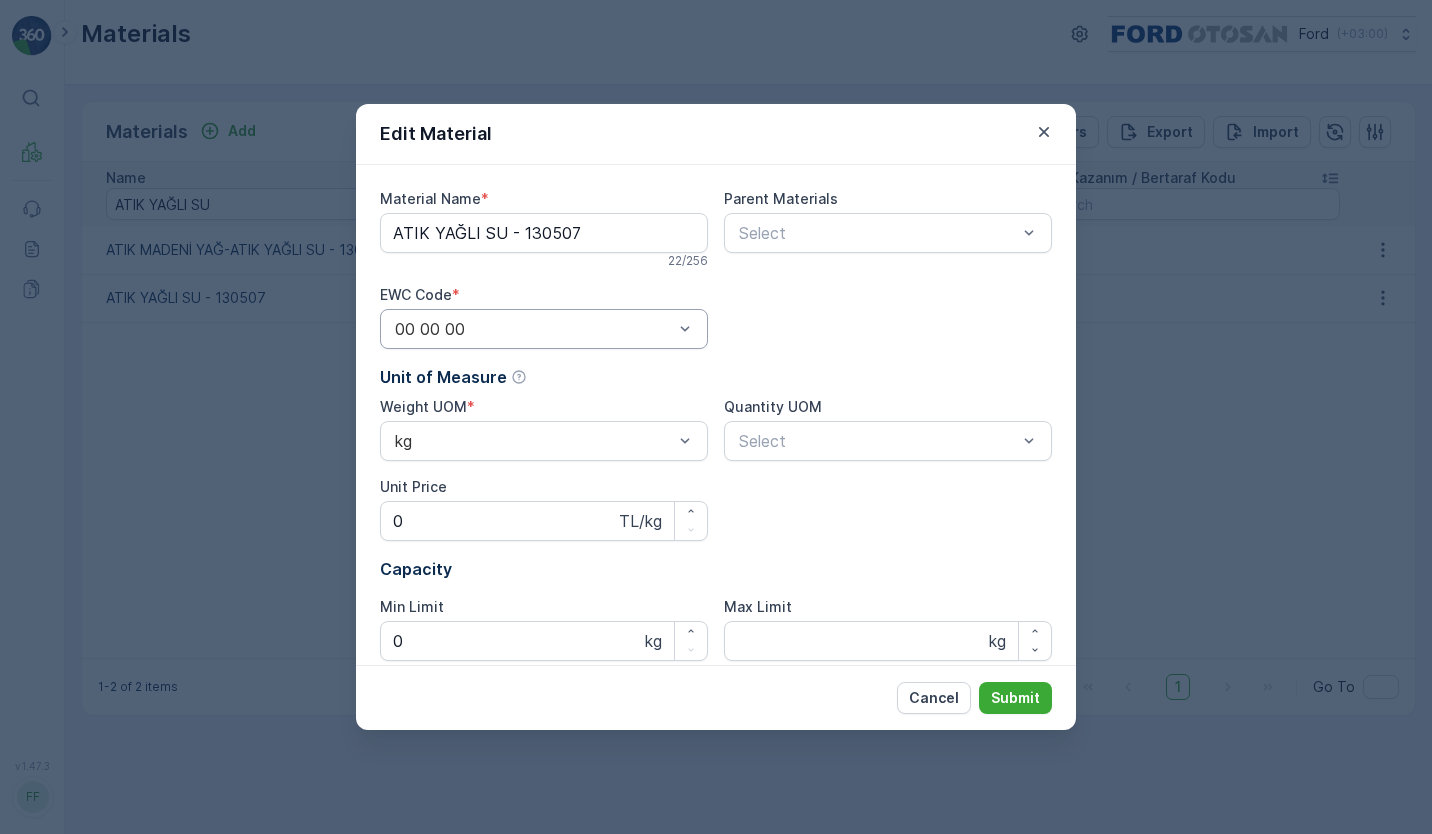 click on "00 00 00" at bounding box center [544, 329] 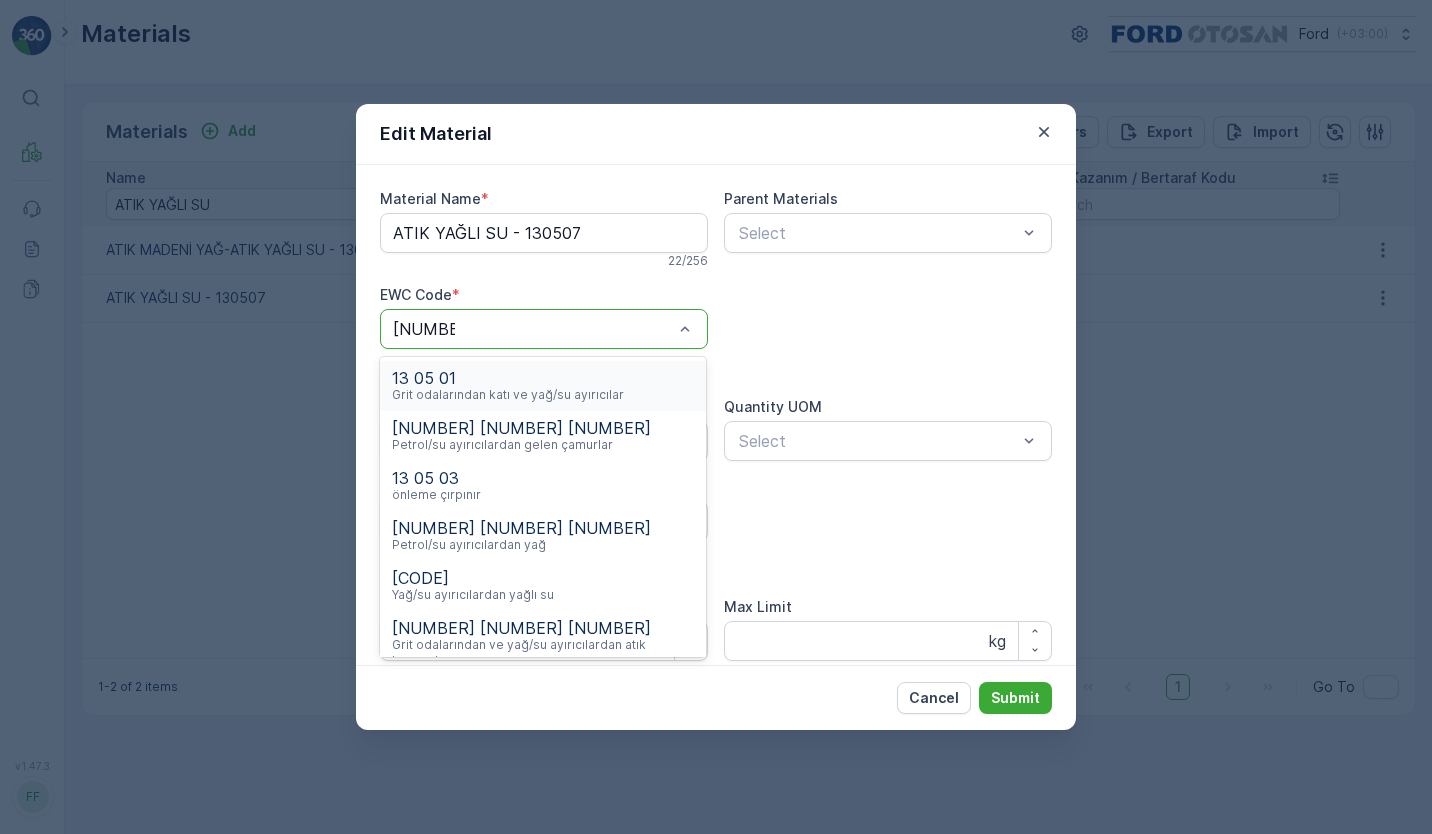 type on "[CODE]" 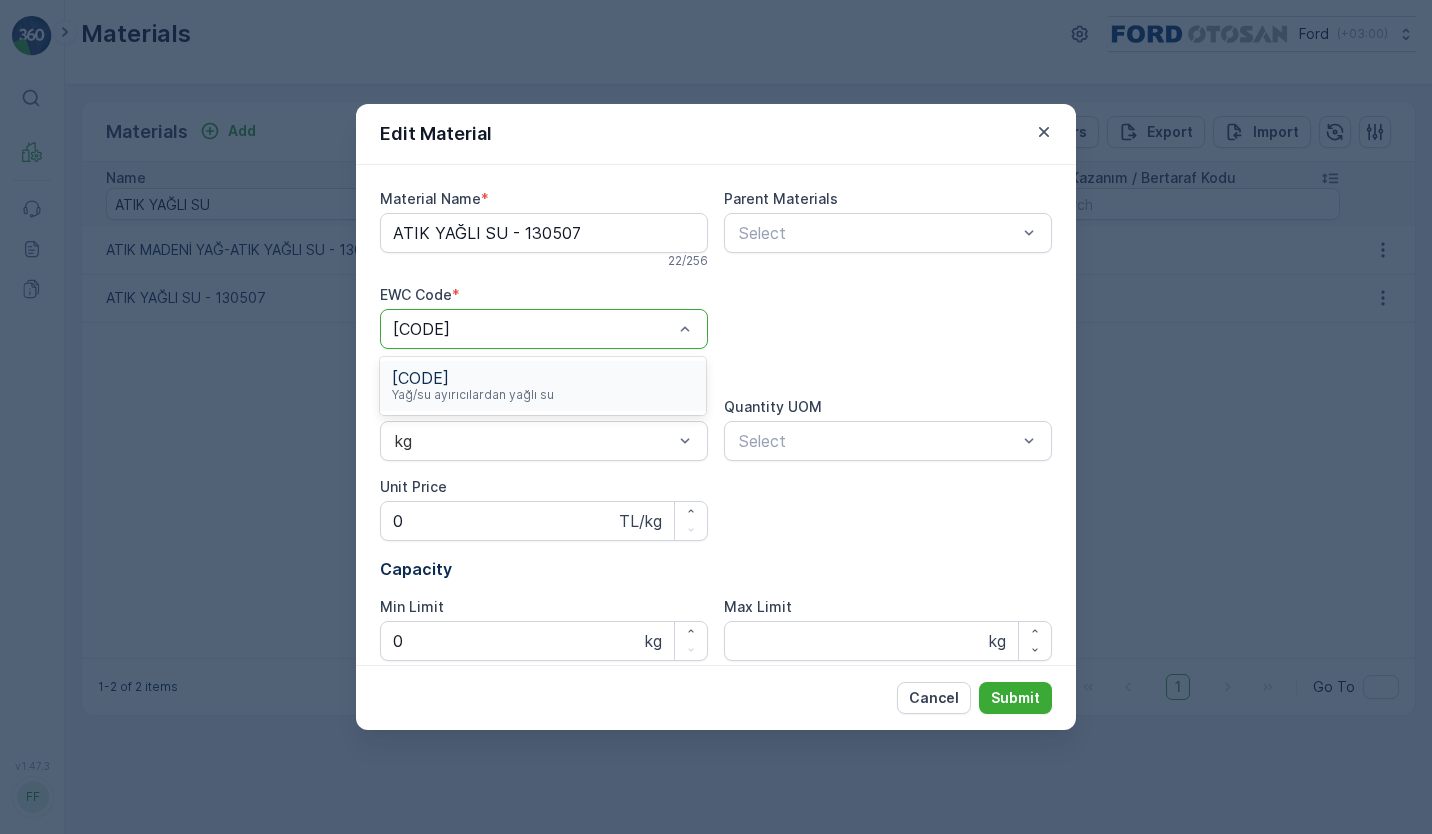 type 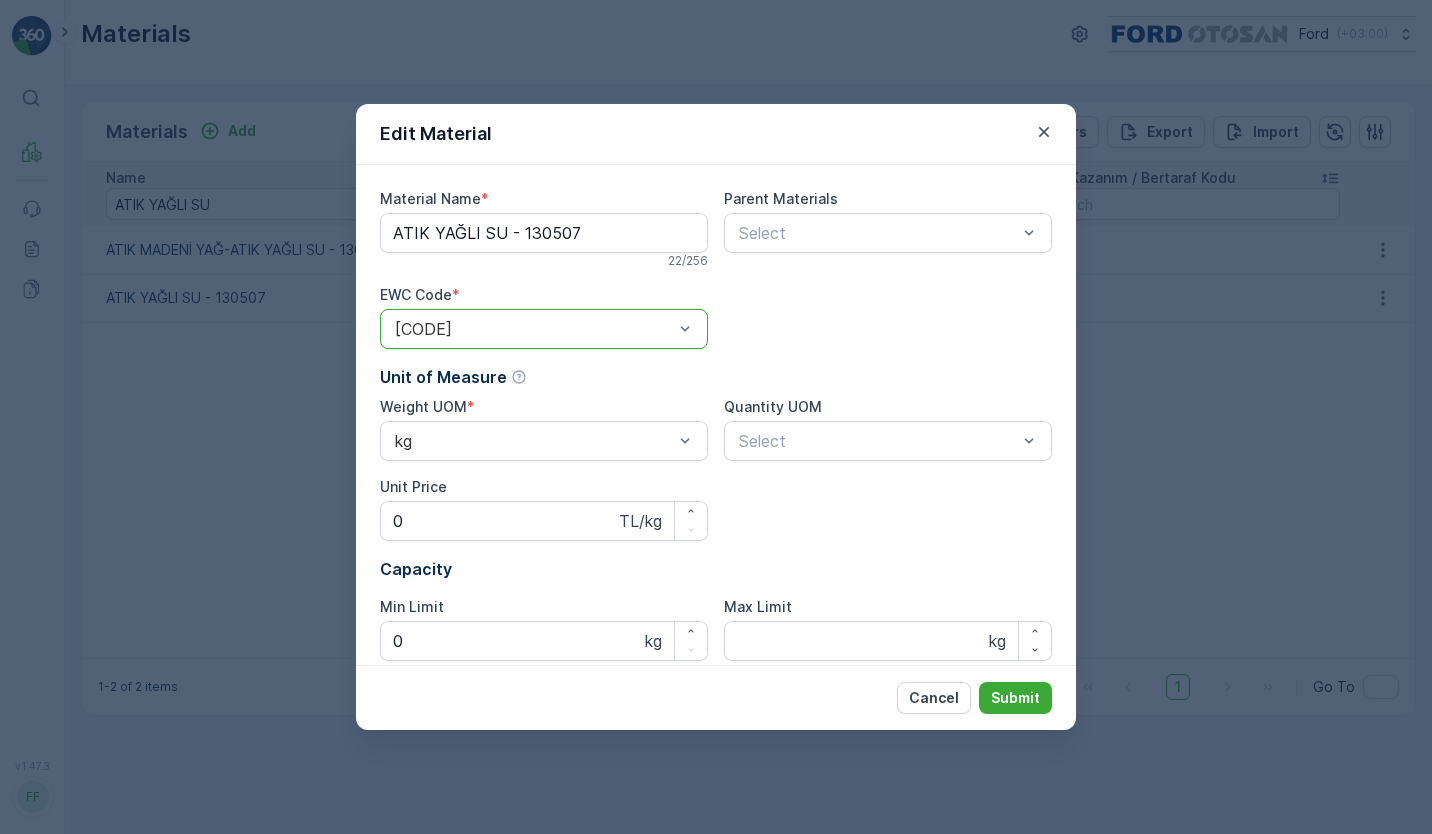 scroll, scrollTop: 215, scrollLeft: 0, axis: vertical 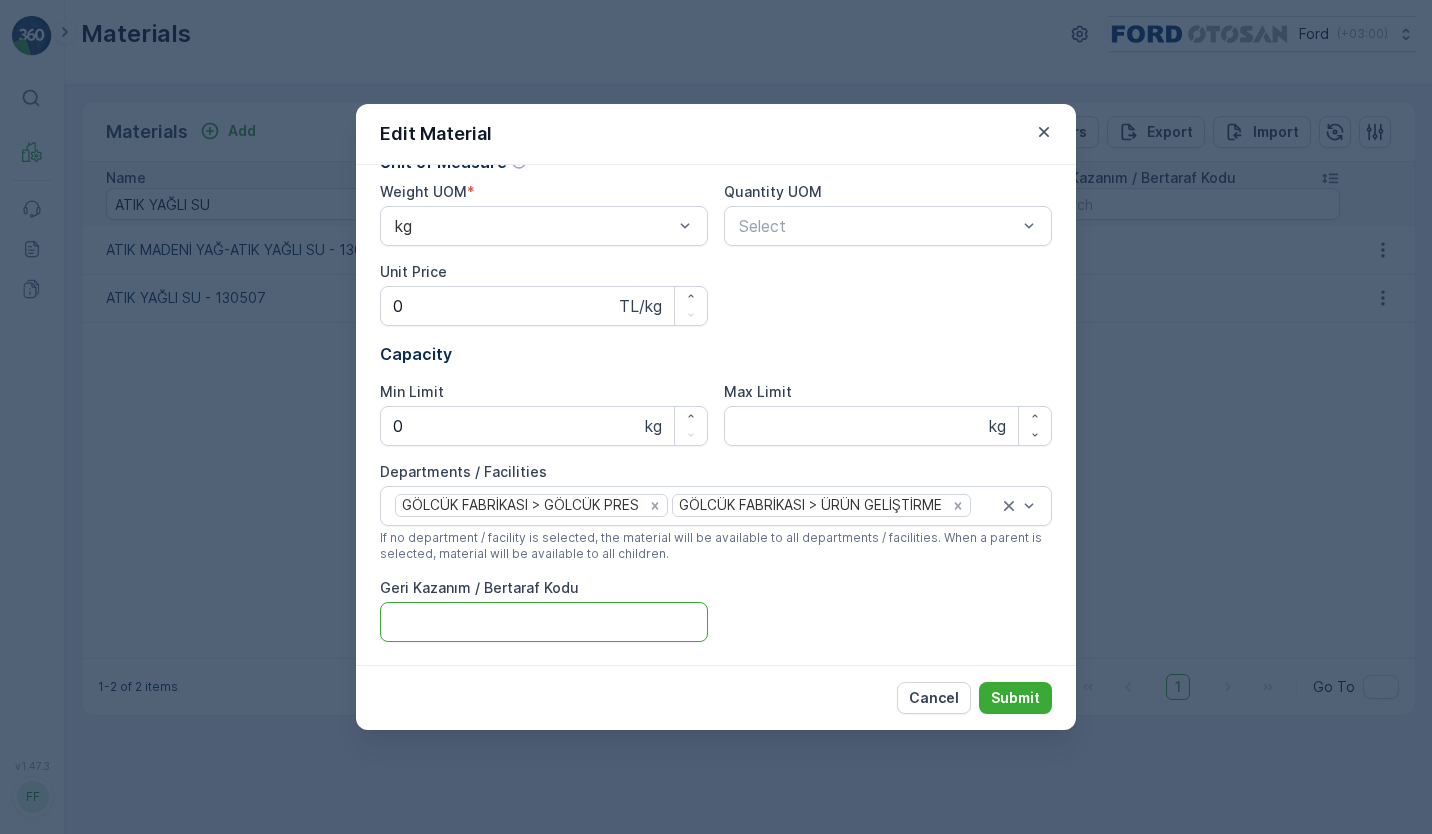 click on "Geri Kazanım / Bertaraf Kodu" at bounding box center (544, 622) 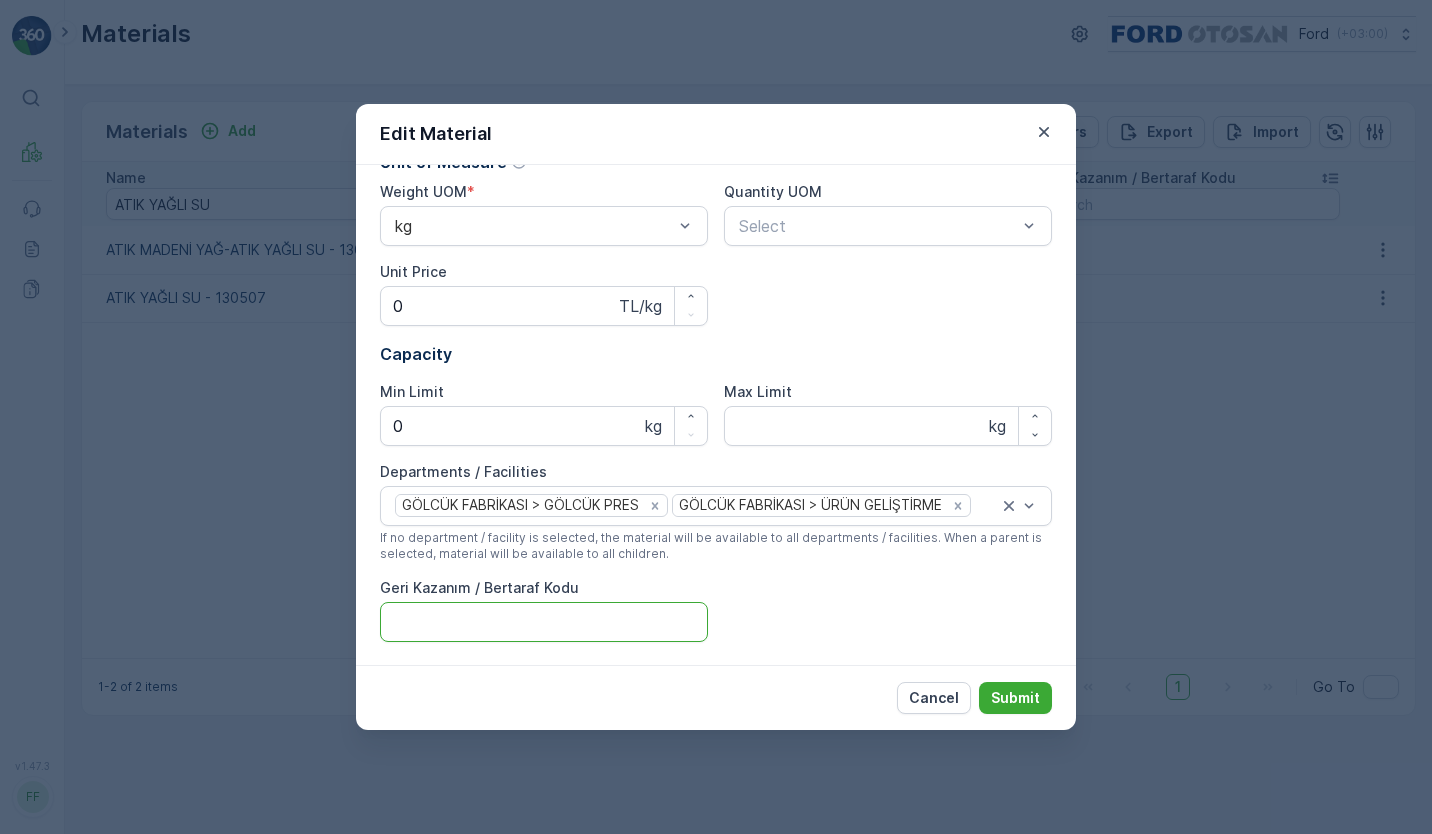 type on "R[NUMBER]" 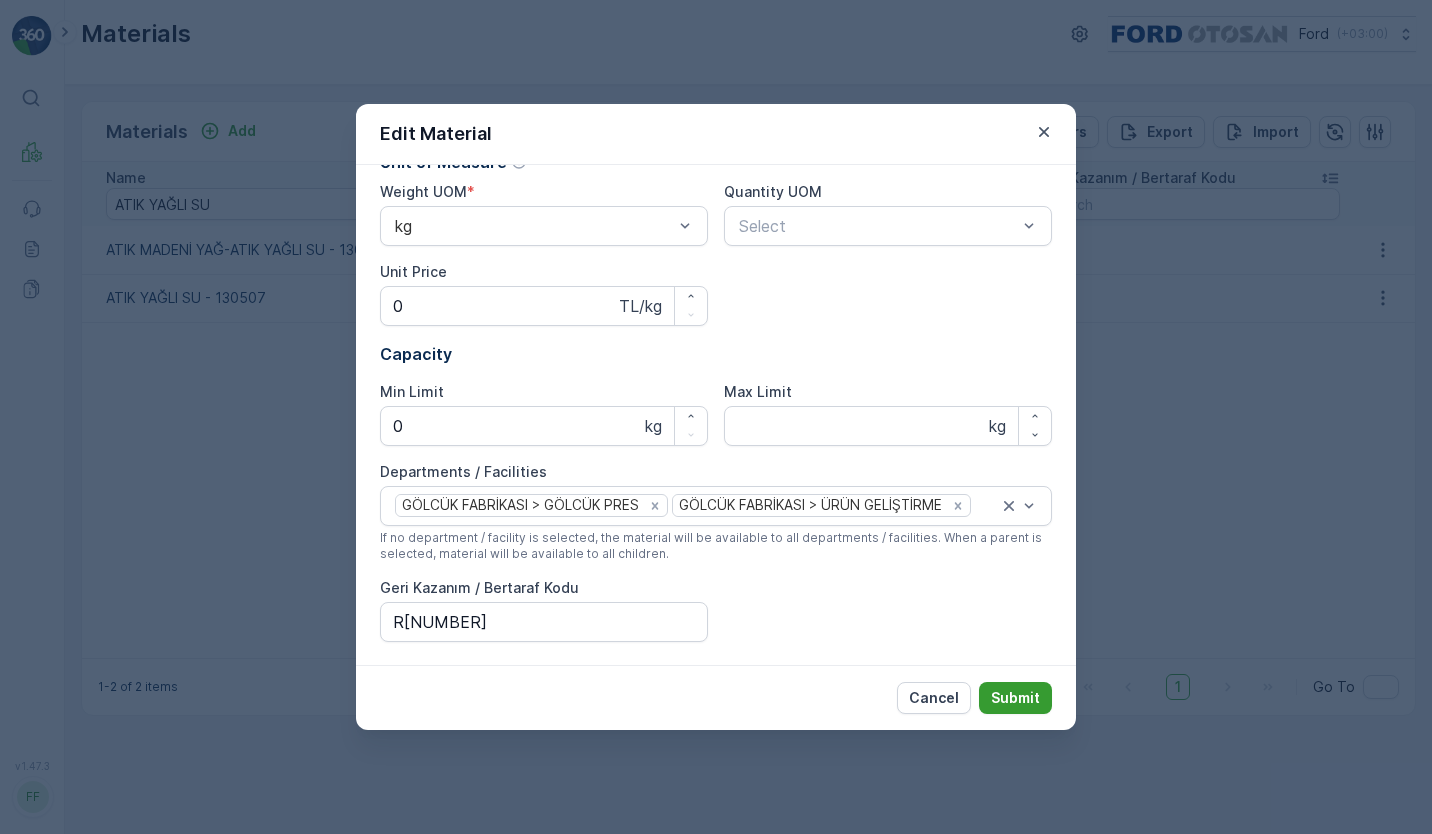 click on "Submit" at bounding box center (1015, 698) 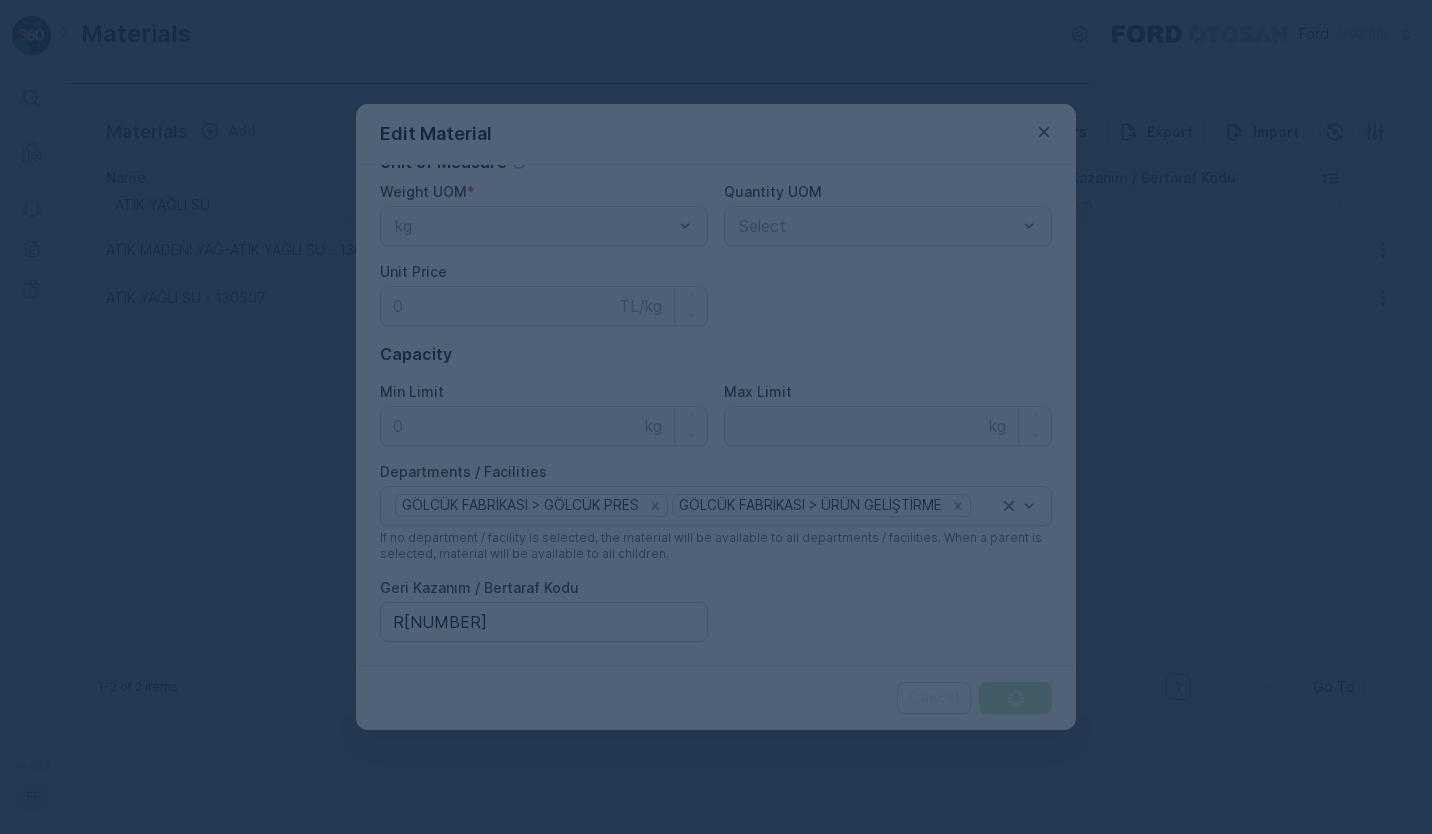 scroll, scrollTop: 0, scrollLeft: 0, axis: both 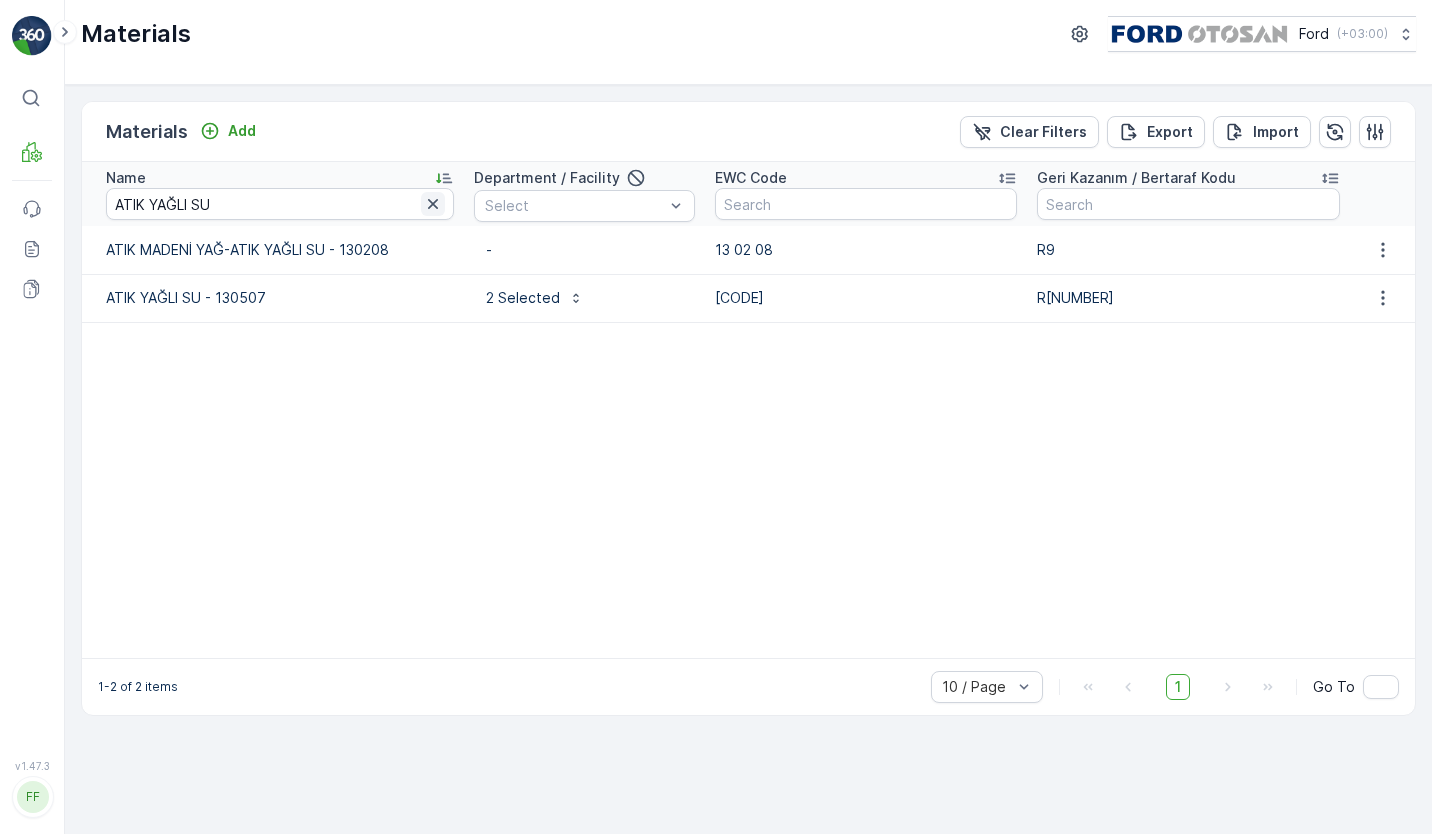 click 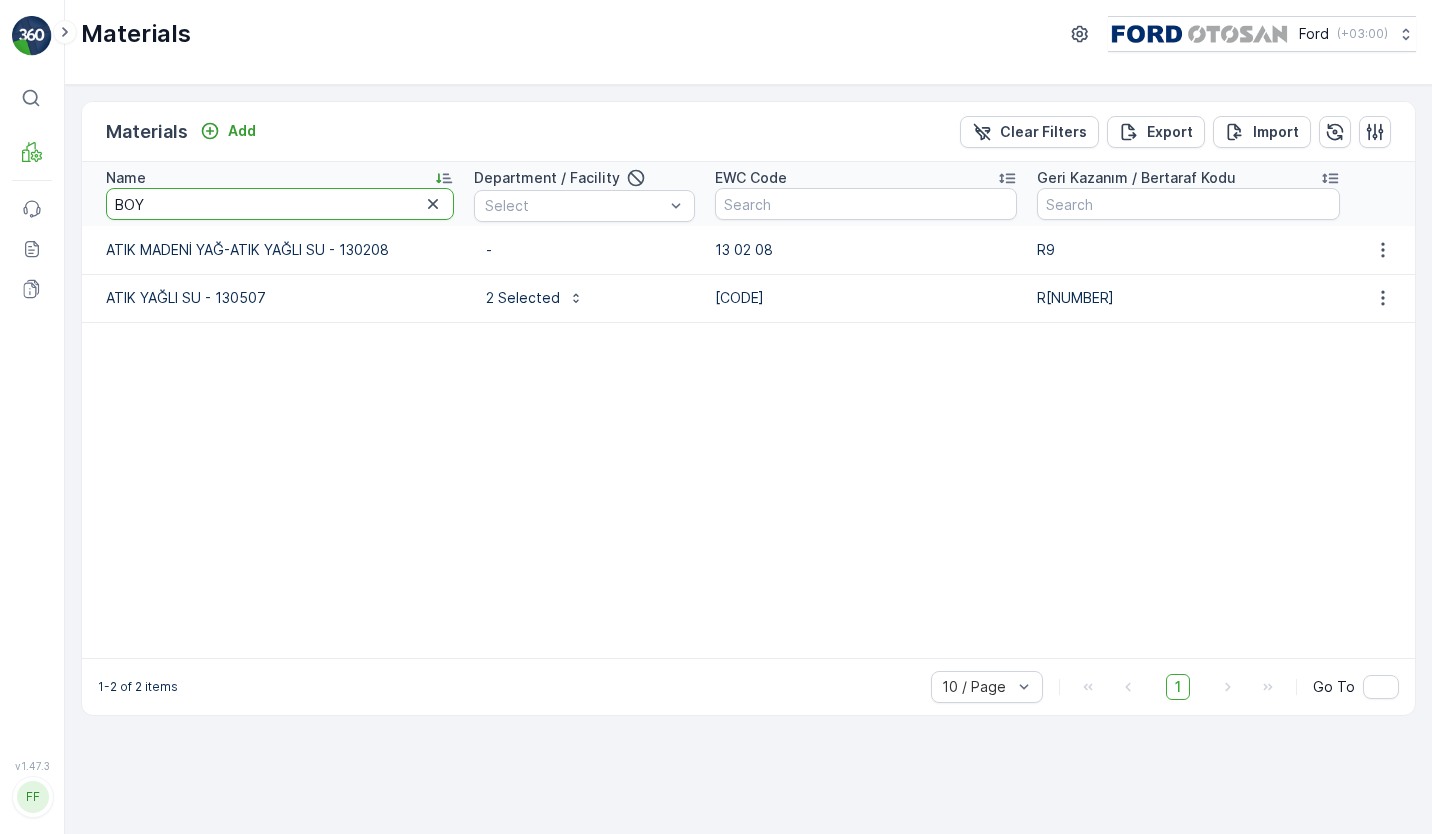 type on "BOYA" 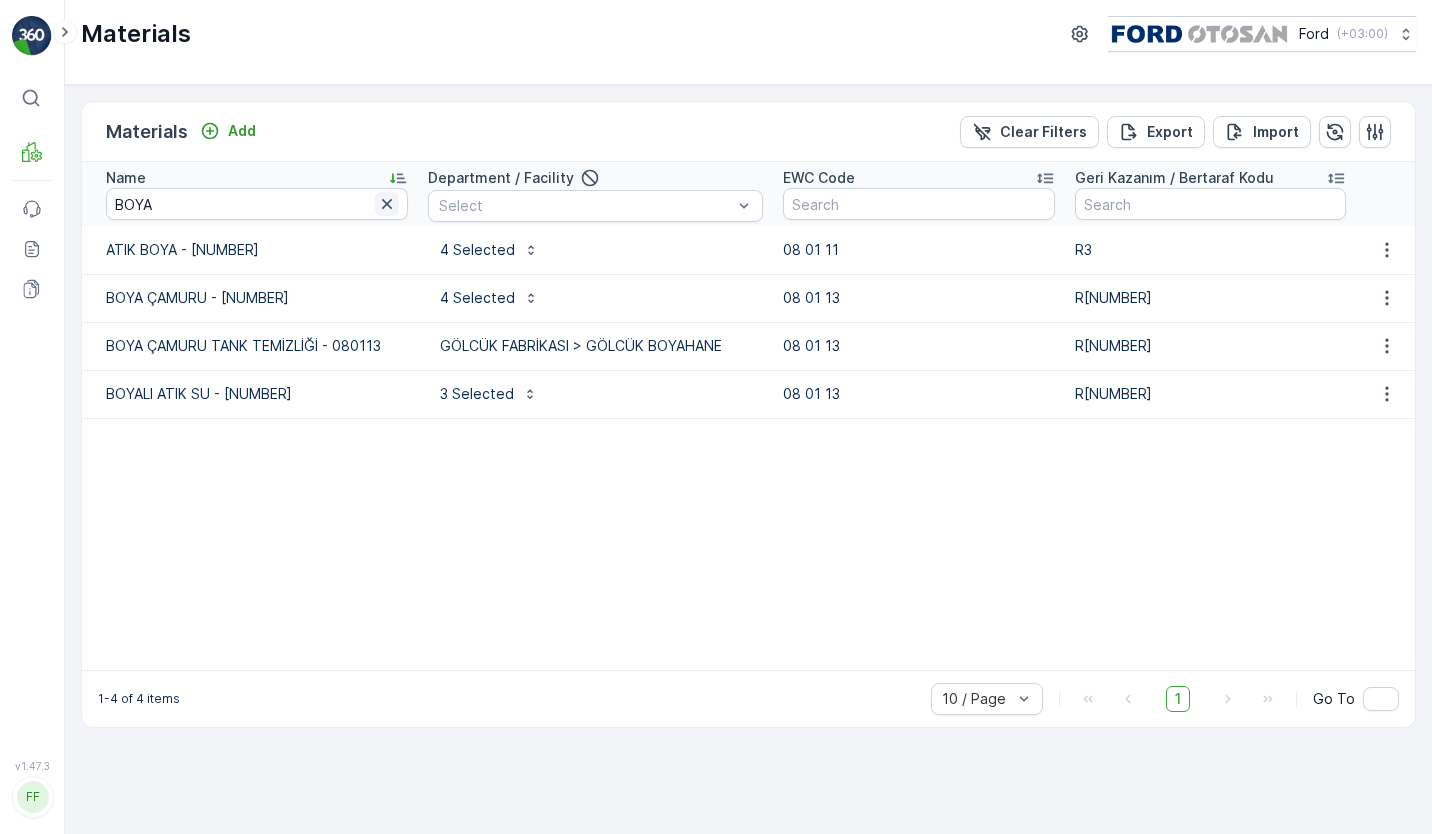 click 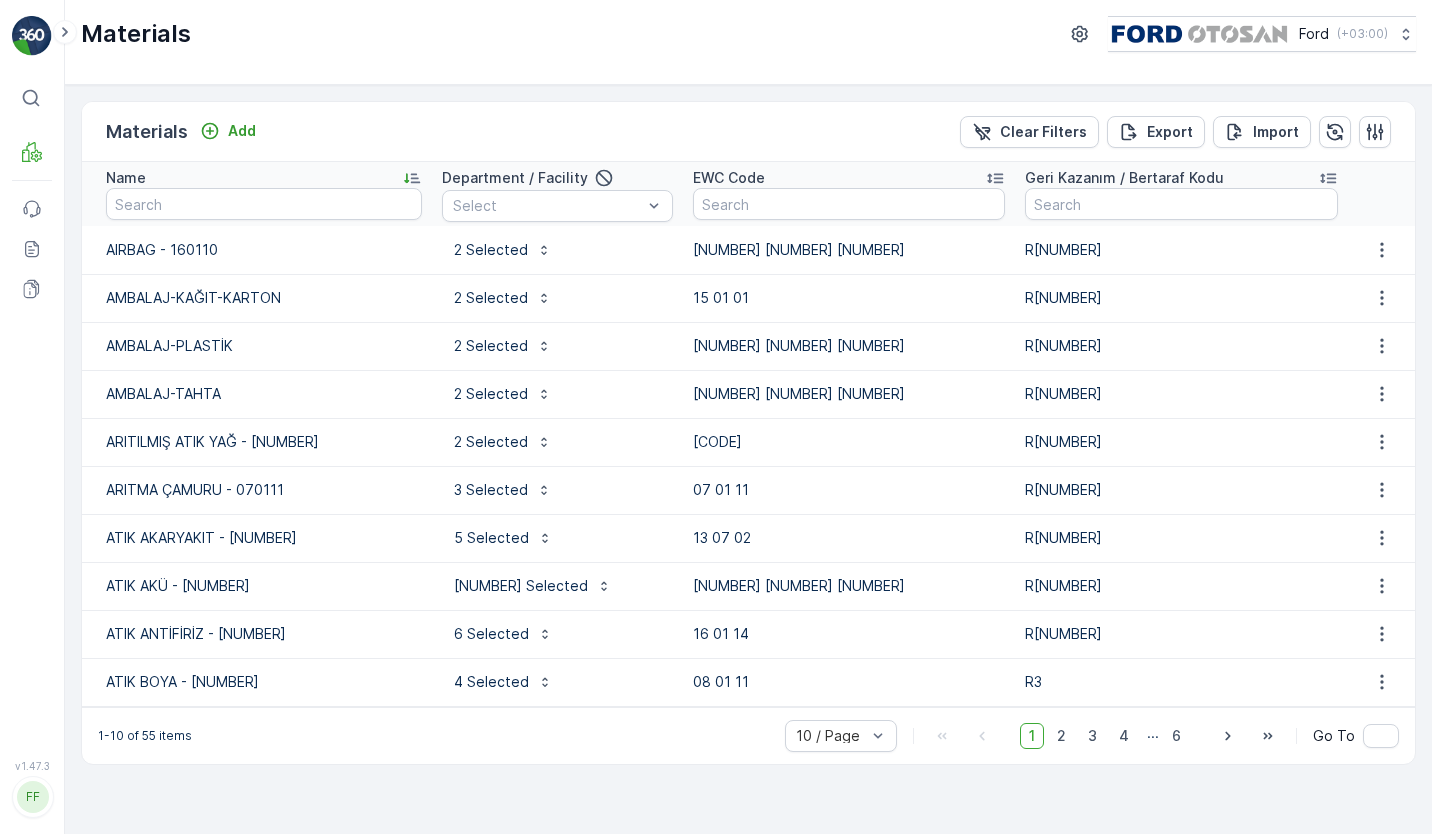 click on "AIRBAG - 160110" at bounding box center [257, 250] 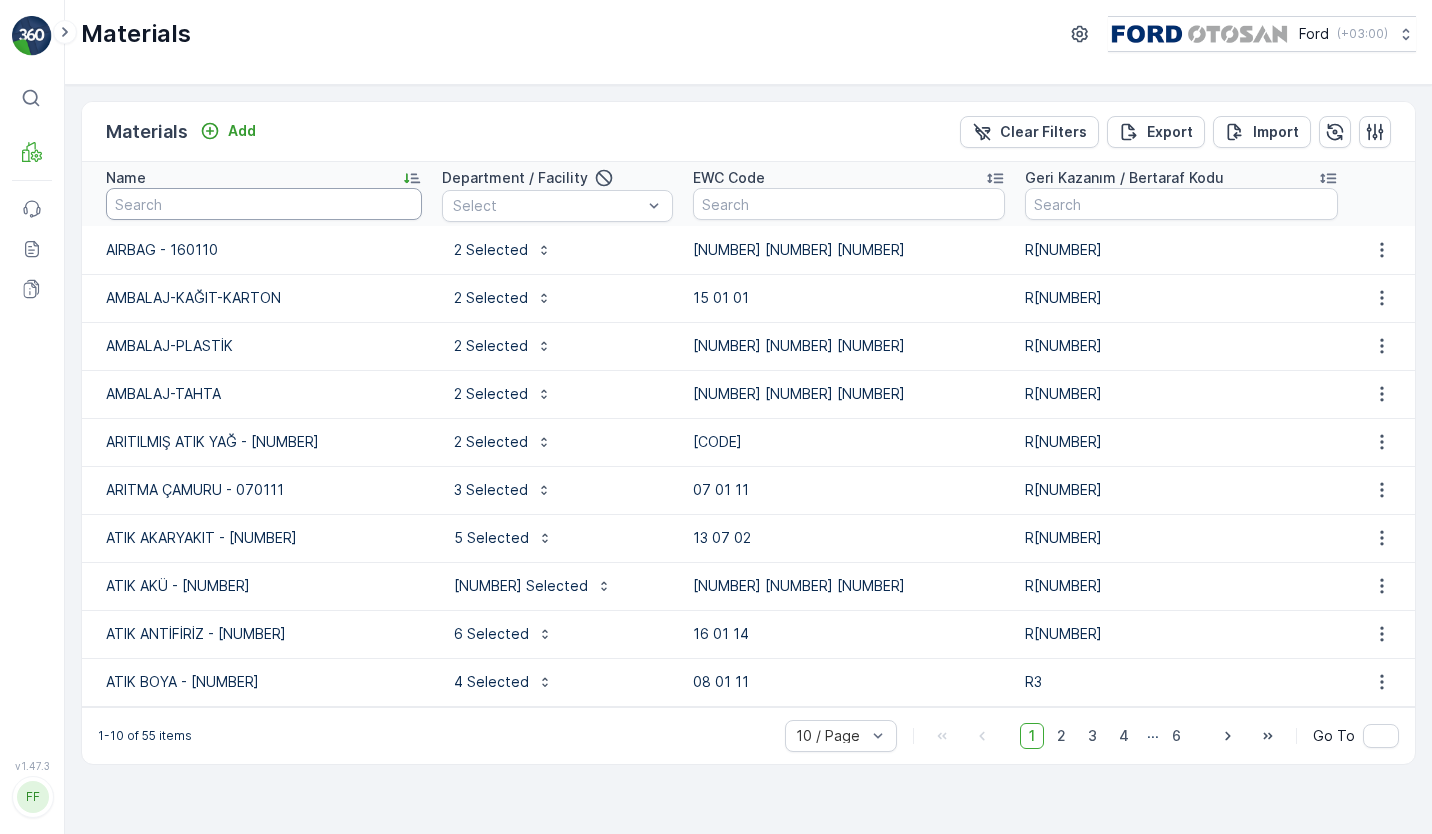 click at bounding box center (264, 204) 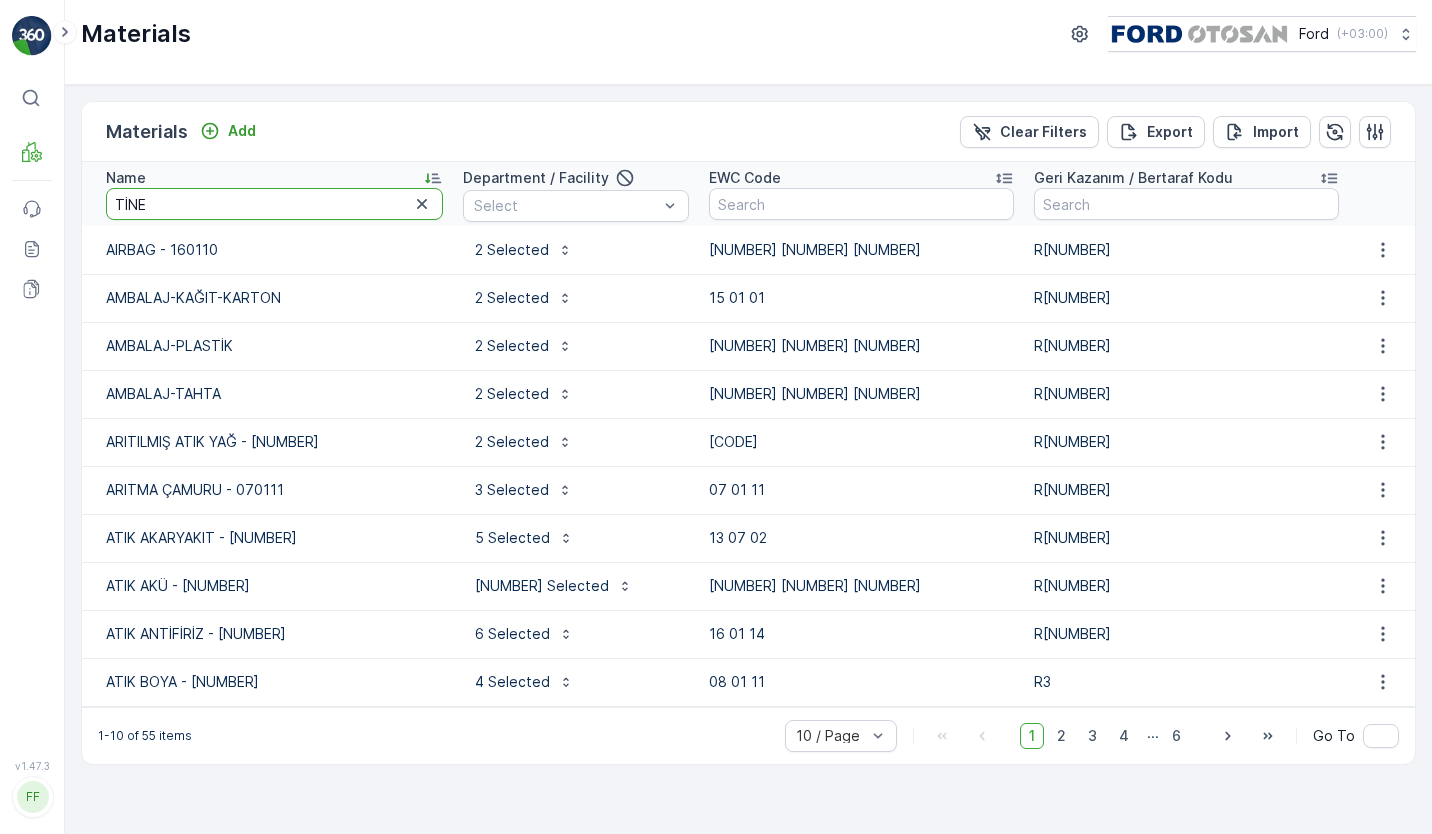 type on "TİNER" 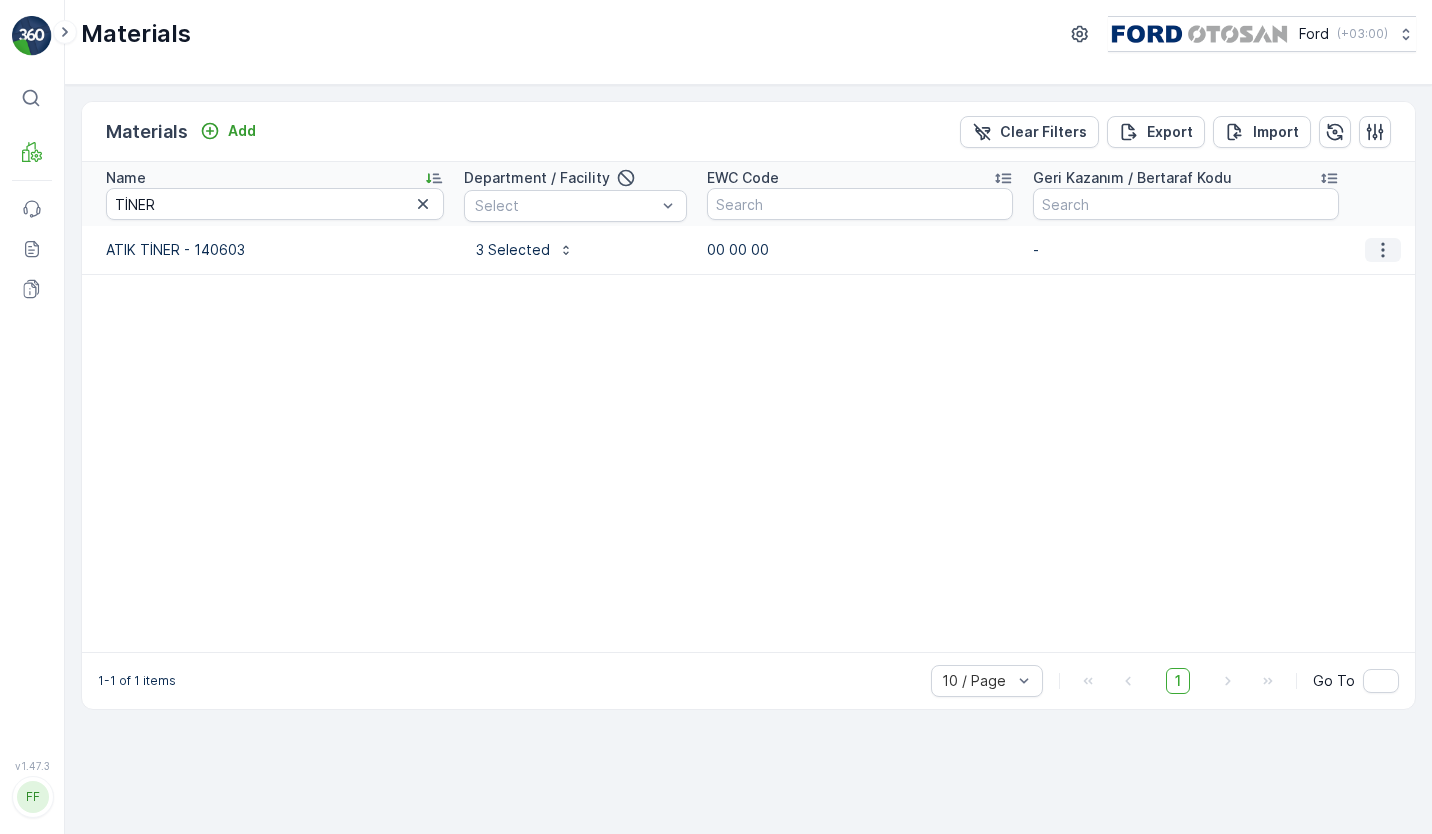 click 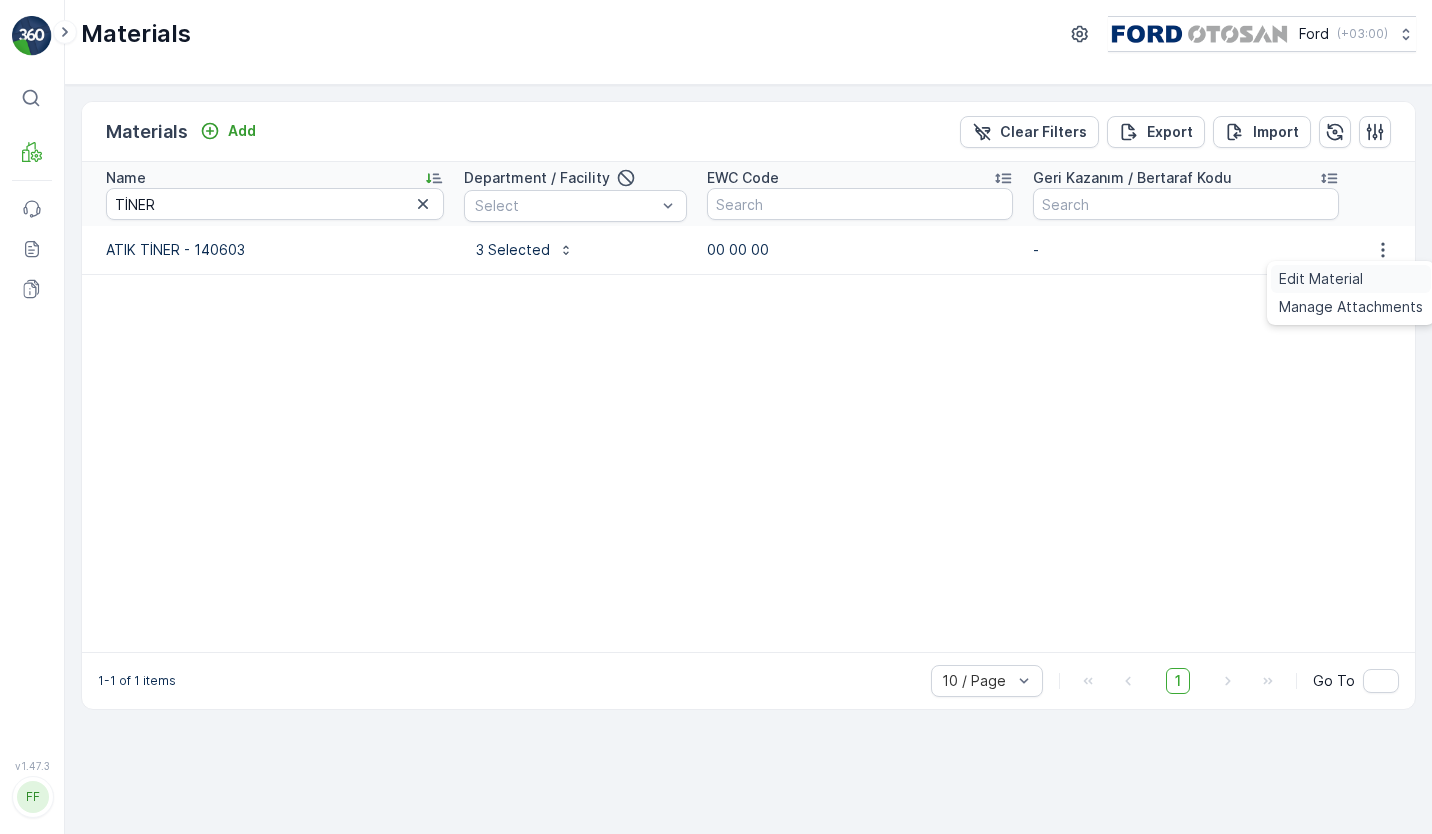 click on "Edit Material" at bounding box center [1321, 279] 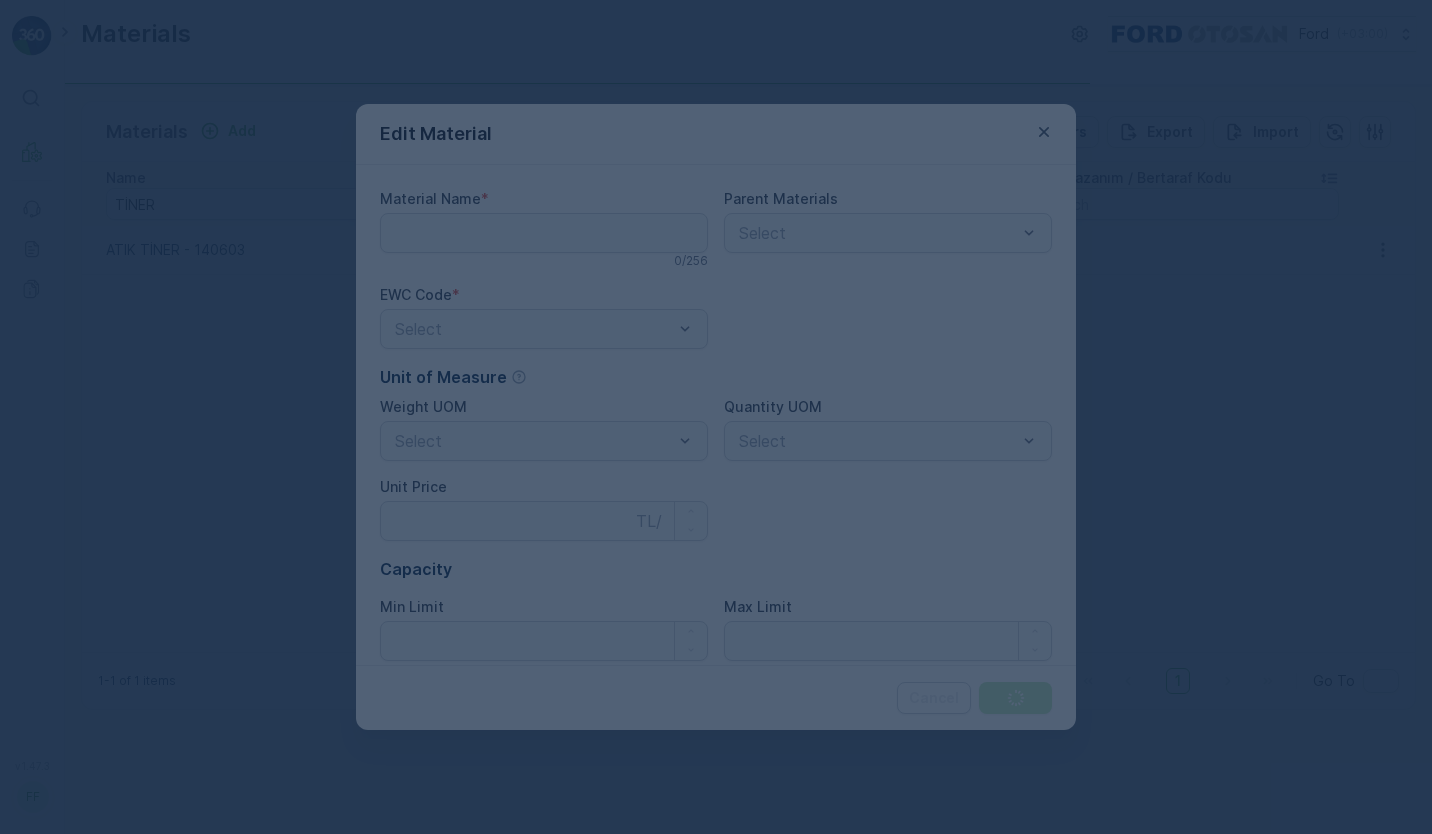 type on "ATIK TİNER - 140603" 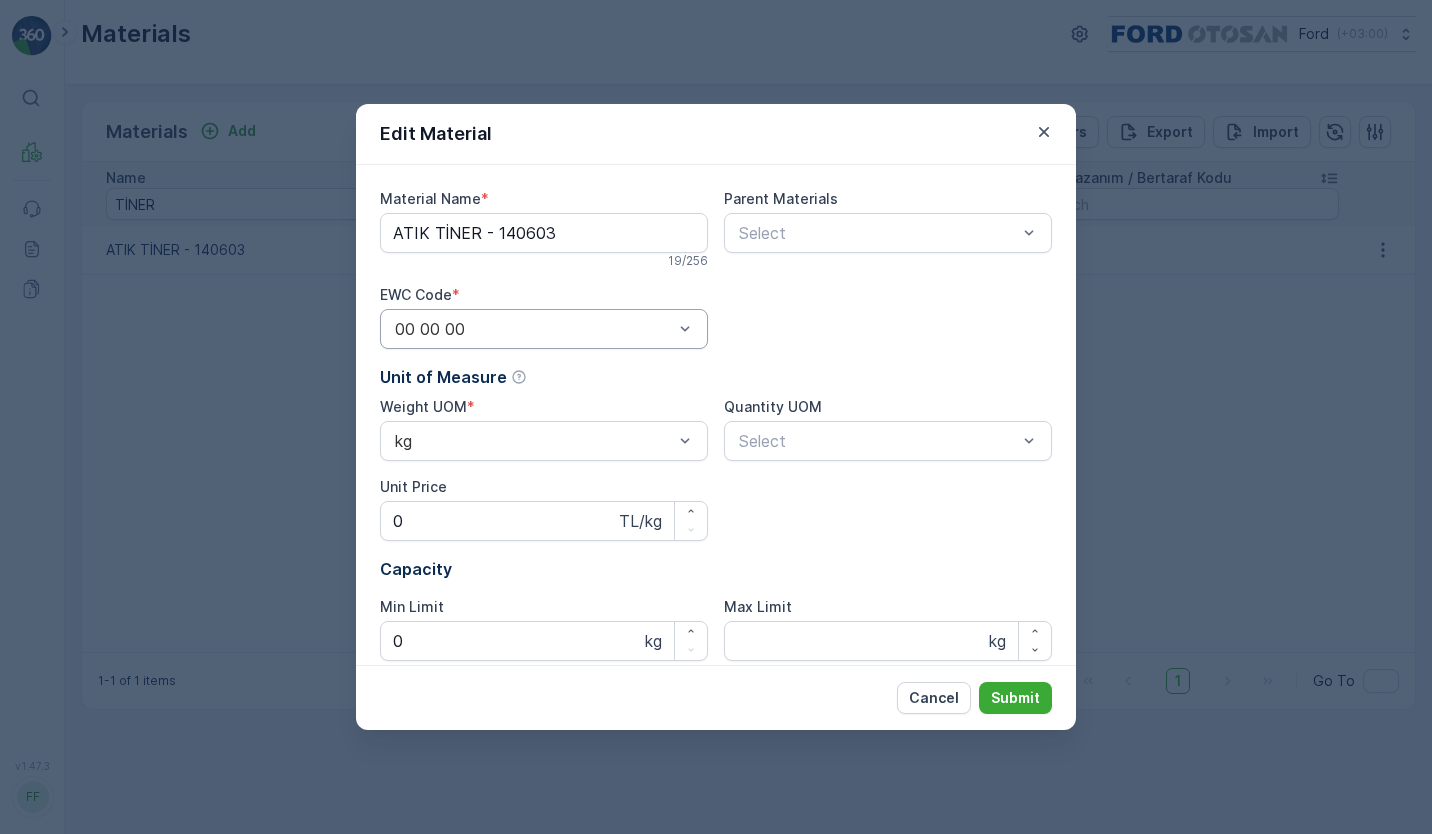 click at bounding box center [534, 329] 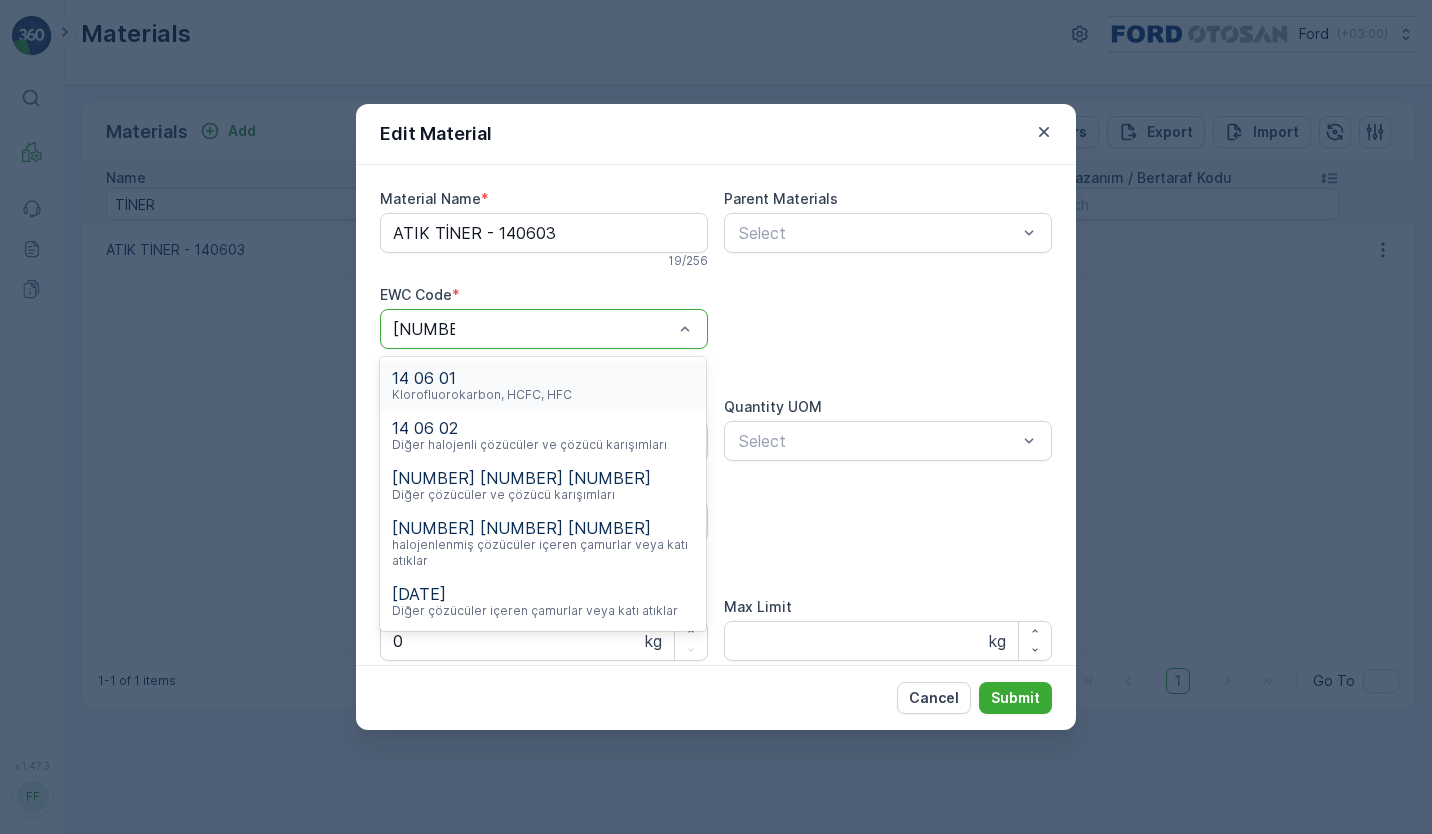 type on "[NUMBER] [NUMBER] [NUMBER]" 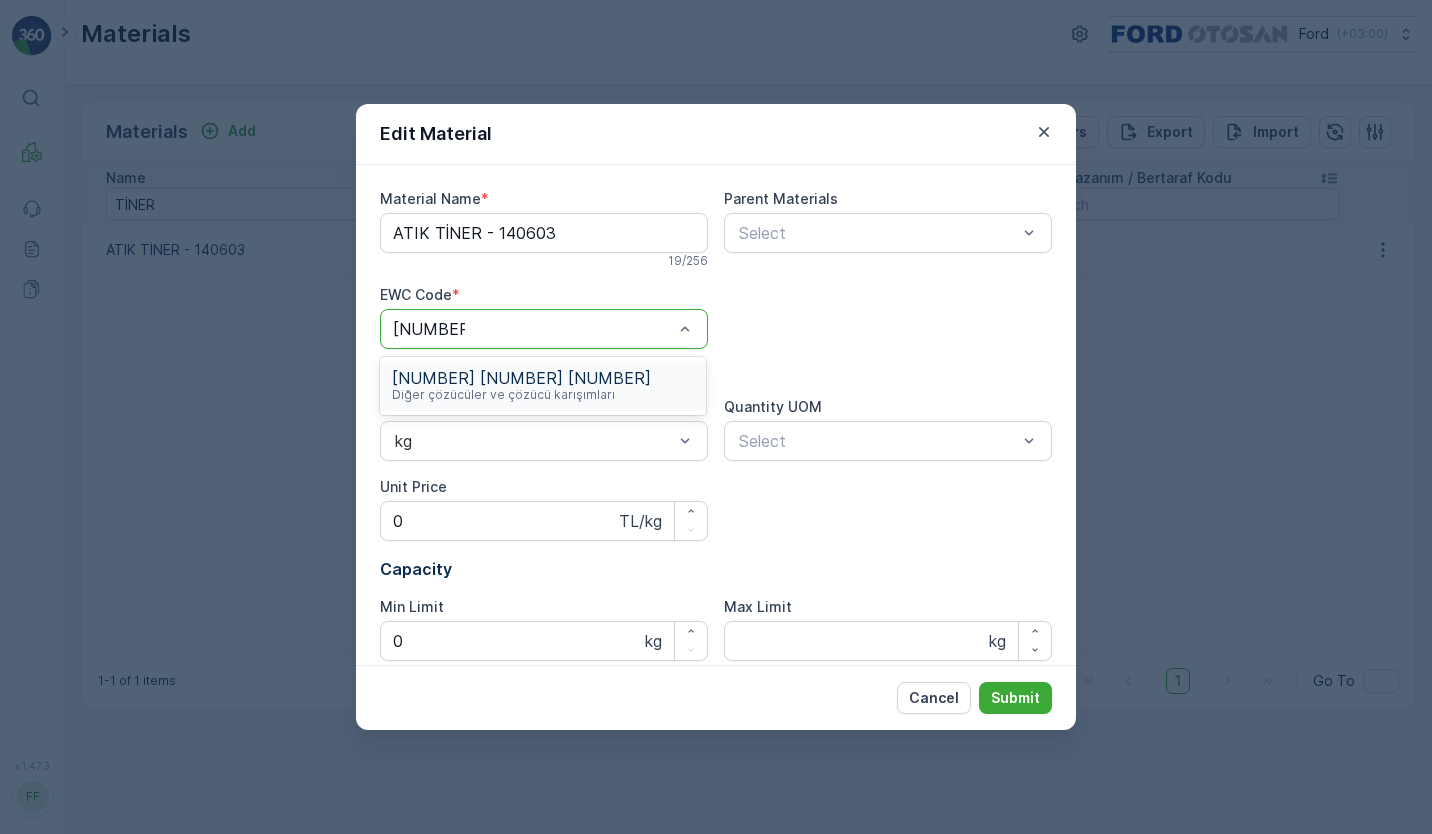type 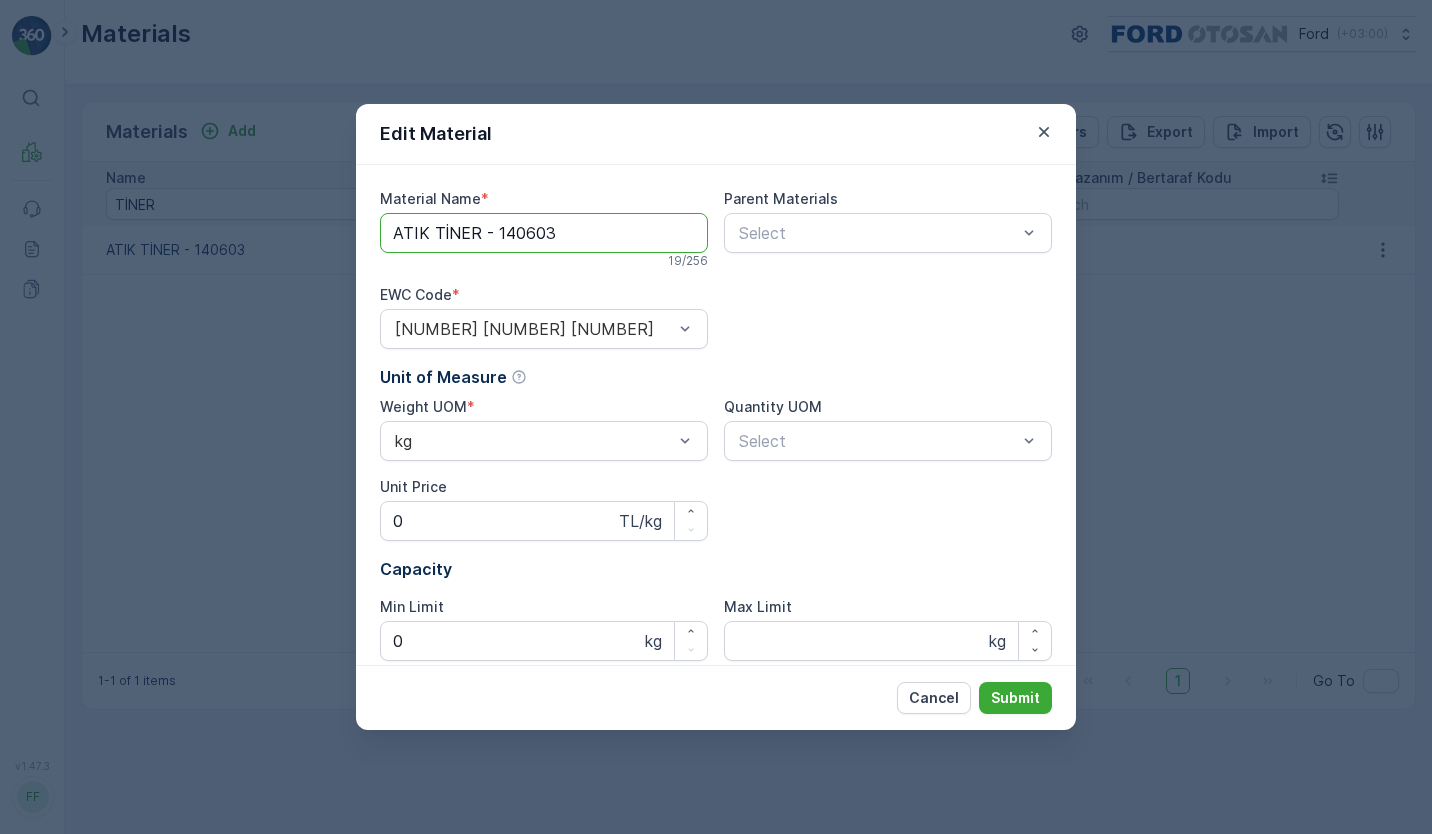 drag, startPoint x: 578, startPoint y: 240, endPoint x: 479, endPoint y: 230, distance: 99.50377 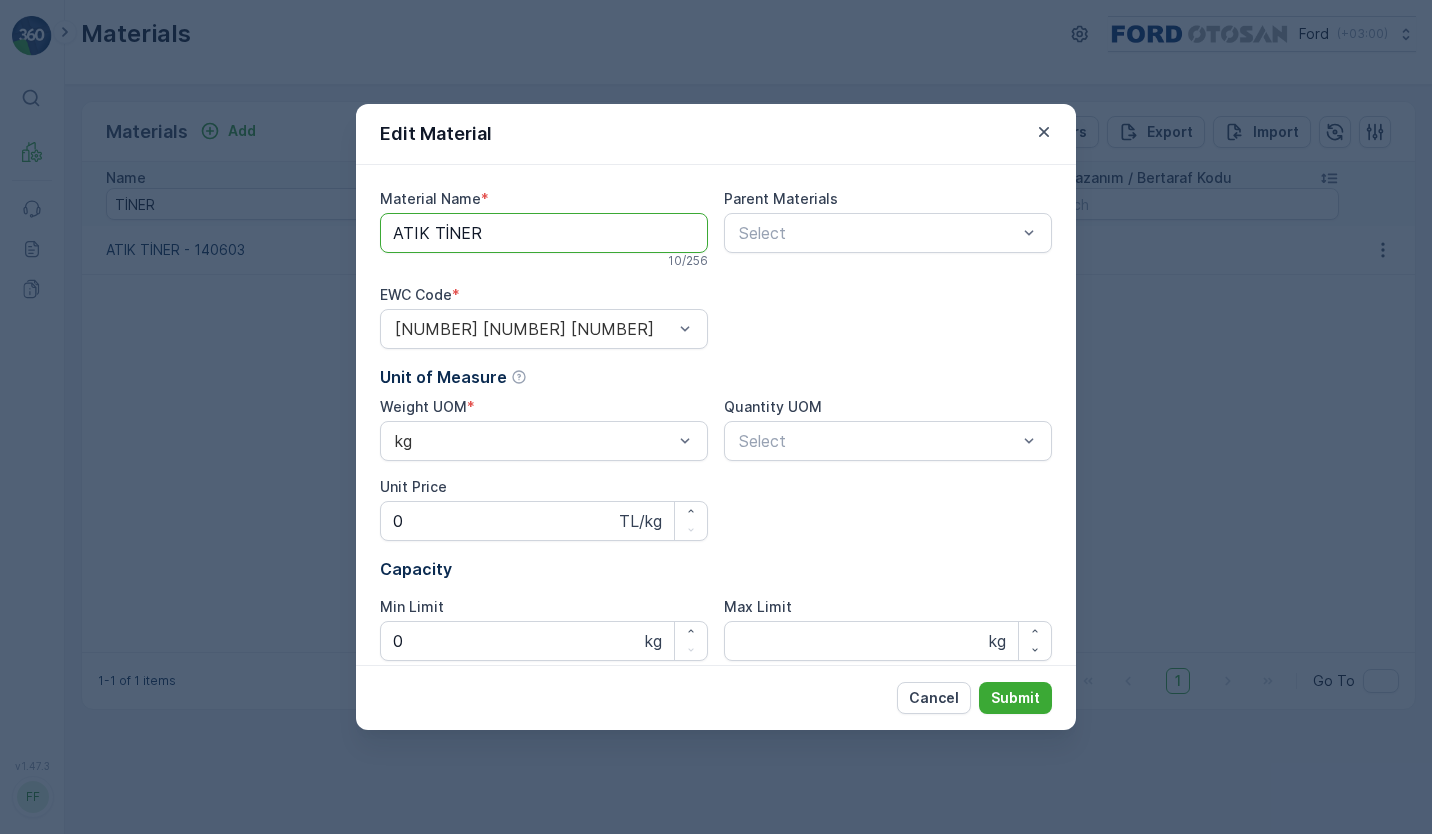 type on "ATIK TİNER" 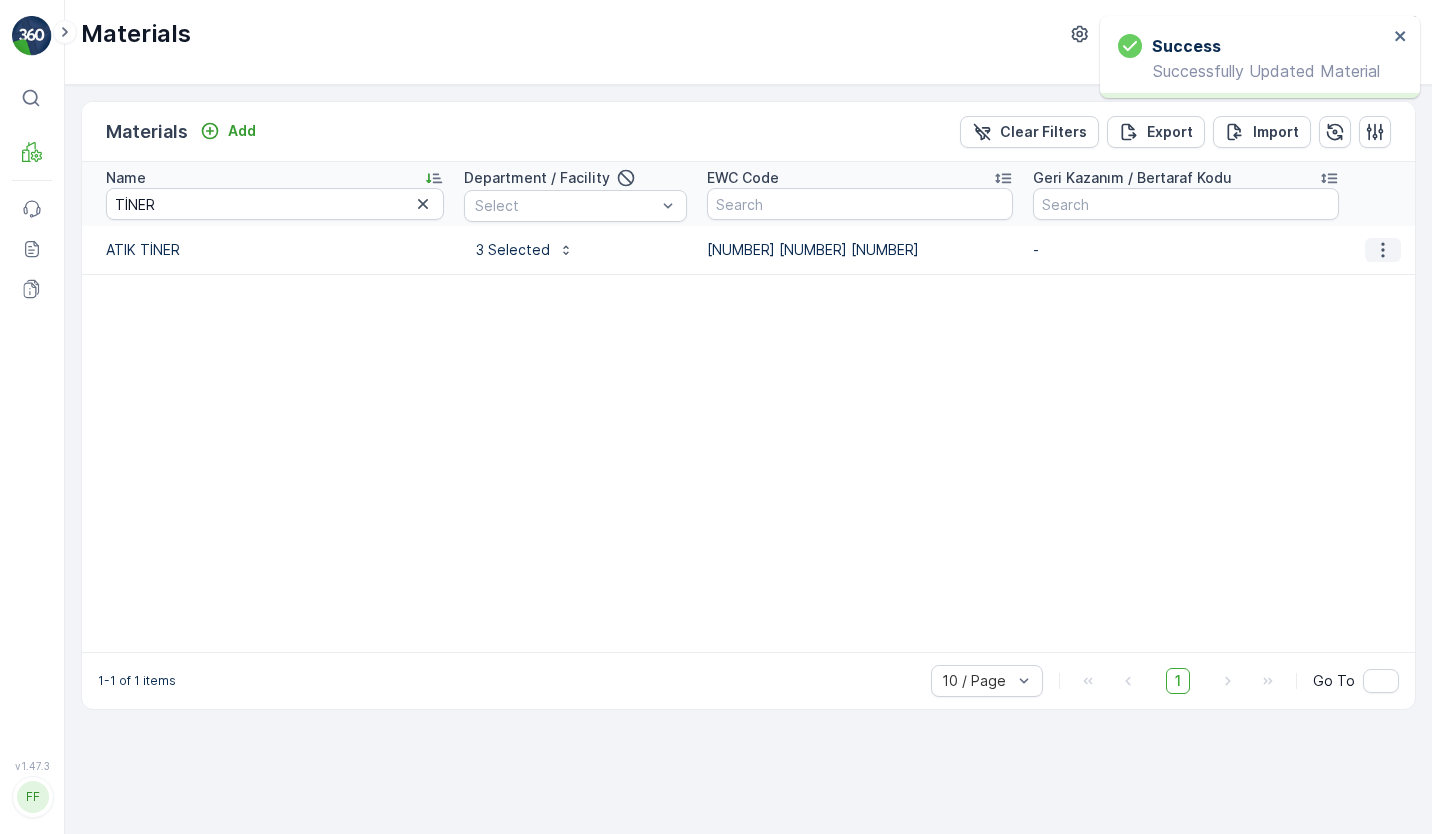 click 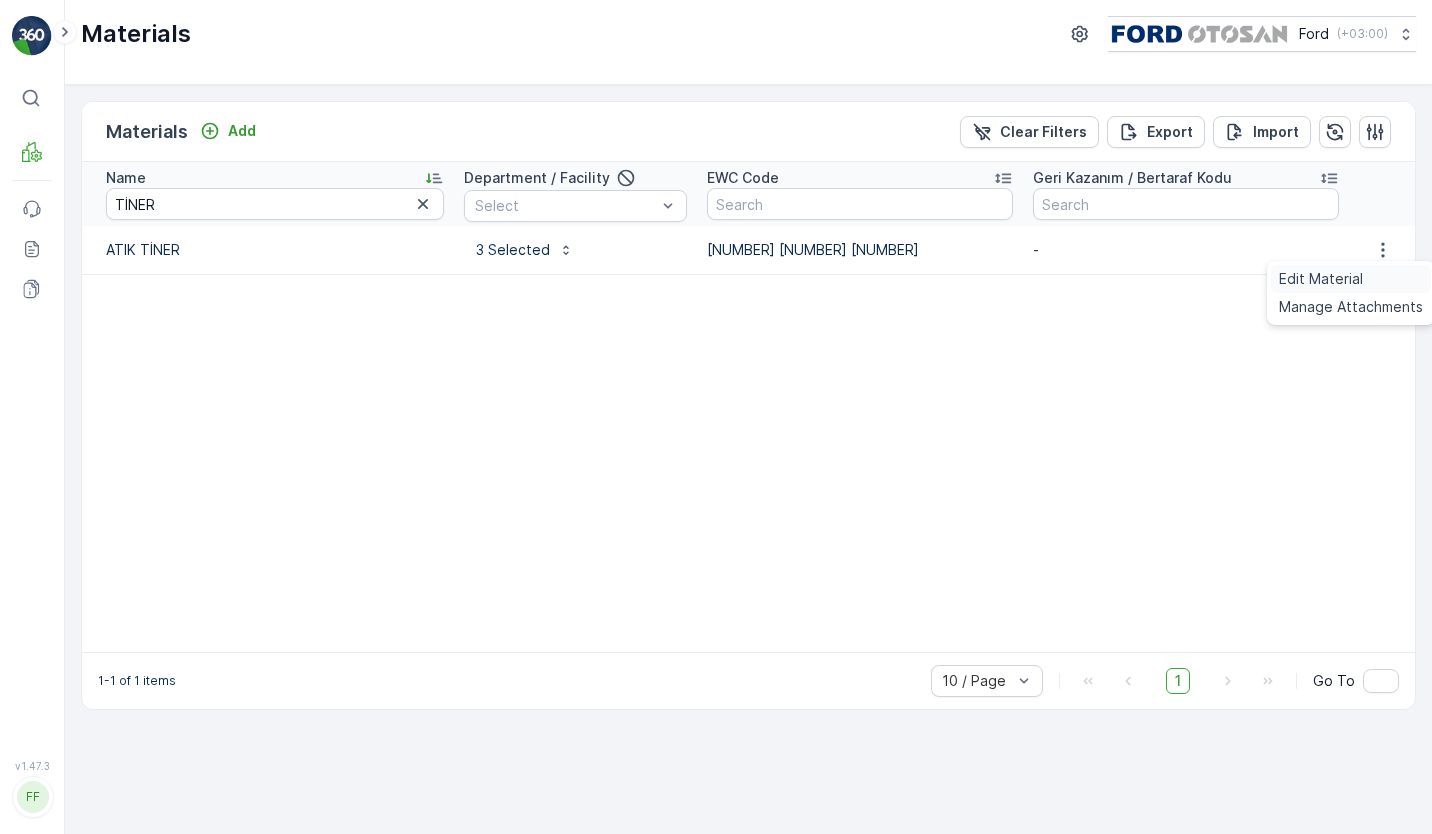 click on "Edit Material" at bounding box center [1351, 279] 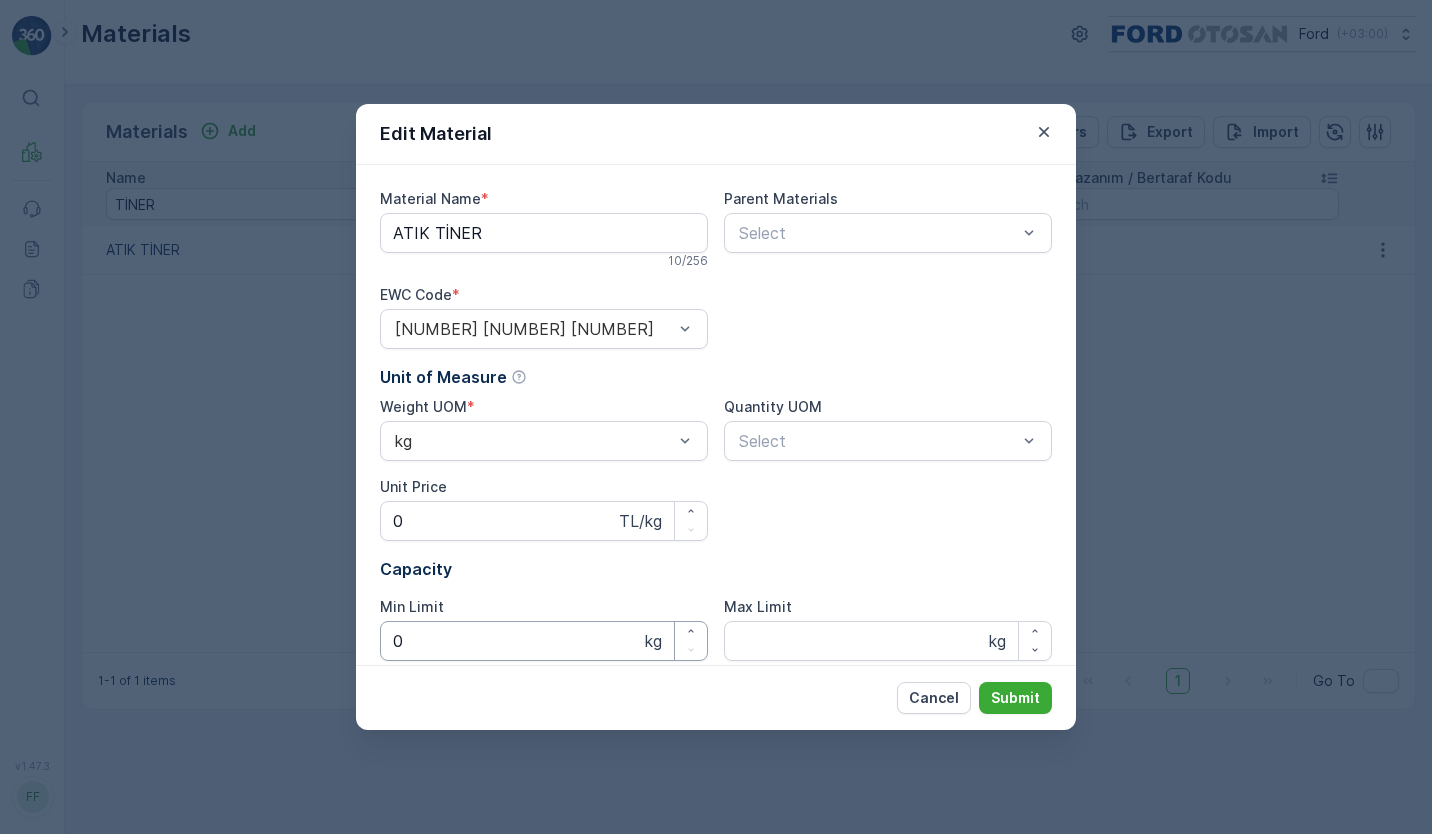 scroll, scrollTop: 256, scrollLeft: 0, axis: vertical 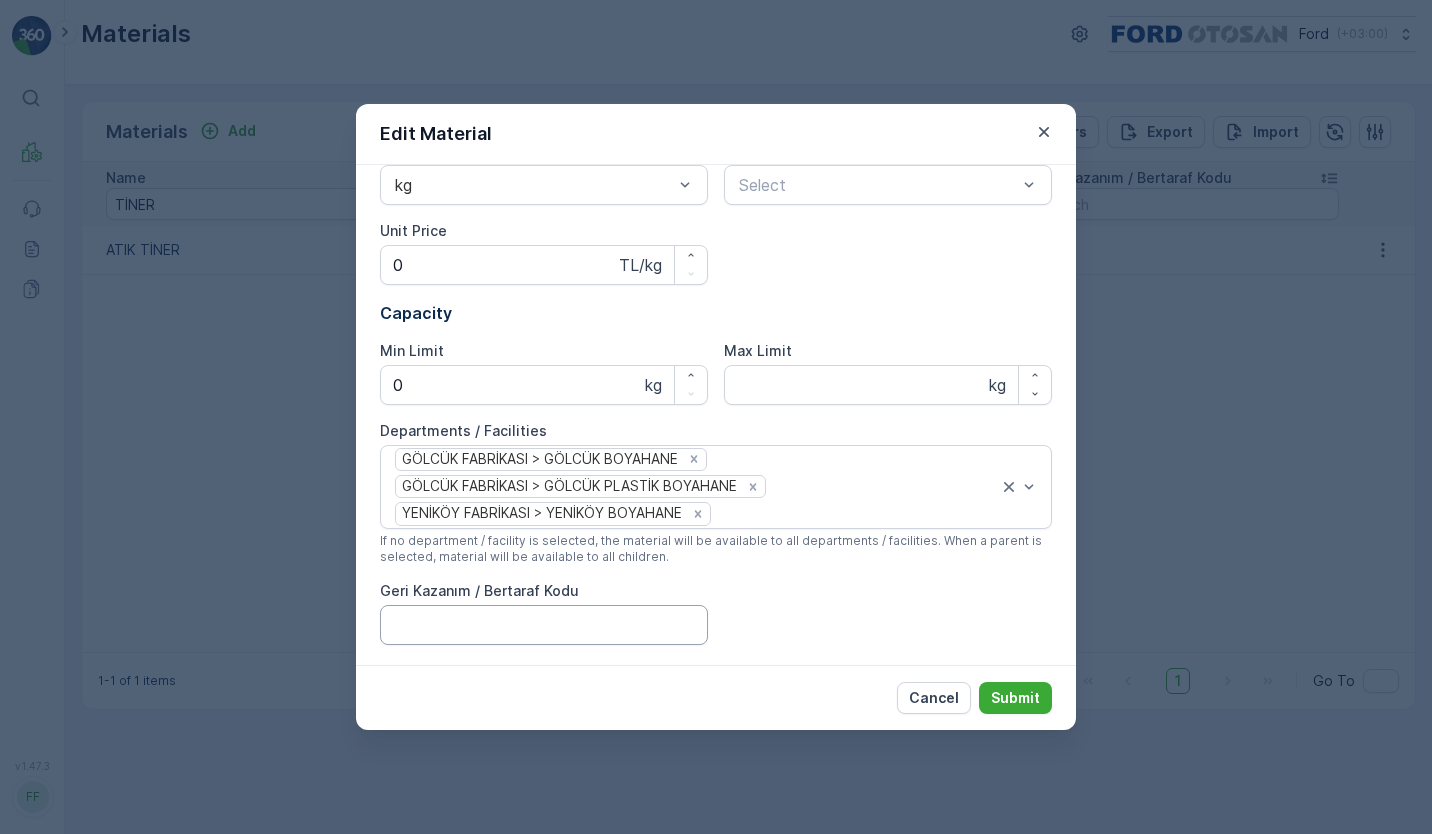 click on "Geri Kazanım / Bertaraf Kodu" at bounding box center (544, 625) 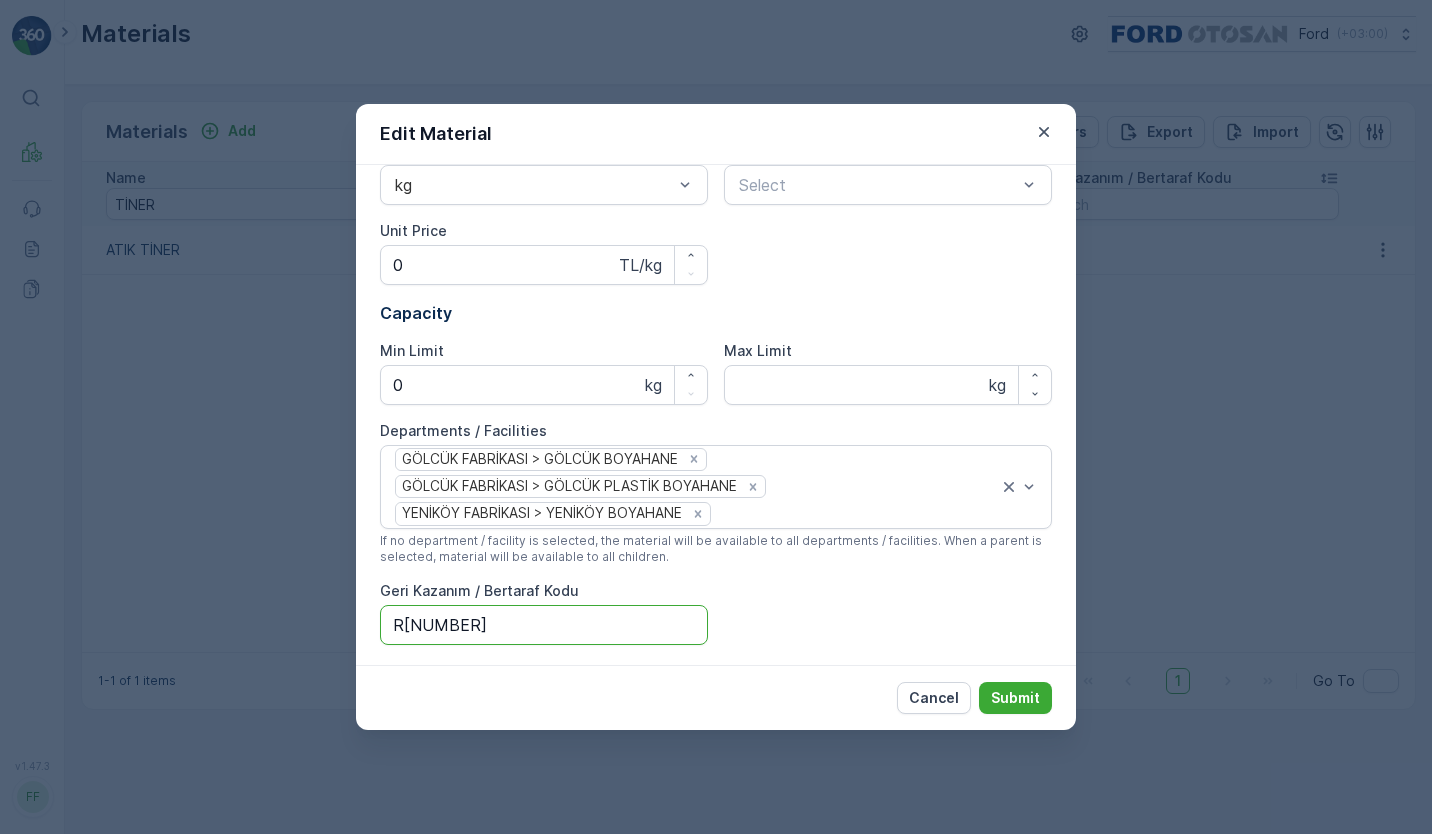 type on "R[NUMBER]" 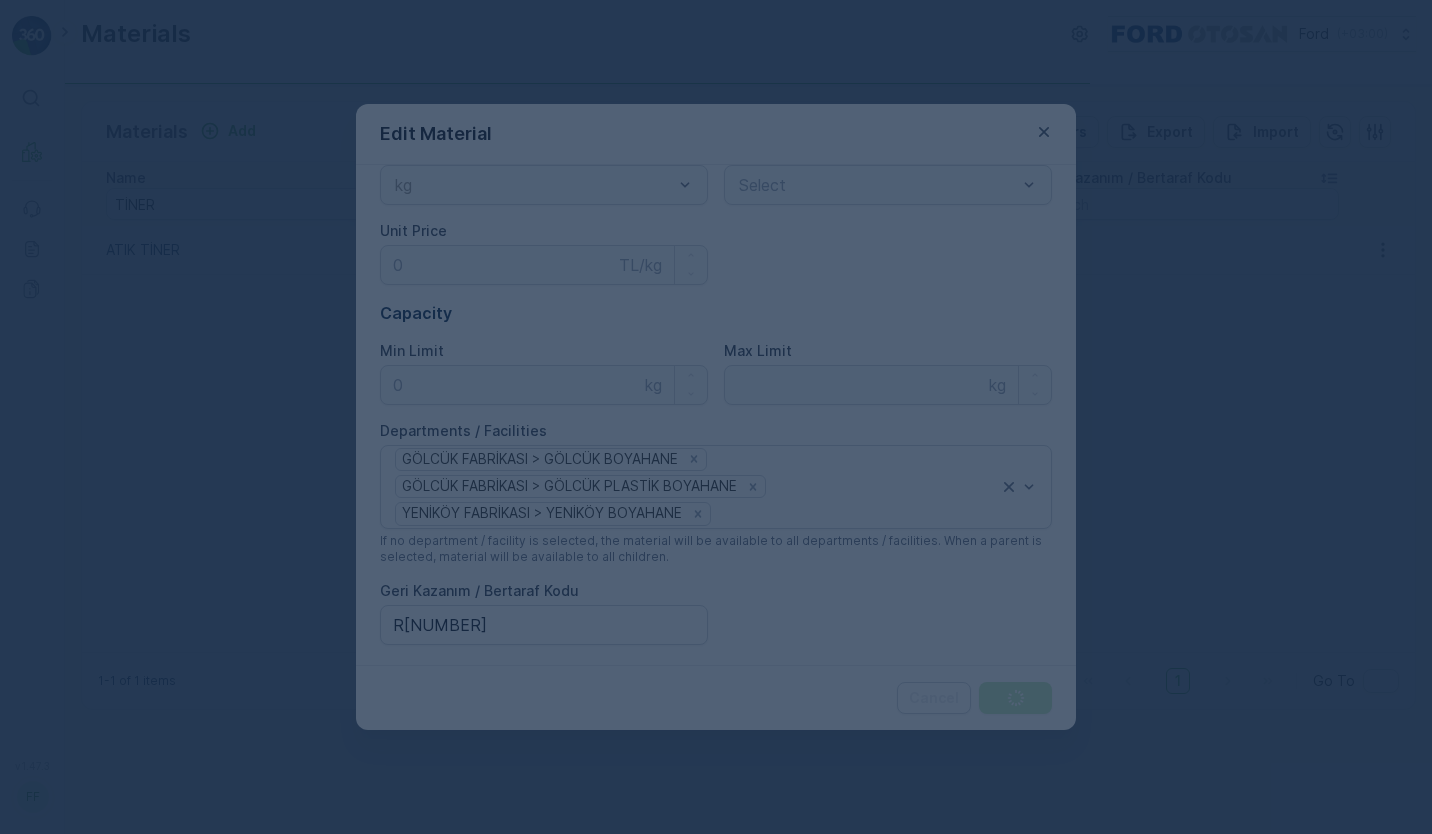 scroll, scrollTop: 0, scrollLeft: 0, axis: both 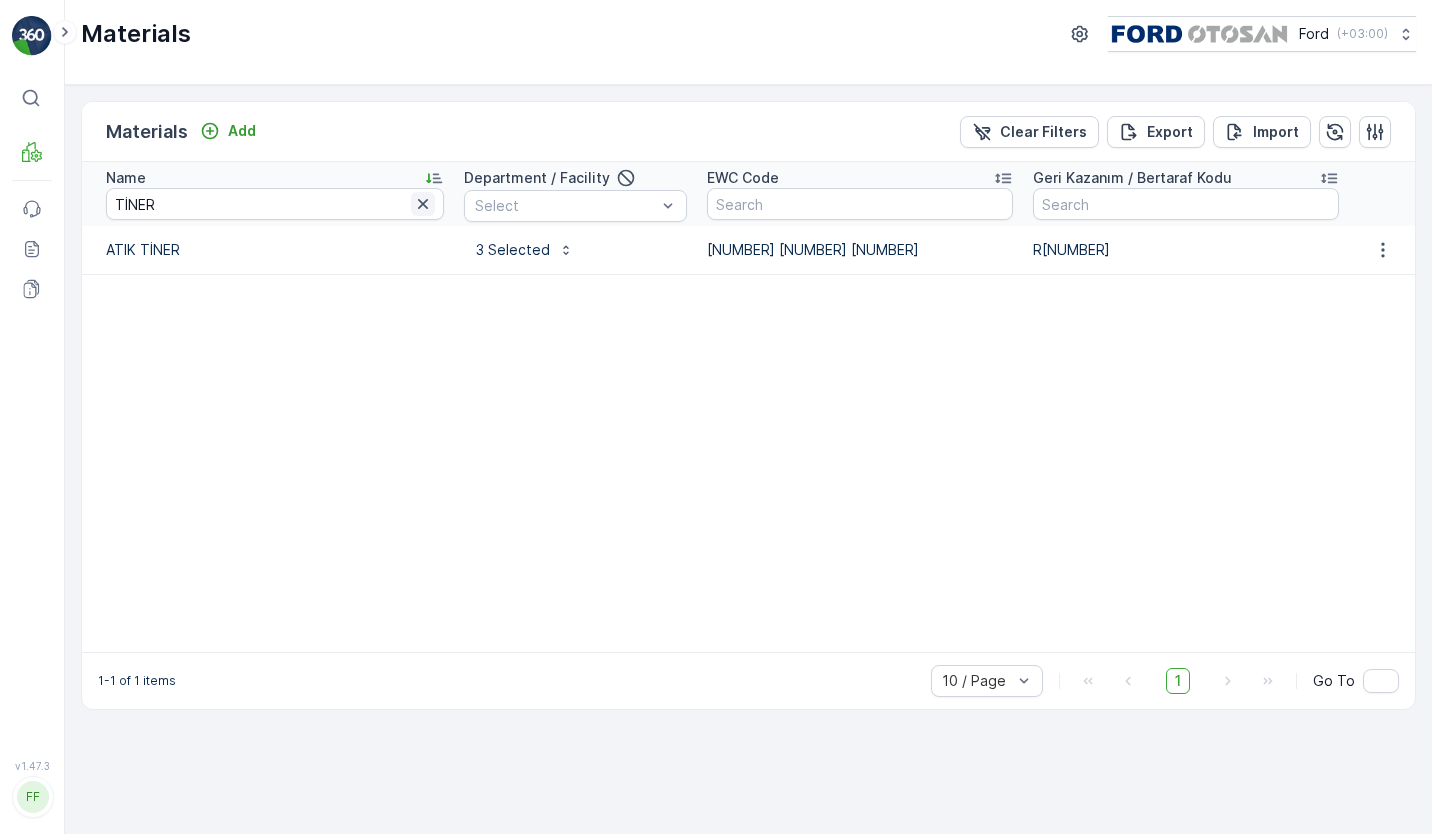 click 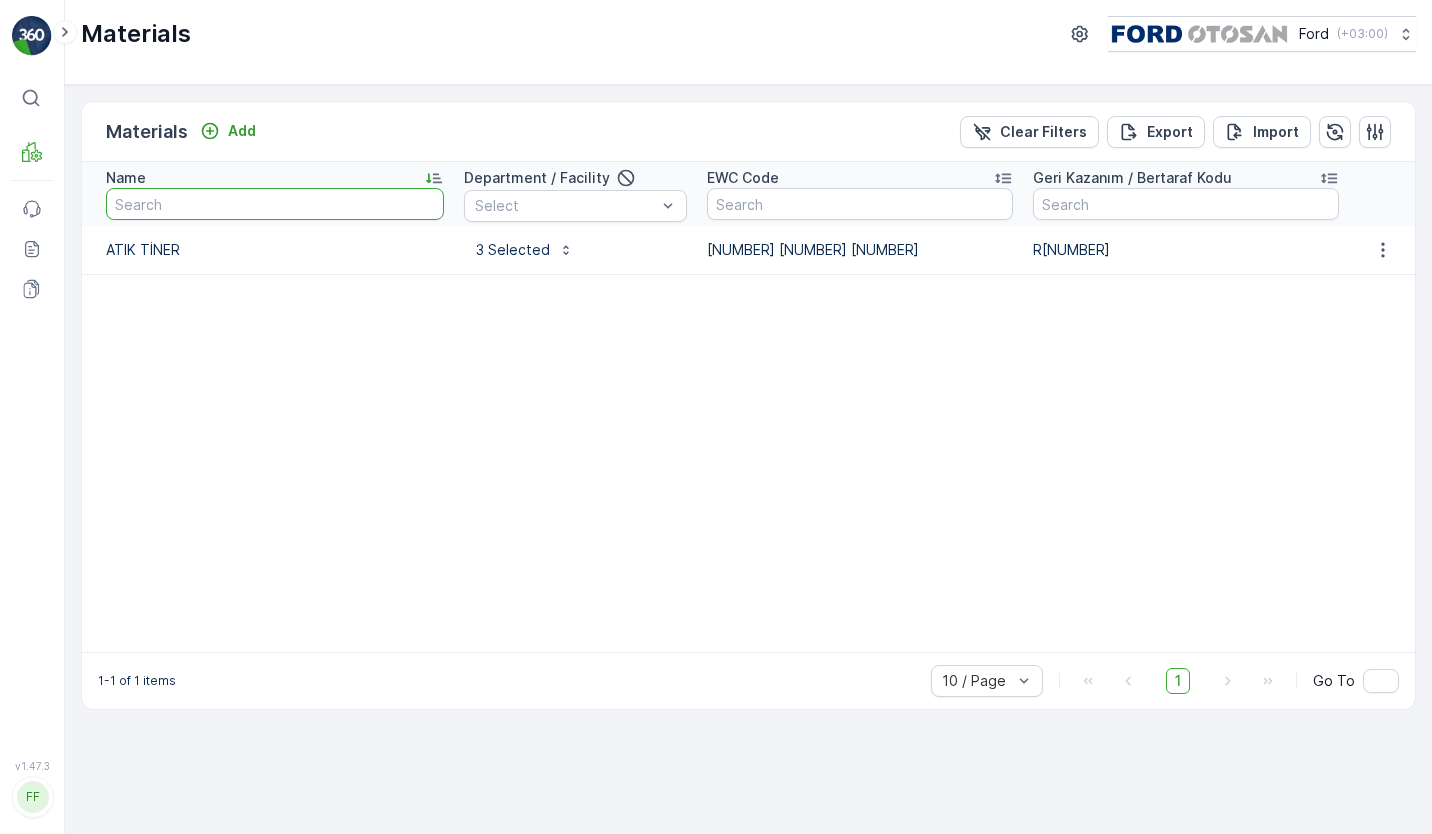 type 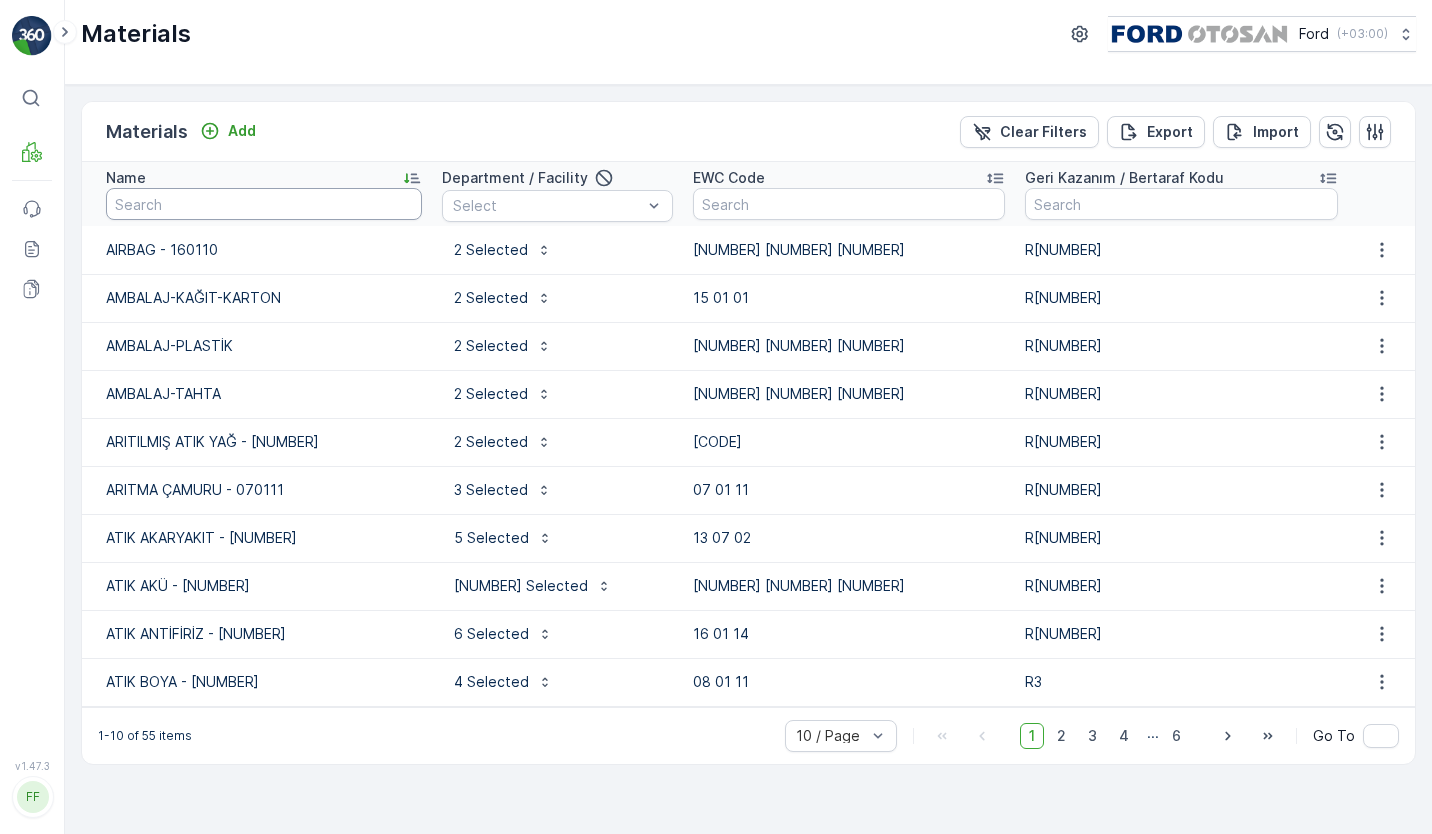 click at bounding box center (264, 204) 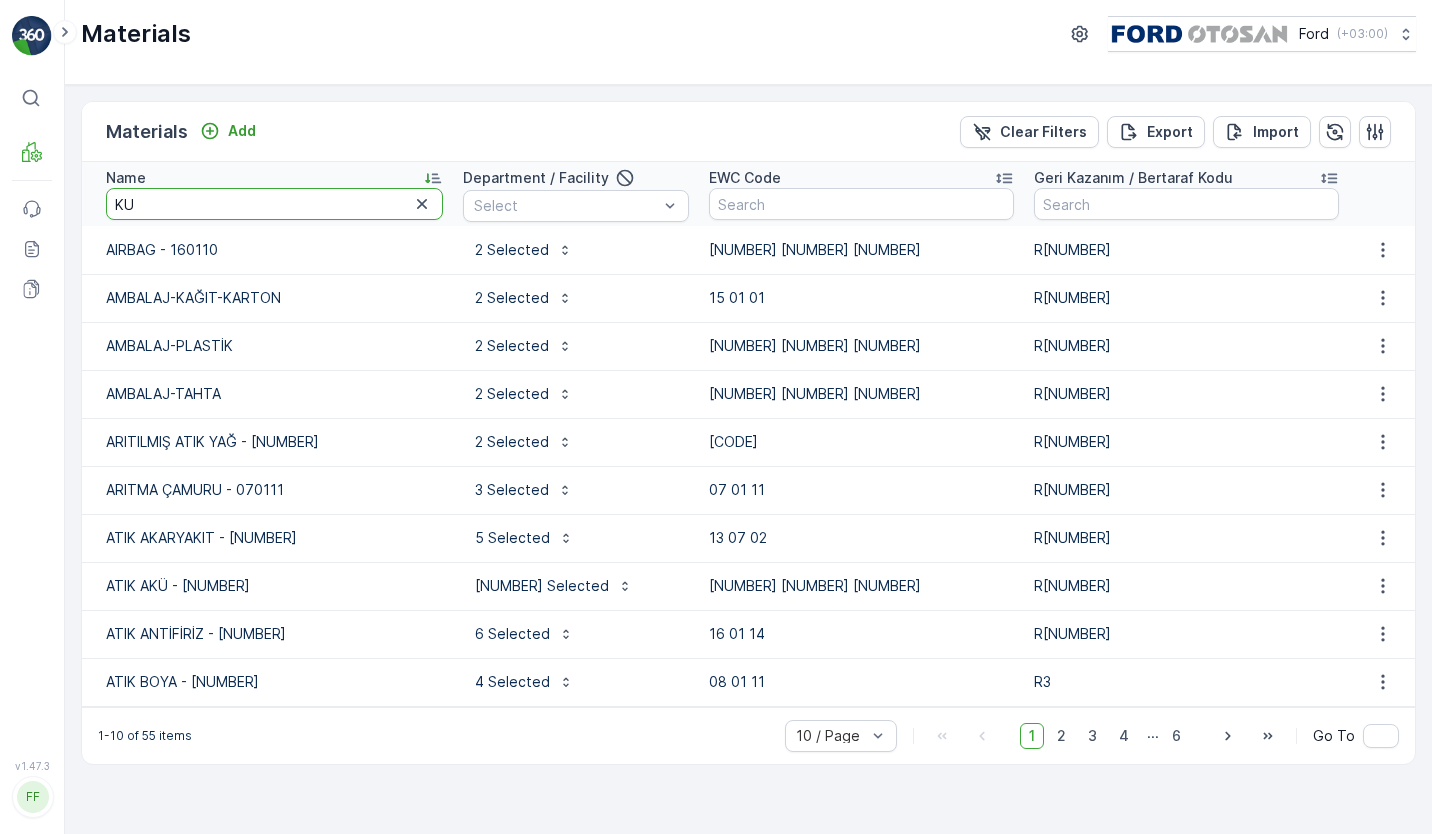 type on "KUM" 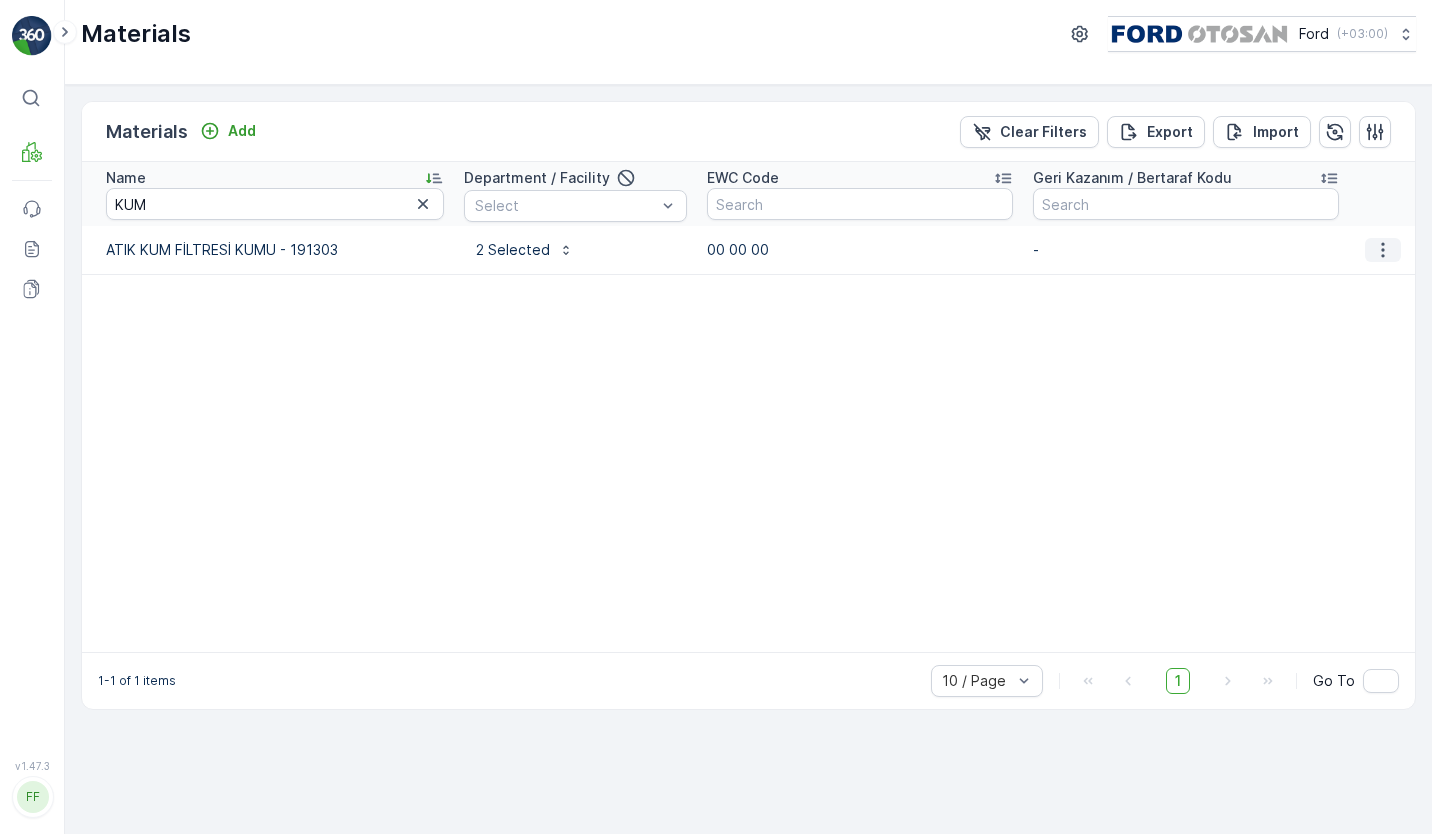 click 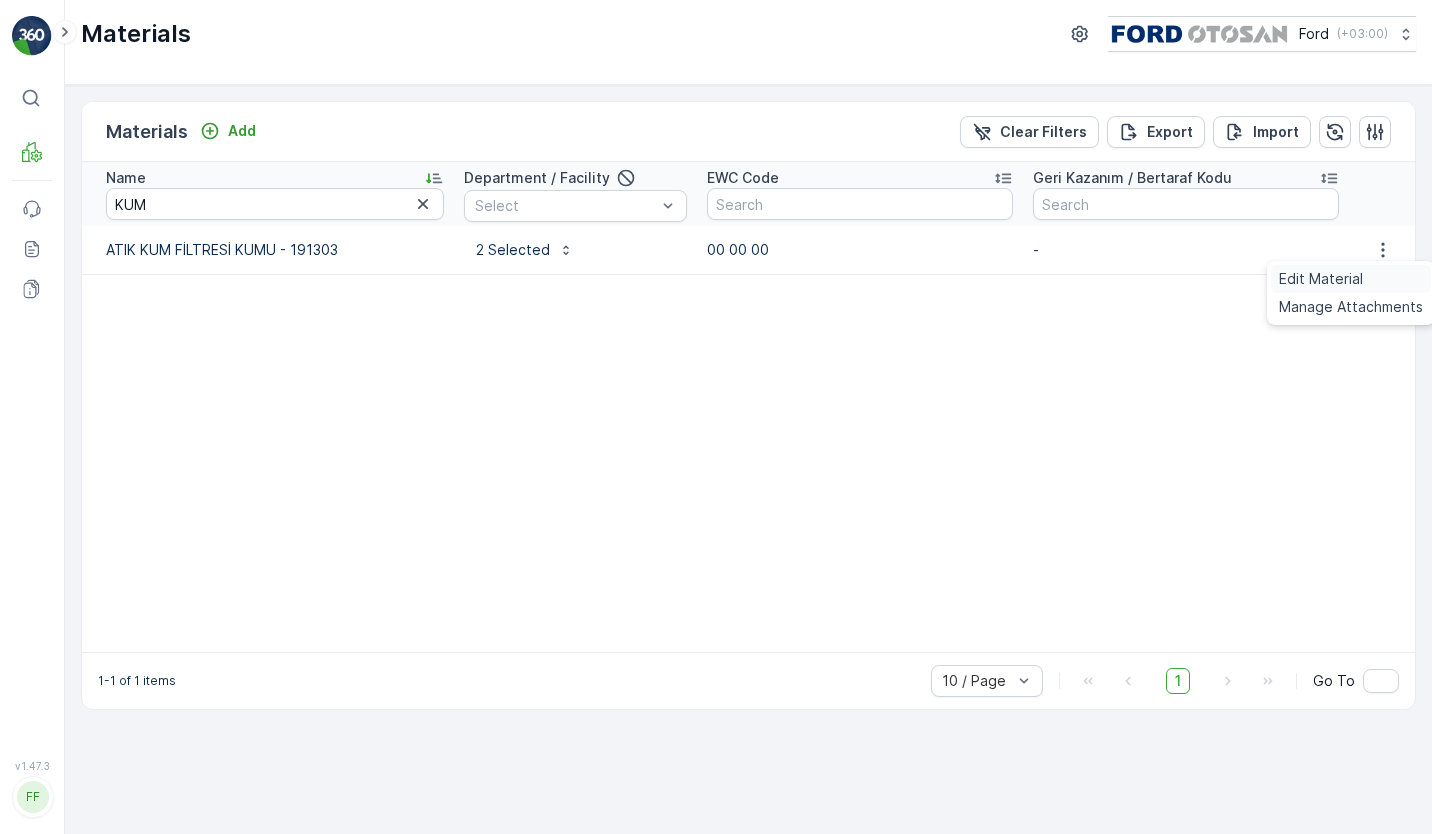 click on "Edit Material" at bounding box center [1321, 279] 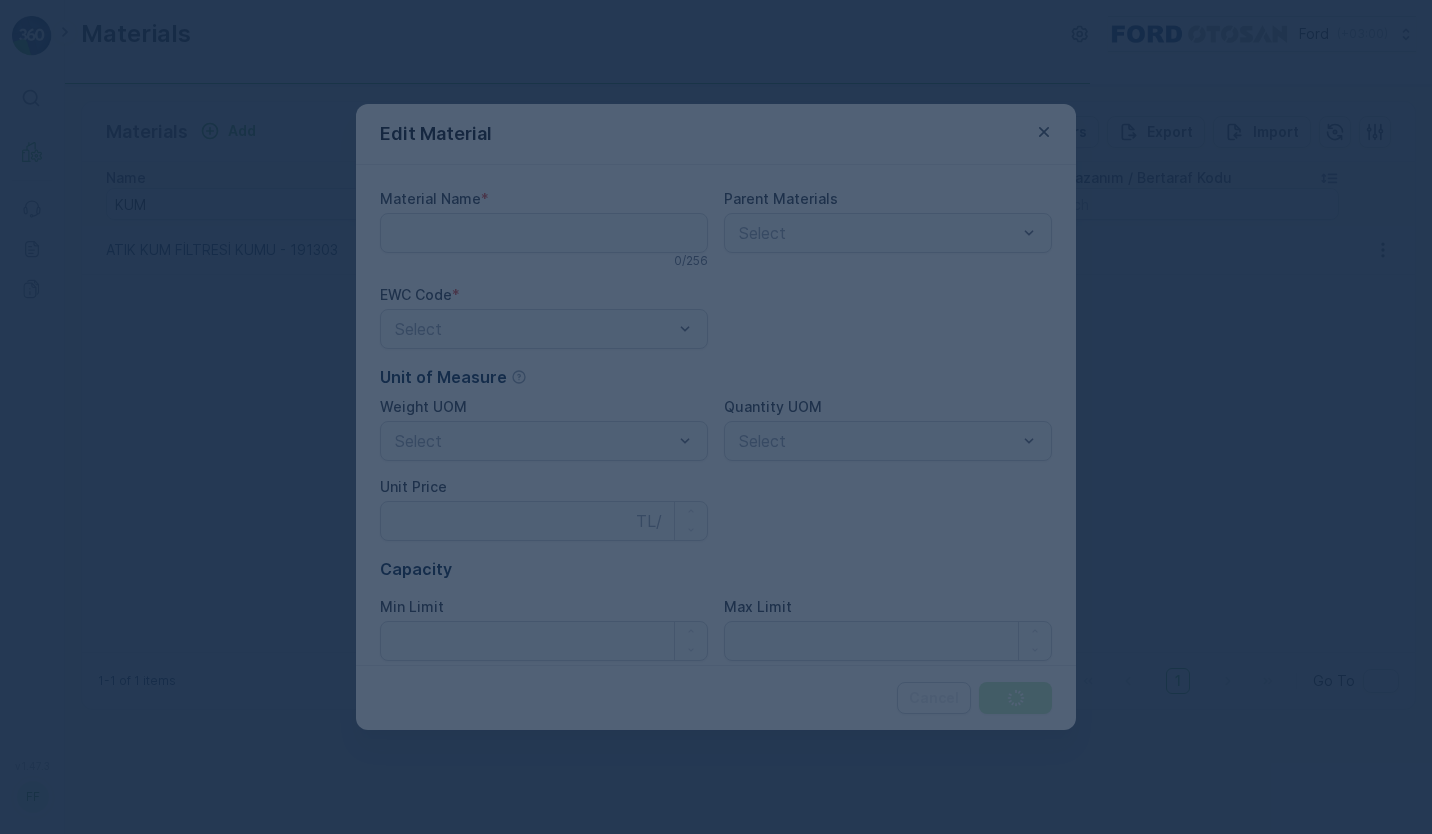 type on "ATIK KUM FİLTRESİ KUMU - 191303" 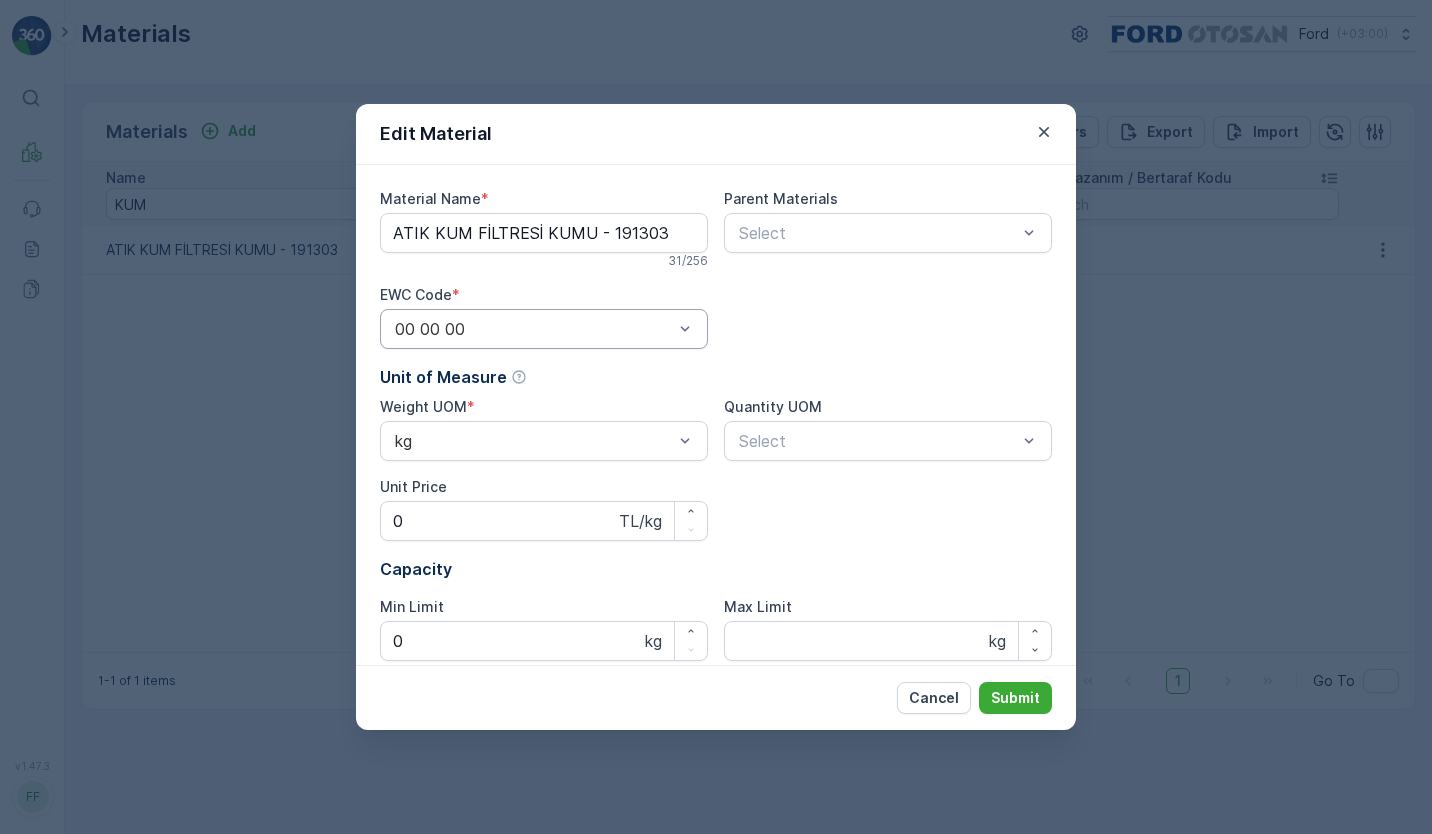 click at bounding box center (534, 329) 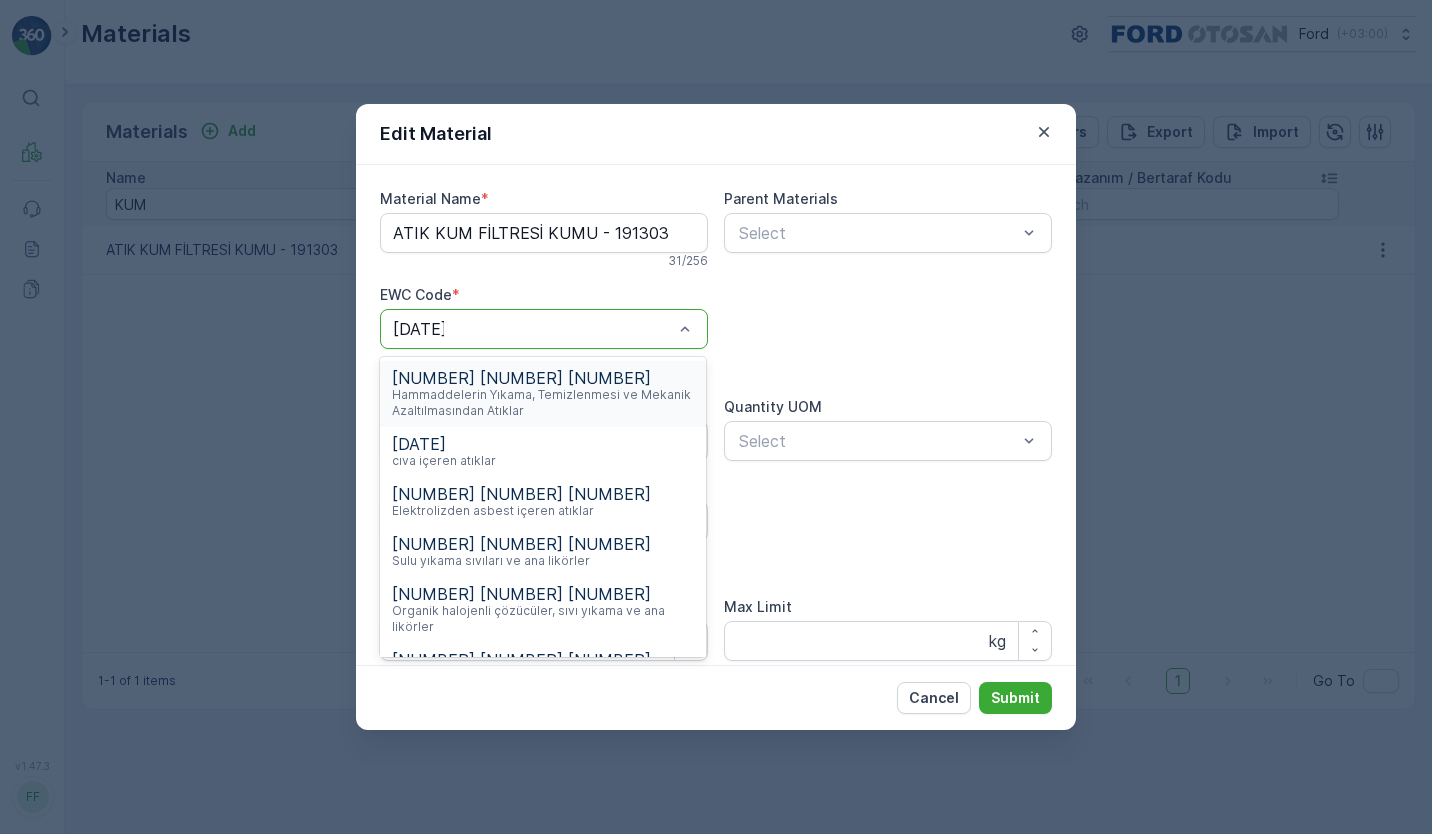 type on "[NUMBER] [NUMBER] [NUMBER]" 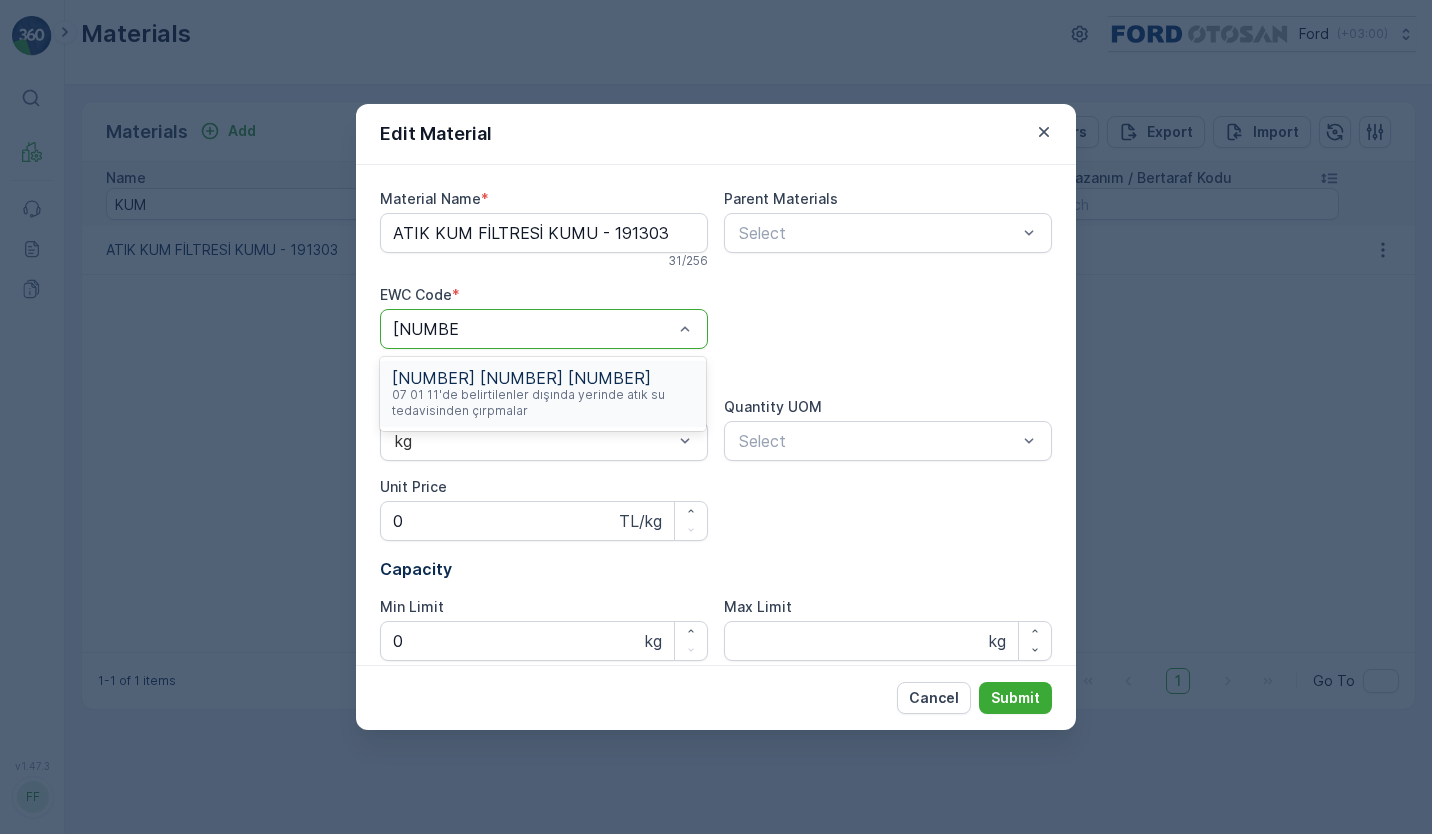 type 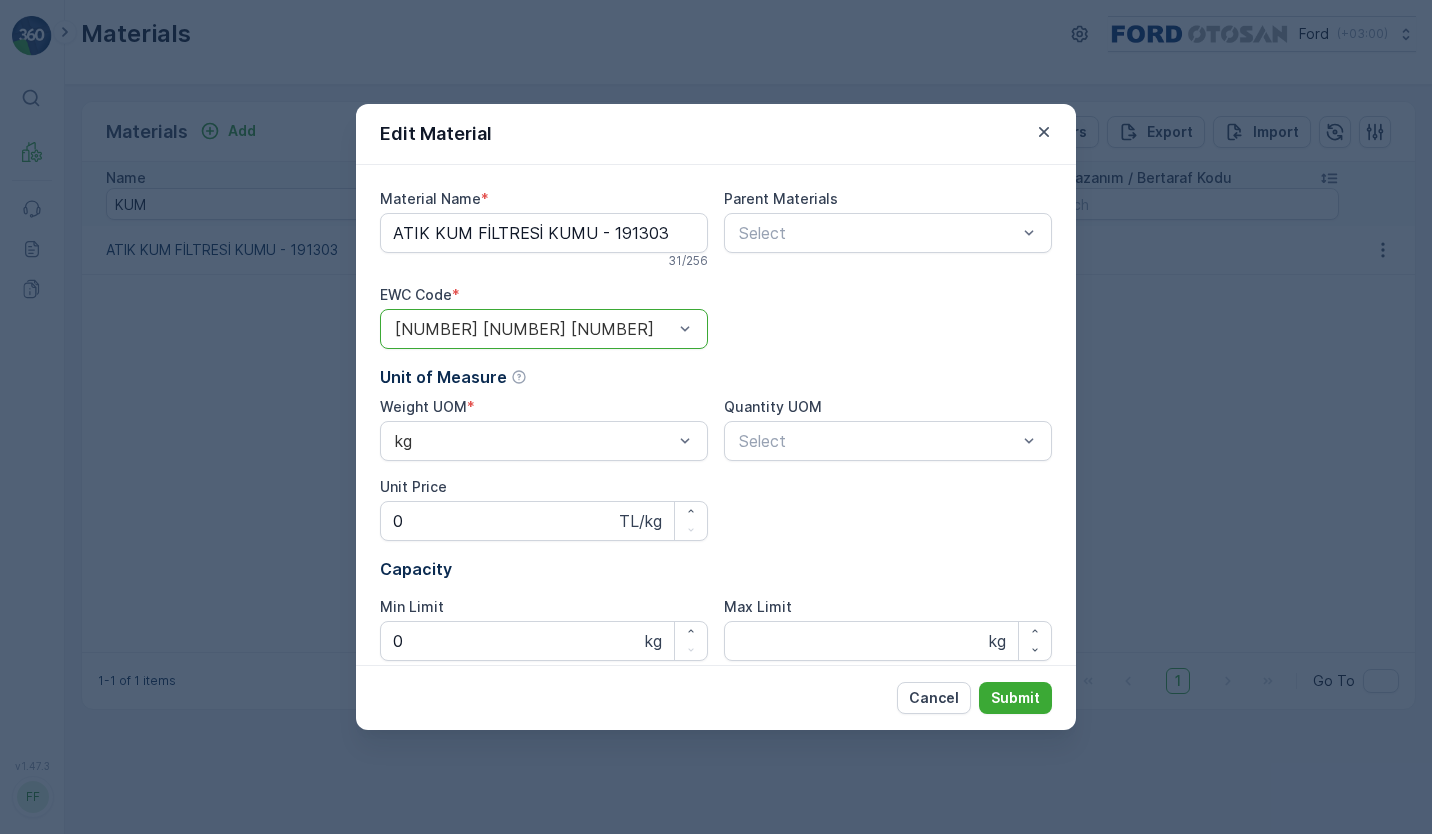 scroll, scrollTop: 230, scrollLeft: 0, axis: vertical 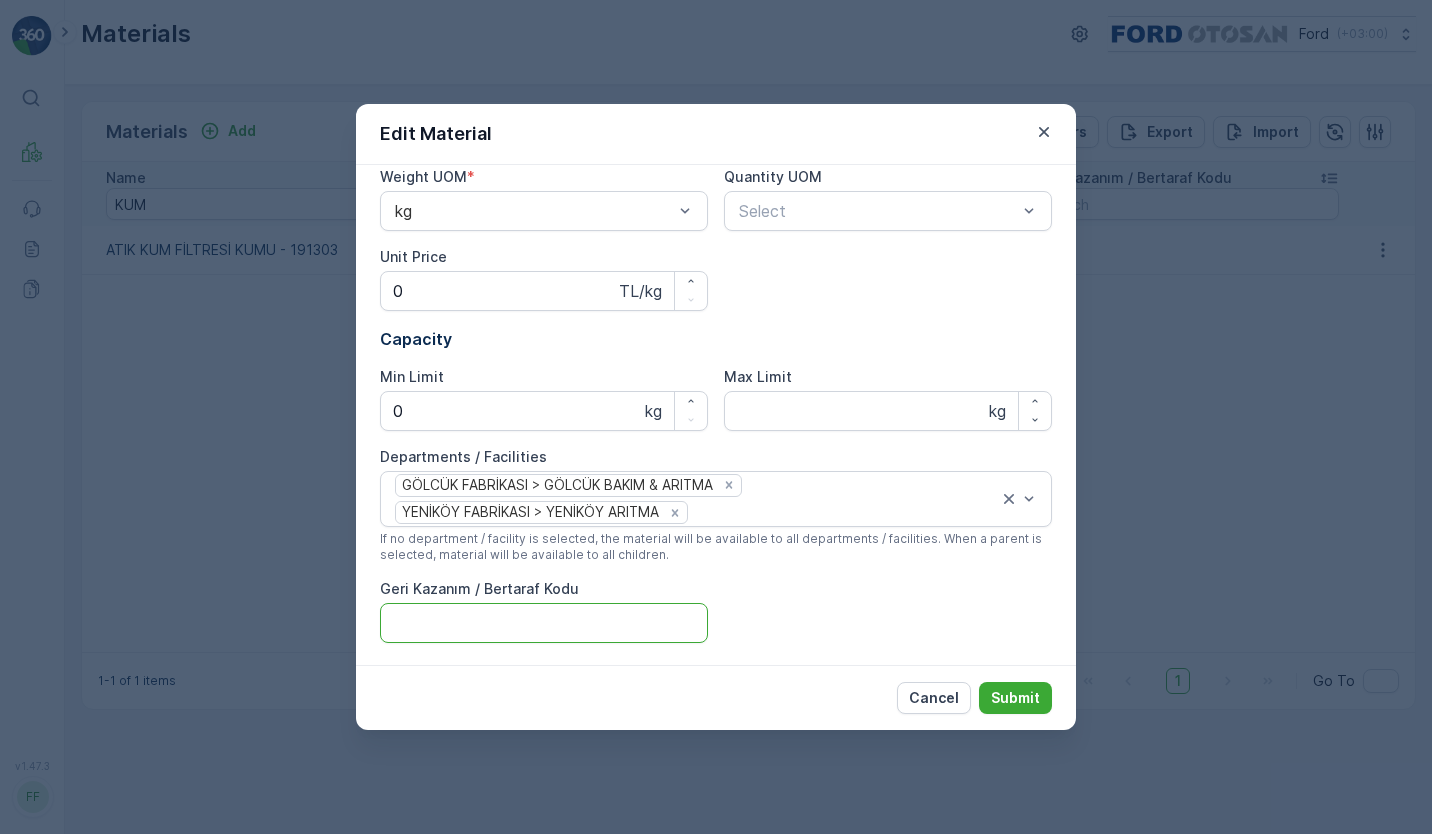 click on "Geri Kazanım / Bertaraf Kodu" at bounding box center [544, 623] 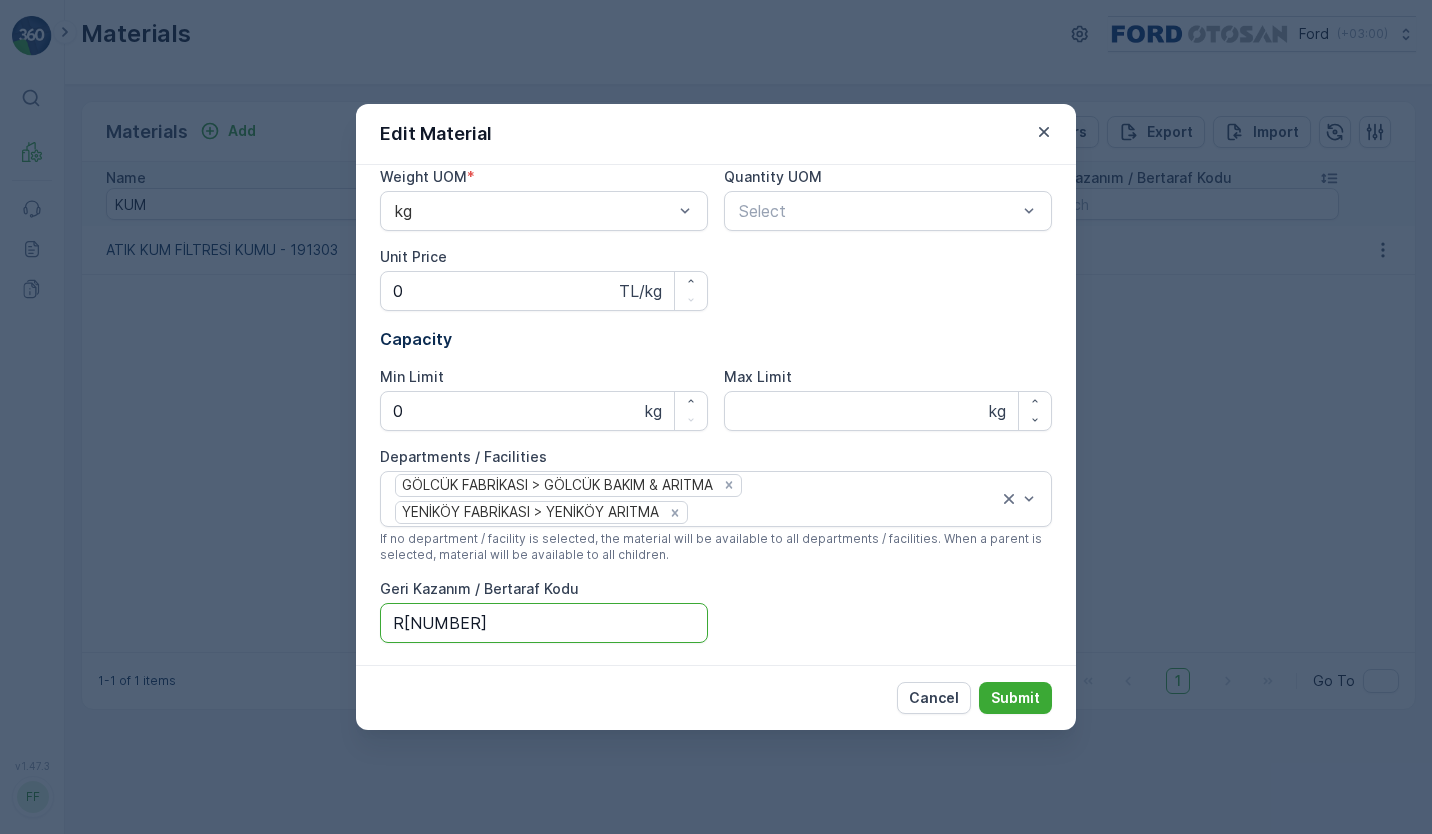type on "R[NUMBER]" 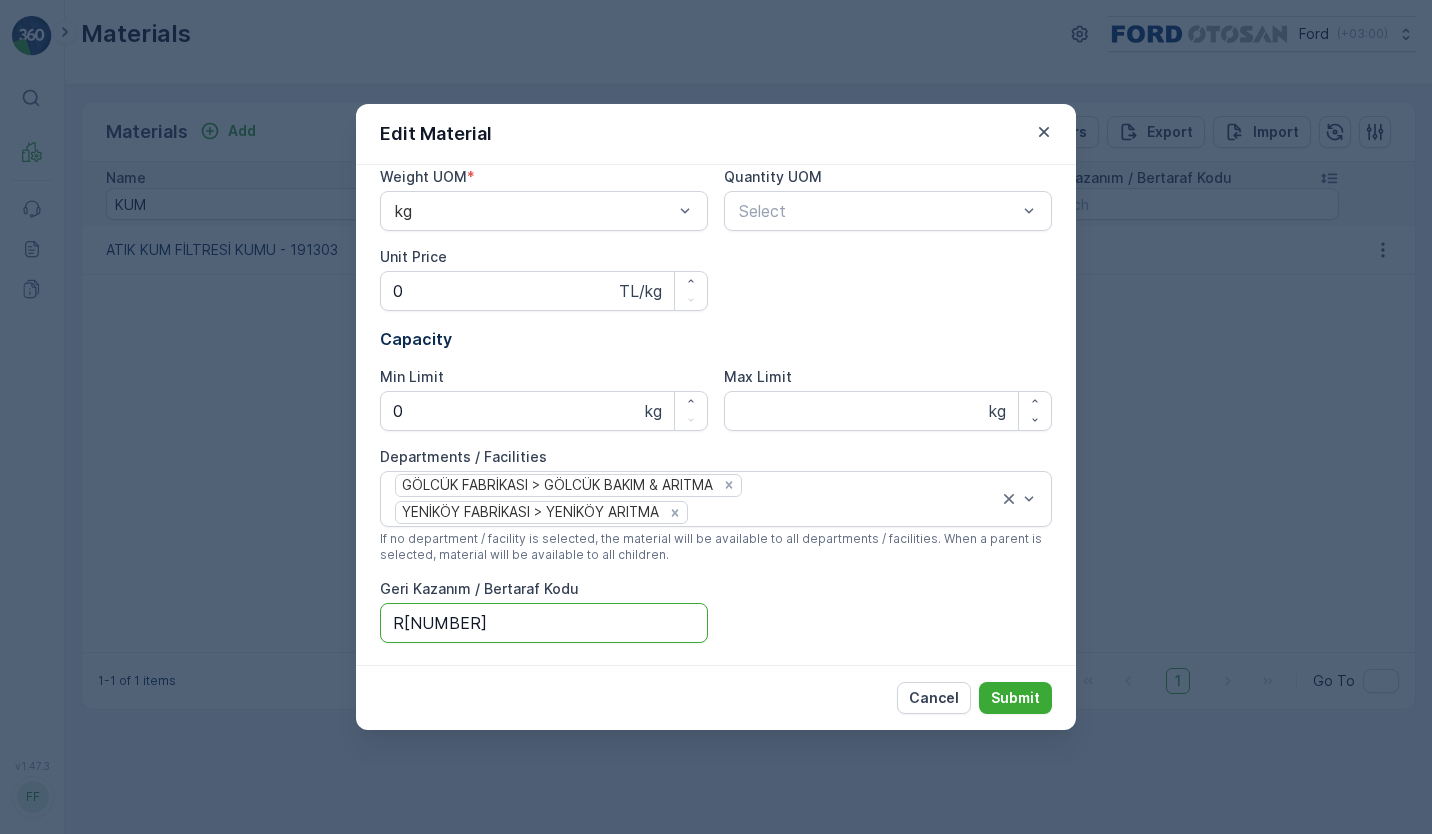 click on "Submit" at bounding box center [1015, 698] 